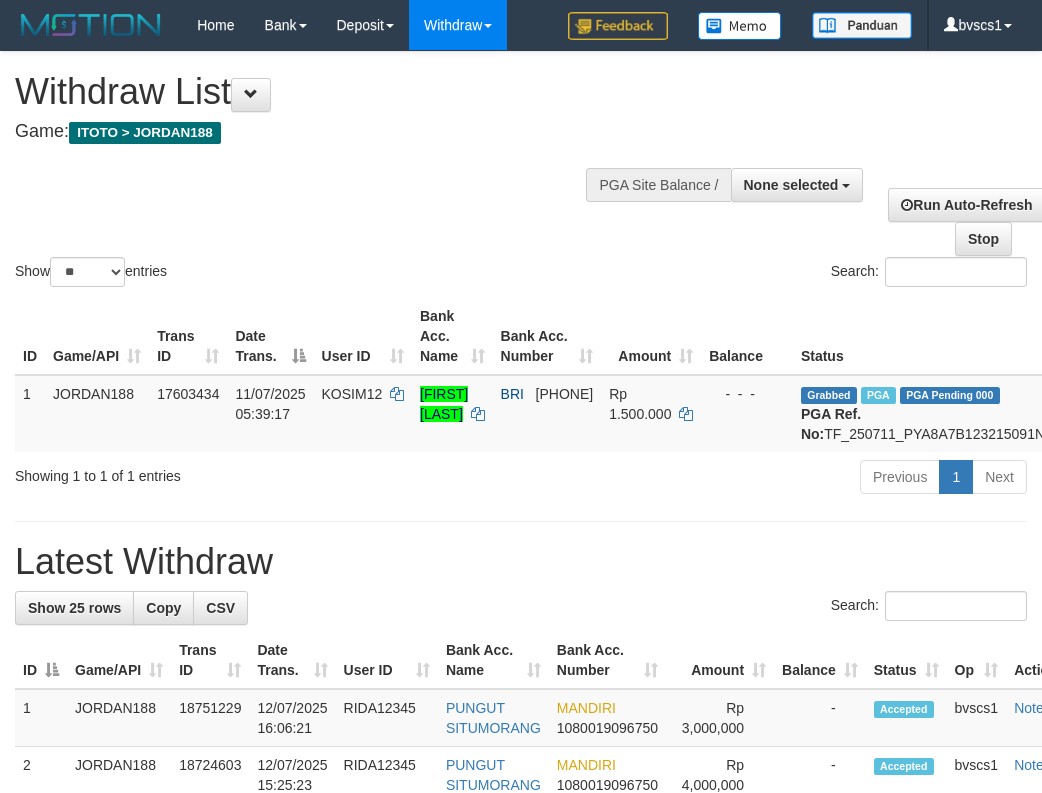 select 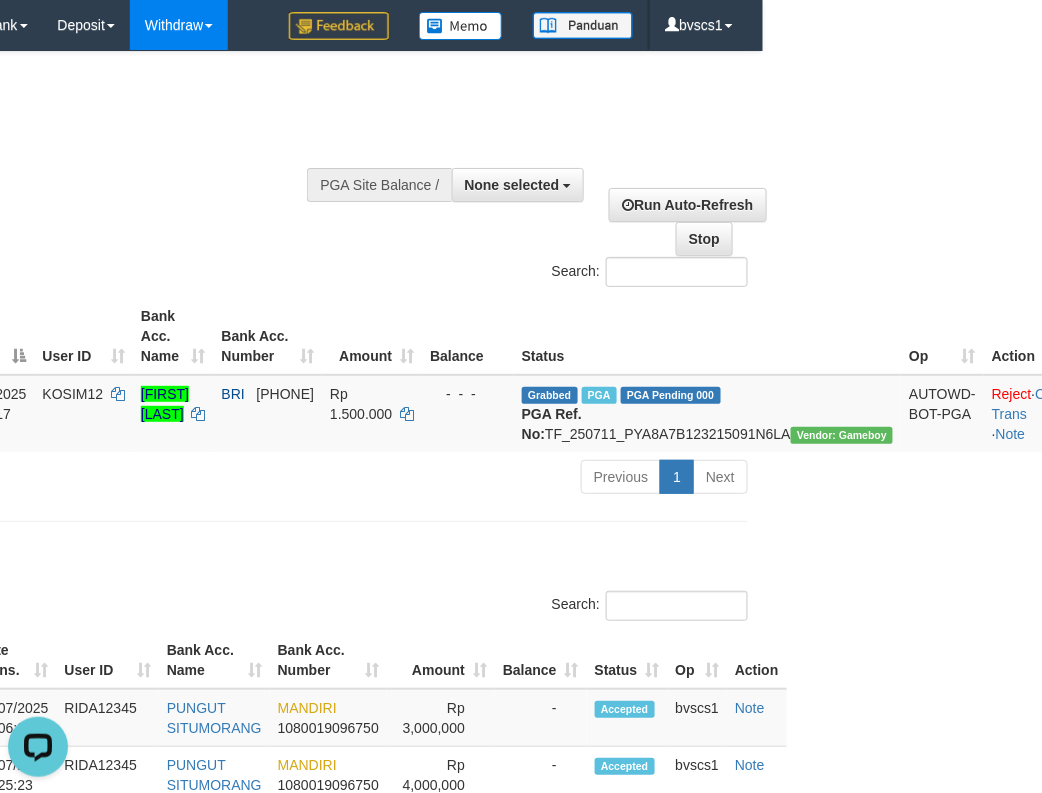 scroll, scrollTop: 0, scrollLeft: 0, axis: both 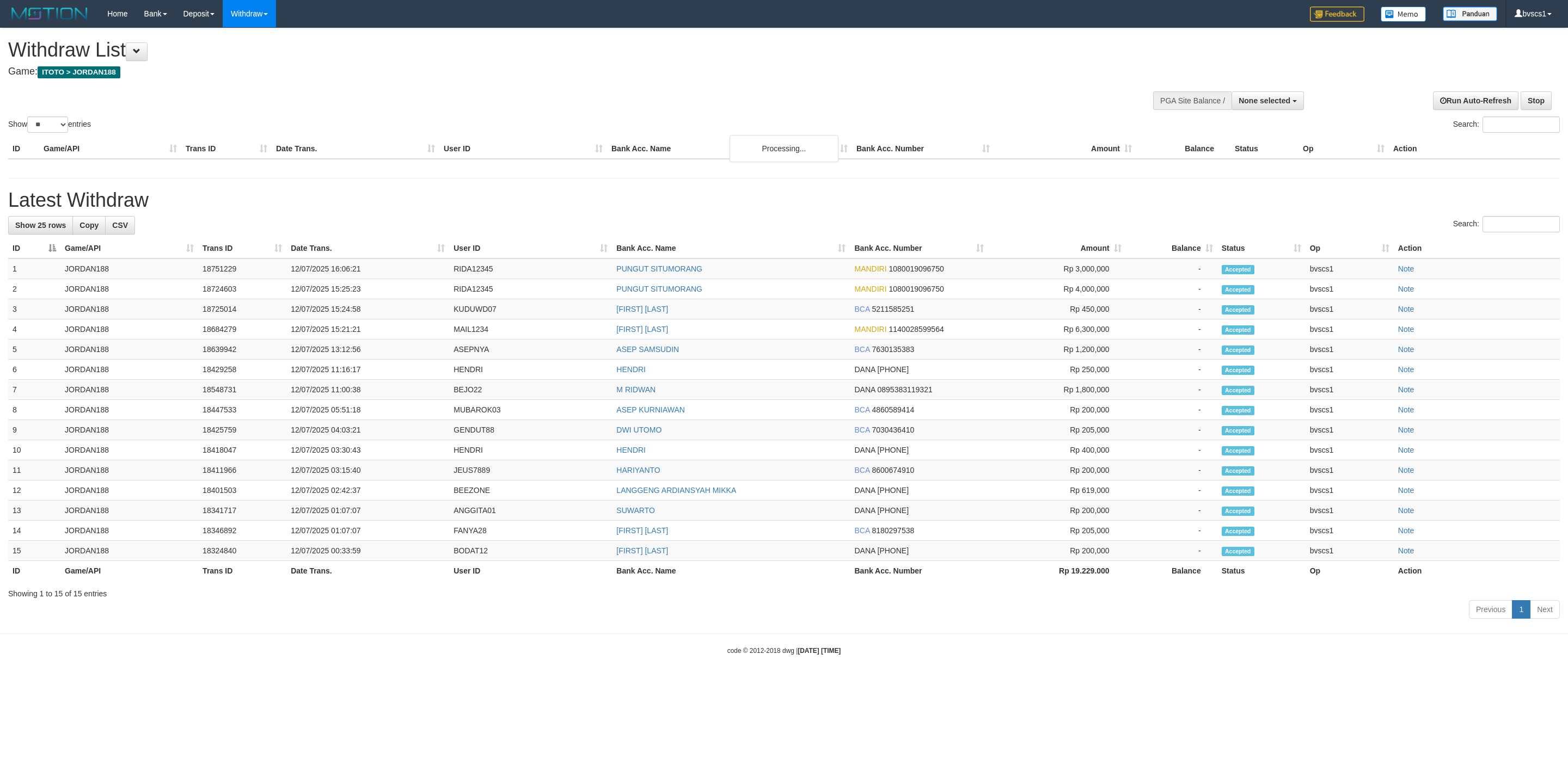 select 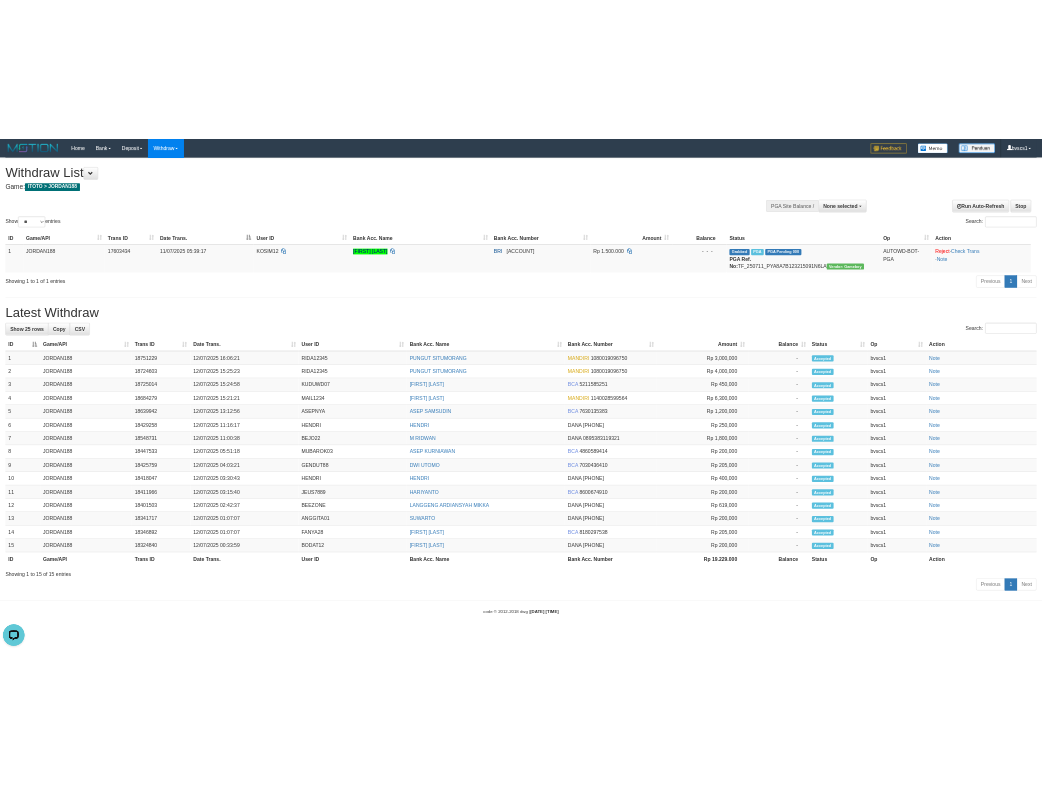 scroll, scrollTop: 0, scrollLeft: 0, axis: both 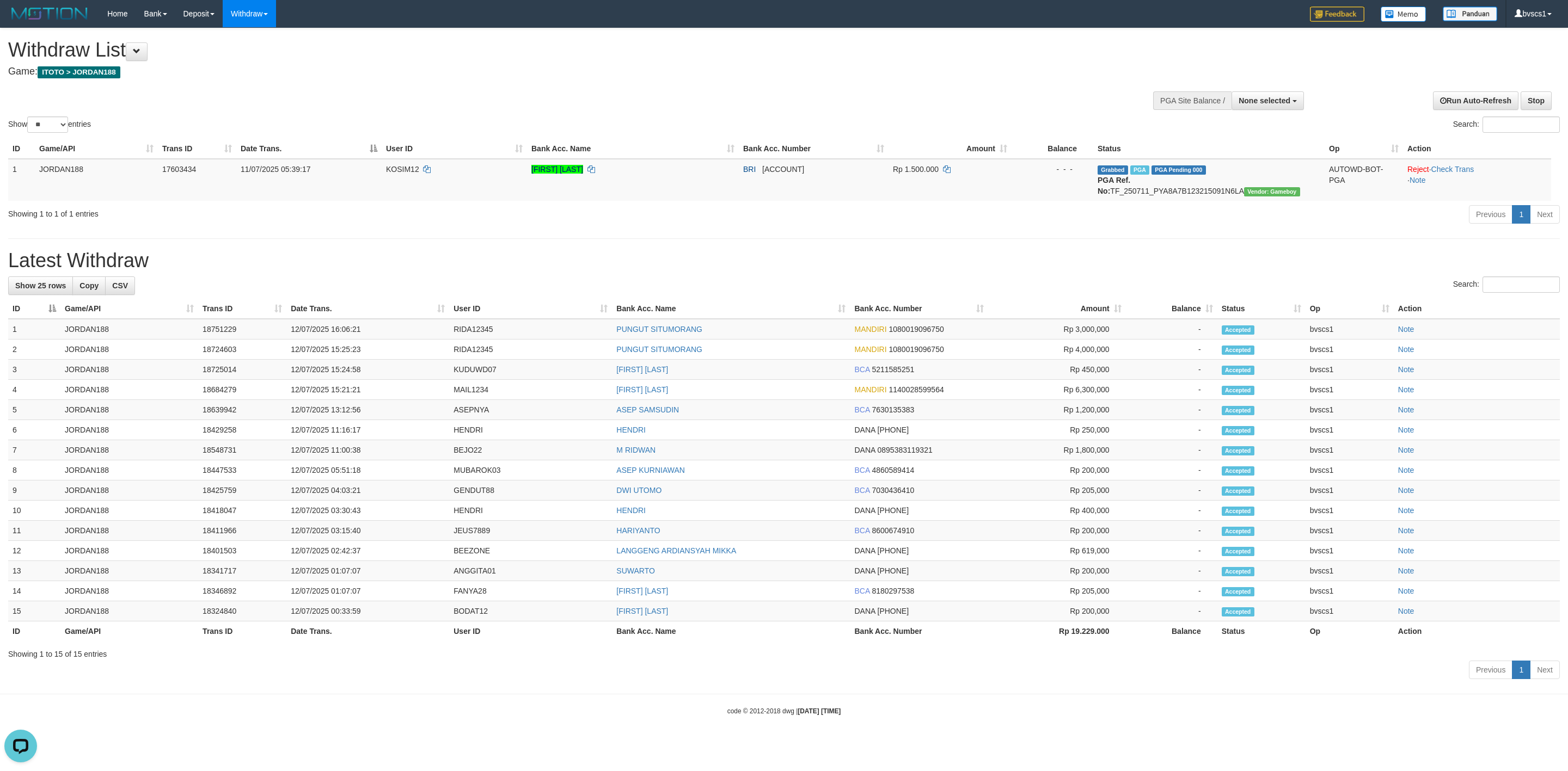 click on "Show  ** ** ** ***  entries Search:" at bounding box center (784, 82) 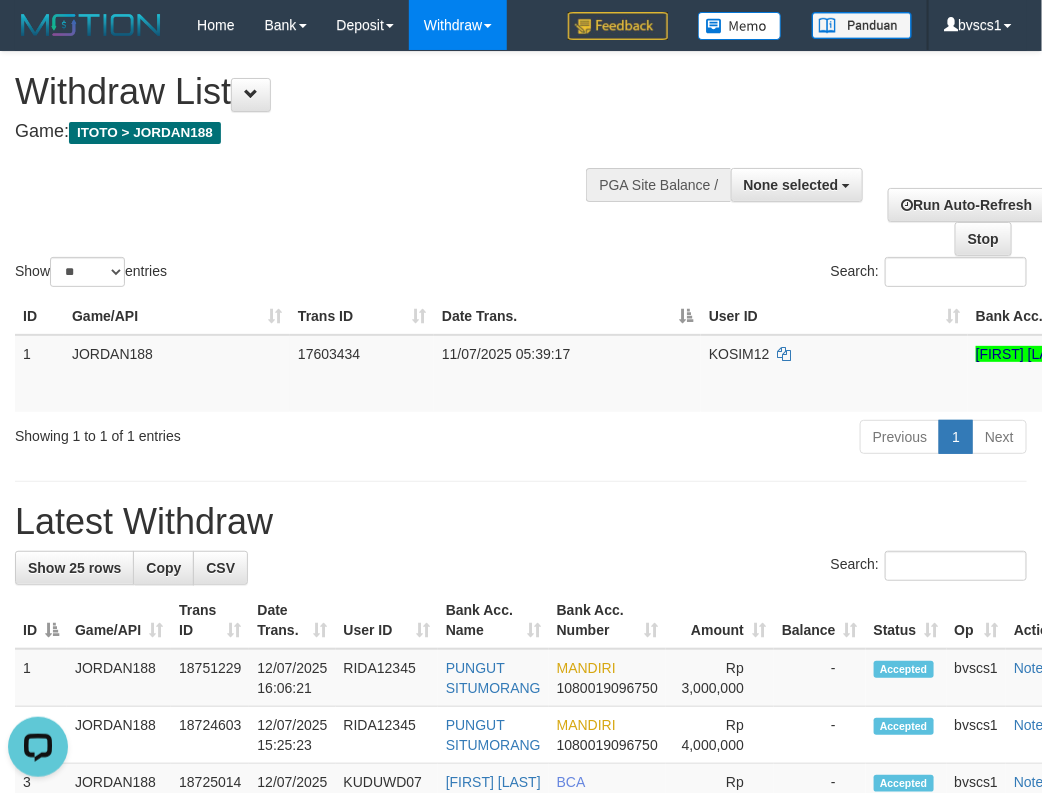 click on "Previous 1 Next" at bounding box center (738, 439) 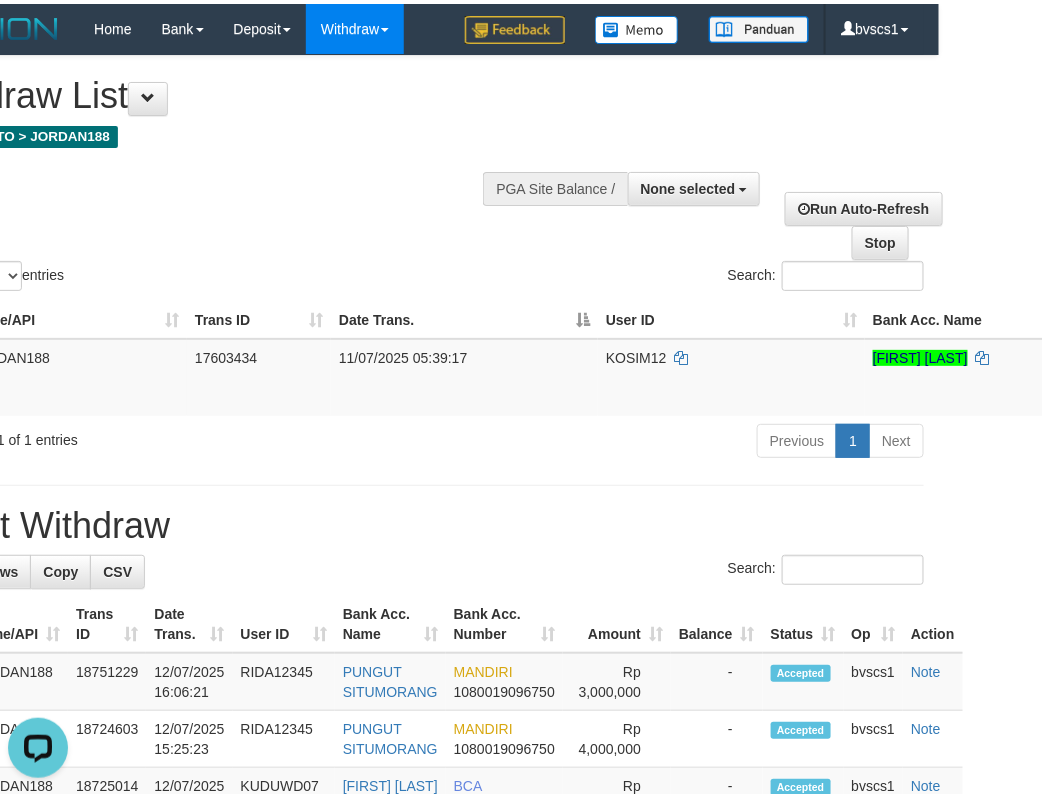 scroll, scrollTop: 0, scrollLeft: 0, axis: both 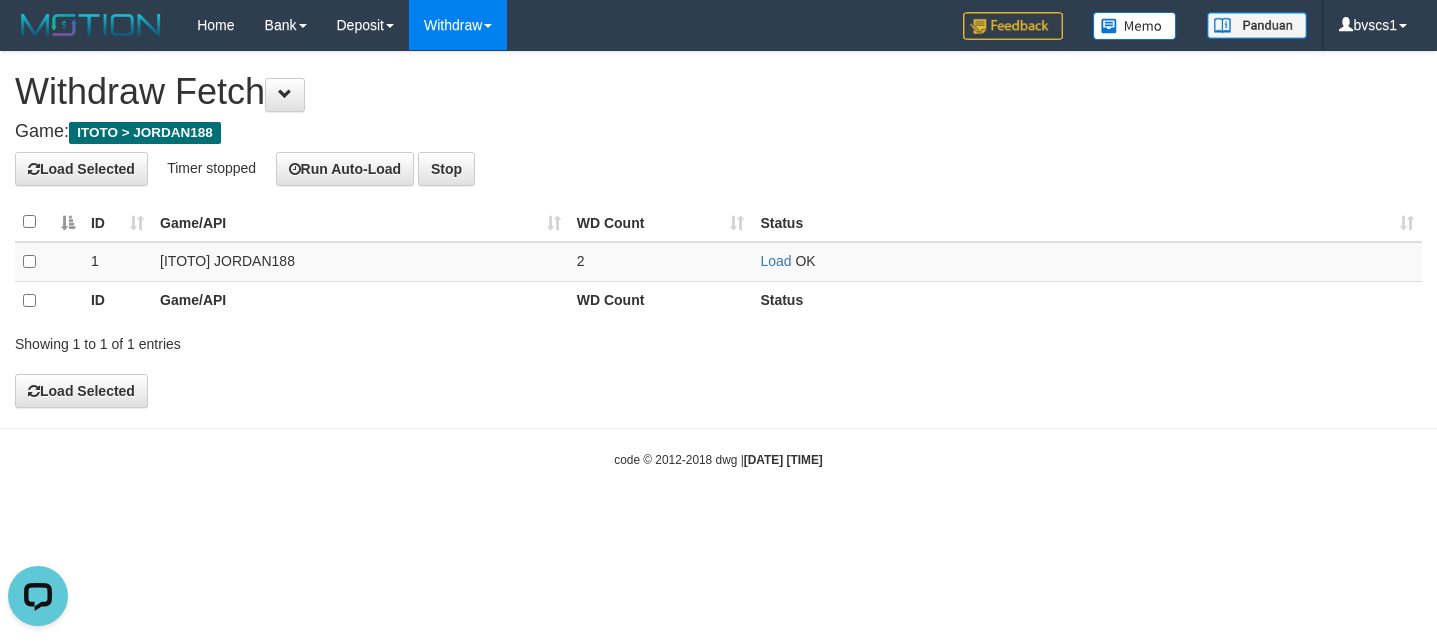click on "Load
OK" at bounding box center (1087, 261) 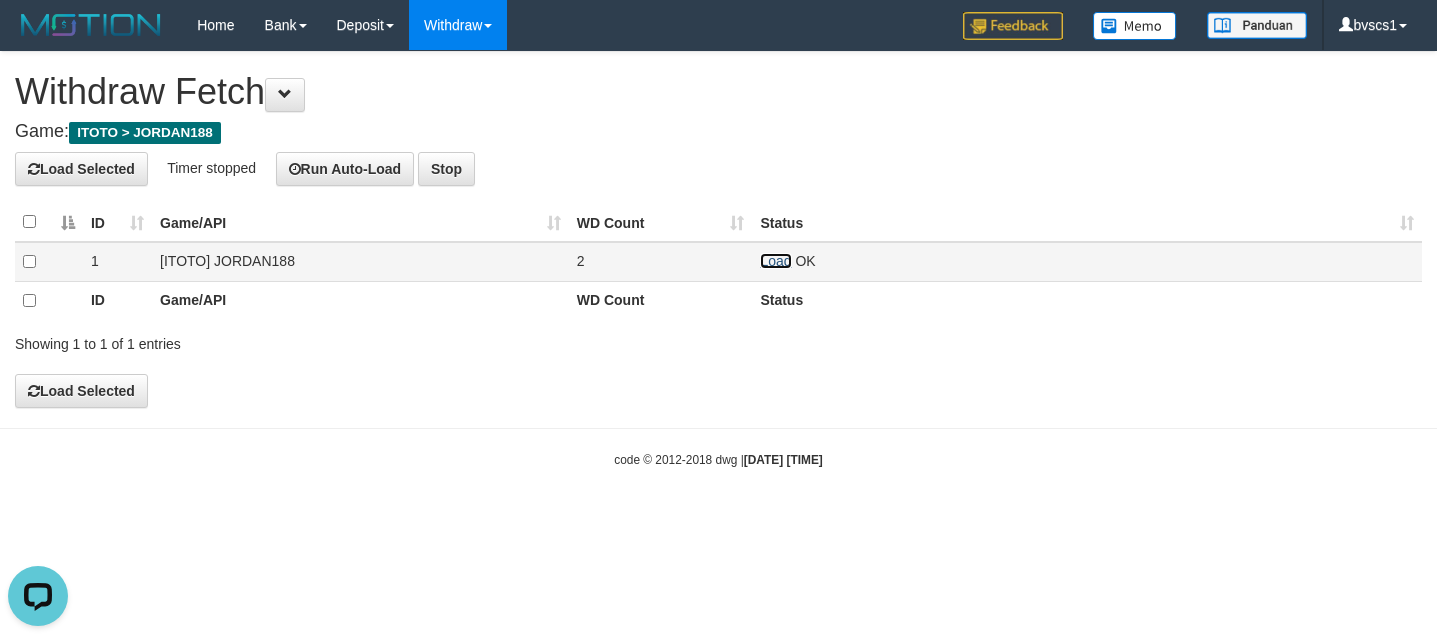 click on "Load" at bounding box center (775, 261) 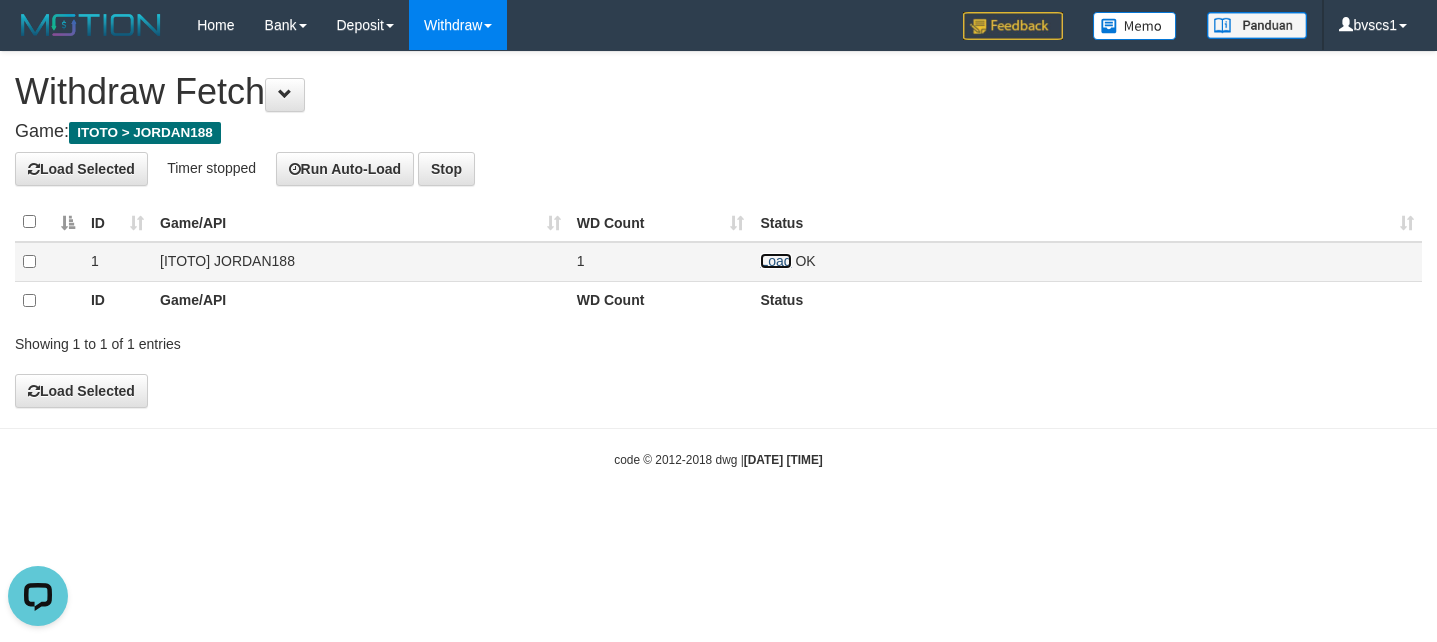 click on "Load" at bounding box center [775, 261] 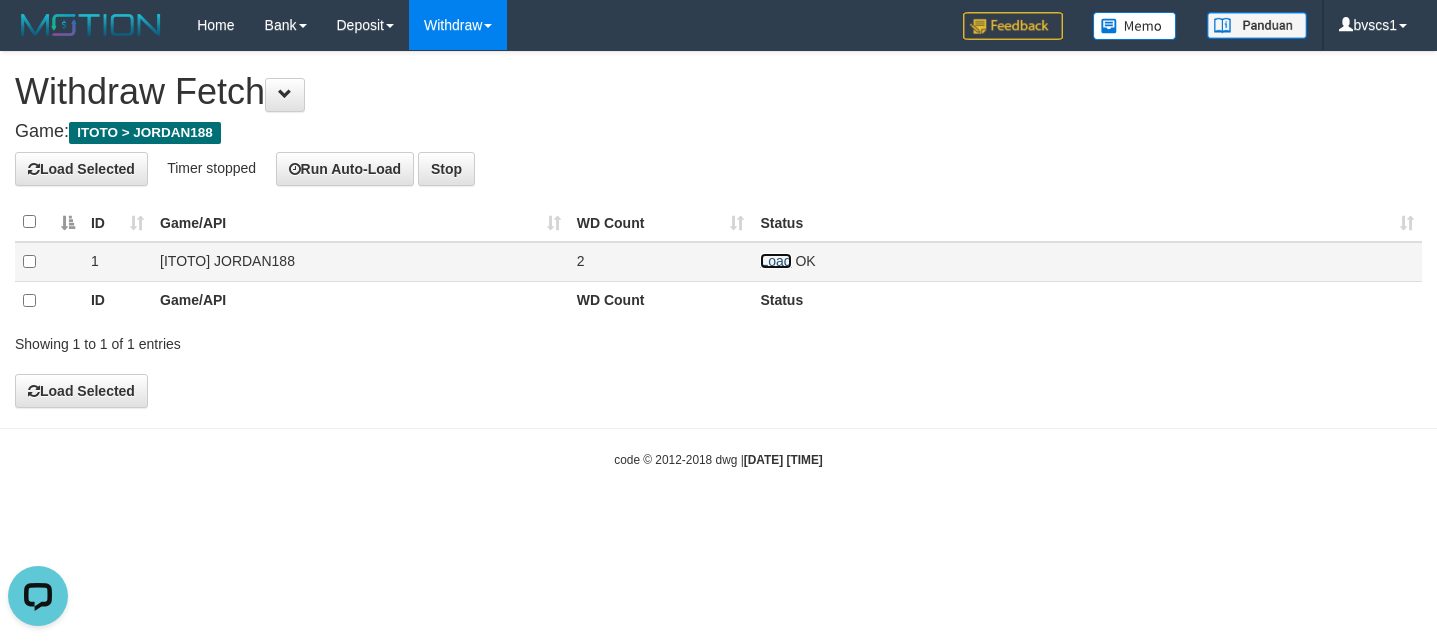 click on "Load" at bounding box center [775, 261] 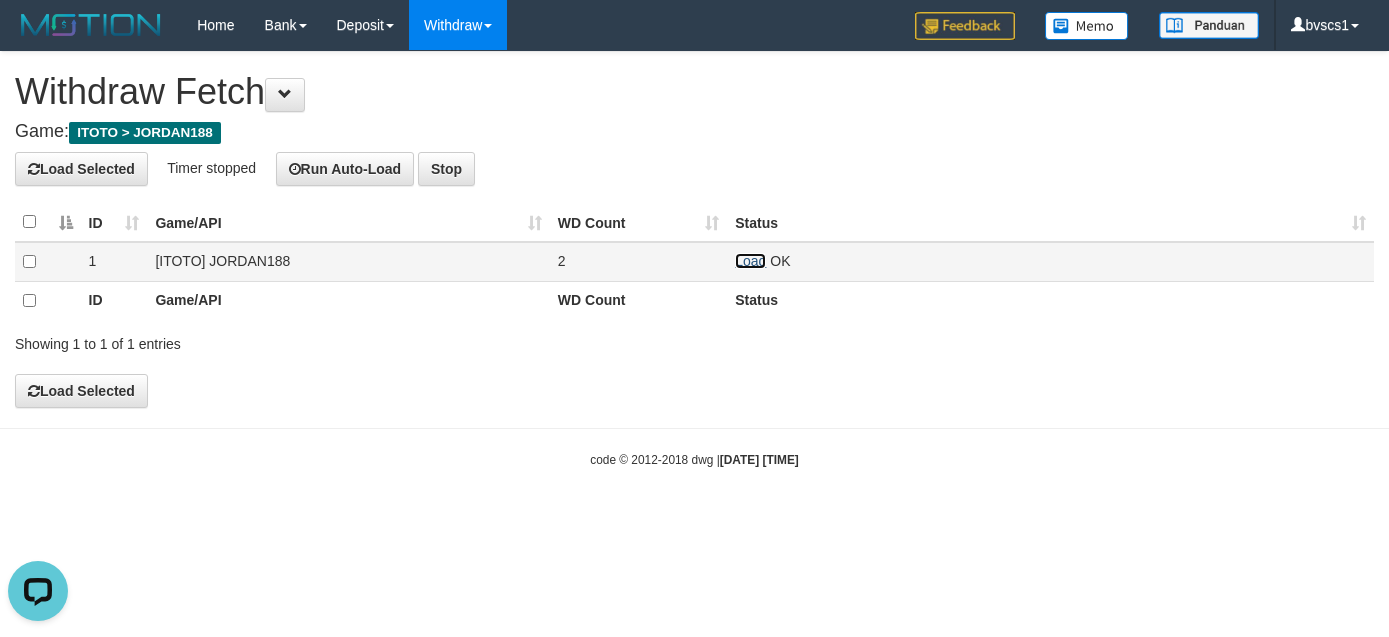 click on "Load" at bounding box center [750, 261] 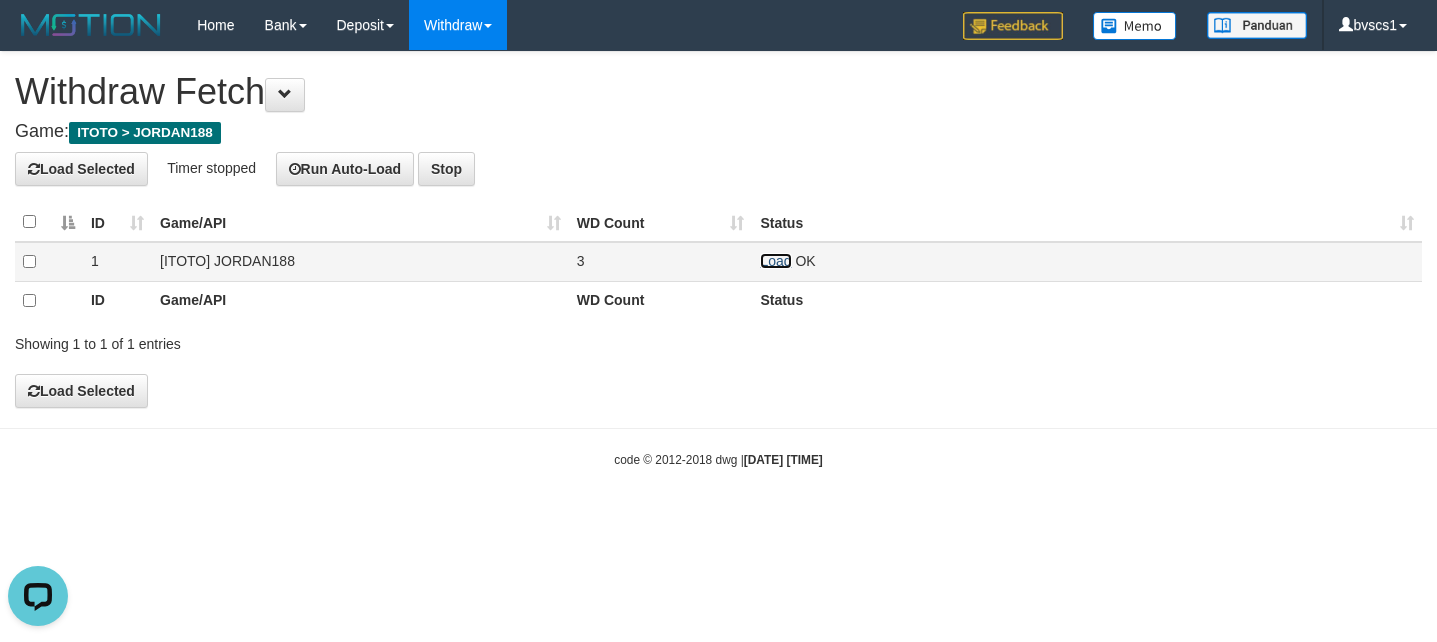 click on "Load" at bounding box center [775, 261] 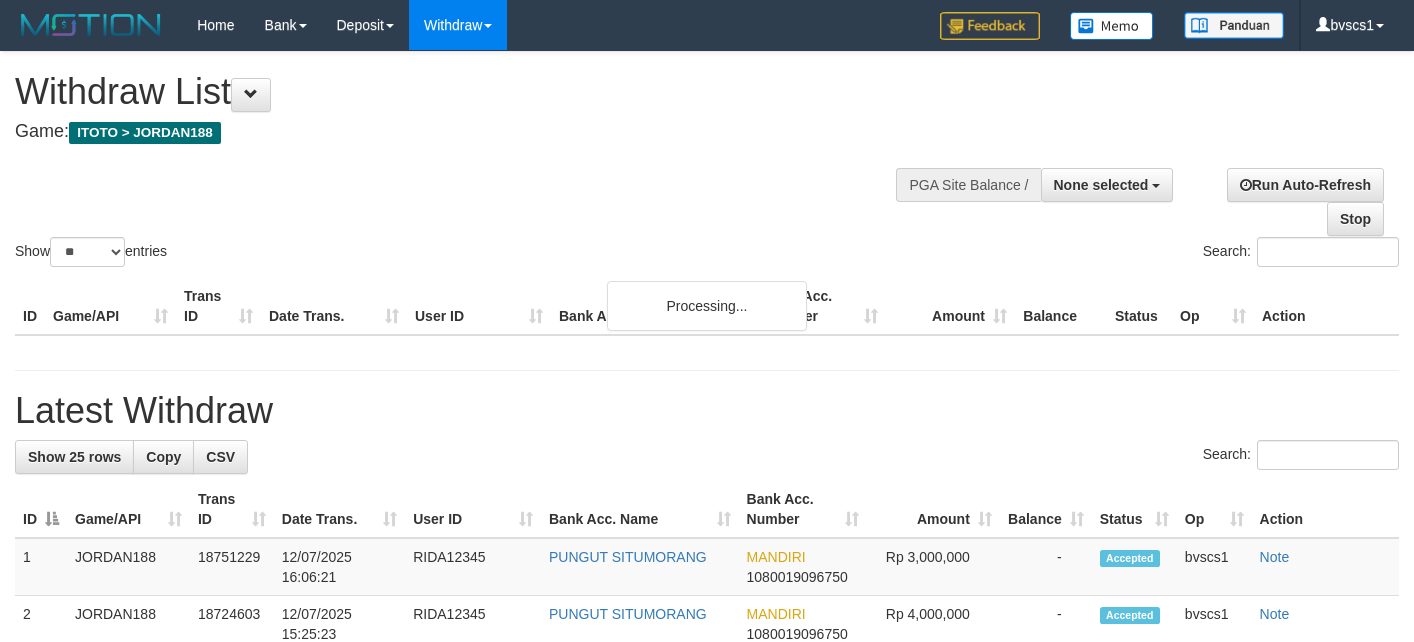select 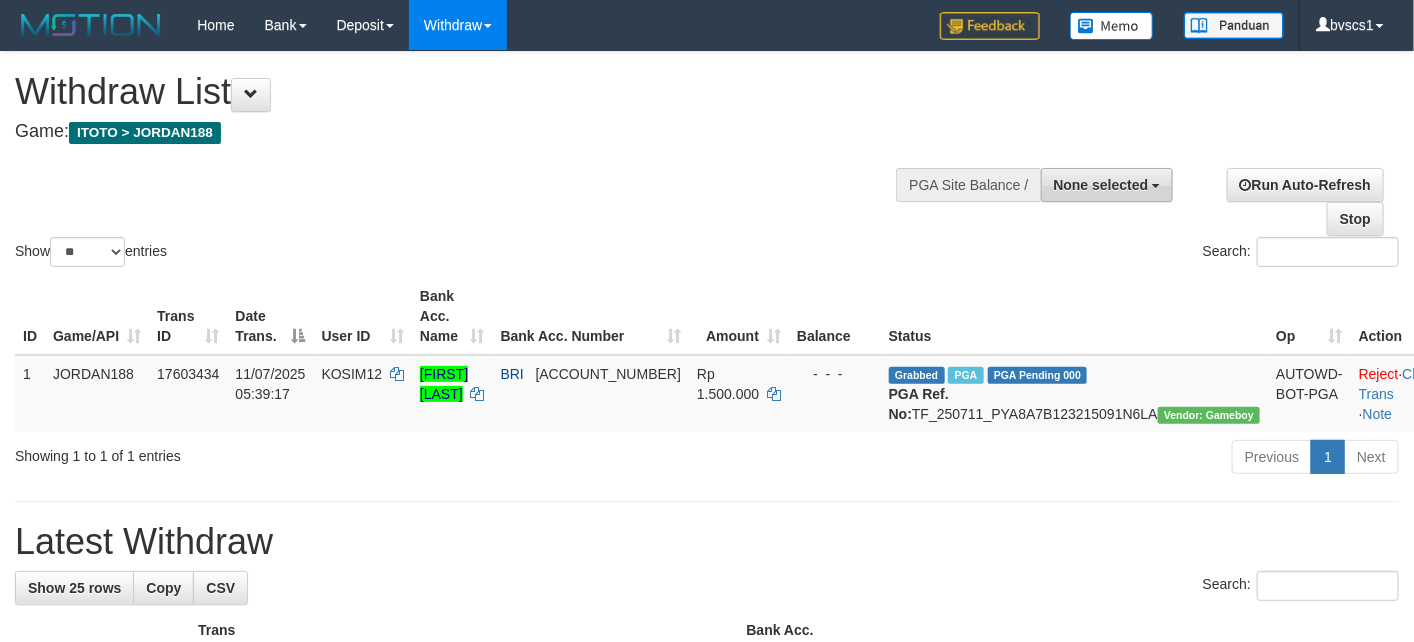 click on "None selected" at bounding box center (1107, 185) 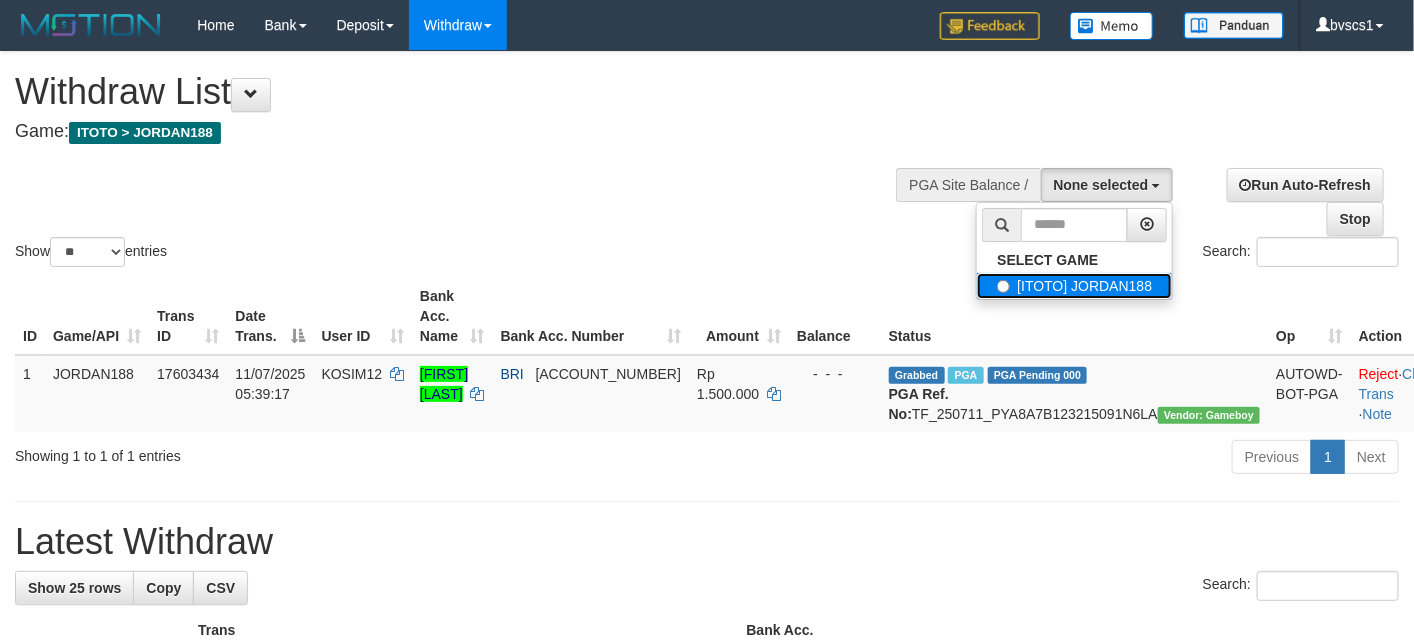 click on "[ITOTO] JORDAN188" at bounding box center (1074, 286) 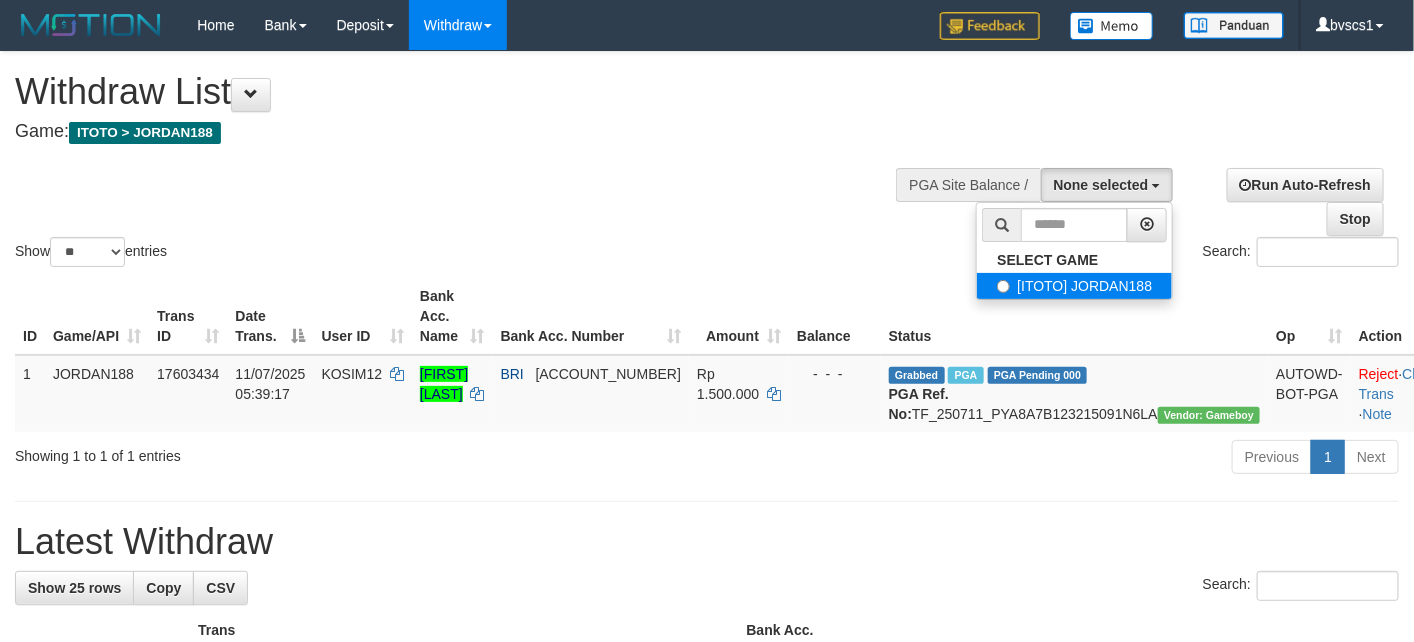 select on "****" 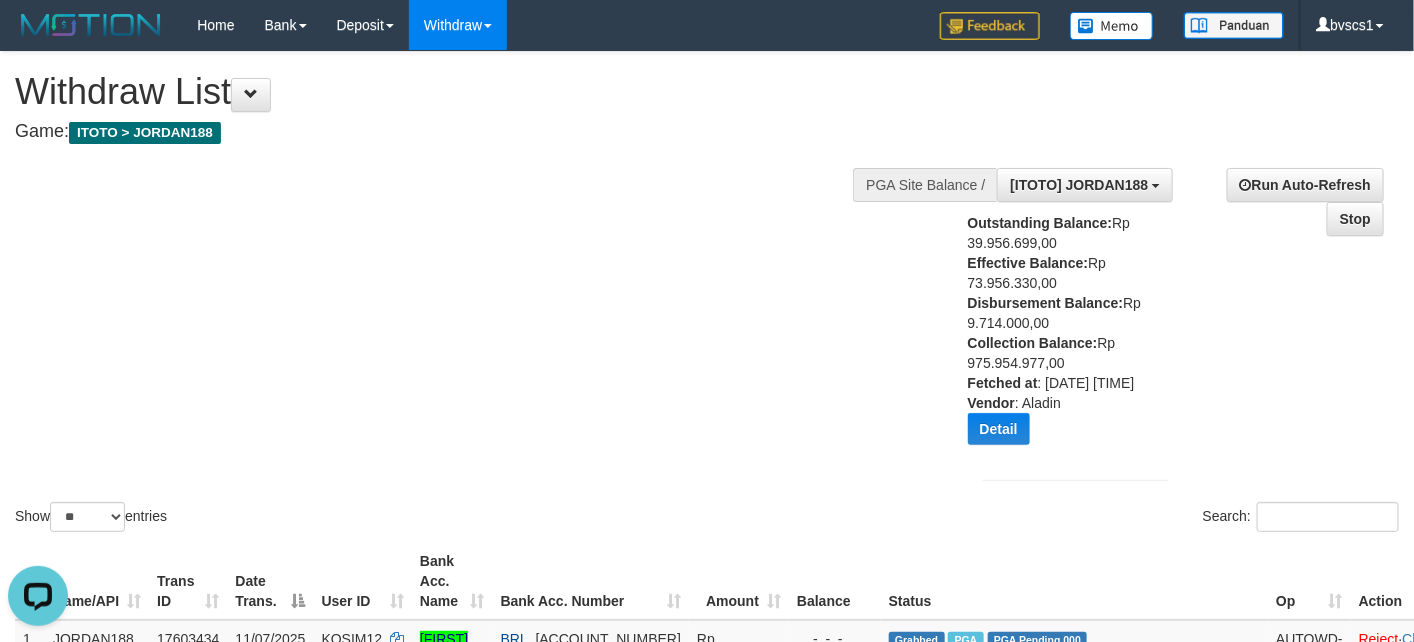 scroll, scrollTop: 0, scrollLeft: 0, axis: both 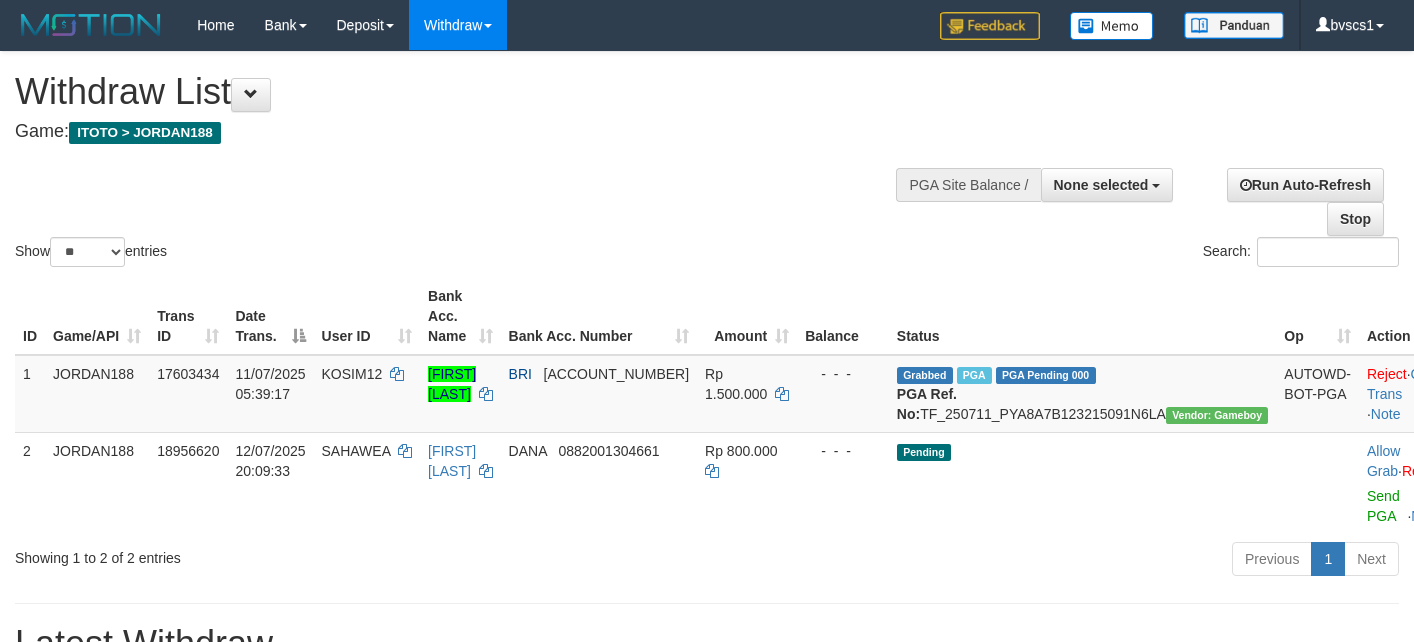 select 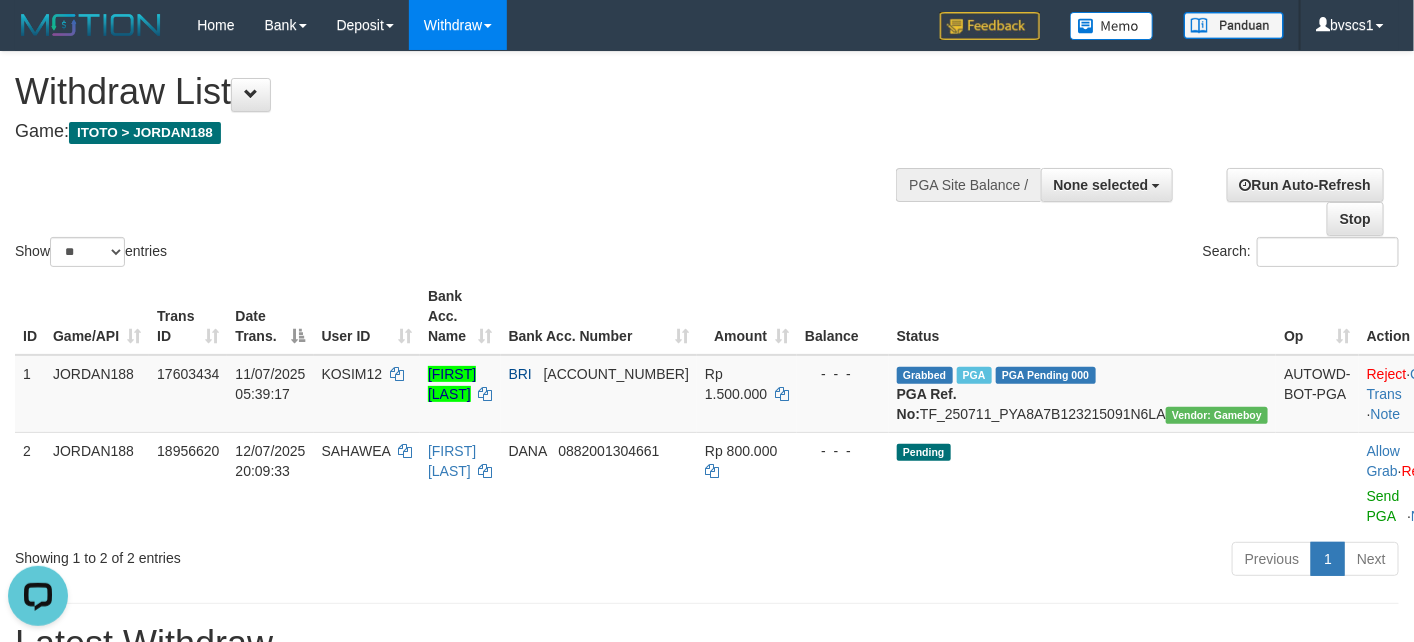 scroll, scrollTop: 0, scrollLeft: 0, axis: both 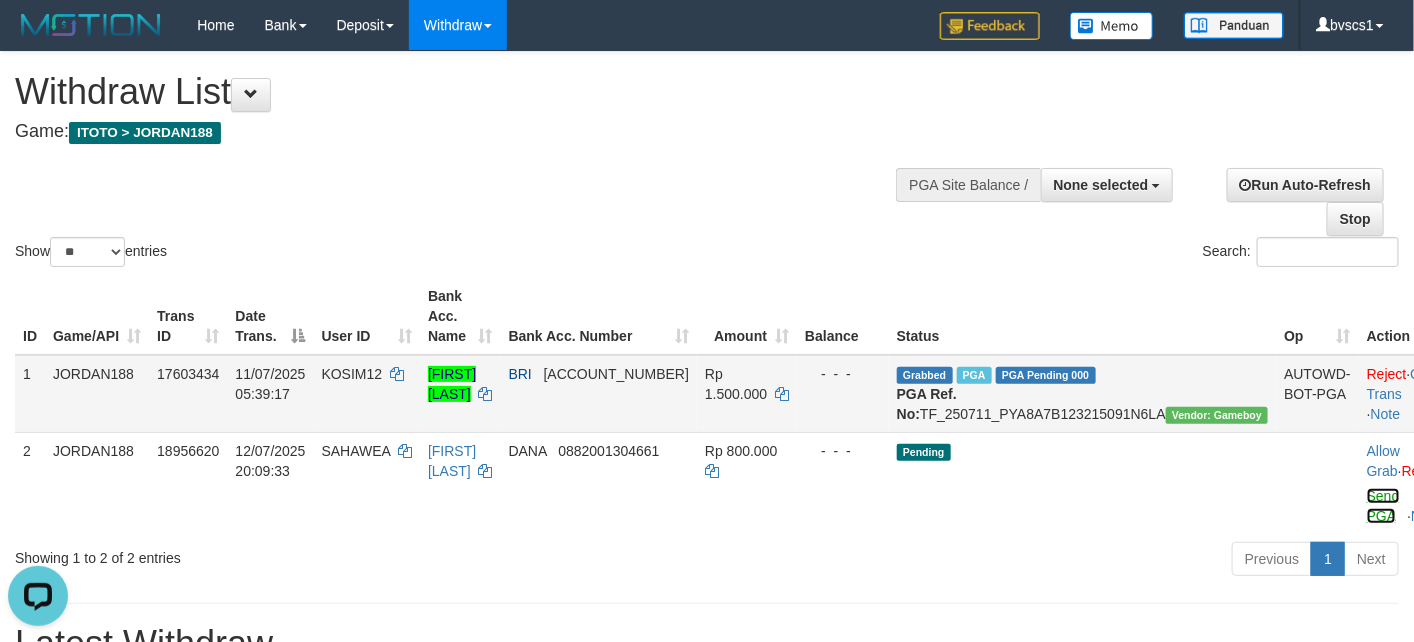click on "Send PGA" at bounding box center (1383, 506) 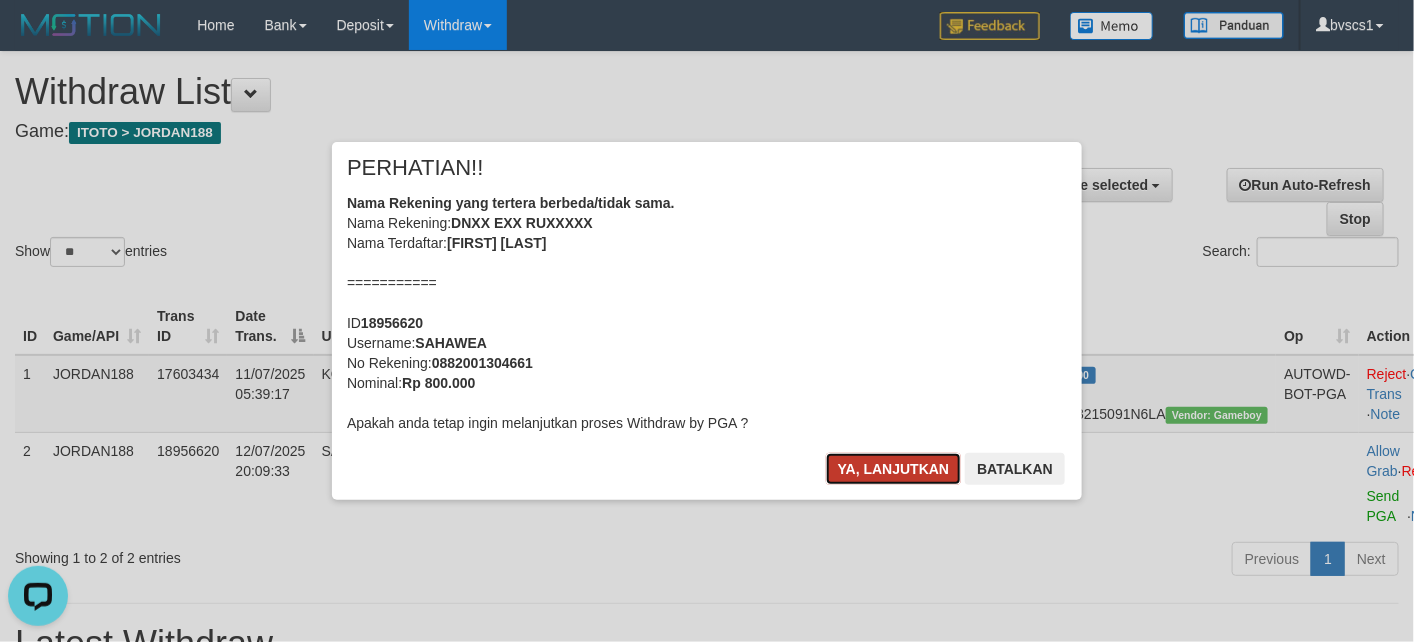 click on "Ya, lanjutkan" at bounding box center (894, 469) 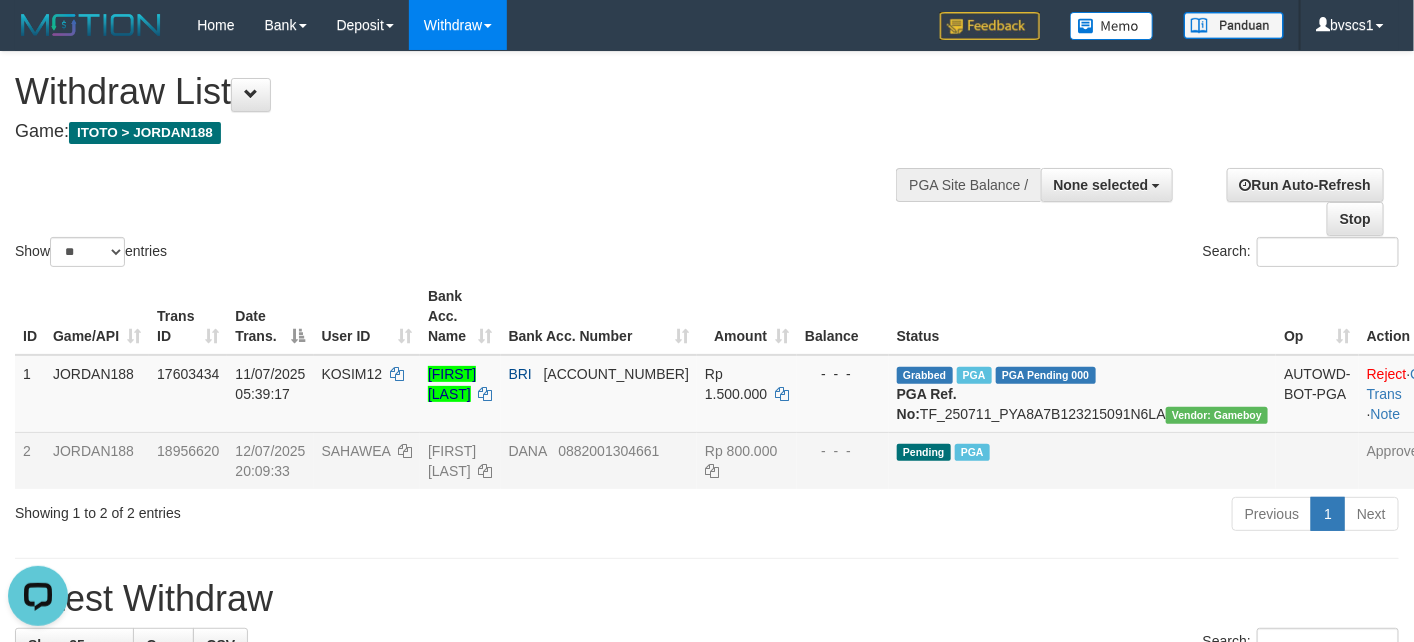 drag, startPoint x: 469, startPoint y: 489, endPoint x: 468, endPoint y: 477, distance: 12.0415945 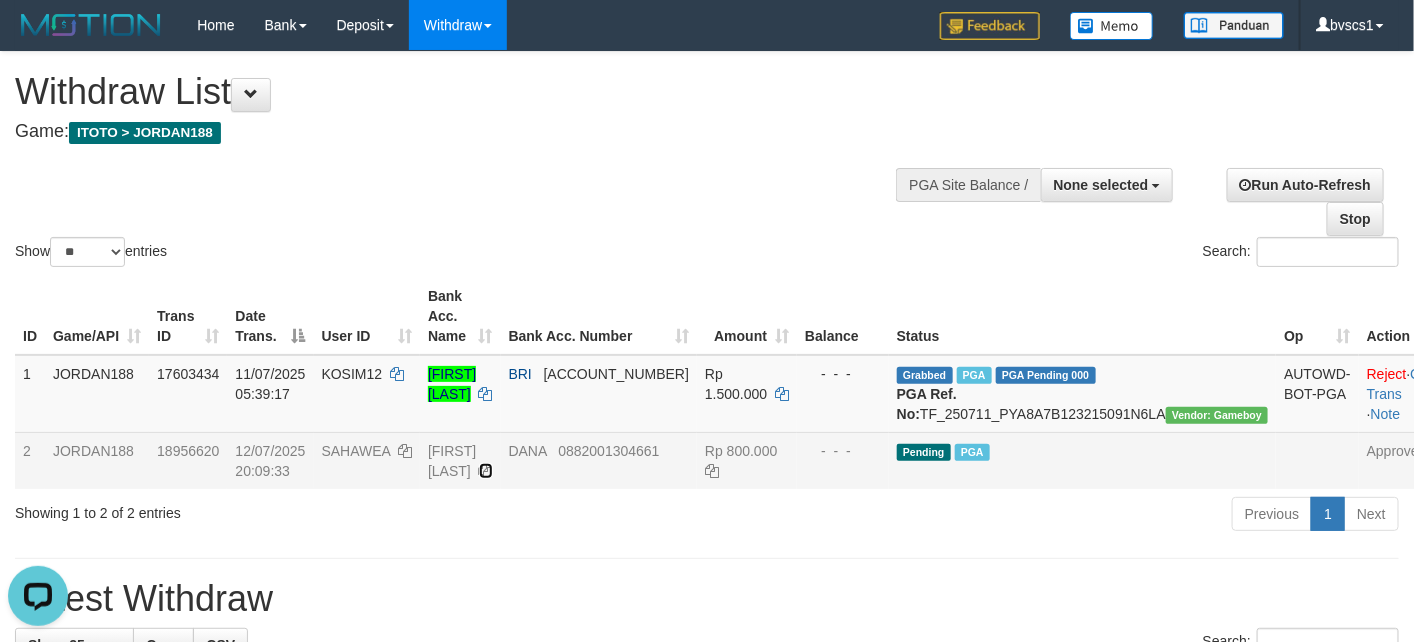 click at bounding box center [486, 471] 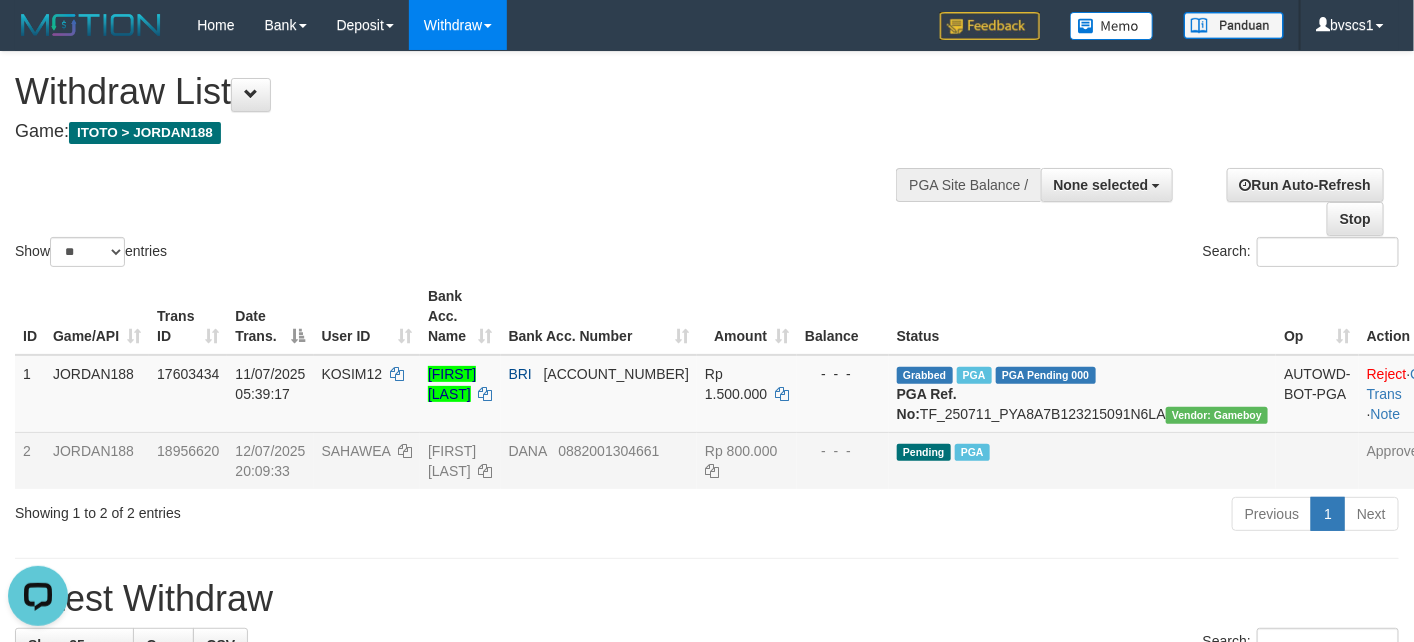 click on "SAHAWEA" at bounding box center [356, 451] 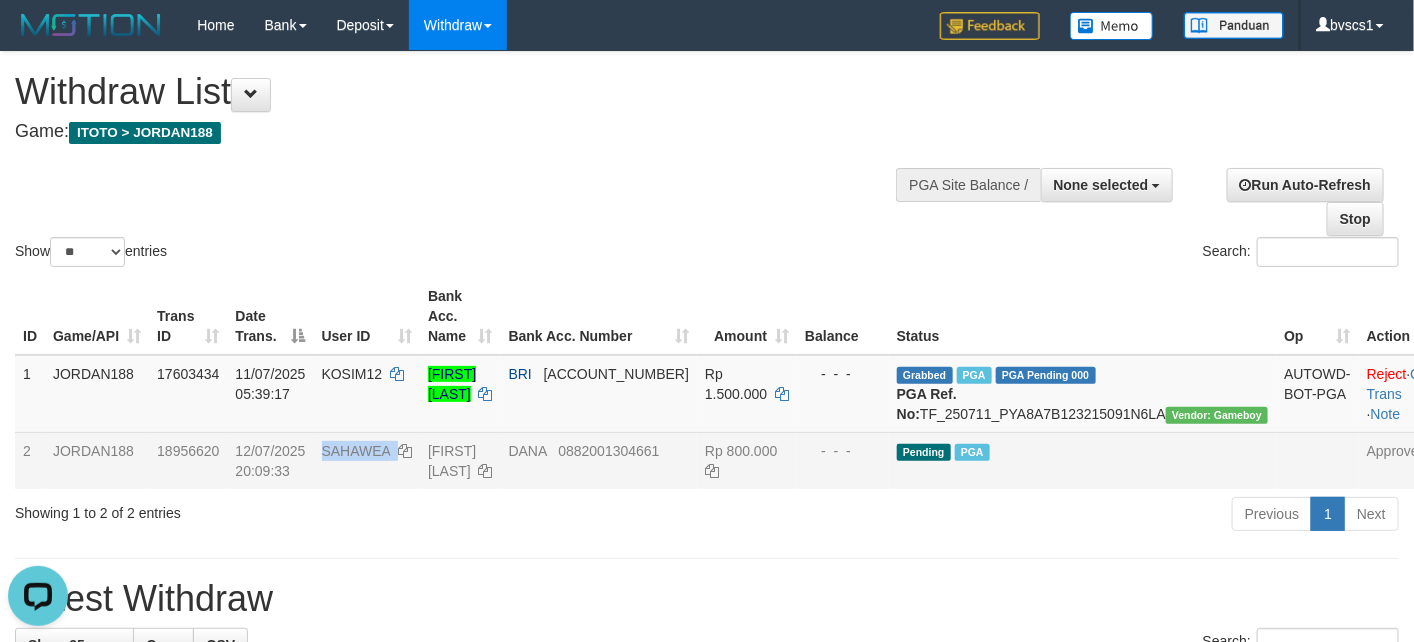 click on "SAHAWEA" at bounding box center (356, 451) 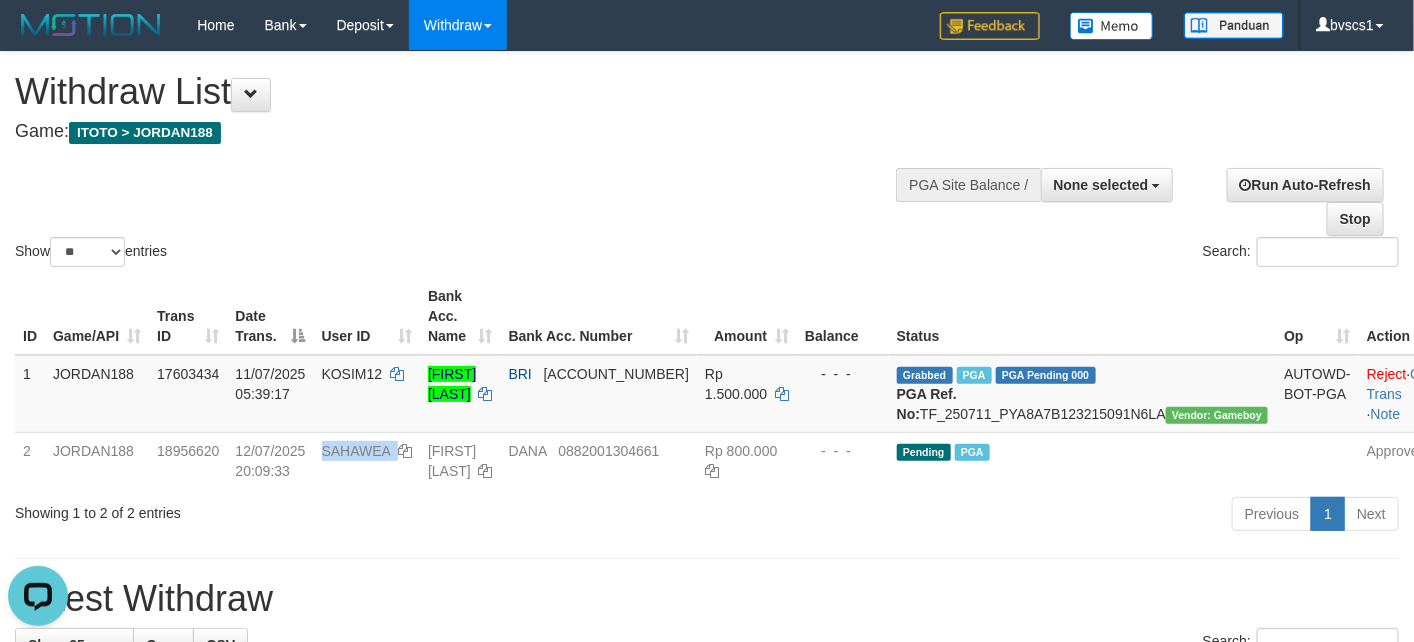 copy on "SAHAWEA" 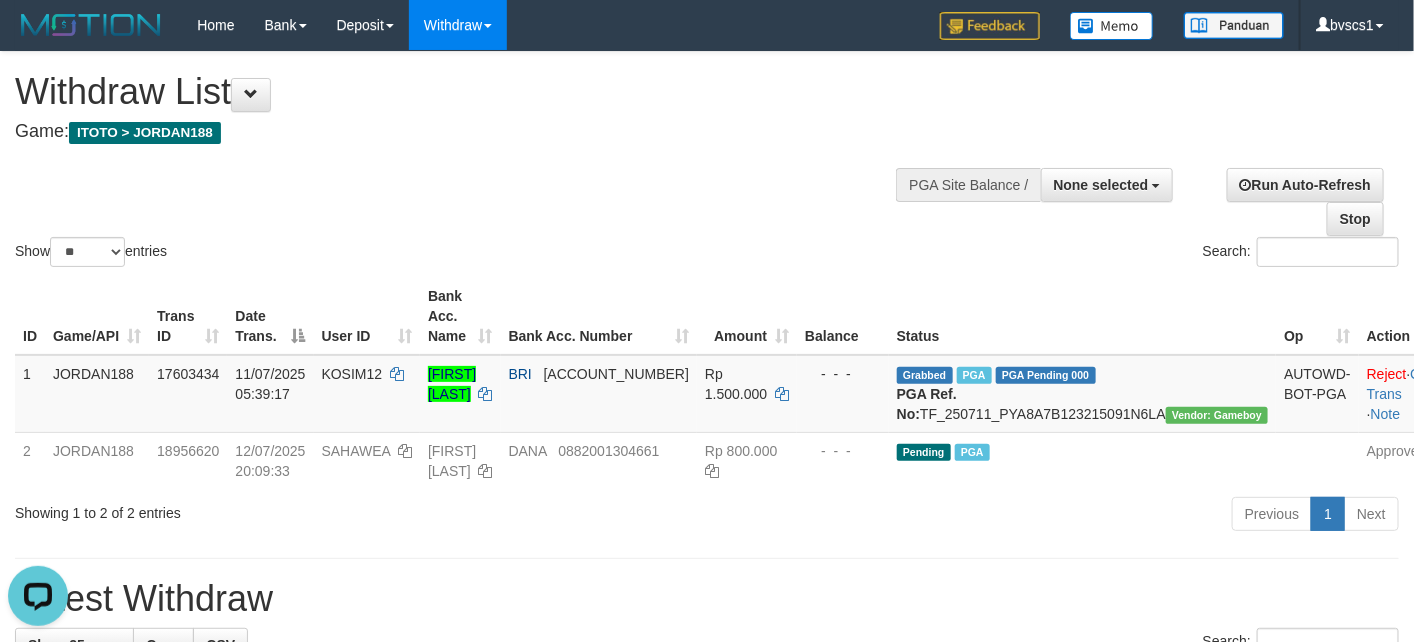 click on "Show  ** ** ** ***  entries Search:" at bounding box center [707, 161] 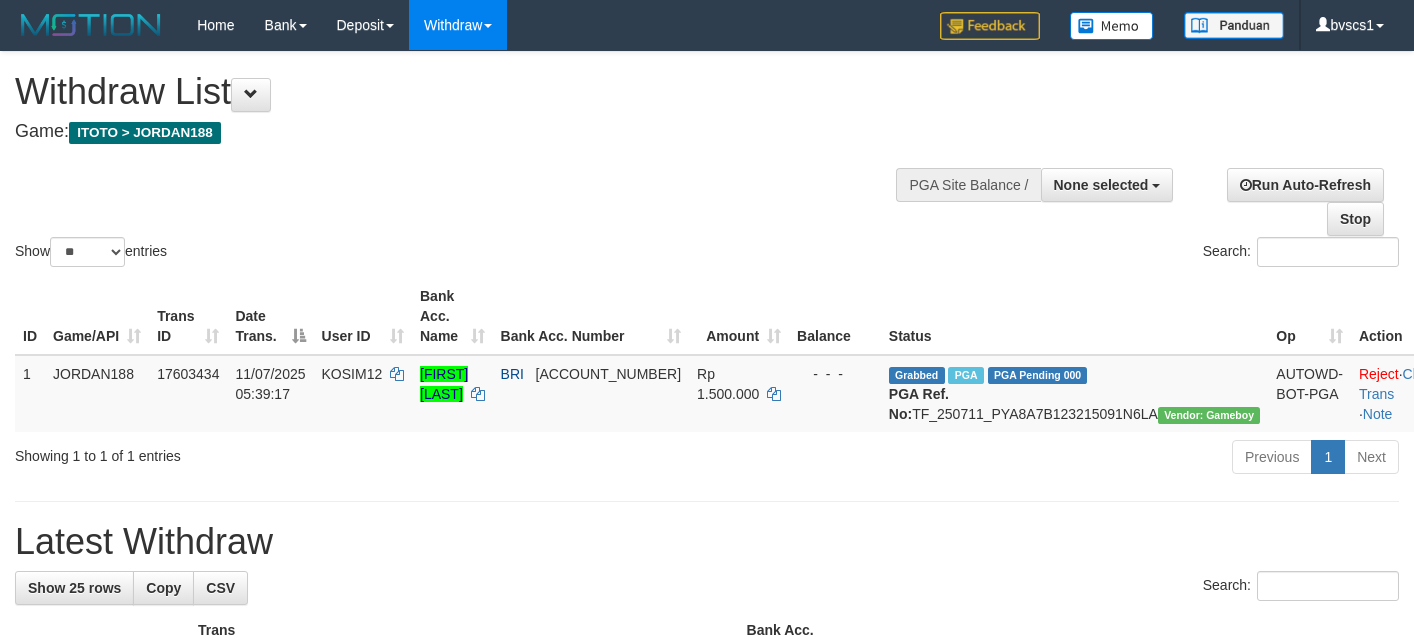 select 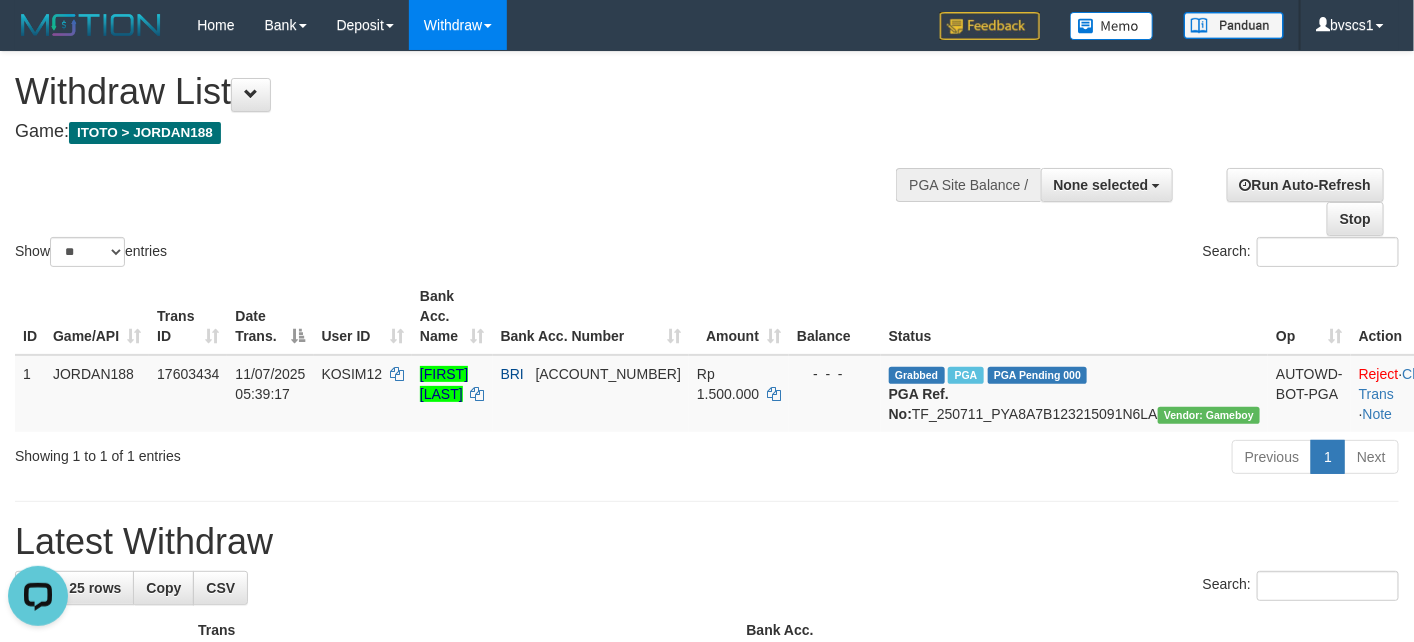 scroll, scrollTop: 0, scrollLeft: 0, axis: both 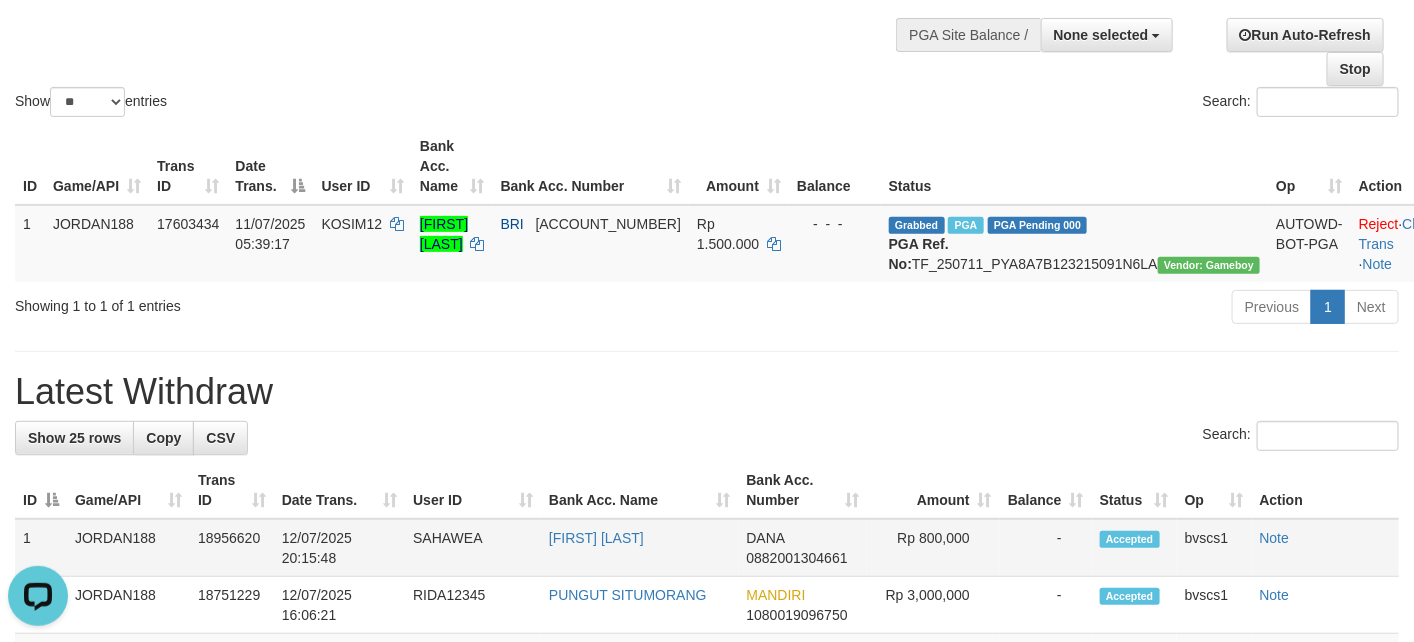 click on "12/07/2025 20:15:48" at bounding box center [339, 548] 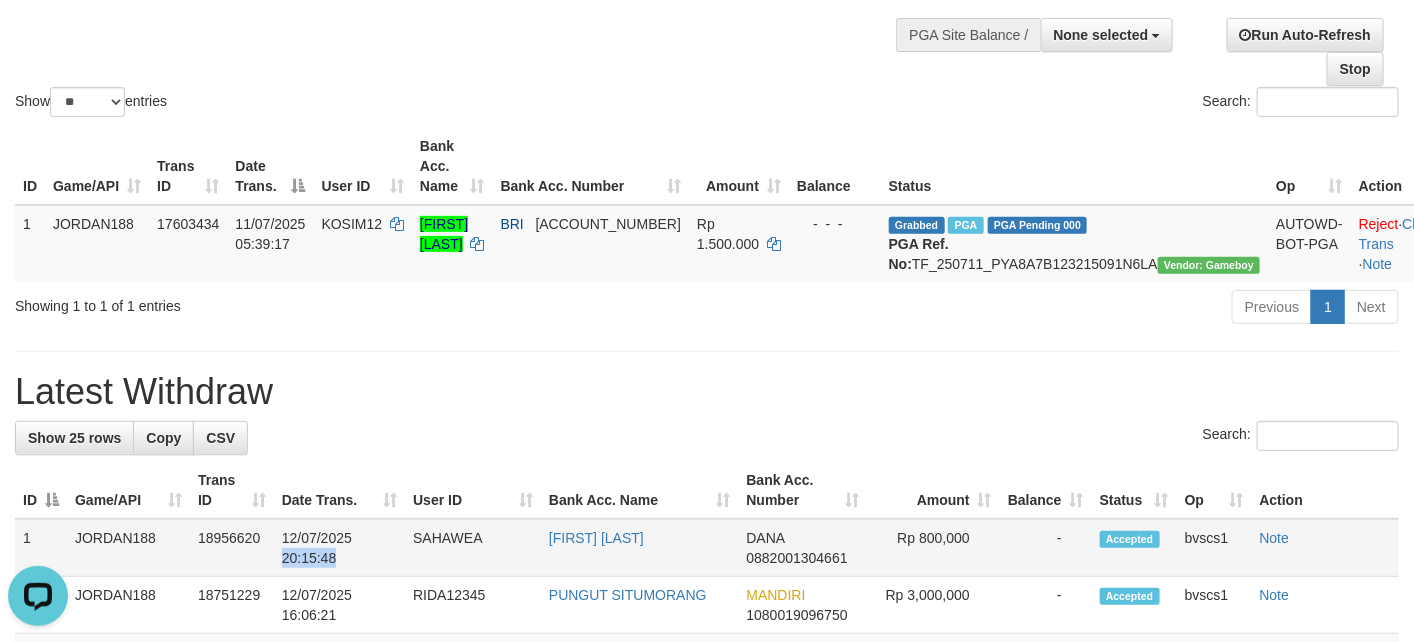drag, startPoint x: 364, startPoint y: 558, endPoint x: 277, endPoint y: 574, distance: 88.45903 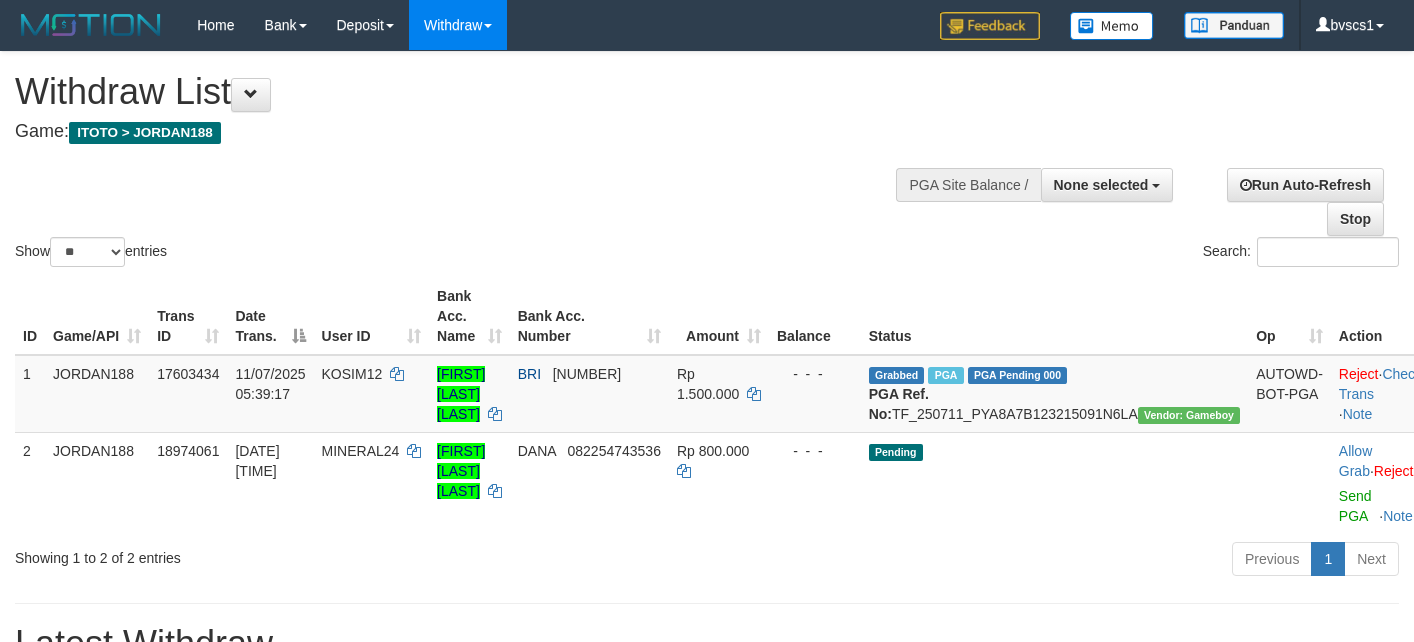 select 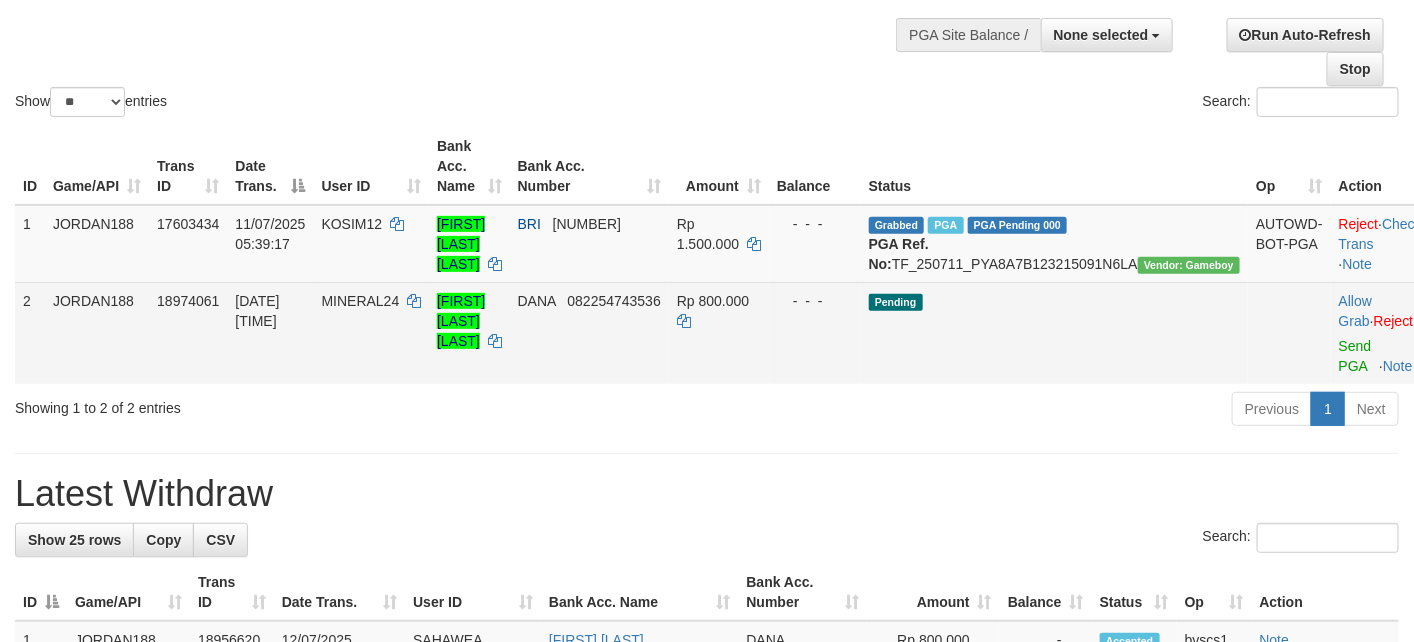 click on "Allow Grab   ·    Reject Send PGA     ·    Note" at bounding box center (1380, 333) 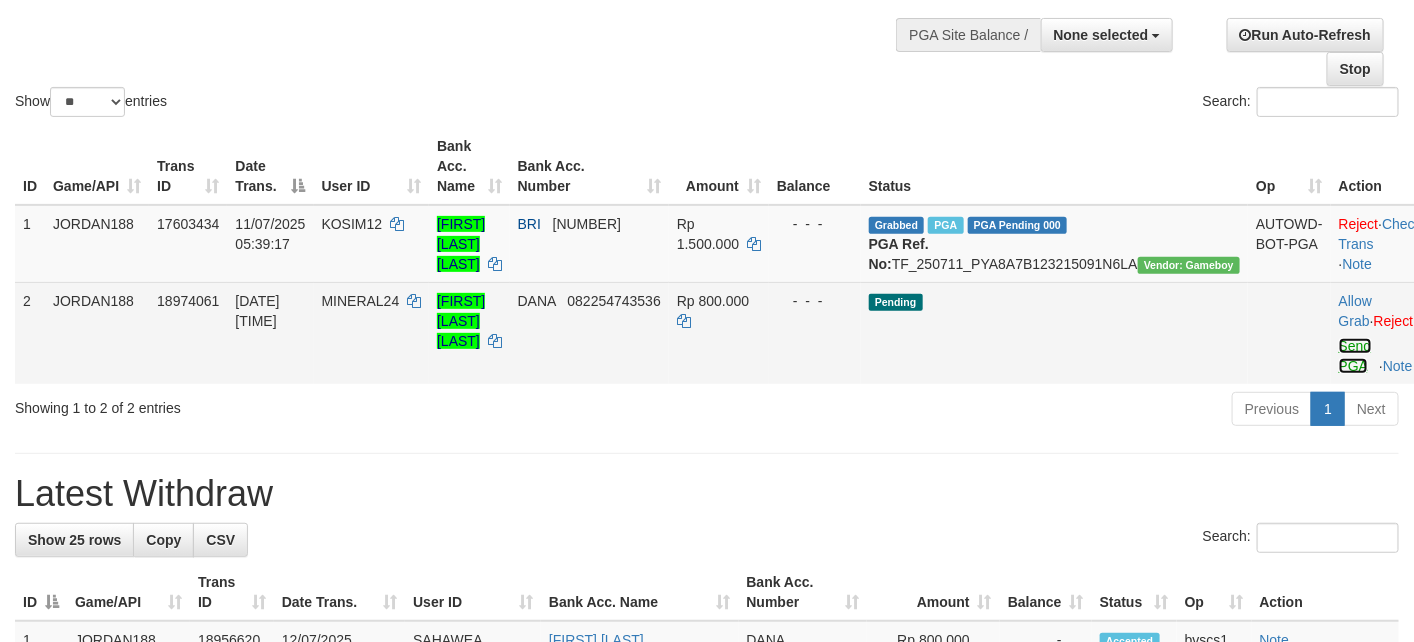 click on "Send PGA" at bounding box center [1355, 356] 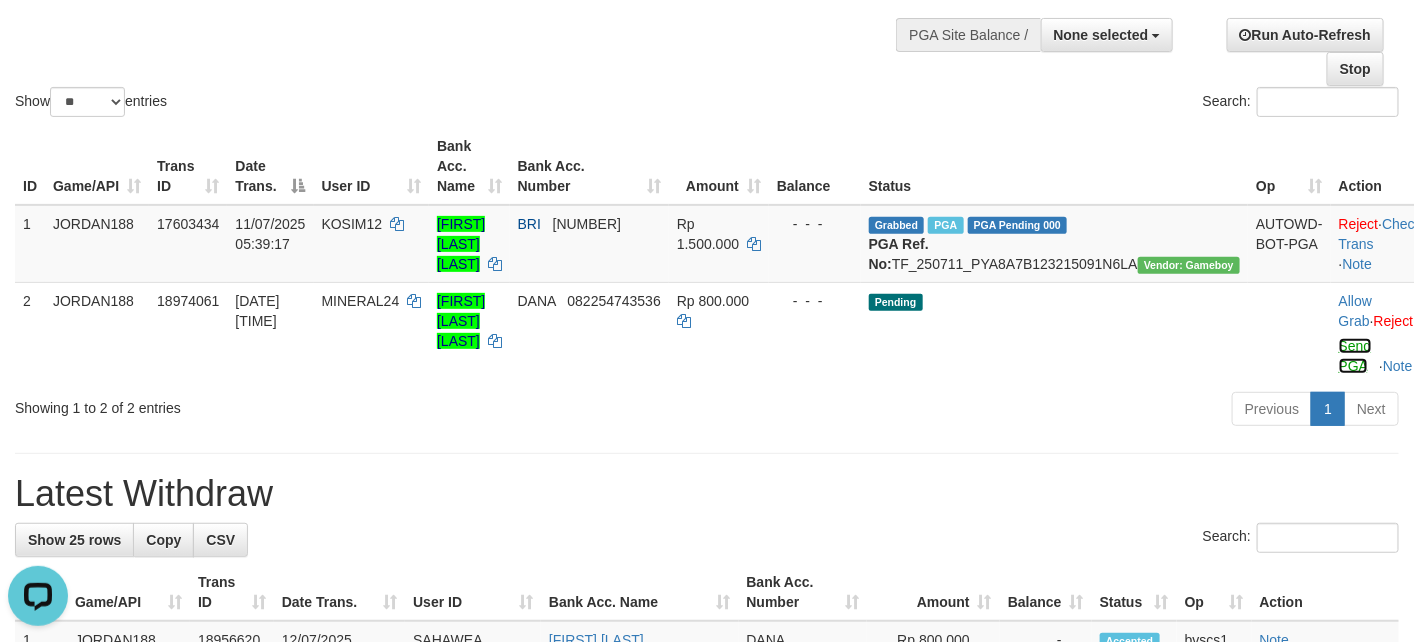 scroll, scrollTop: 0, scrollLeft: 0, axis: both 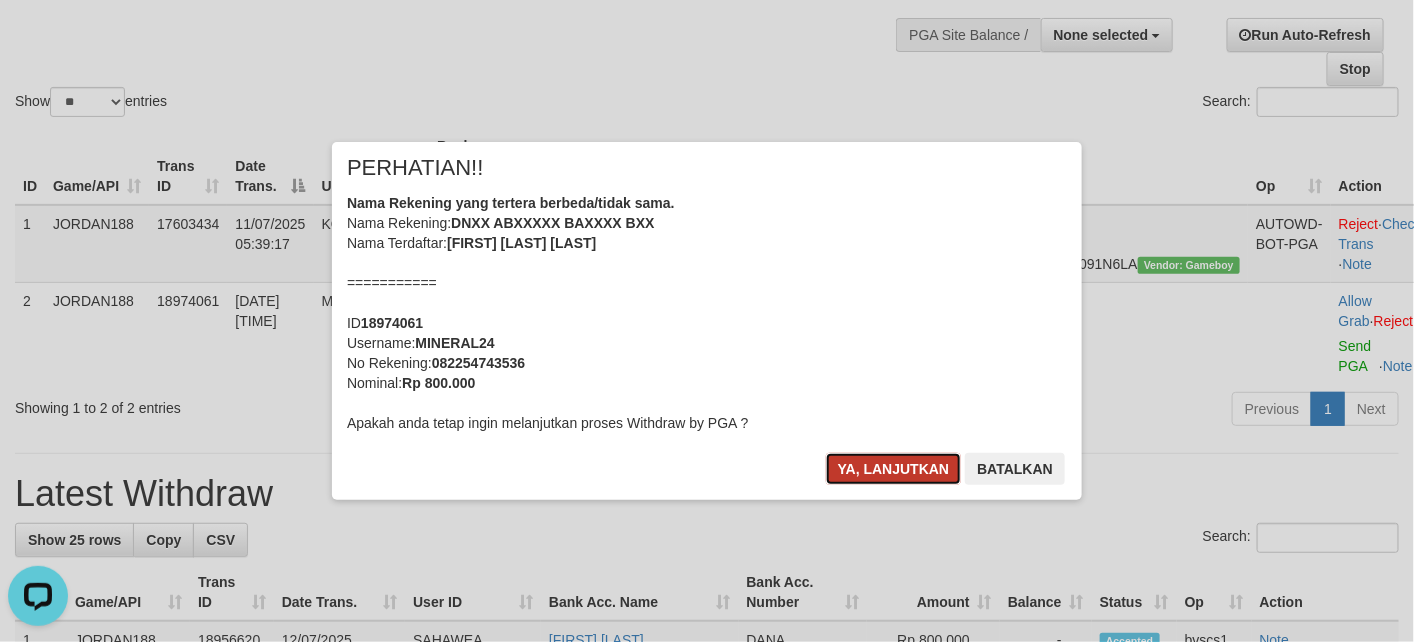 click on "Ya, lanjutkan" at bounding box center (894, 469) 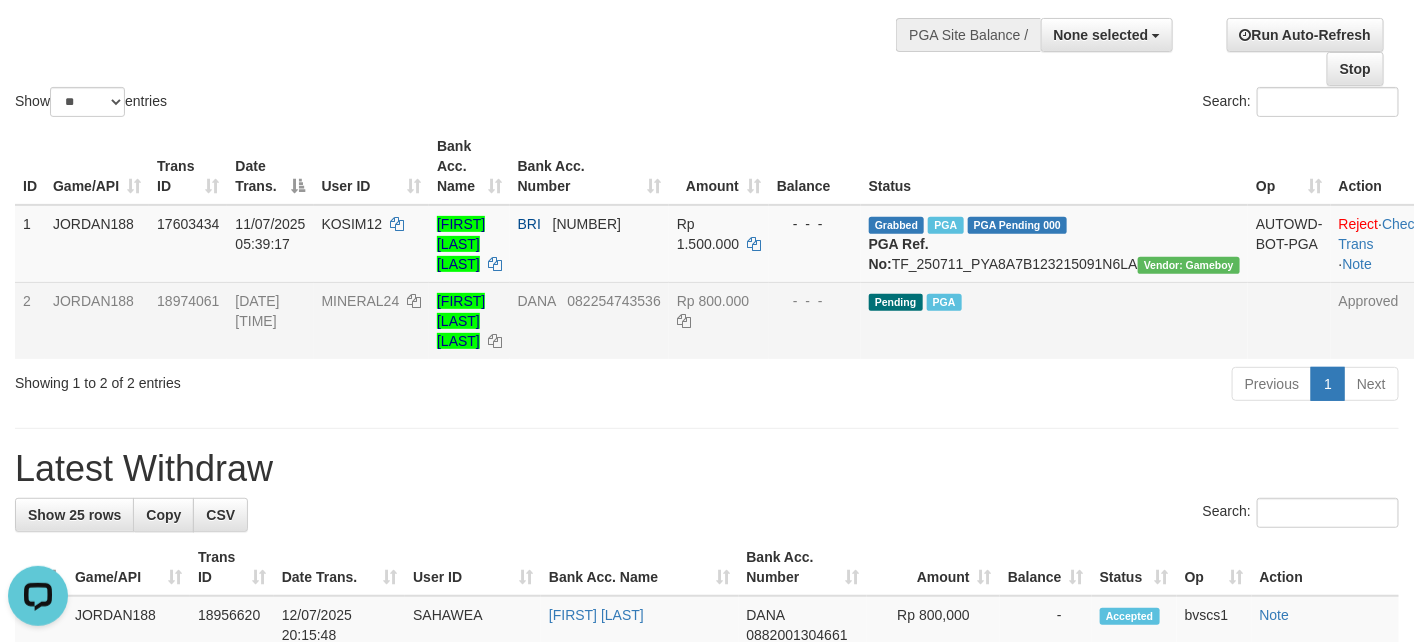 click on "[FIRST] [LAST]" at bounding box center [469, 320] 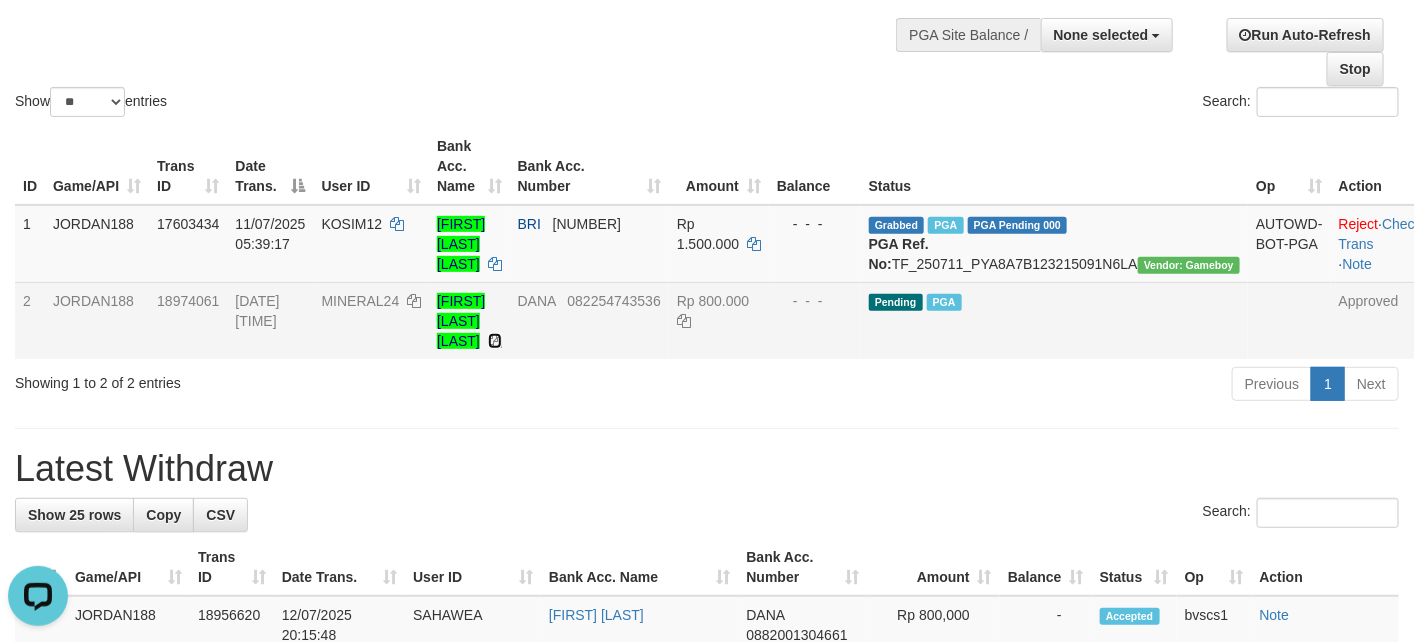 click at bounding box center [495, 341] 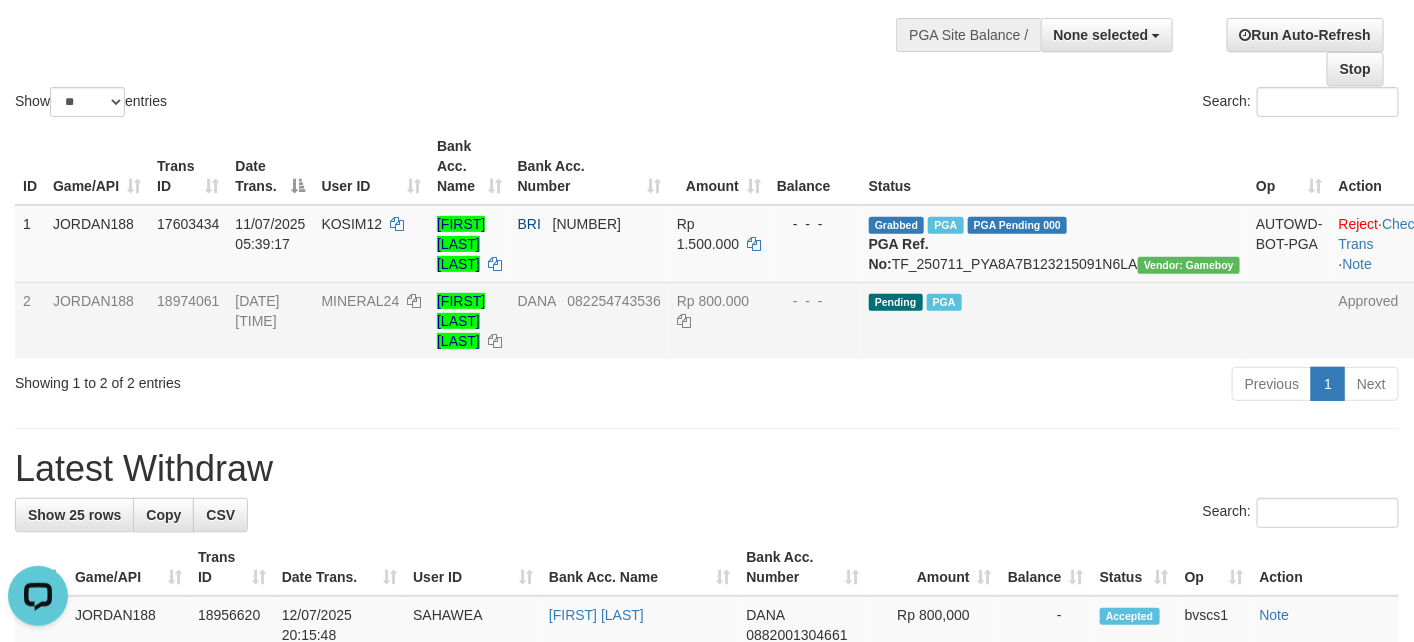 click on "MINERAL24" at bounding box center [361, 301] 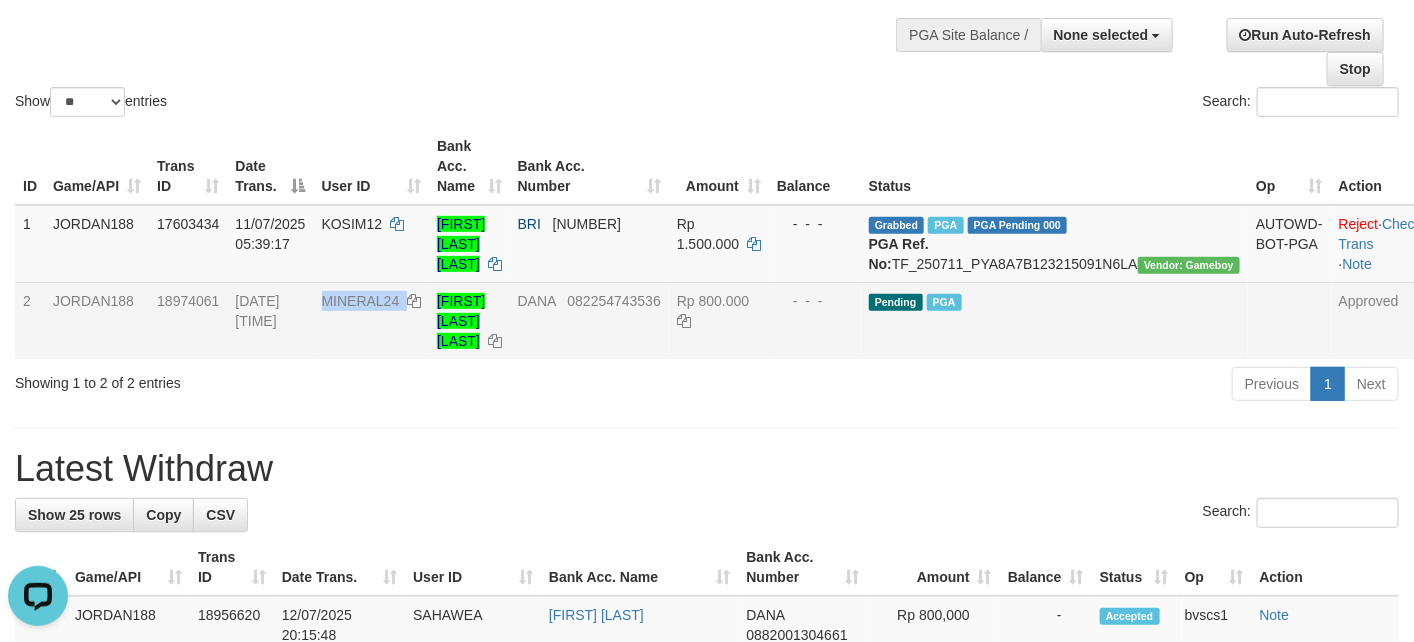 click on "MINERAL24" at bounding box center [361, 301] 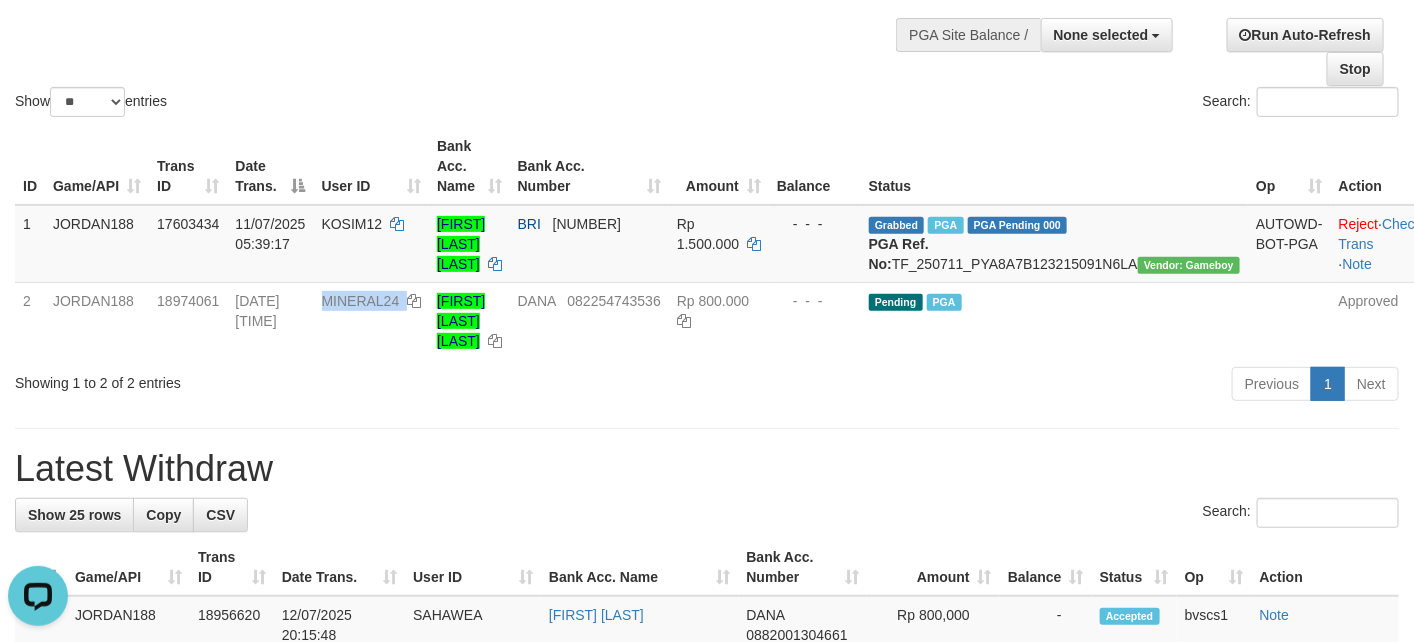 copy on "MINERAL24" 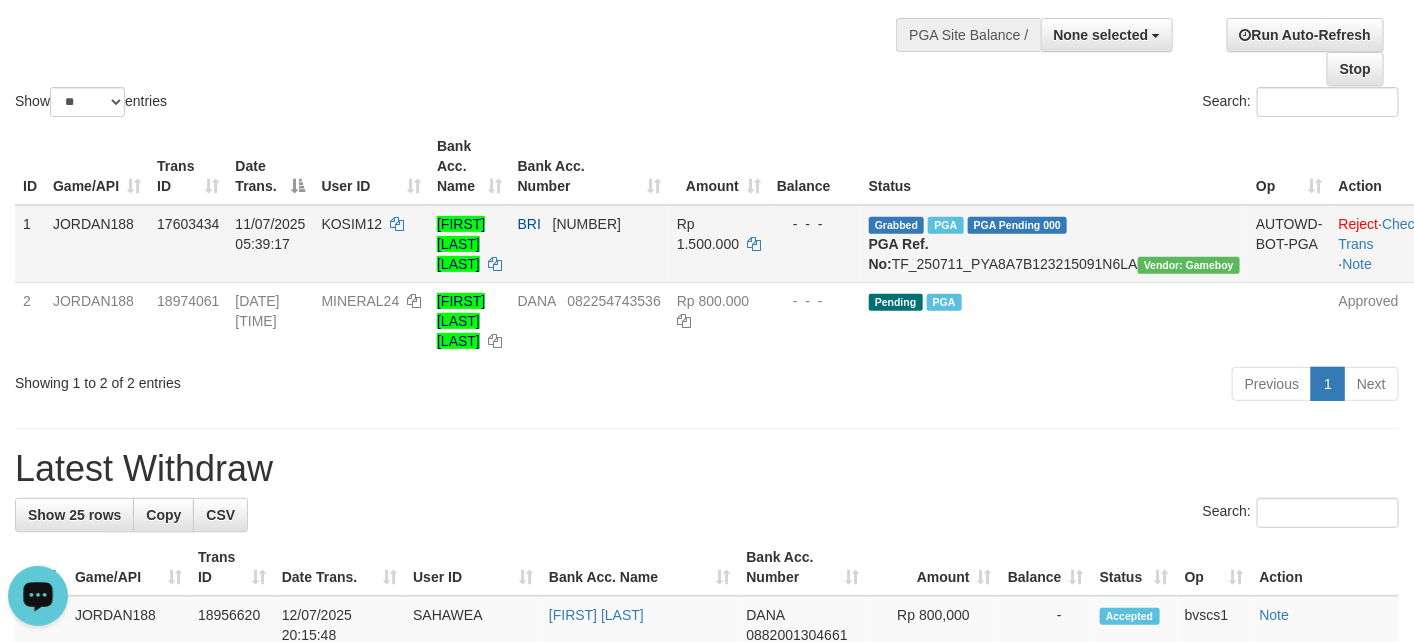 click on "BRI" at bounding box center [529, 224] 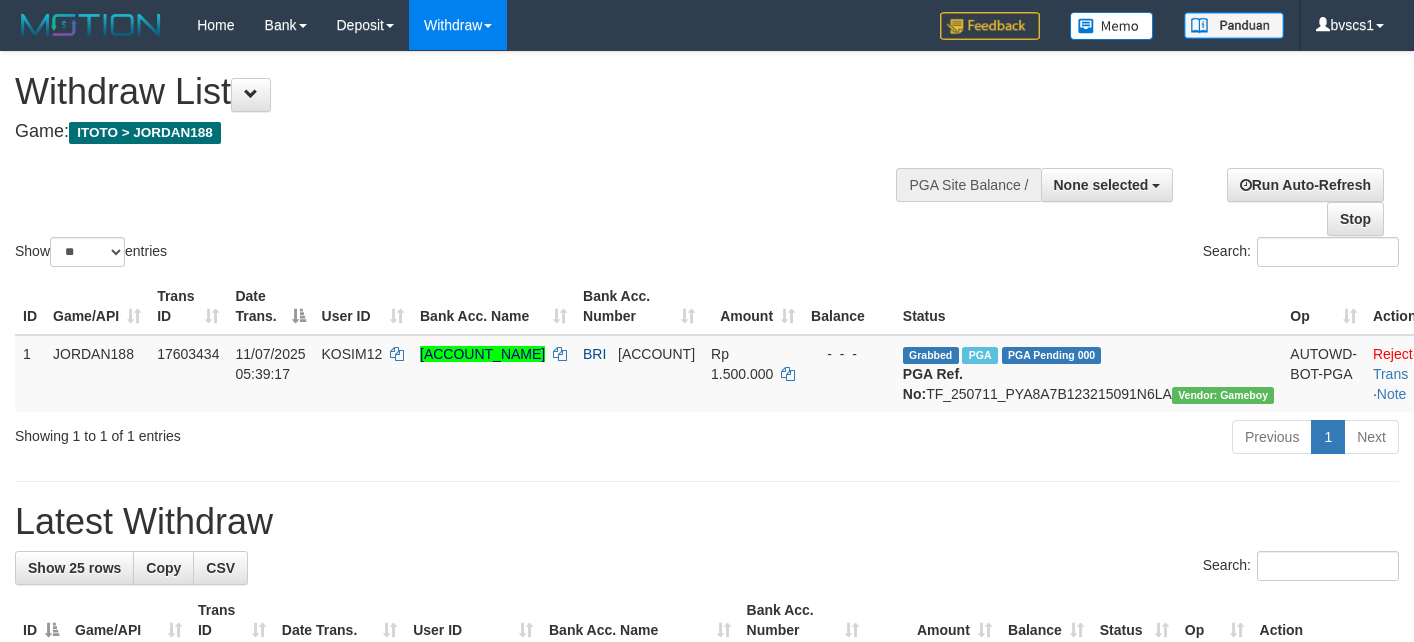 select 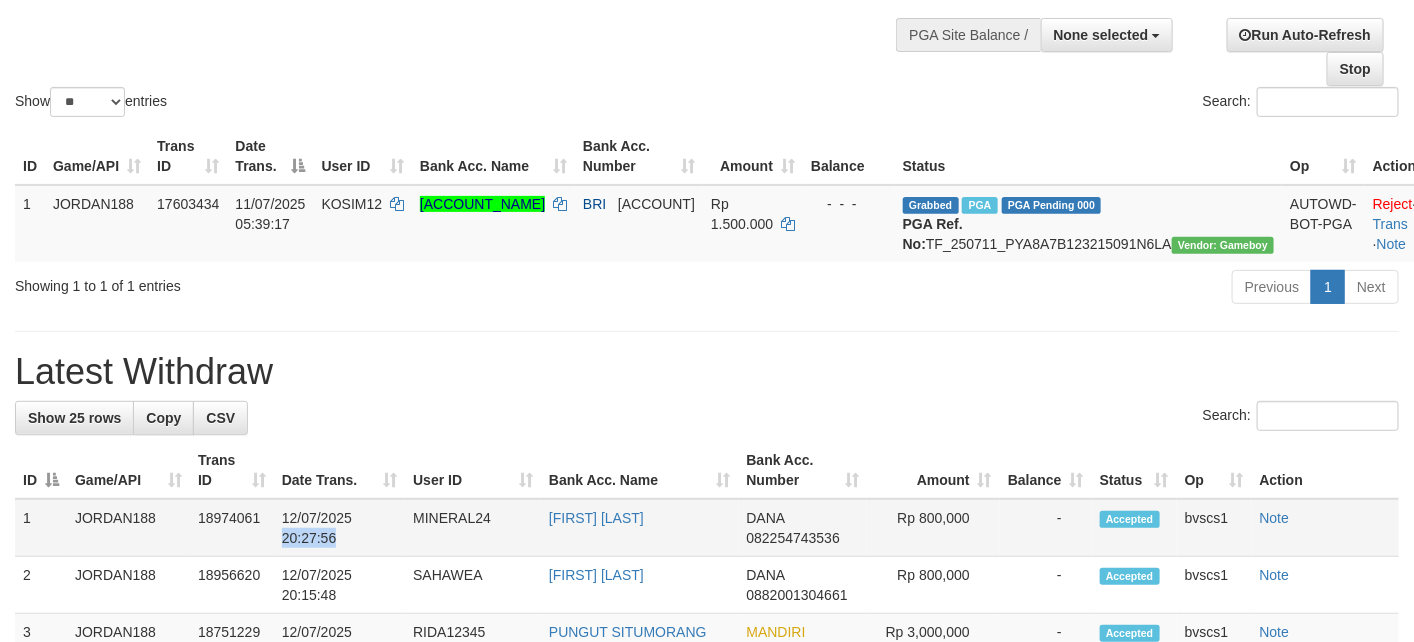 drag, startPoint x: 340, startPoint y: 562, endPoint x: 279, endPoint y: 559, distance: 61.073727 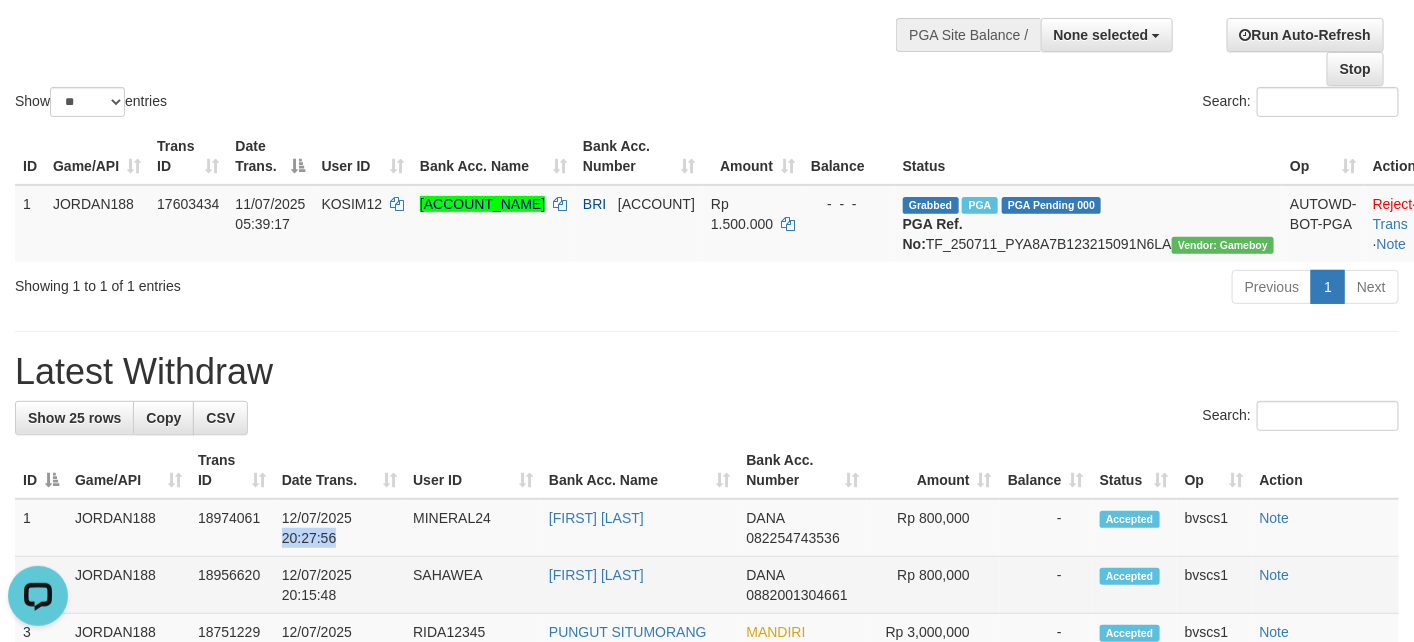 scroll, scrollTop: 0, scrollLeft: 0, axis: both 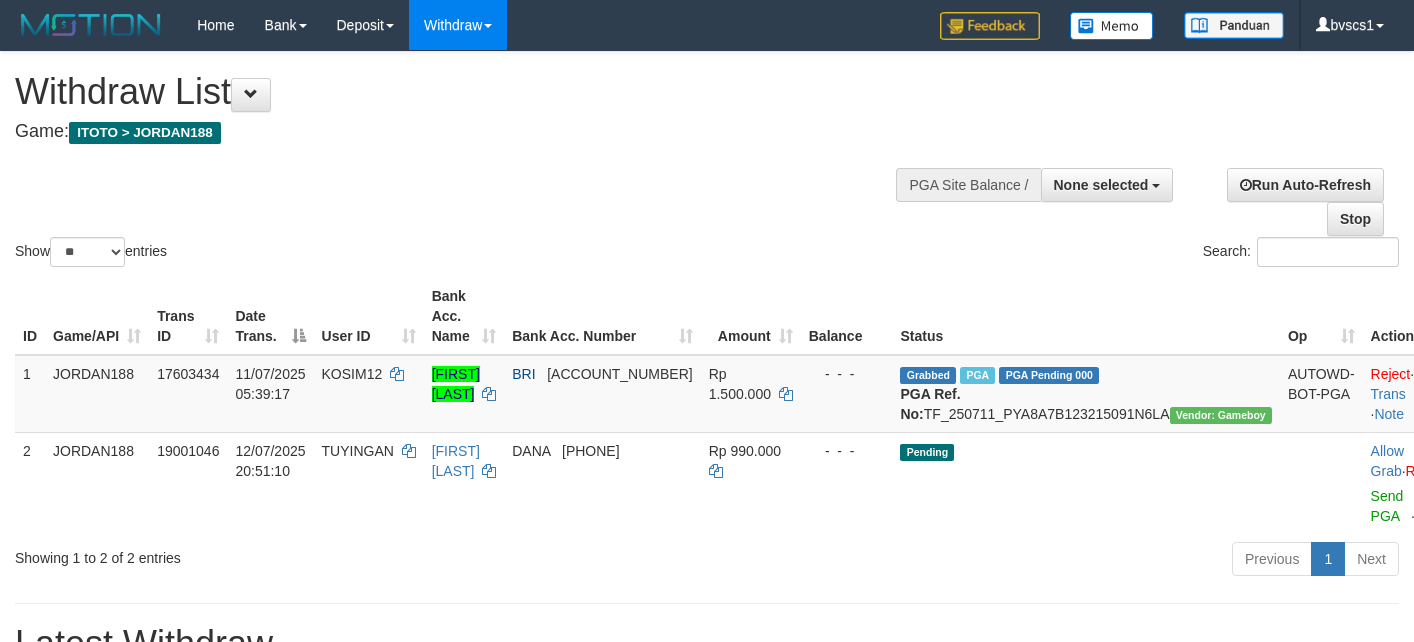 select 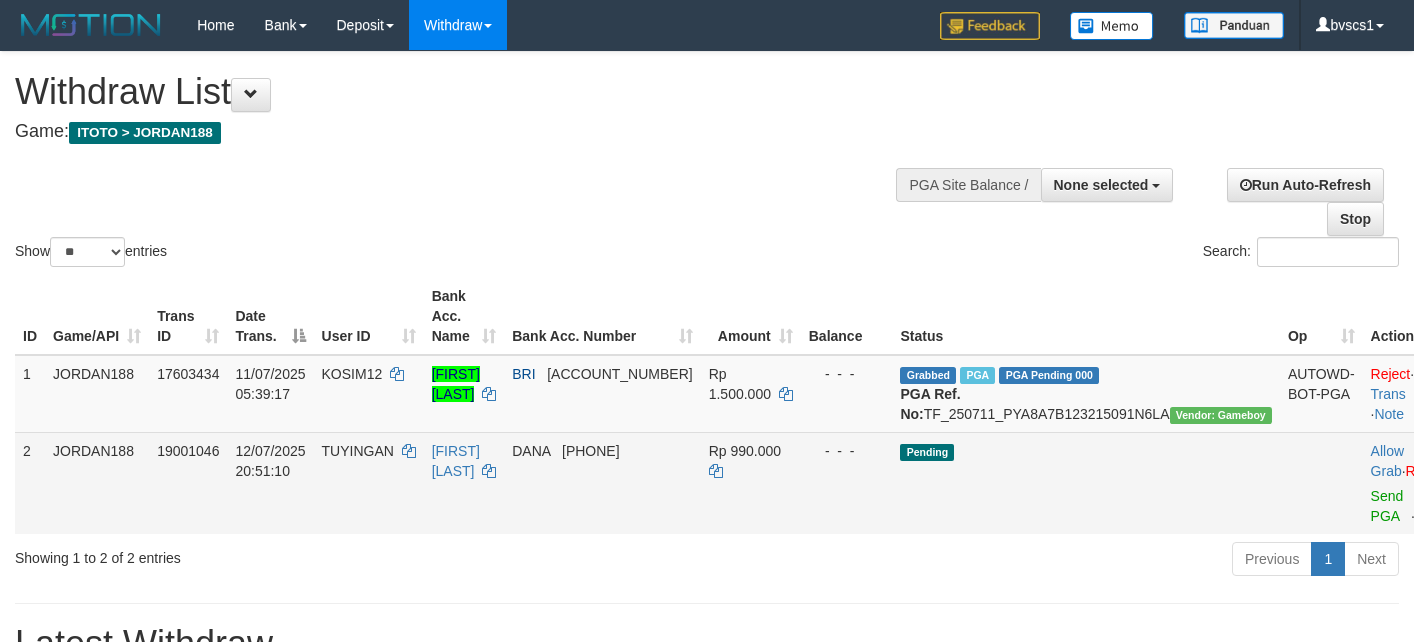scroll, scrollTop: 150, scrollLeft: 0, axis: vertical 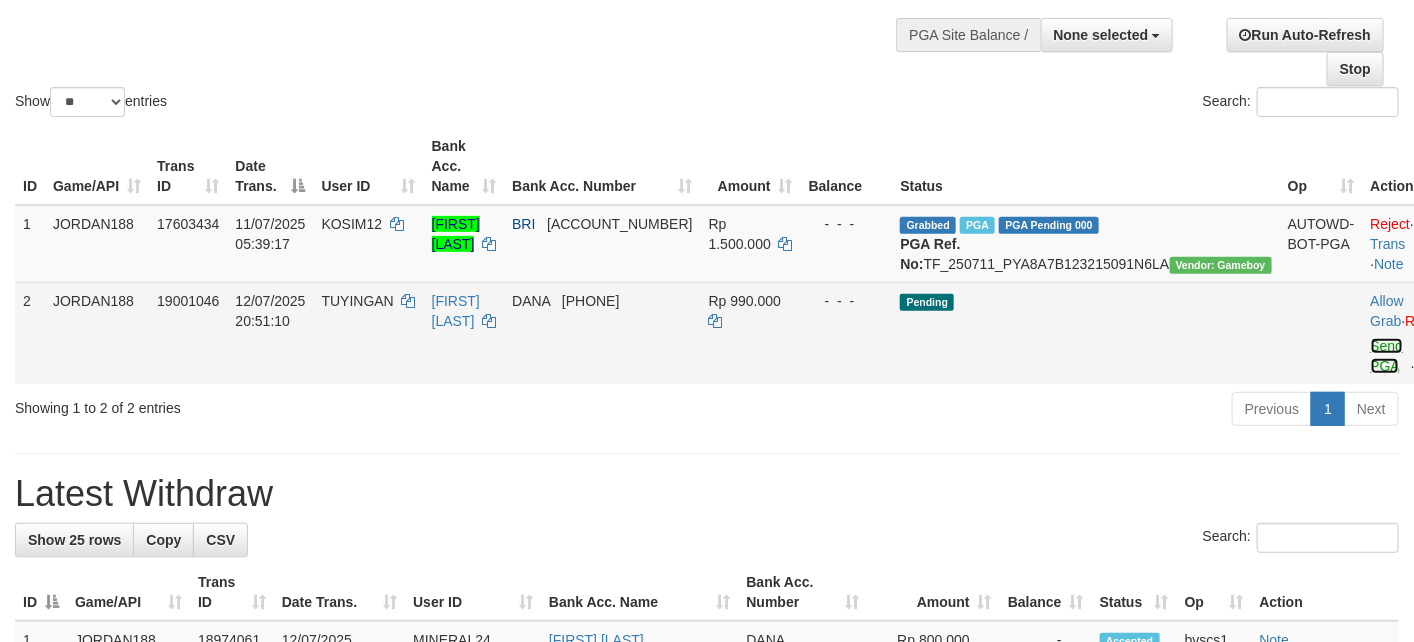 click on "Send PGA" at bounding box center (1387, 356) 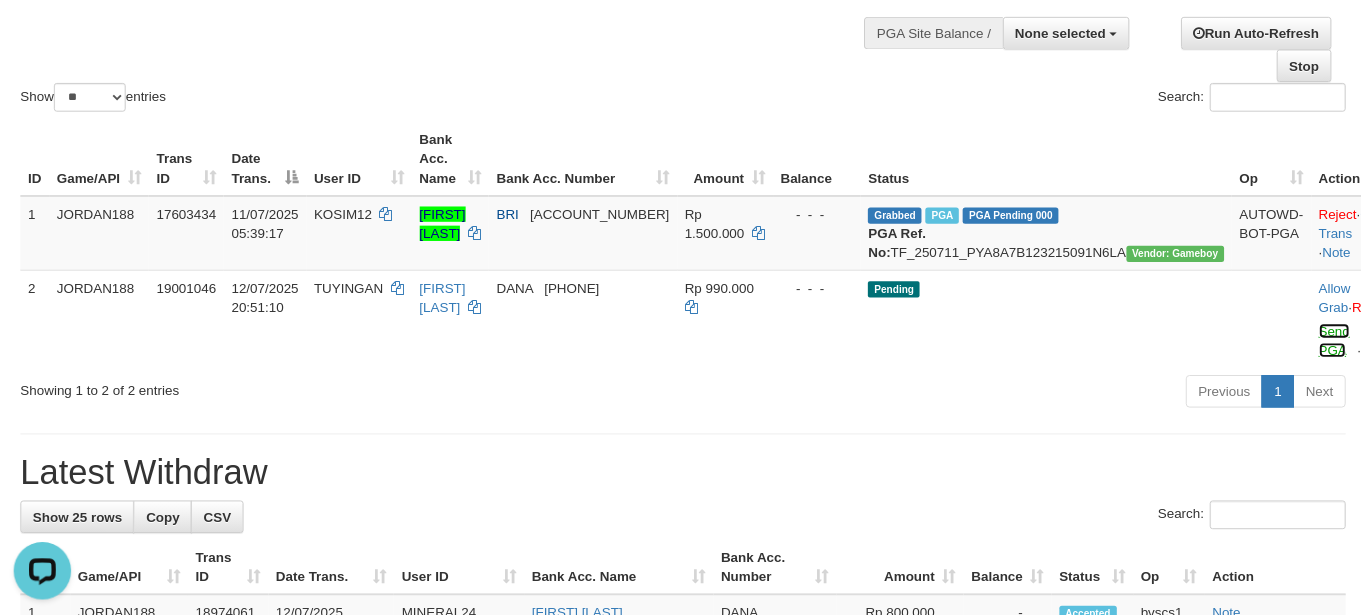scroll, scrollTop: 0, scrollLeft: 0, axis: both 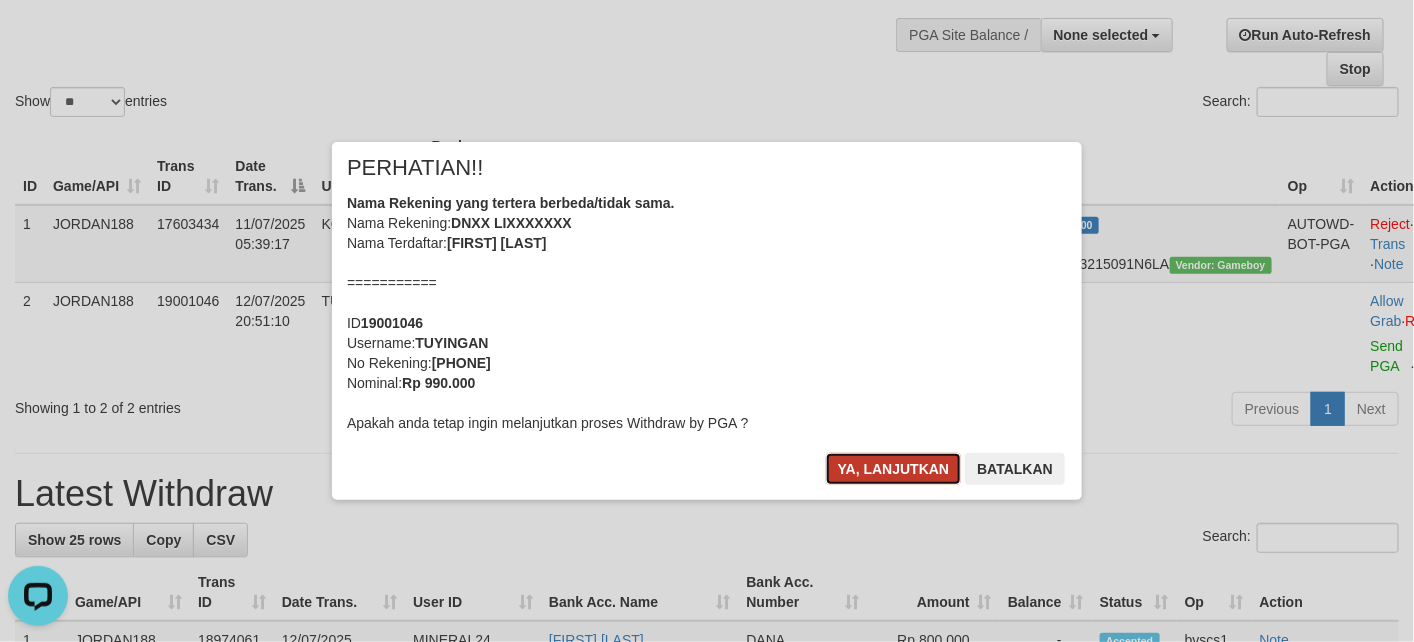 click on "Ya, lanjutkan" at bounding box center [894, 469] 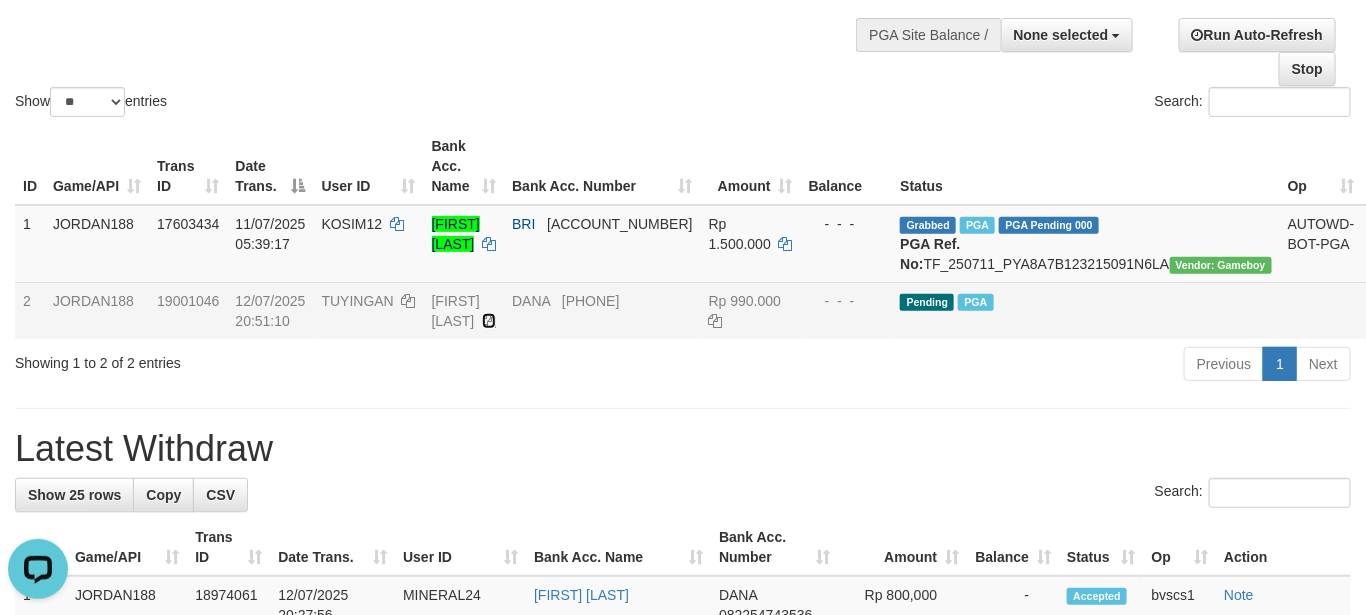 click at bounding box center [489, 321] 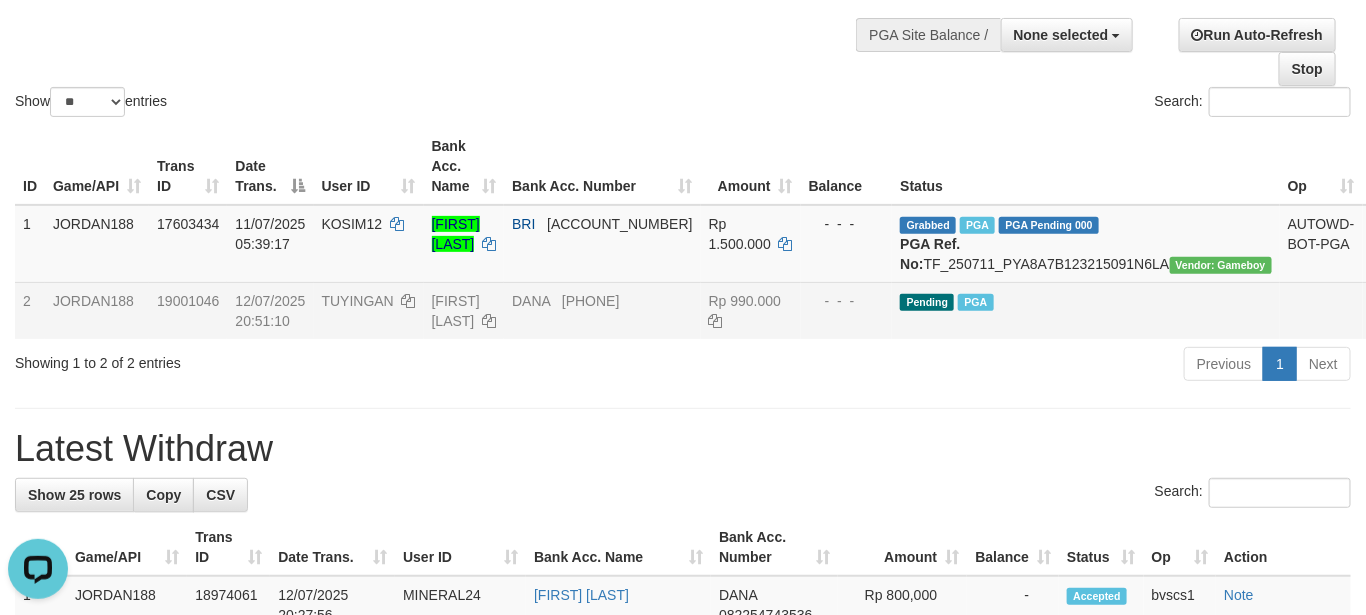 click on "TUYINGAN" at bounding box center [358, 301] 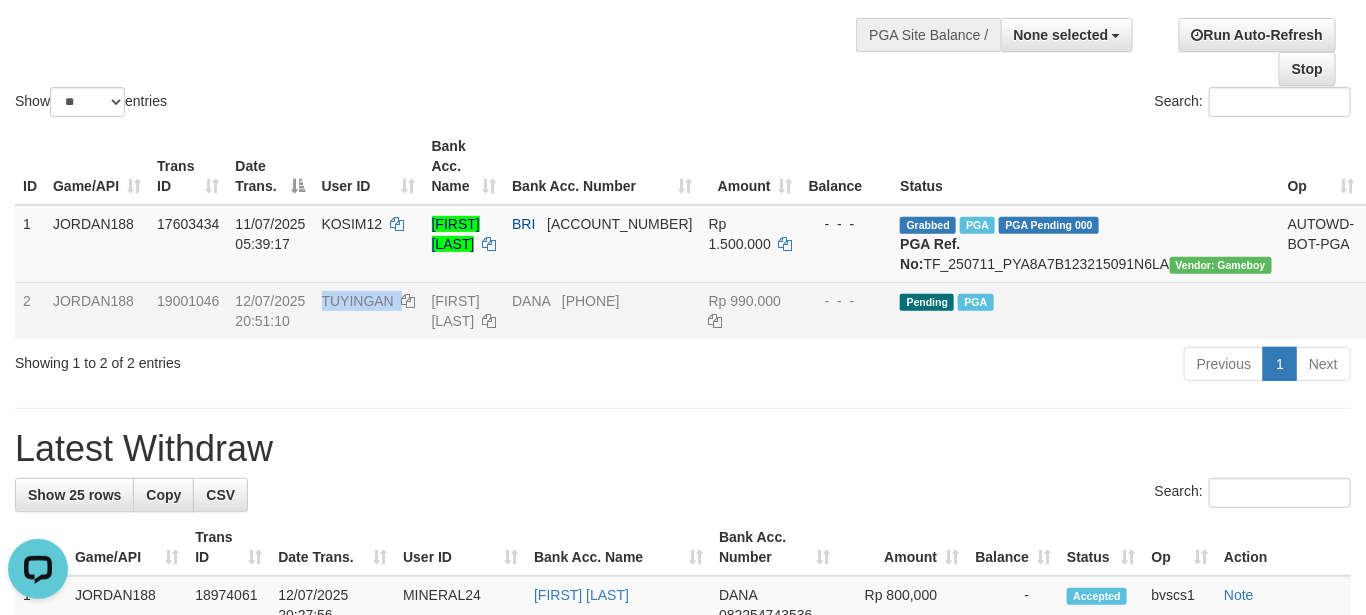 click on "TUYINGAN" at bounding box center (358, 301) 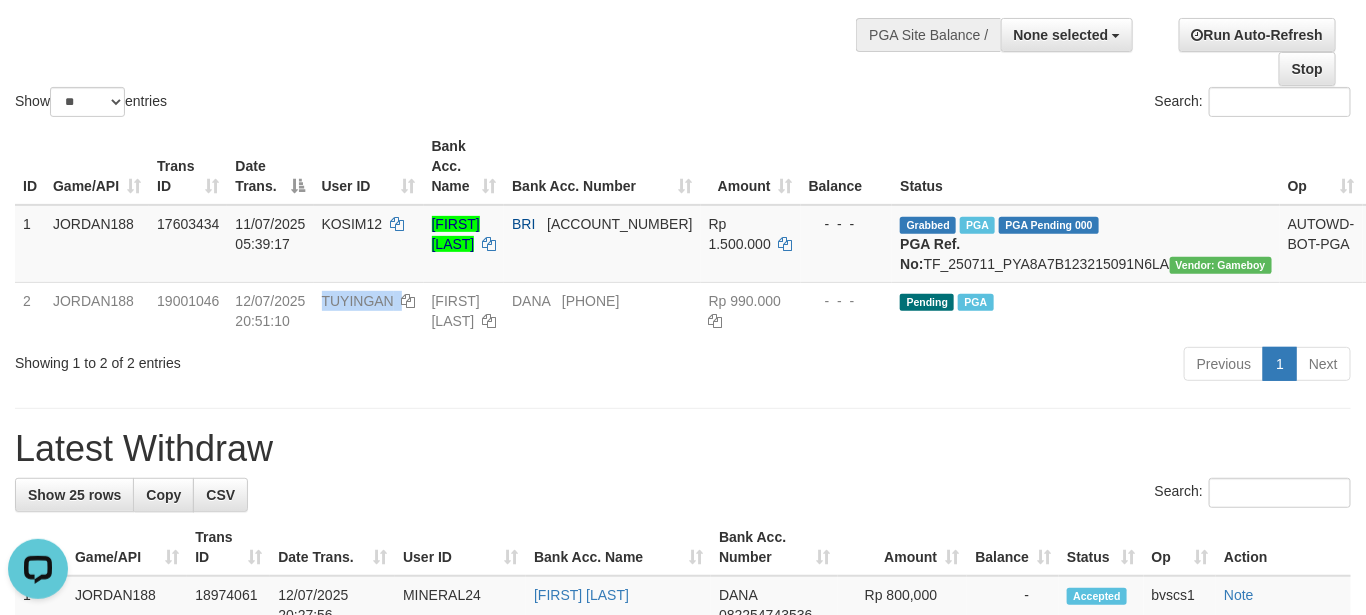 copy on "TUYINGAN" 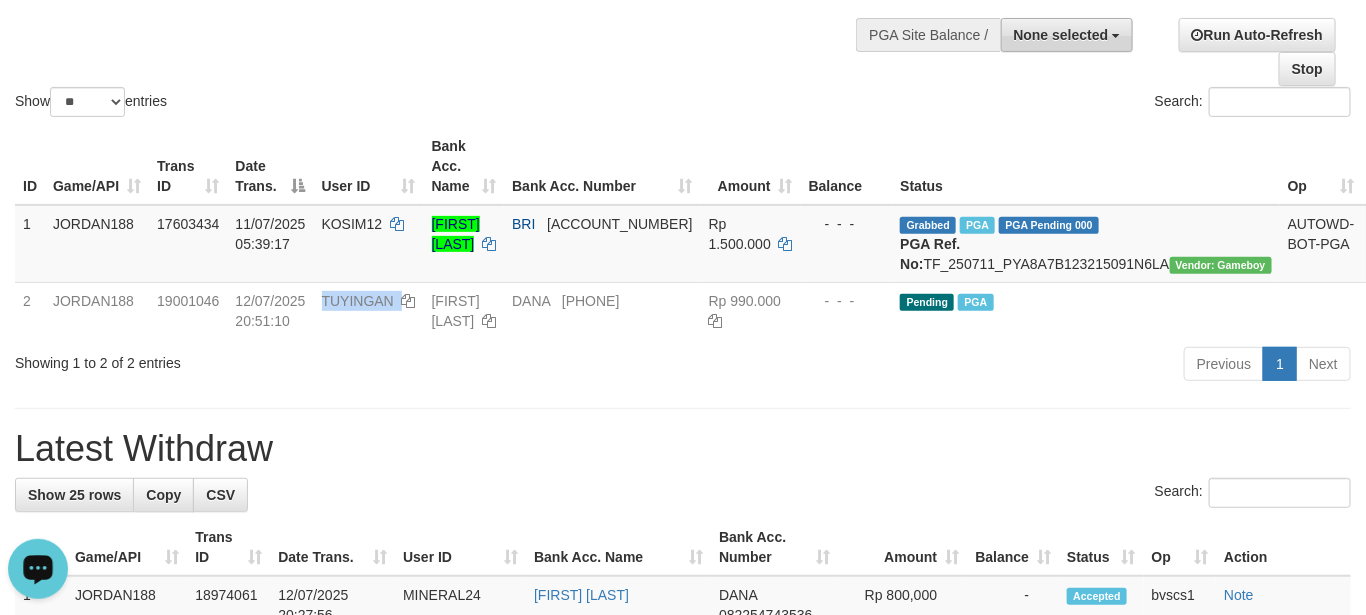 click on "None selected" at bounding box center (1067, 35) 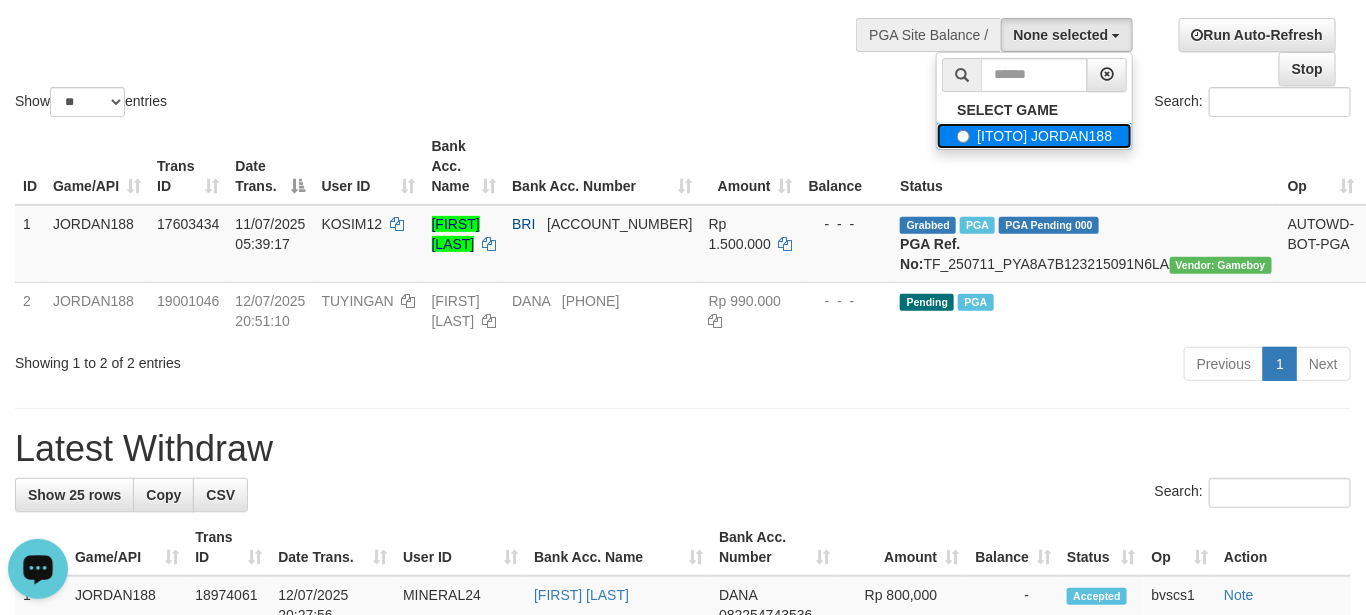 click on "[ITOTO] JORDAN188" at bounding box center (1034, 136) 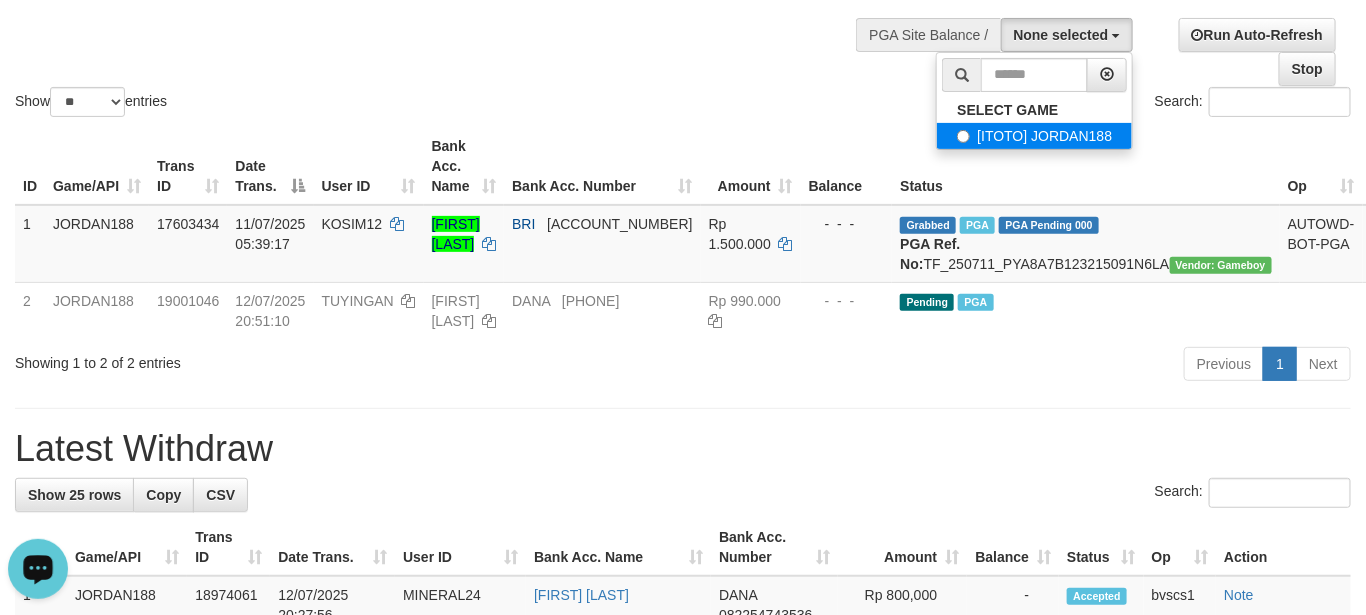 select on "****" 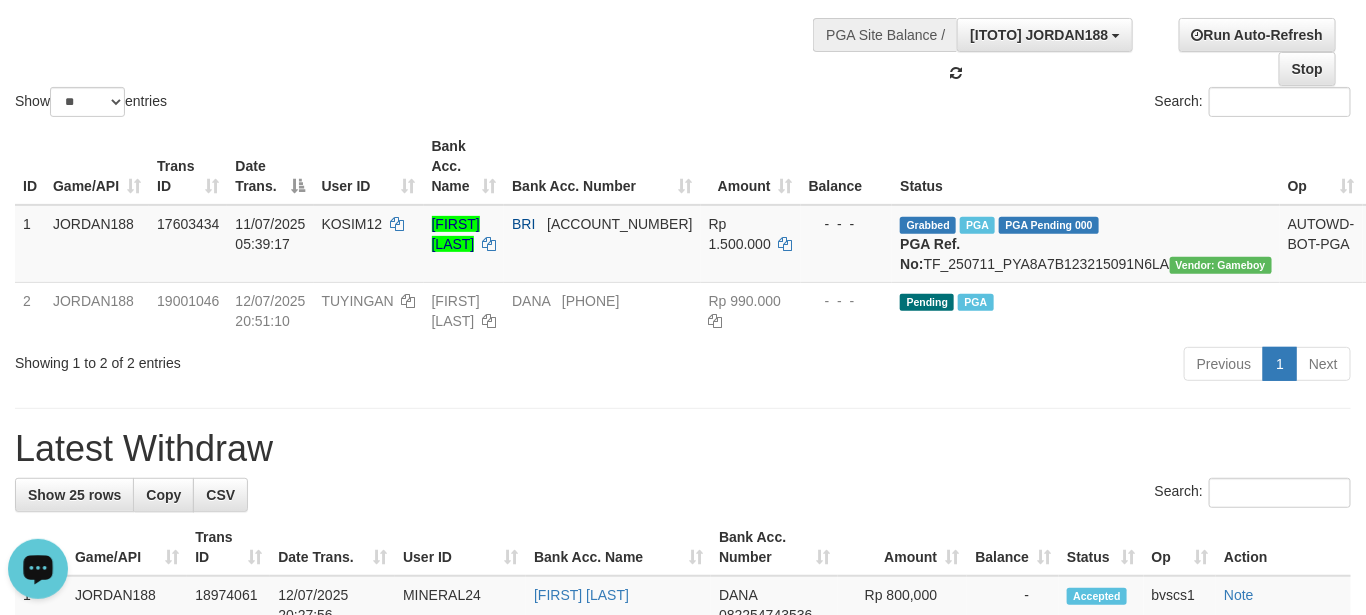 scroll, scrollTop: 18, scrollLeft: 0, axis: vertical 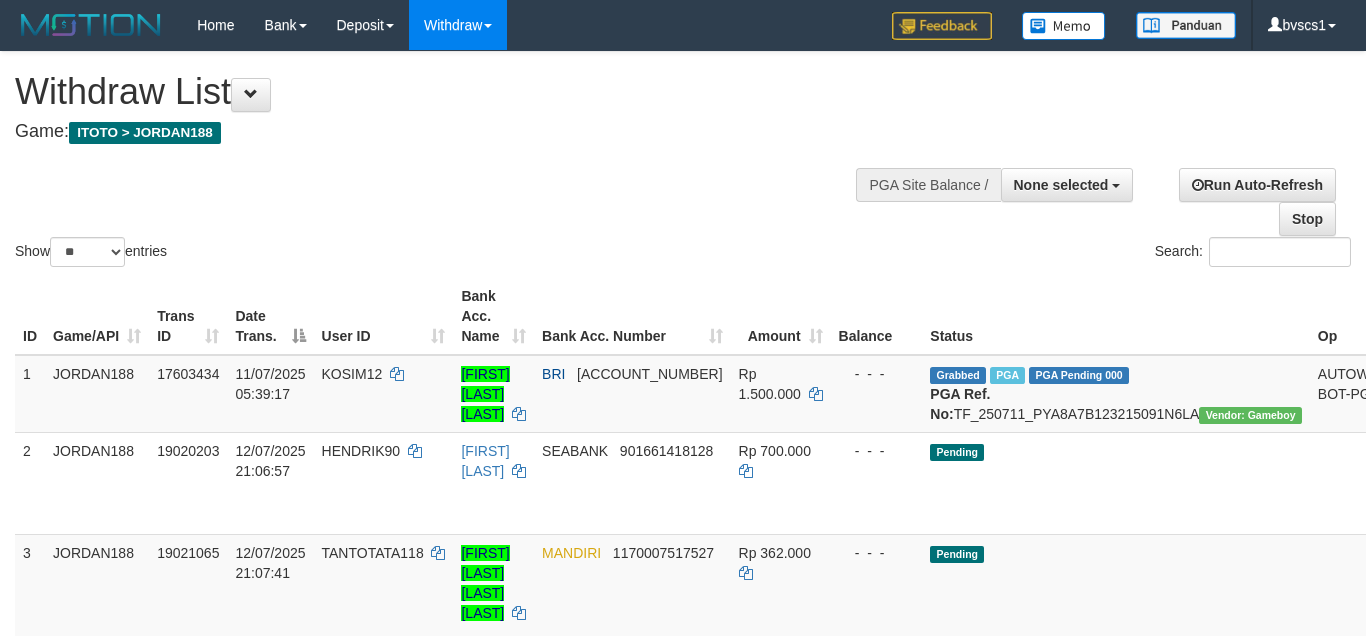 select 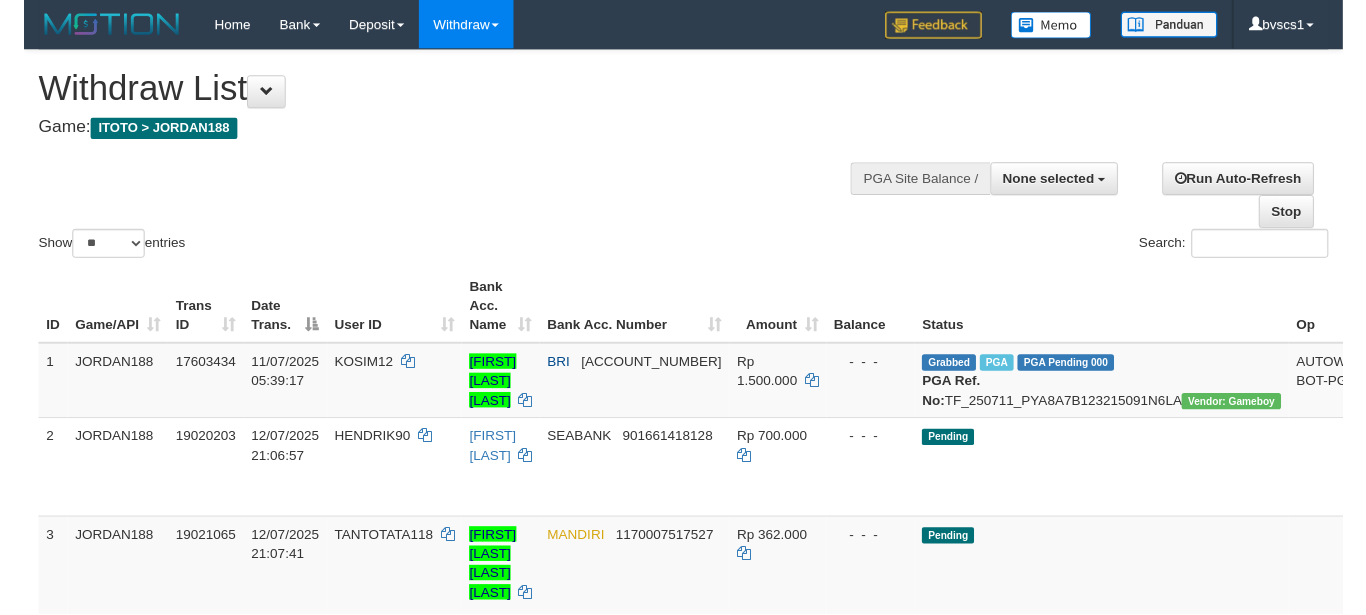 scroll, scrollTop: 150, scrollLeft: 0, axis: vertical 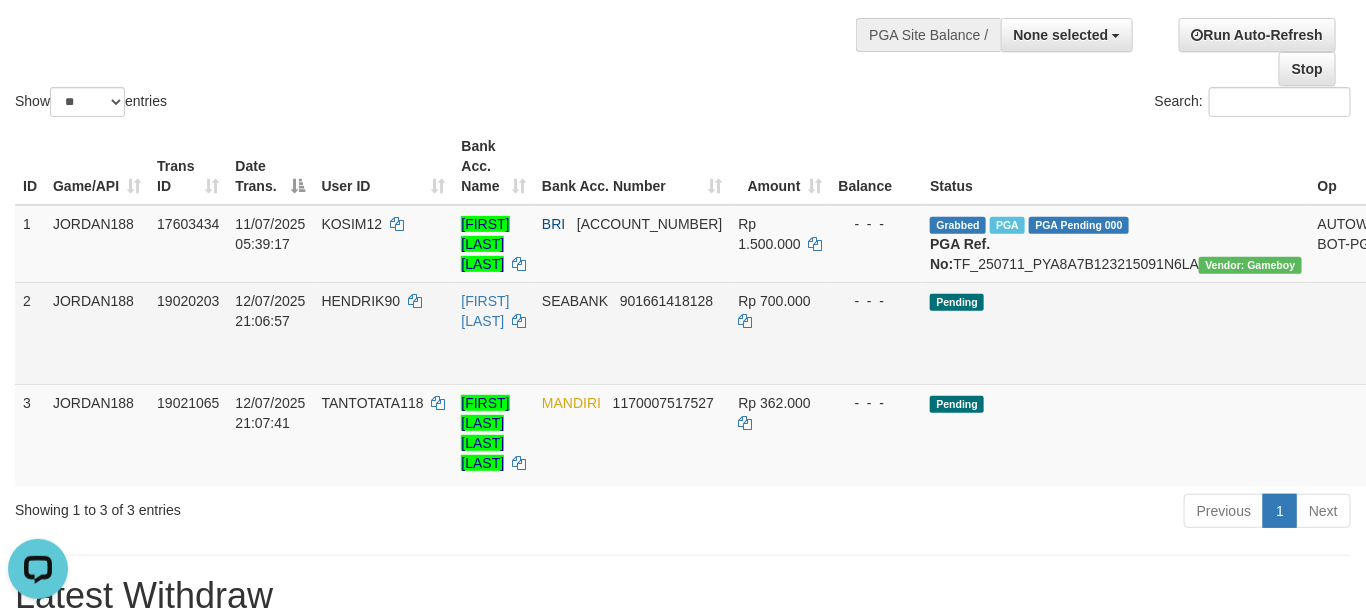 click on "Allow Grab   ·    Reject Send PGA     ·    Note" at bounding box center (1441, 333) 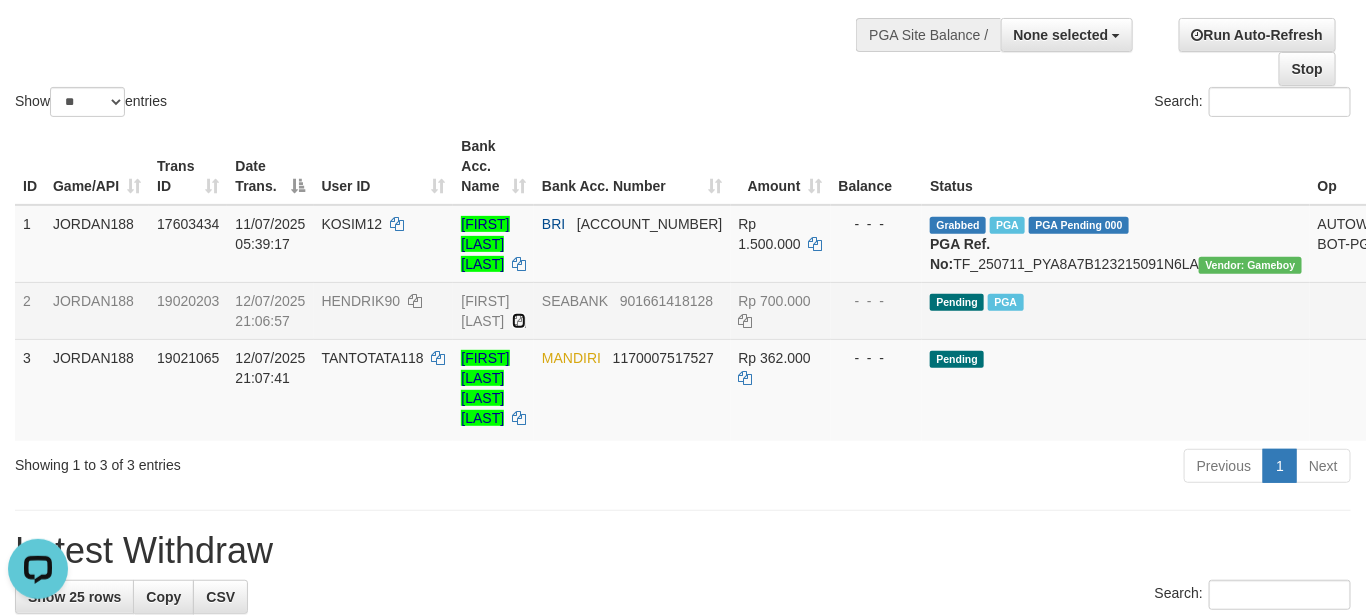 click at bounding box center (519, 321) 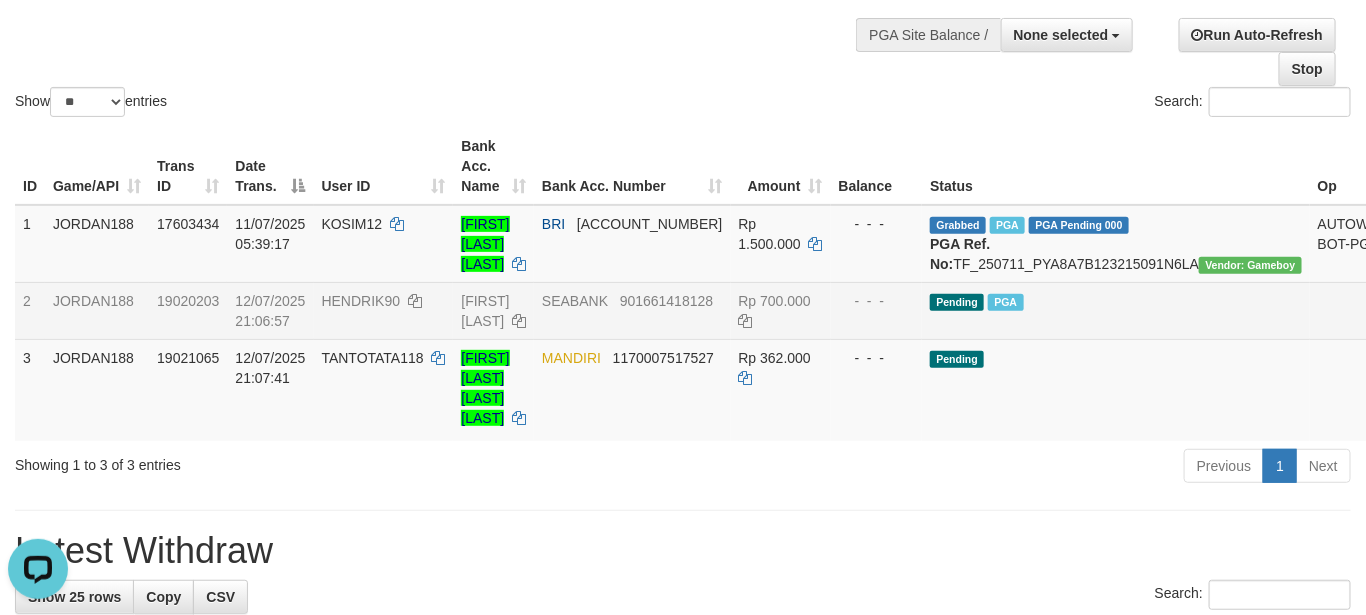 click on "HENDRIK90" at bounding box center [361, 301] 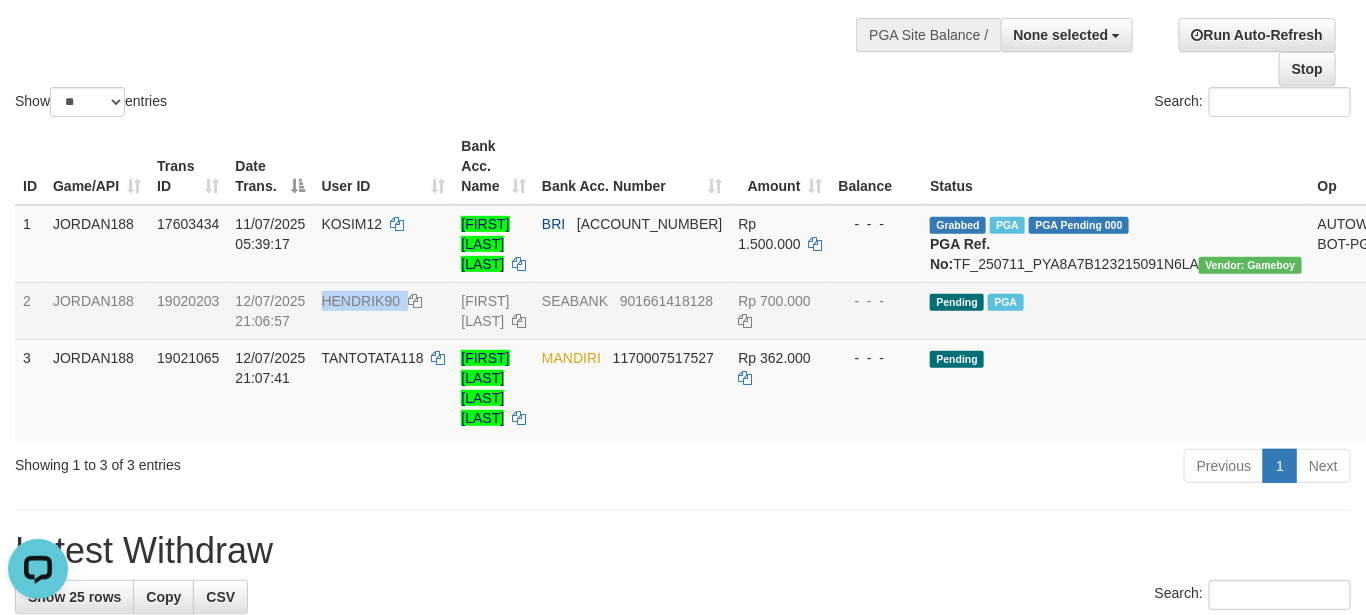 click on "HENDRIK90" at bounding box center (361, 301) 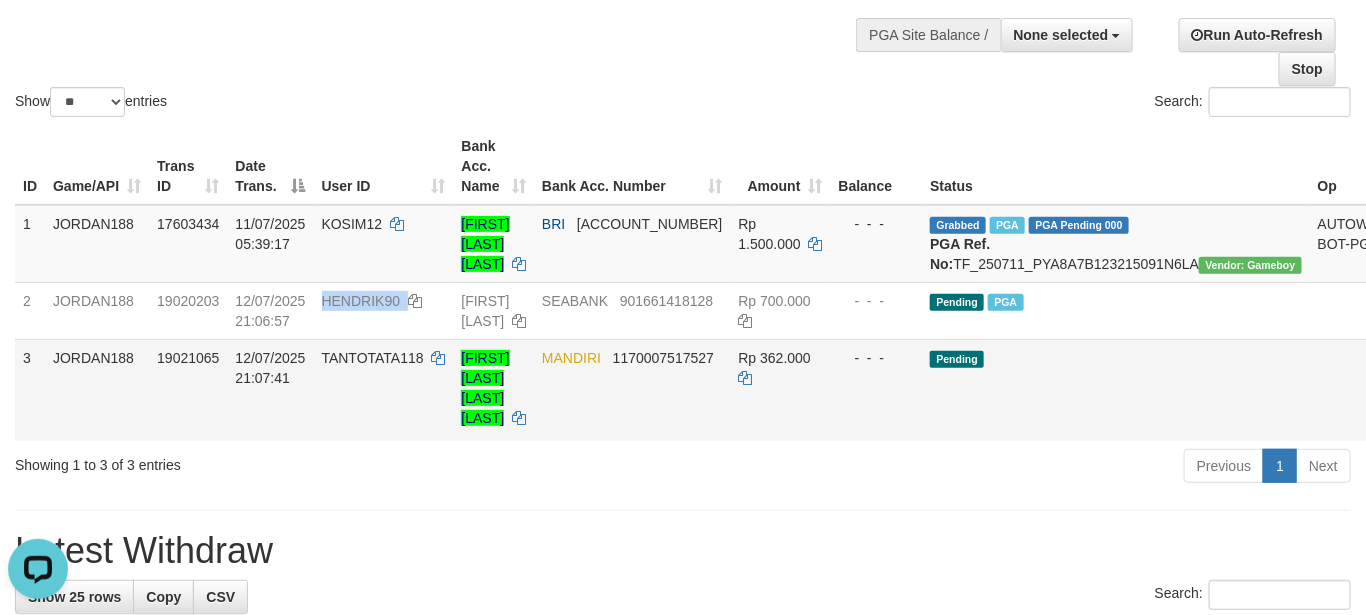 copy on "HENDRIK90" 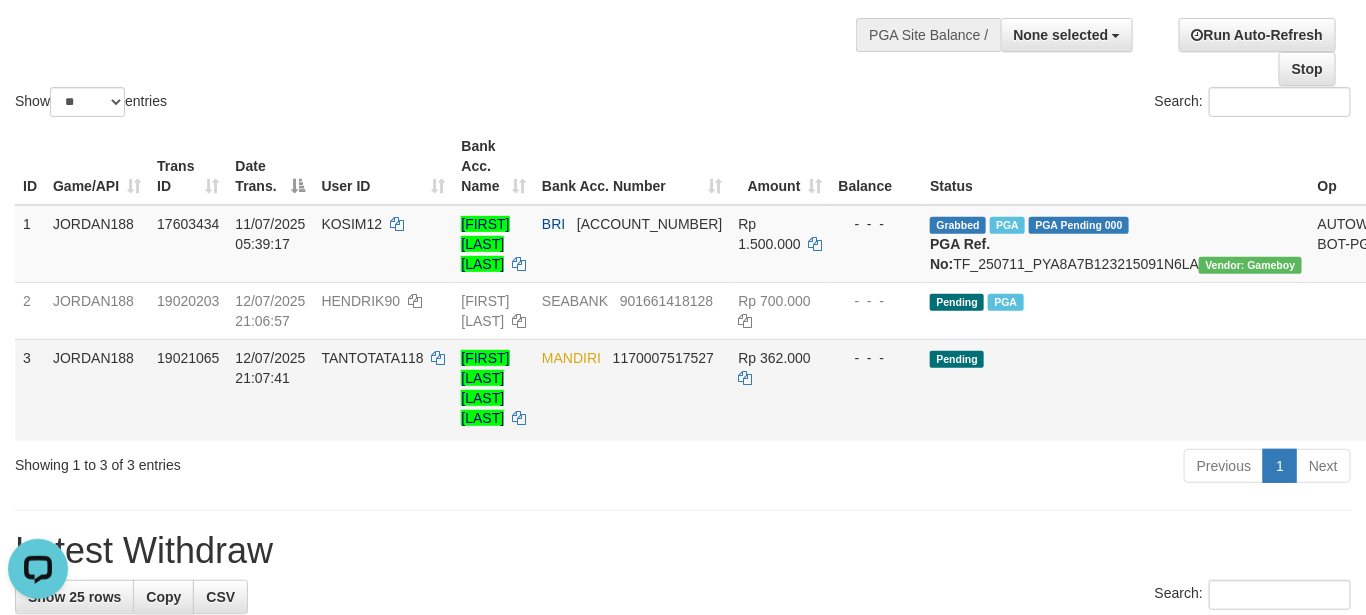 click on "-  -  -" at bounding box center (877, 358) 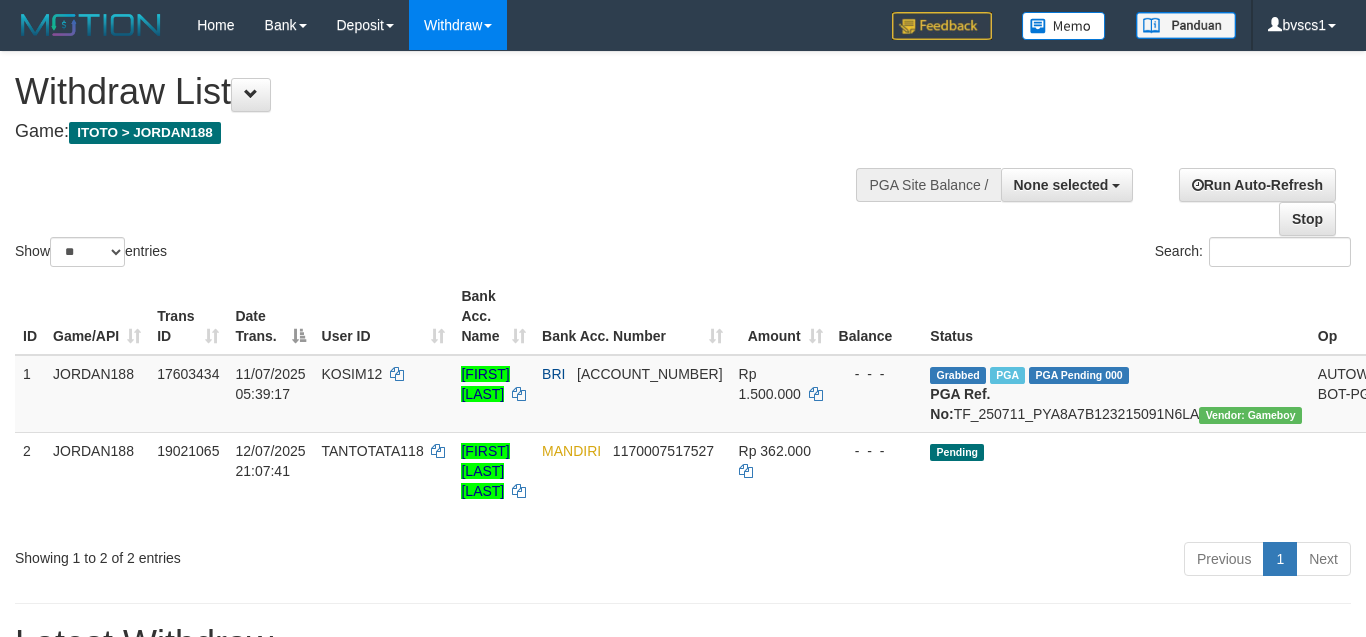 select 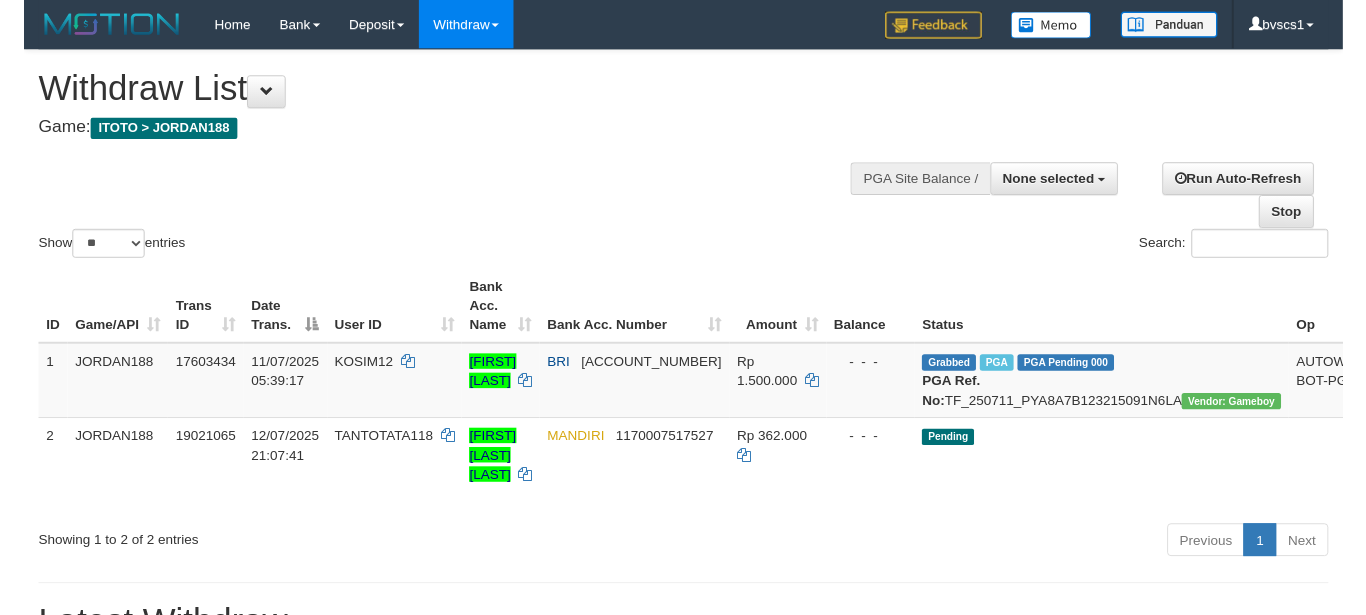 scroll, scrollTop: 150, scrollLeft: 0, axis: vertical 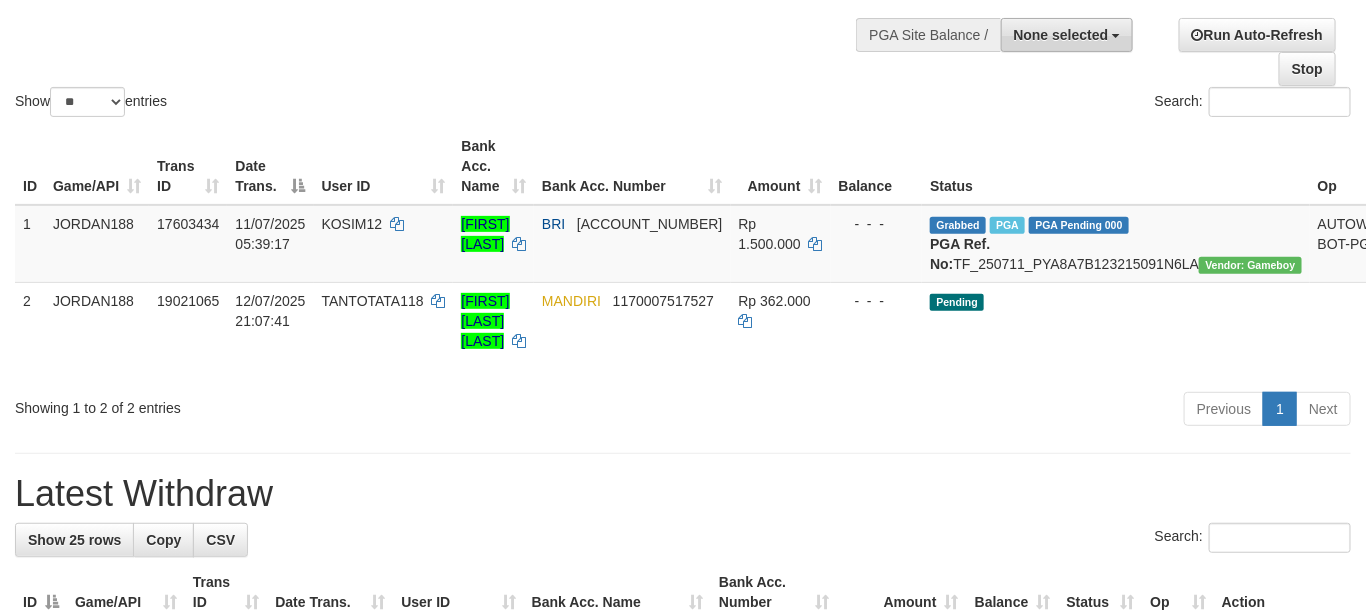 click on "None selected" at bounding box center (1067, 35) 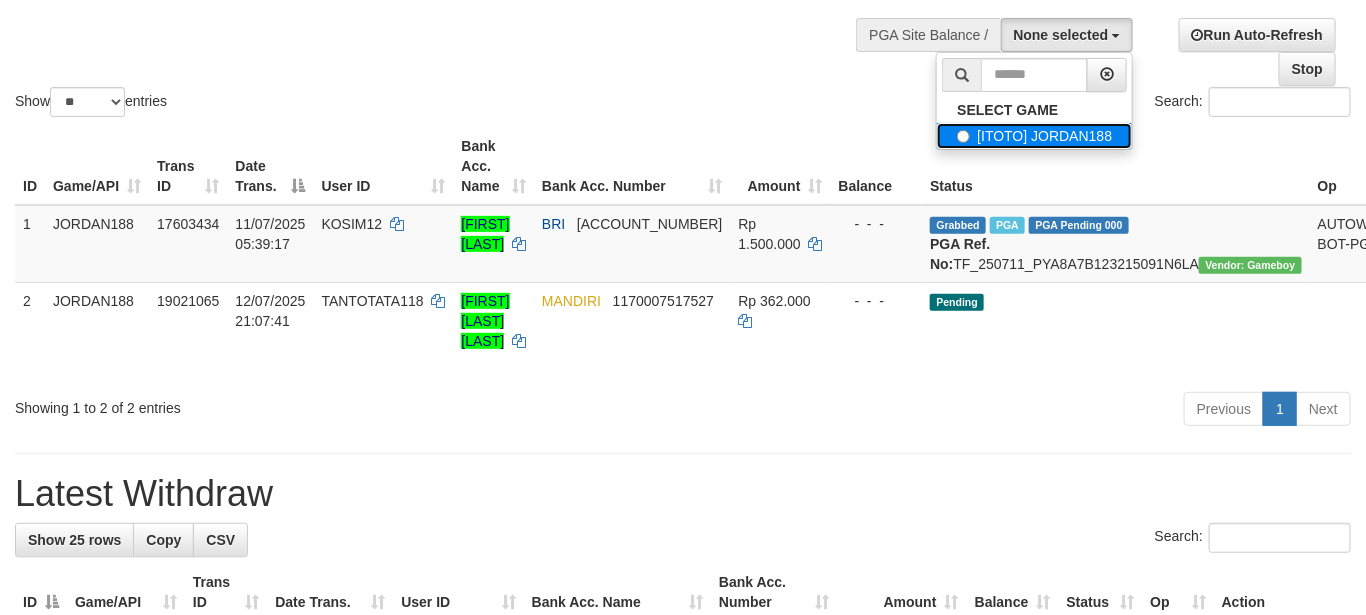 click on "[ITOTO] JORDAN188" at bounding box center (1034, 136) 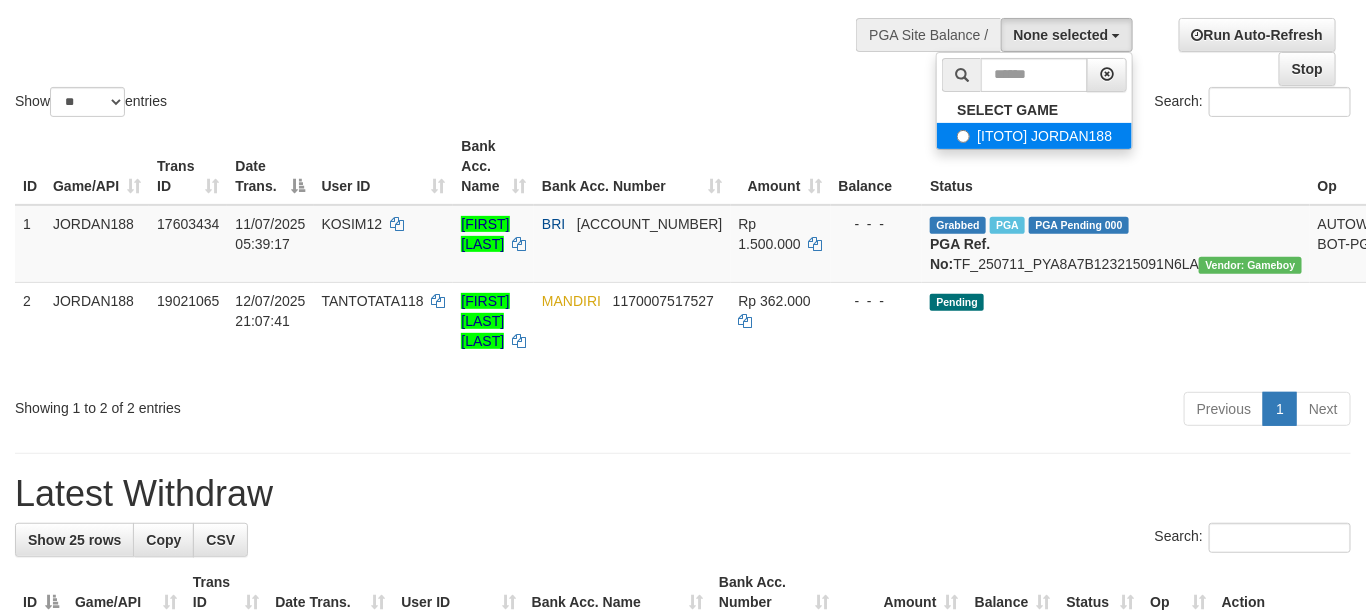 select on "****" 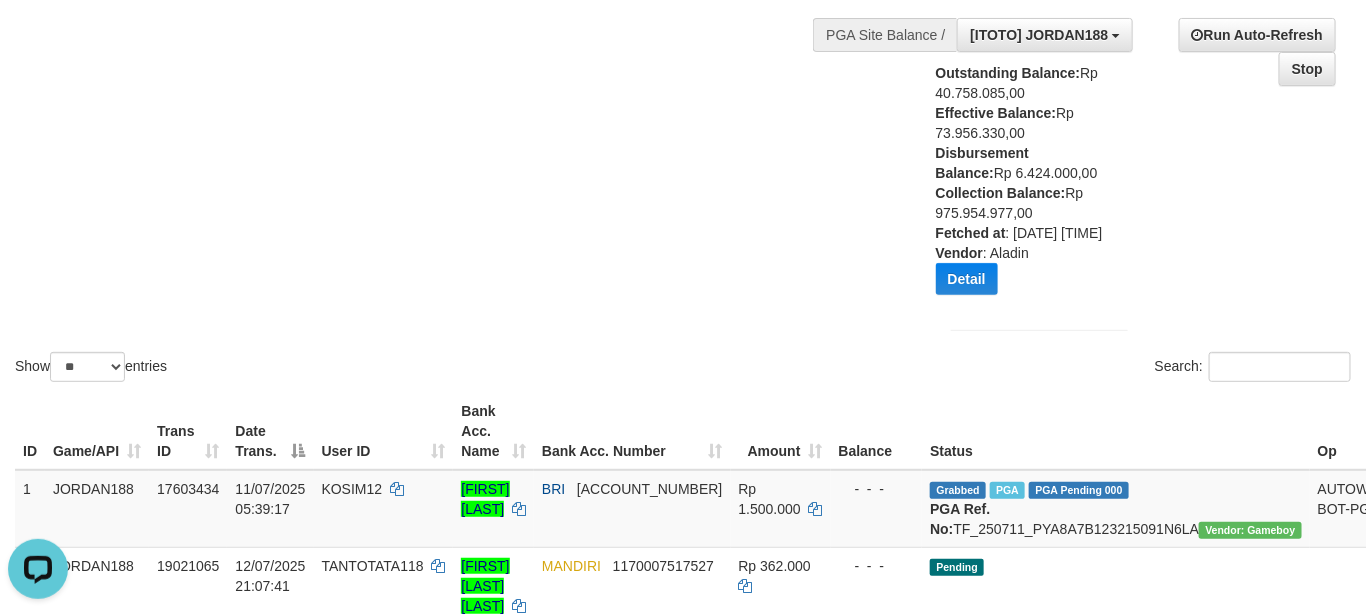 scroll, scrollTop: 0, scrollLeft: 0, axis: both 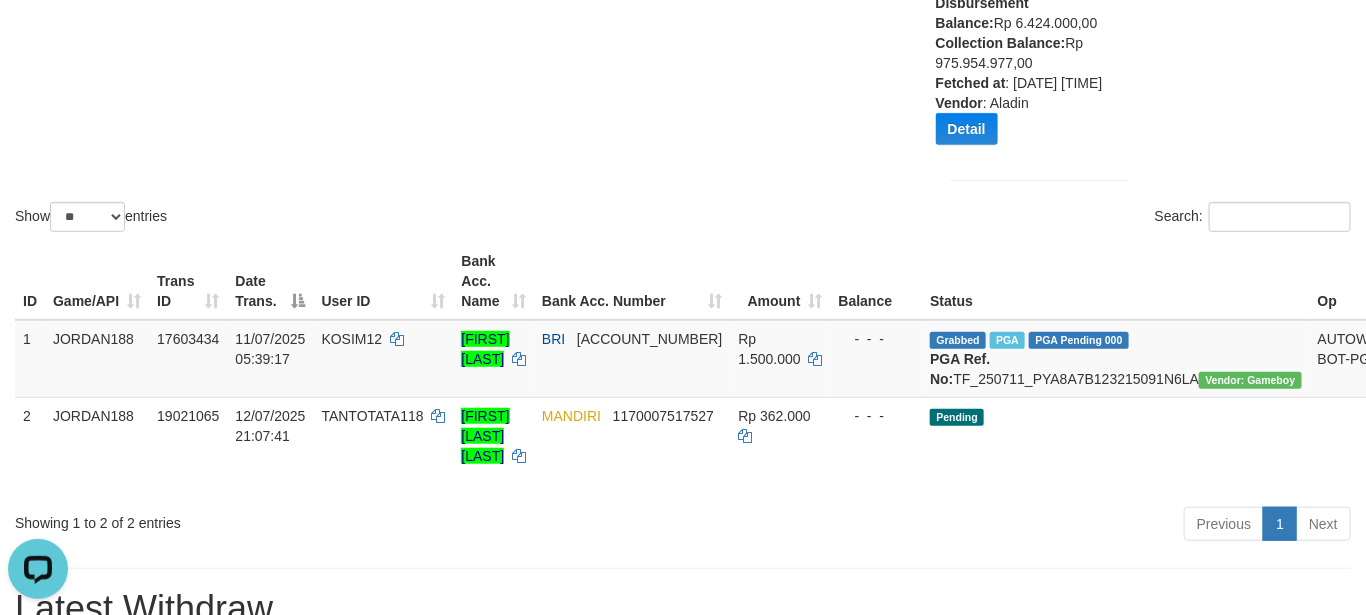 click on "Show  ** ** ** ***  entries Search:" at bounding box center (683, -6) 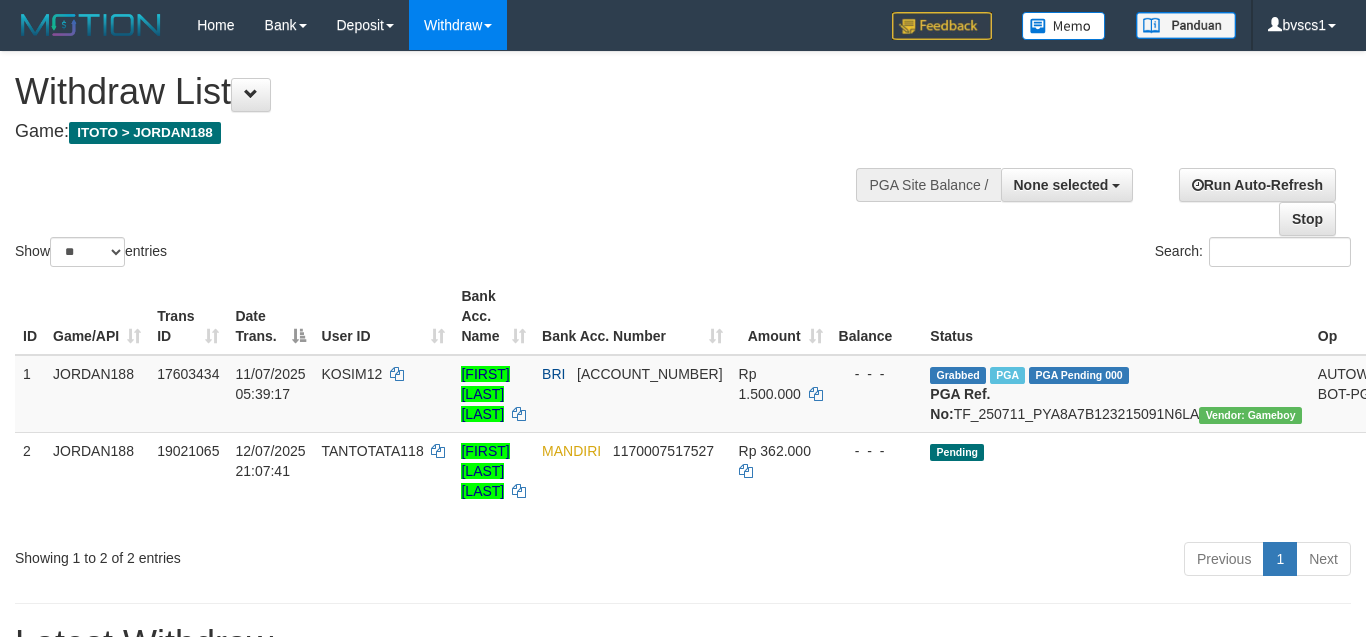 select 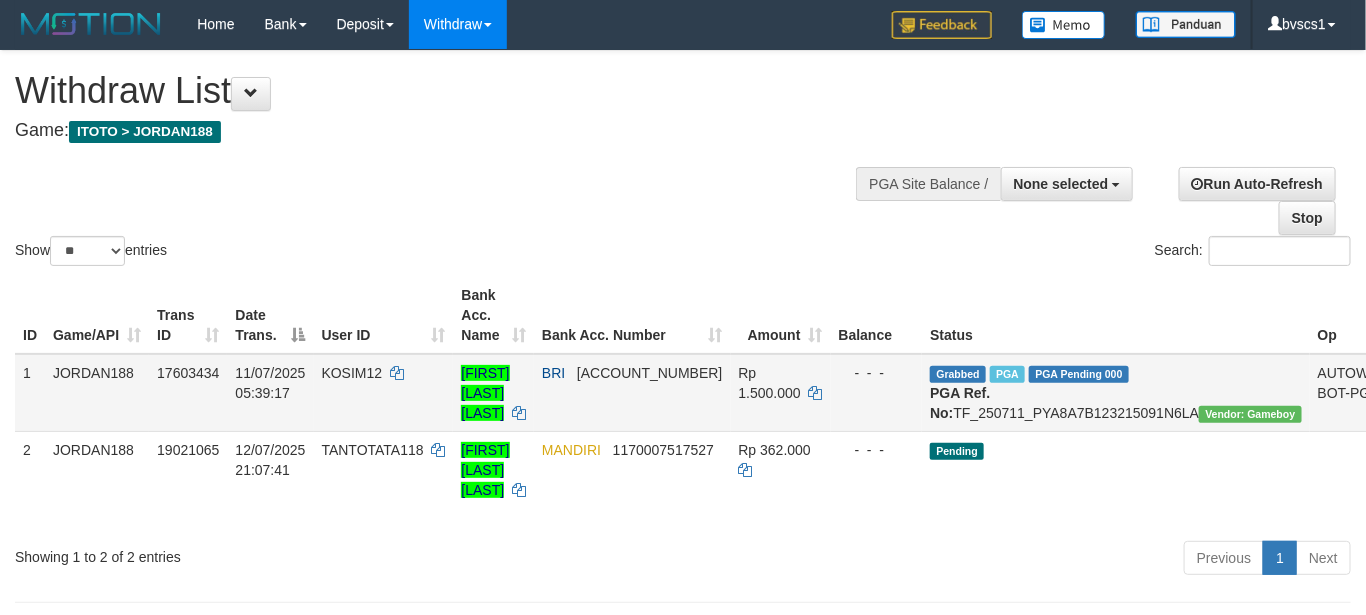 scroll, scrollTop: 0, scrollLeft: 0, axis: both 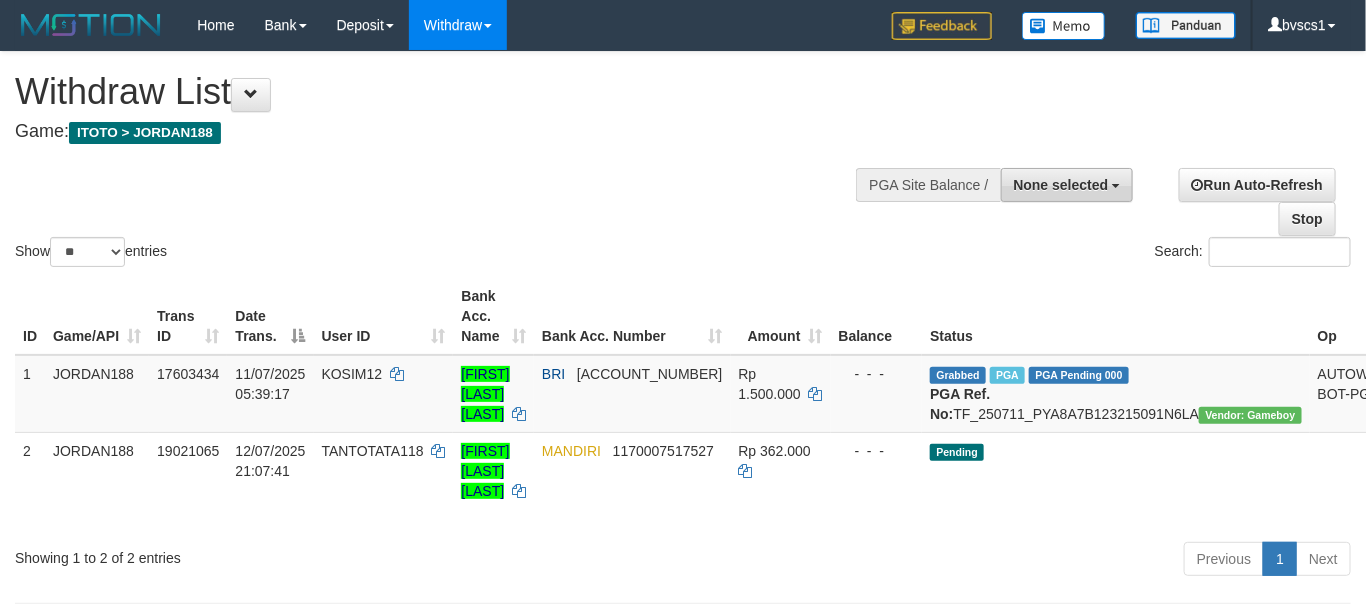 click on "None selected" at bounding box center (1061, 185) 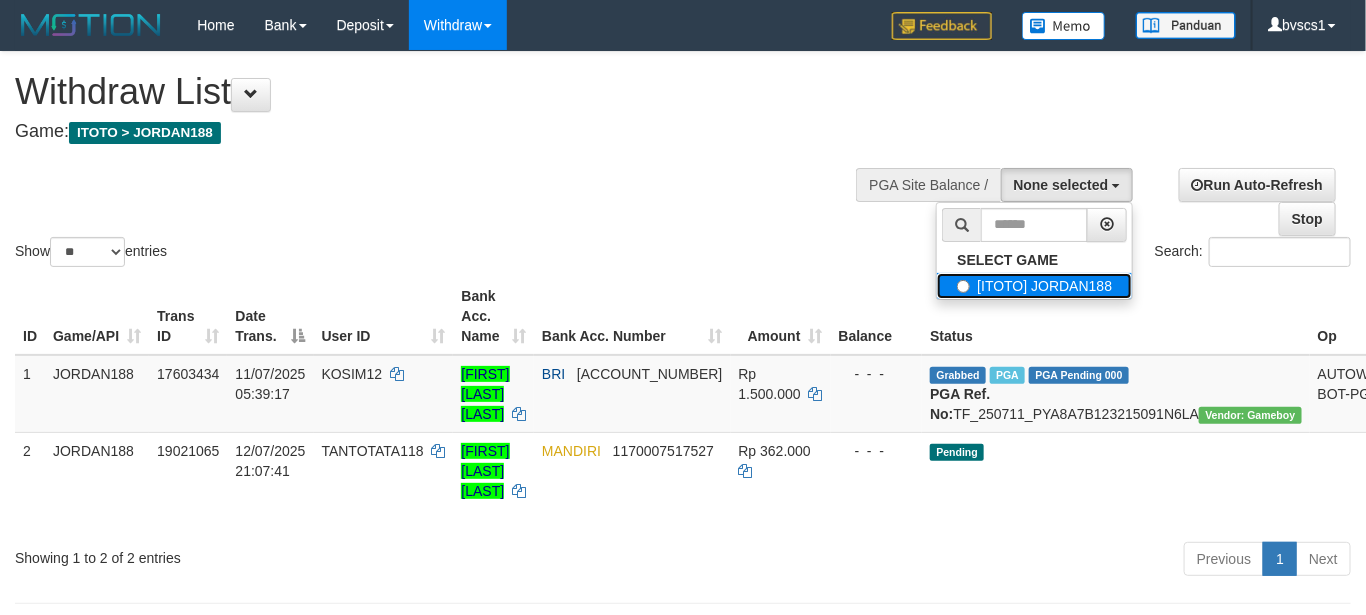 click on "[ITOTO] JORDAN188" at bounding box center [1034, 286] 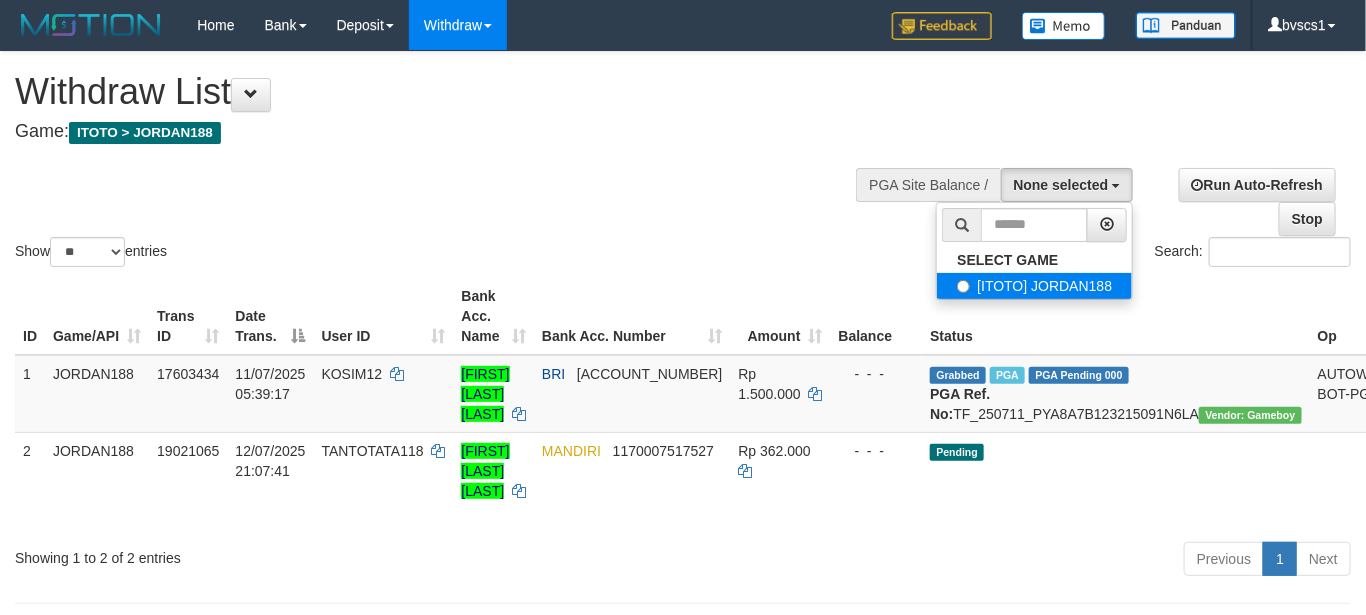 select on "****" 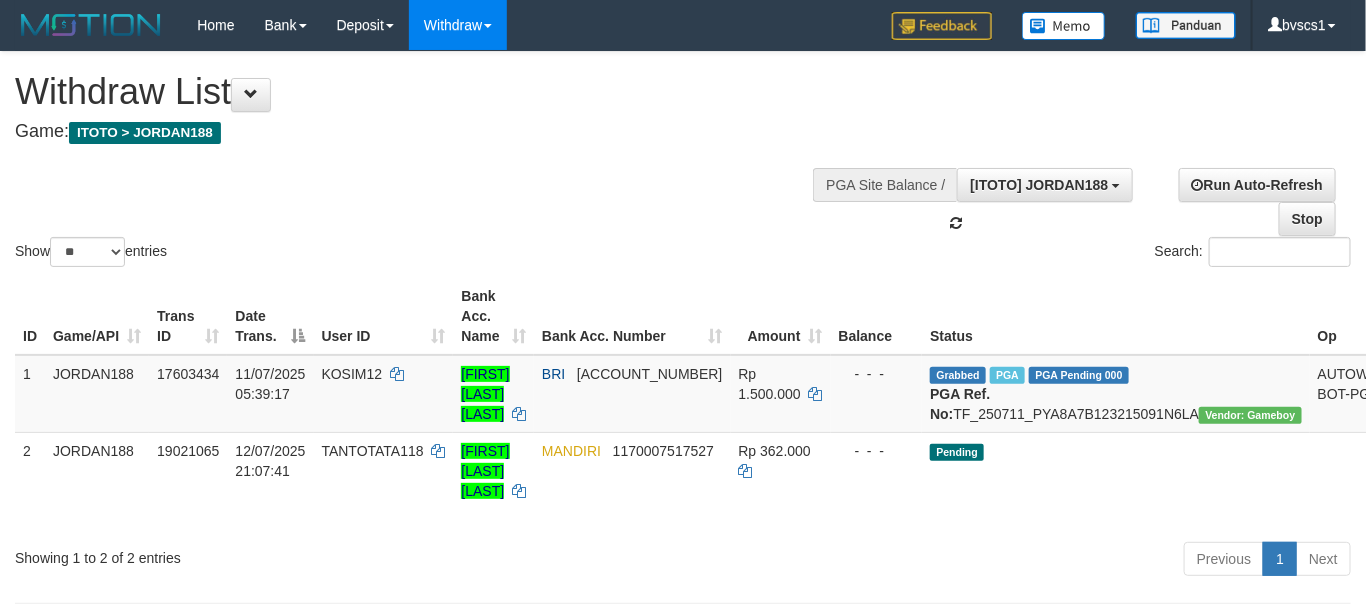 scroll, scrollTop: 18, scrollLeft: 0, axis: vertical 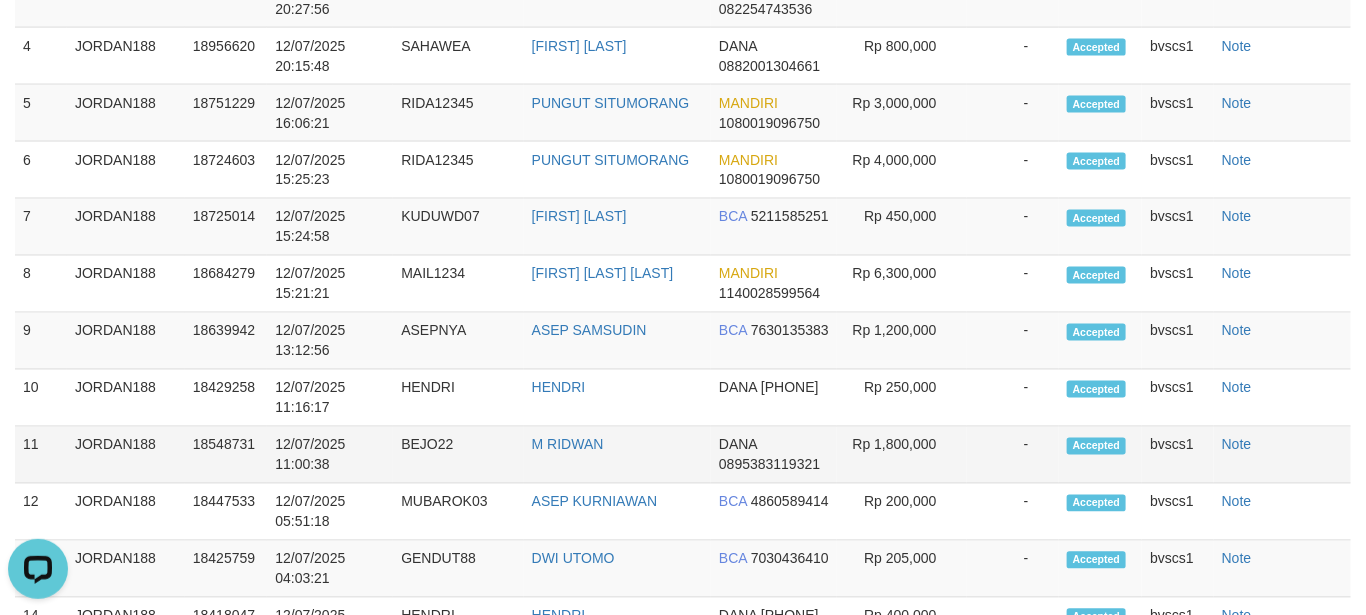 click on "Rp 1,800,000" at bounding box center [902, 455] 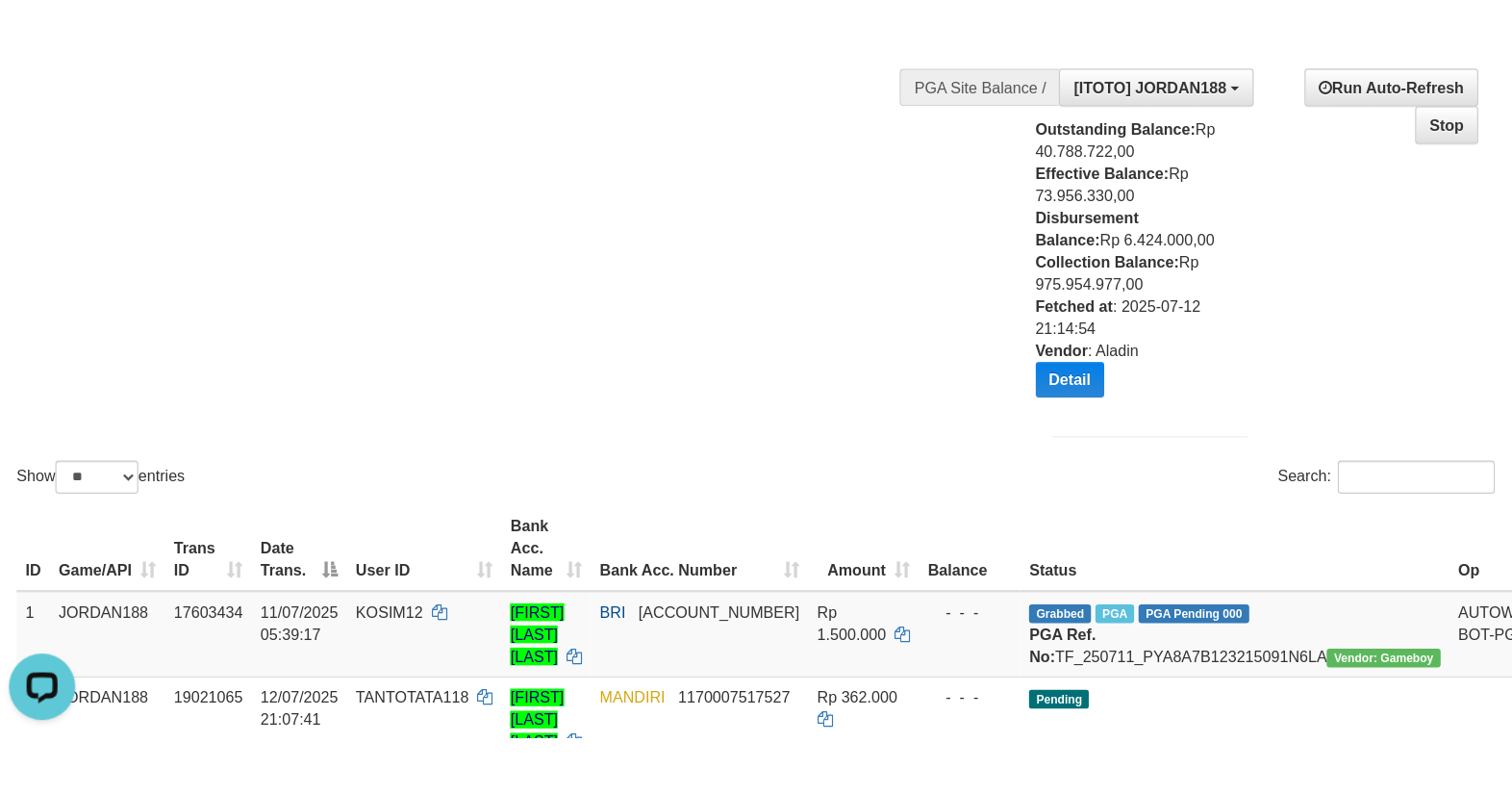 scroll, scrollTop: 0, scrollLeft: 0, axis: both 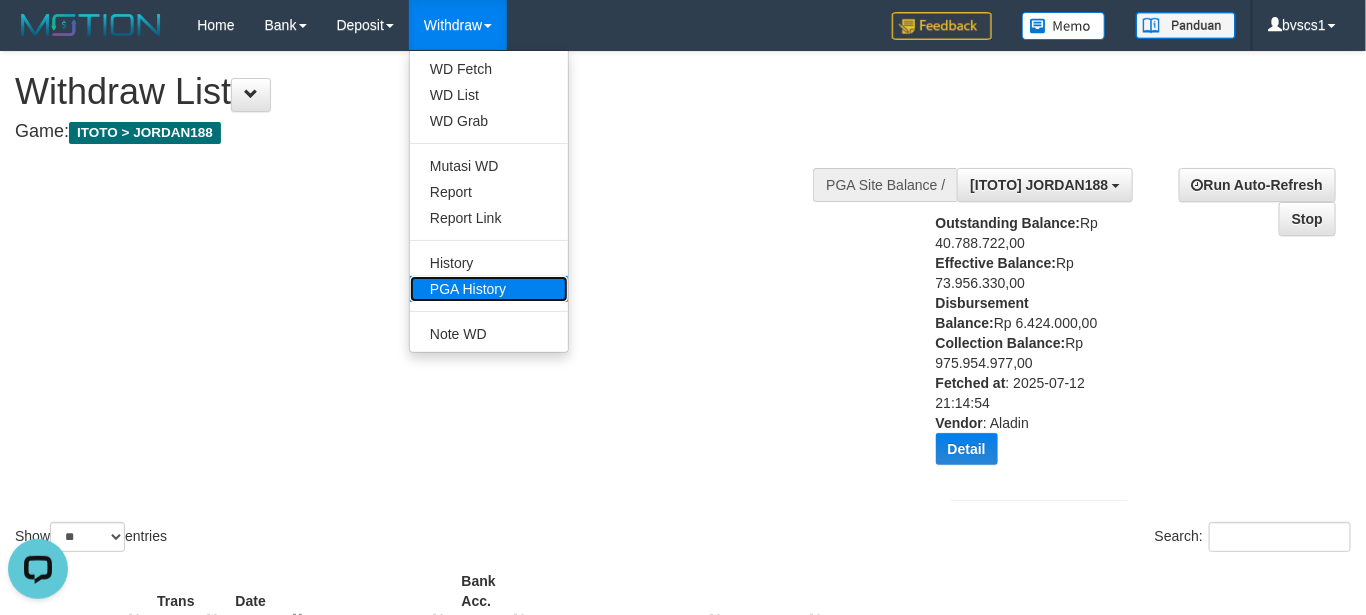click on "PGA History" at bounding box center (489, 289) 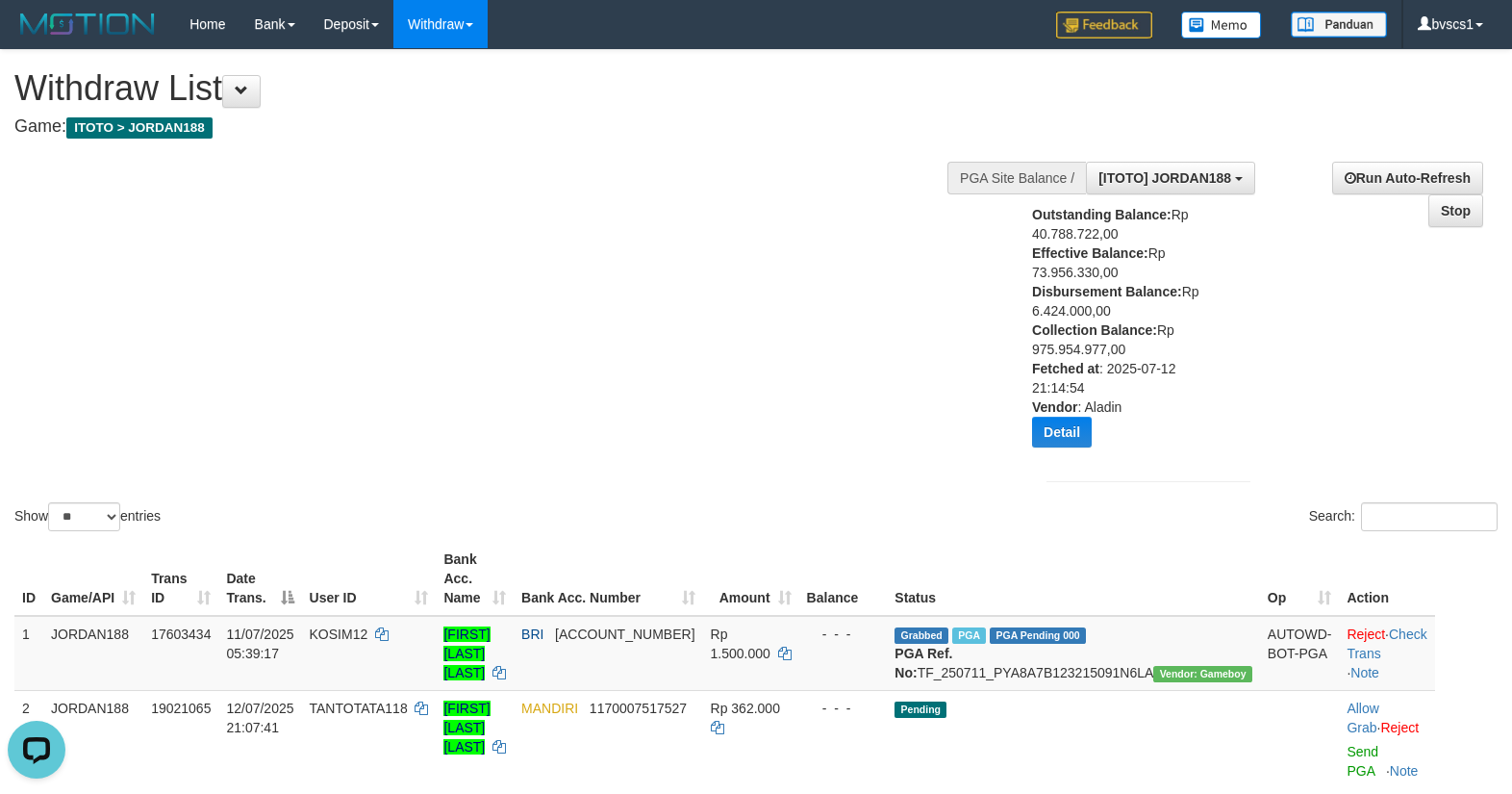 click on "Show  ** ** ** ***  entries Search:" at bounding box center [756, 293] 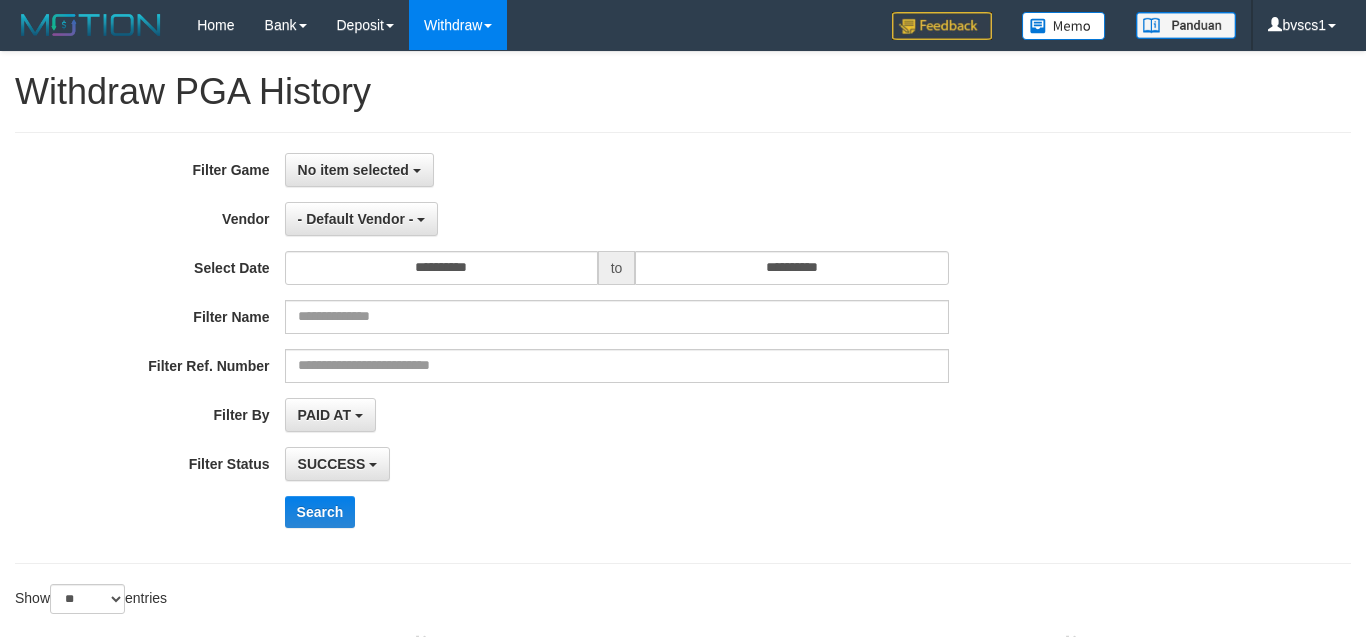 select 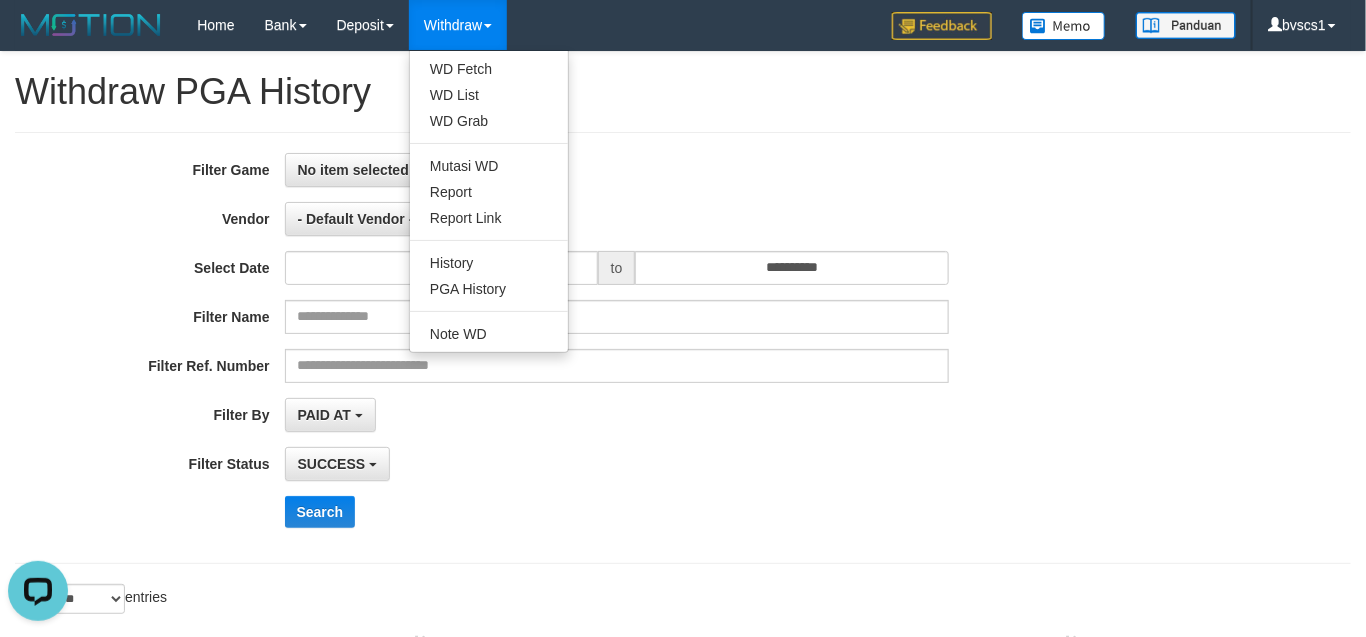 scroll, scrollTop: 0, scrollLeft: 0, axis: both 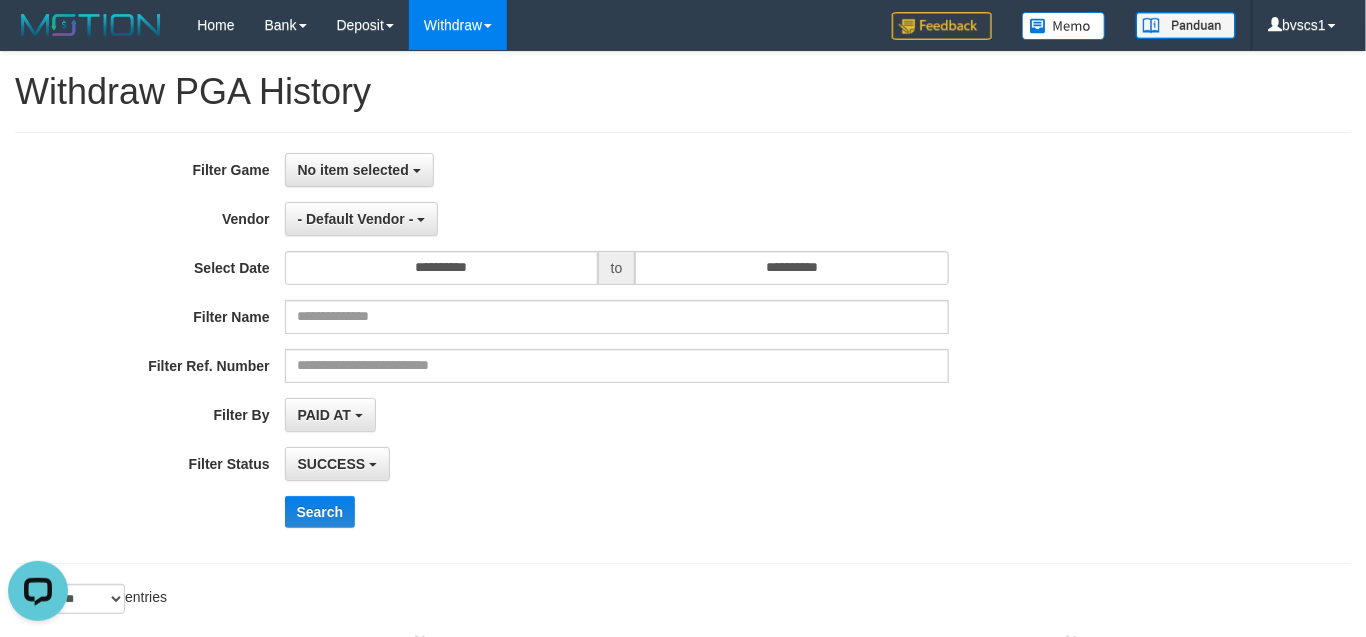click on "to" at bounding box center [617, 268] 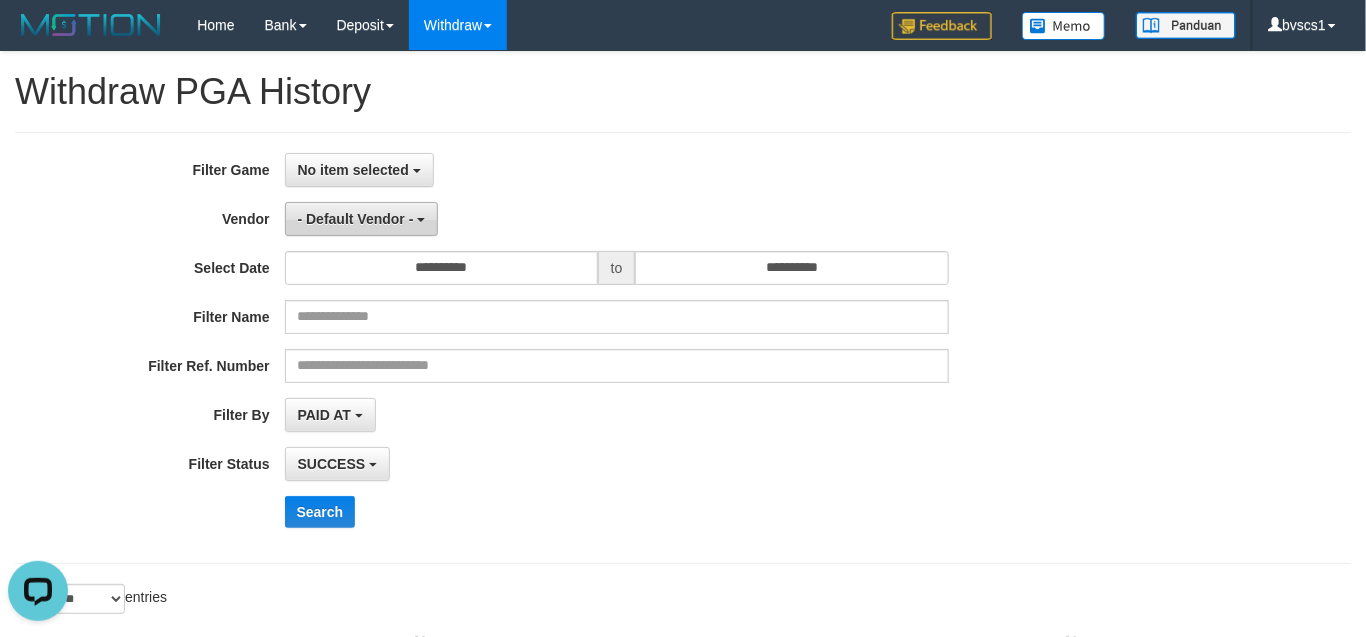 click on "- Default Vendor -" at bounding box center (362, 219) 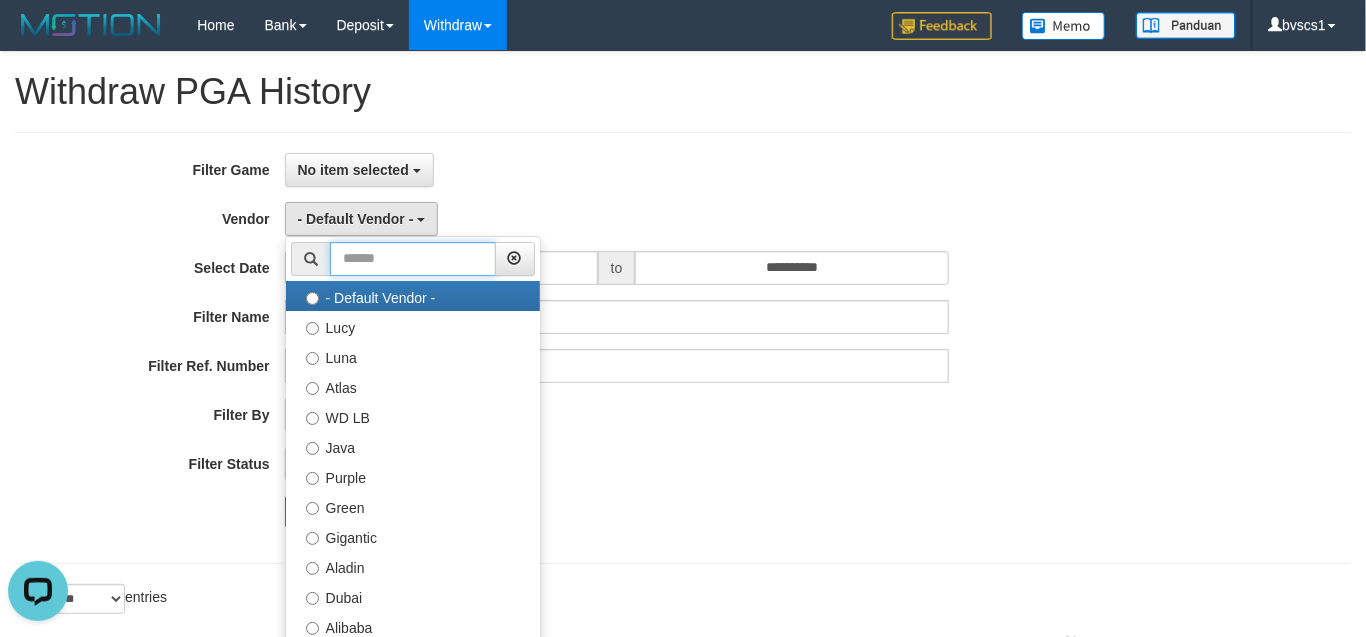 click at bounding box center (413, 259) 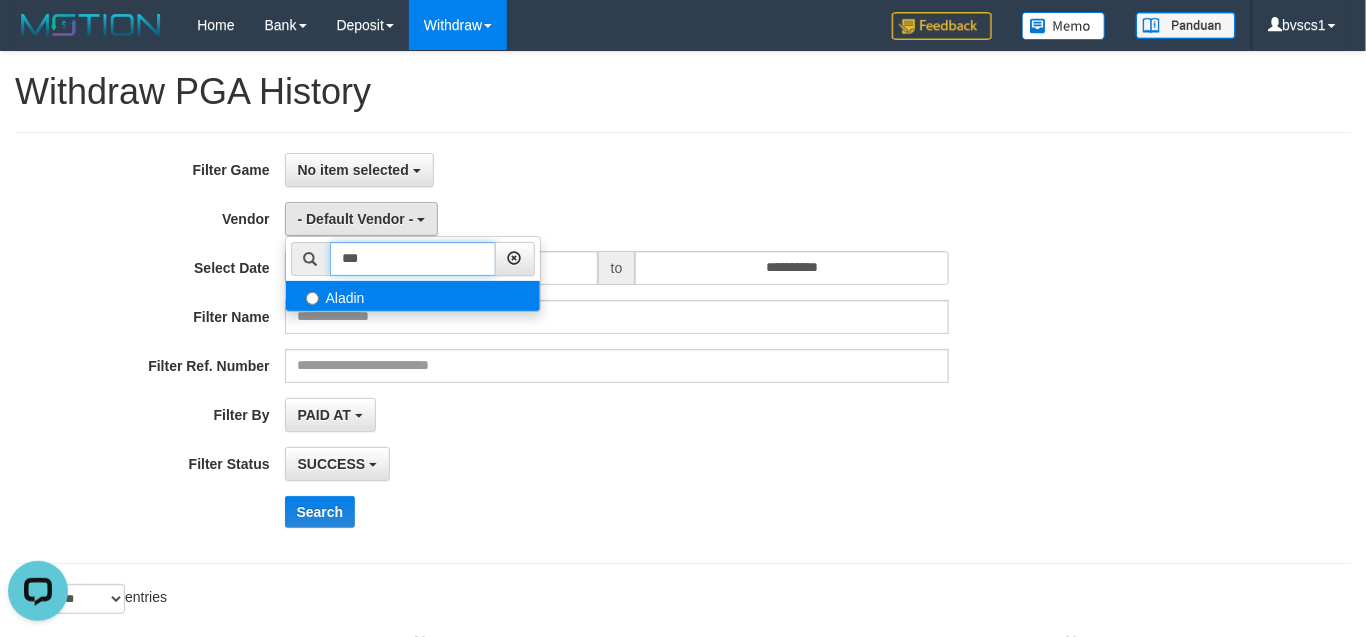 type on "***" 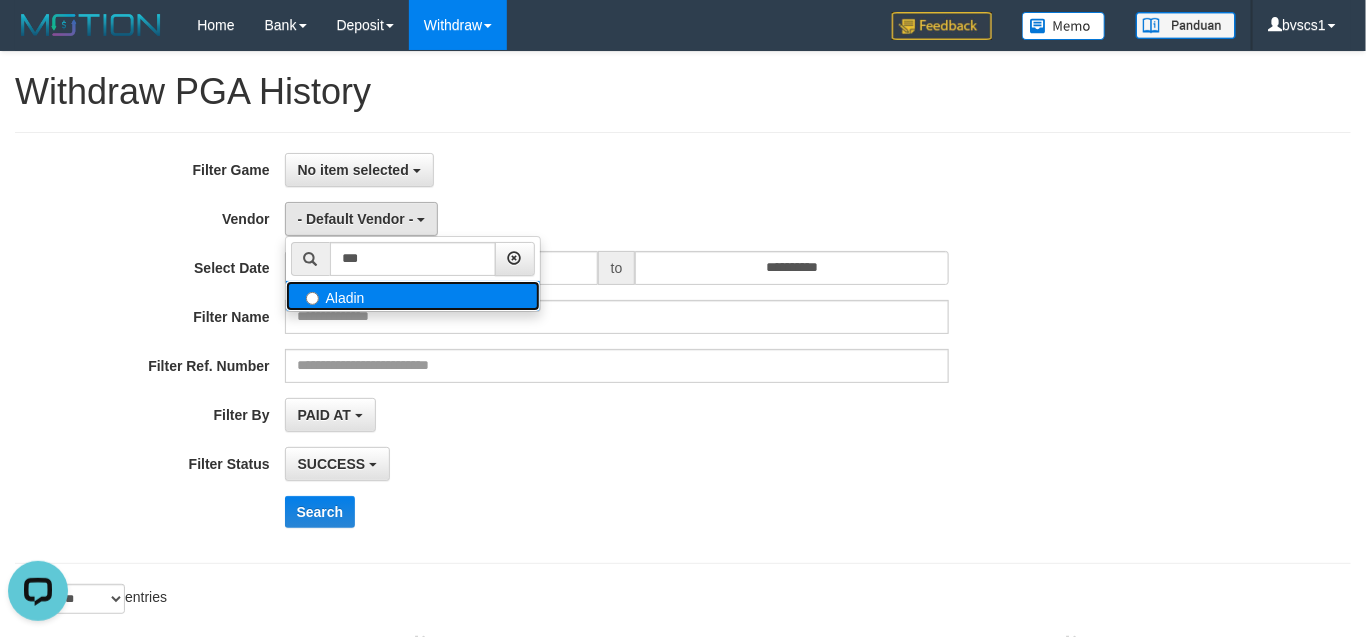 click on "Aladin" at bounding box center [413, 296] 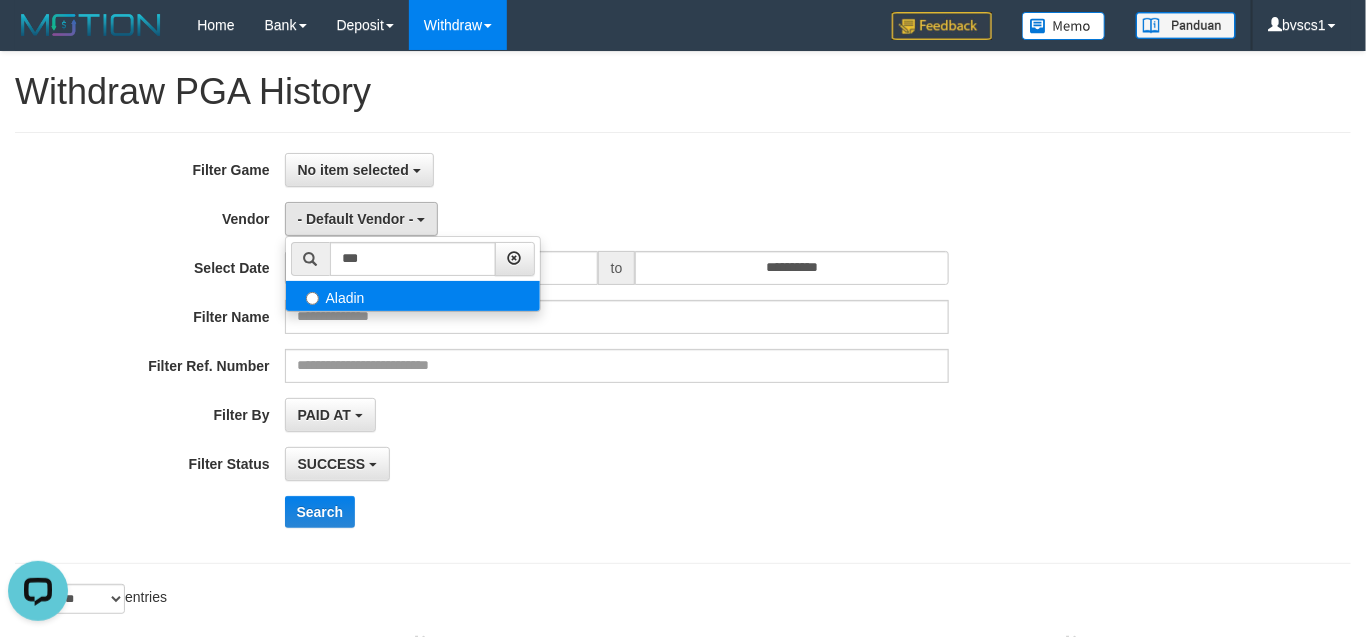 select on "**********" 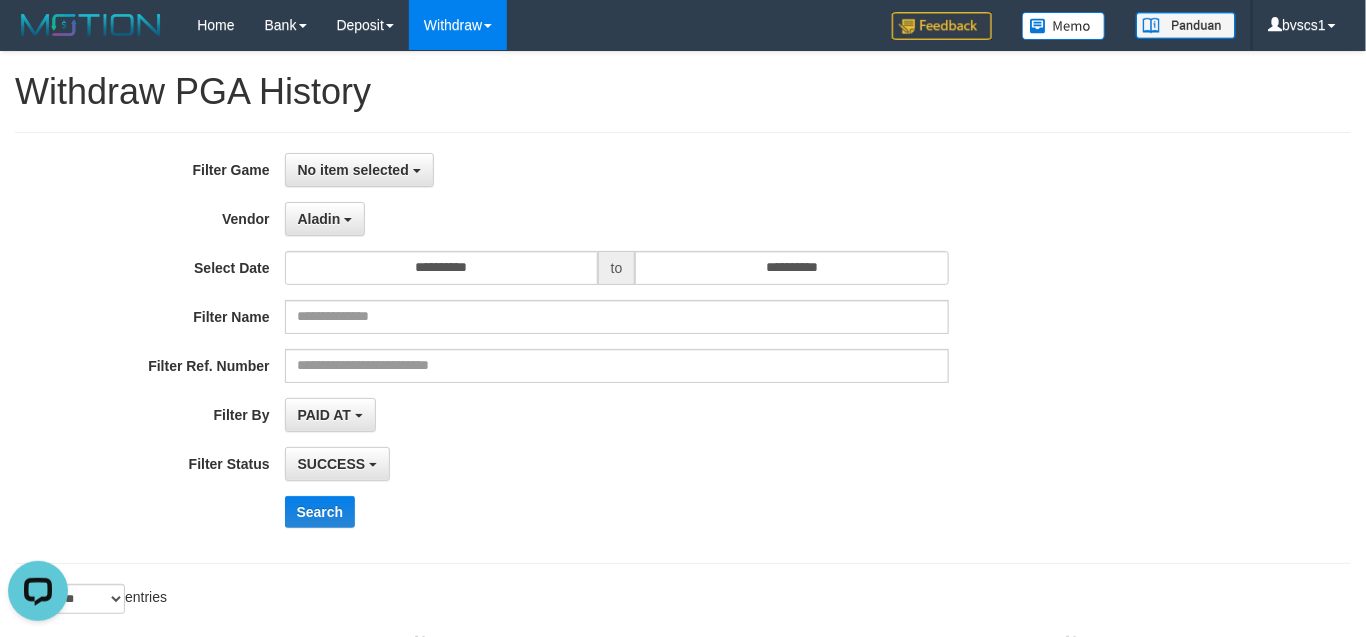 click on "to" at bounding box center (617, 268) 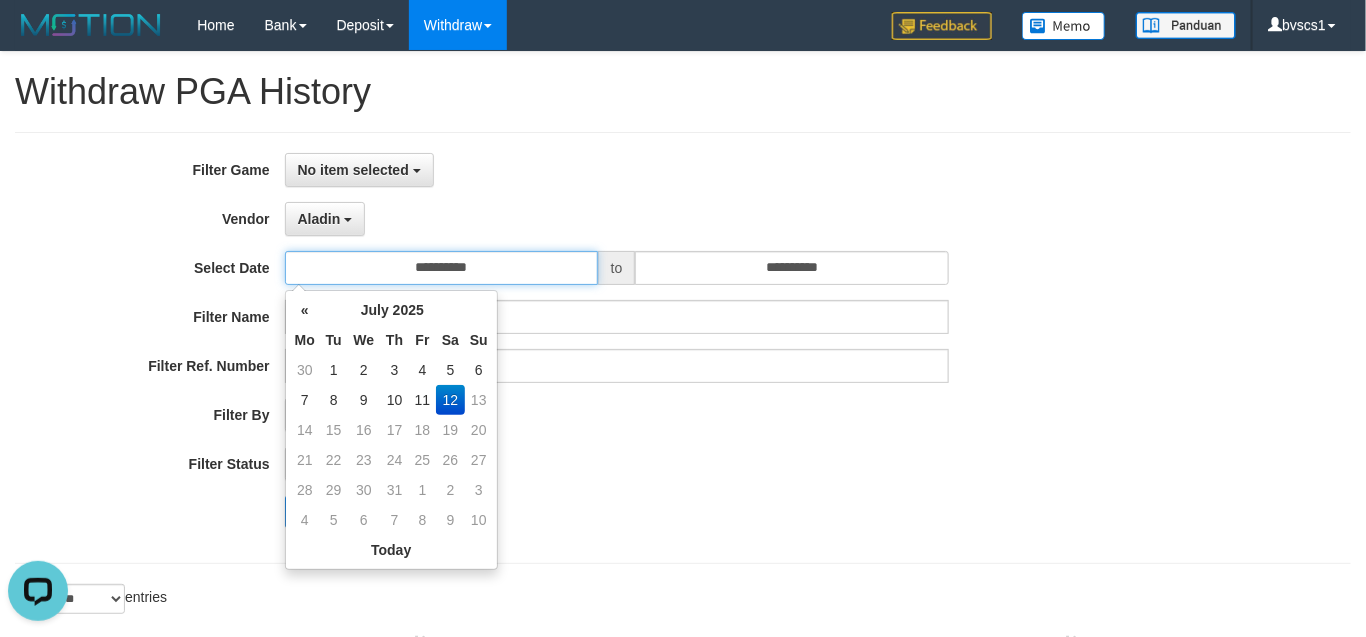 click on "**********" at bounding box center [441, 268] 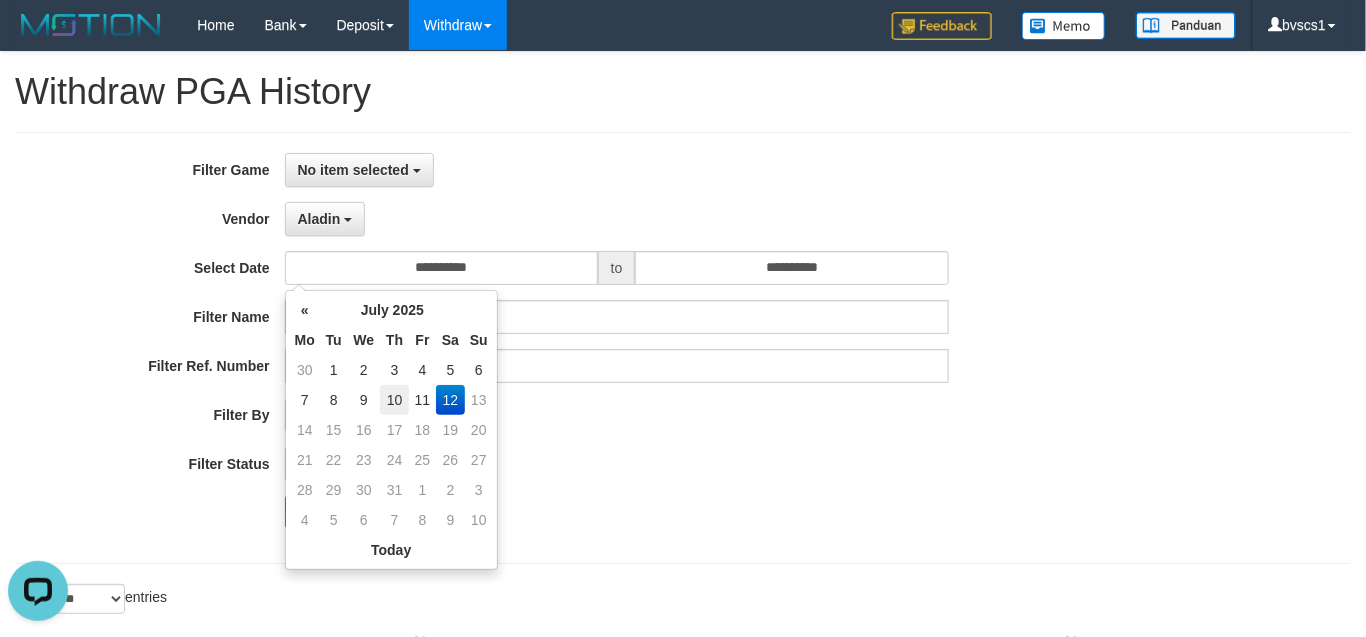 click on "10" at bounding box center [394, 400] 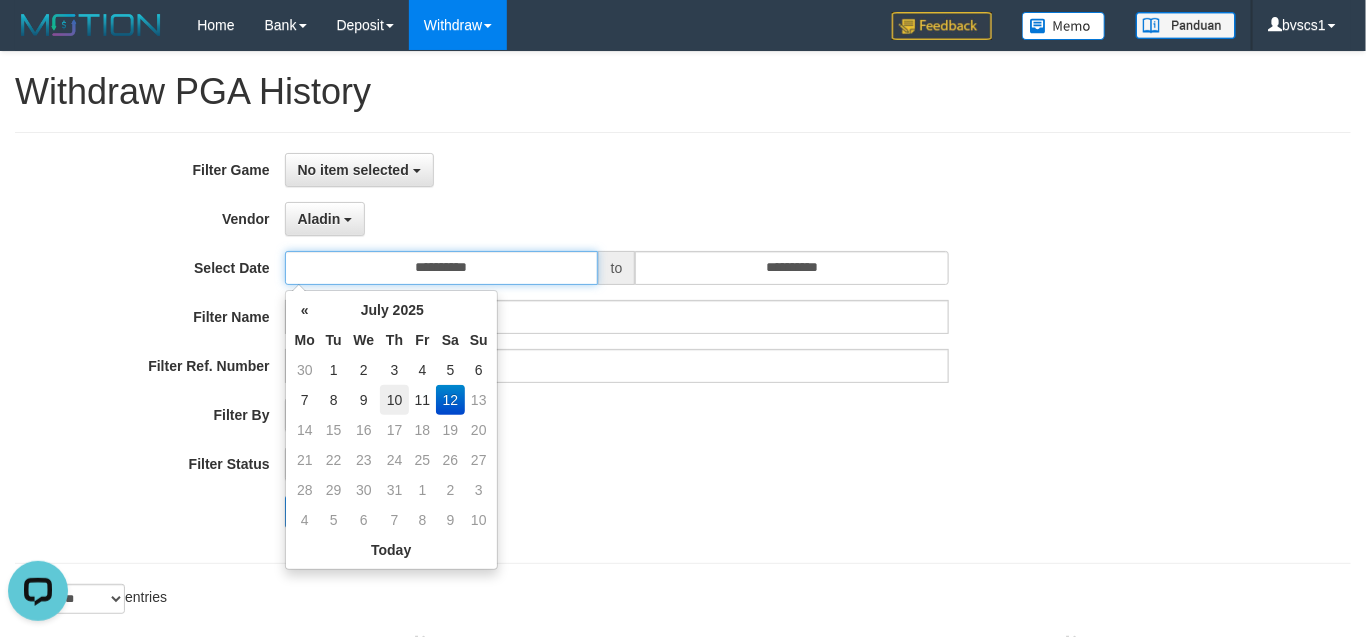 type on "**********" 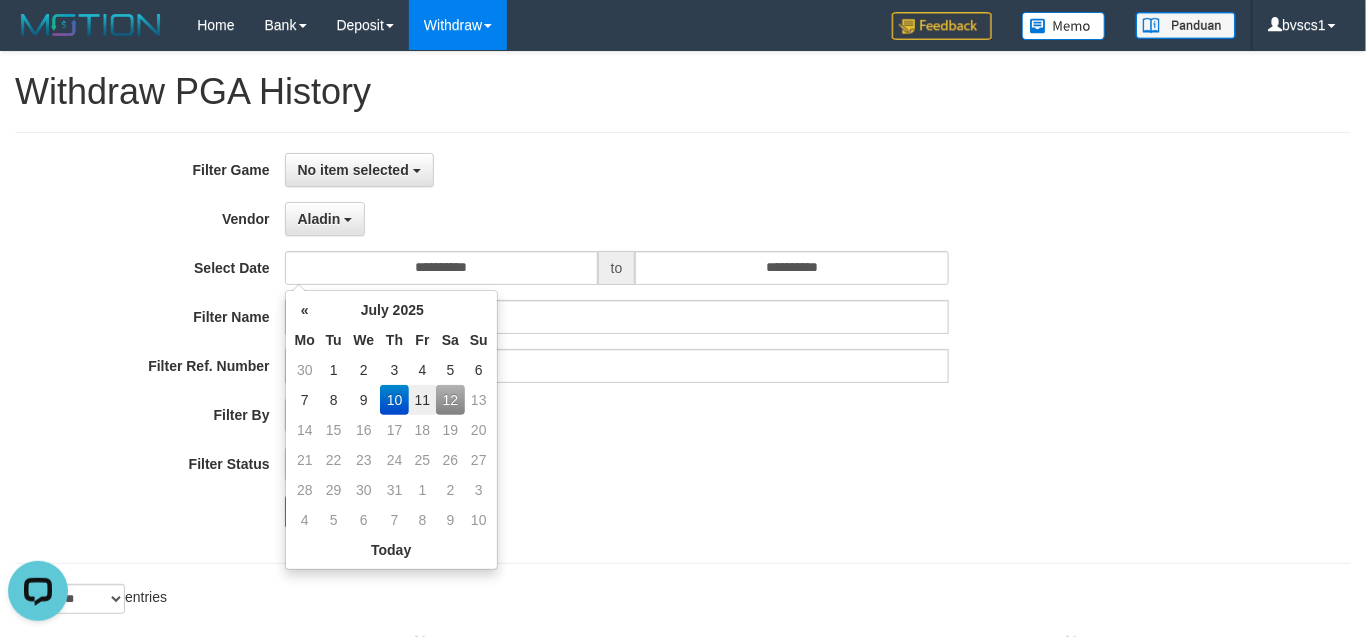 click on "**********" at bounding box center [569, 348] 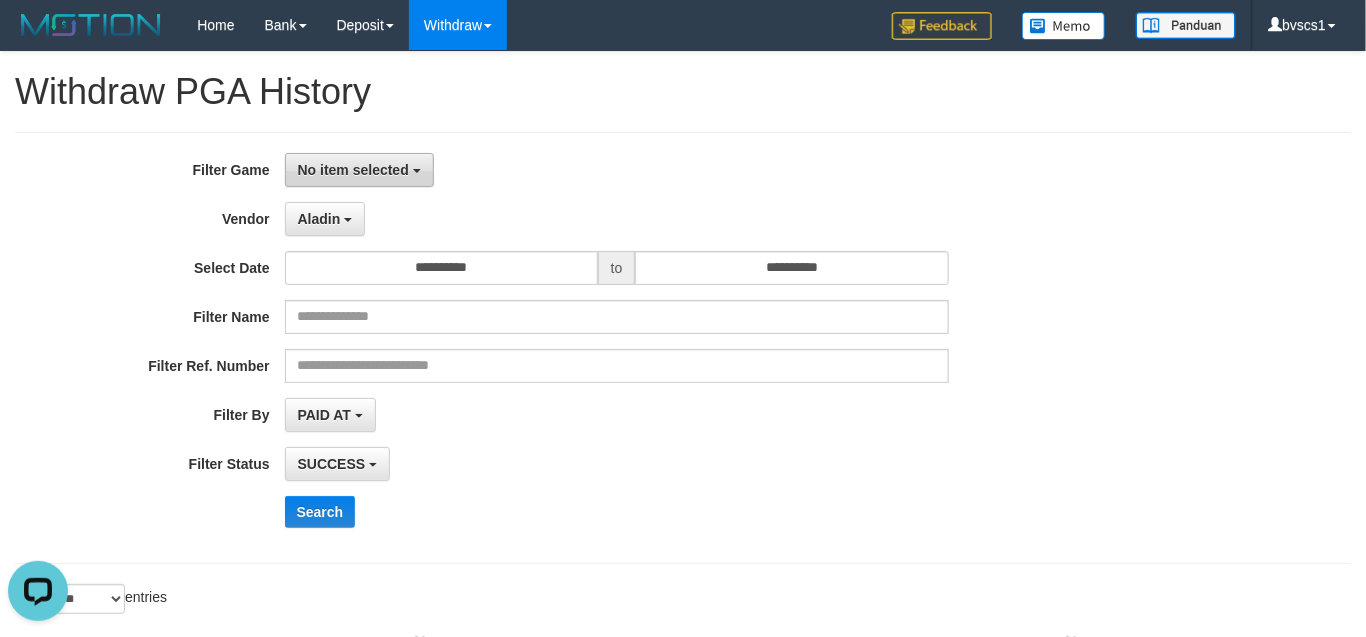 click on "No item selected" at bounding box center [359, 170] 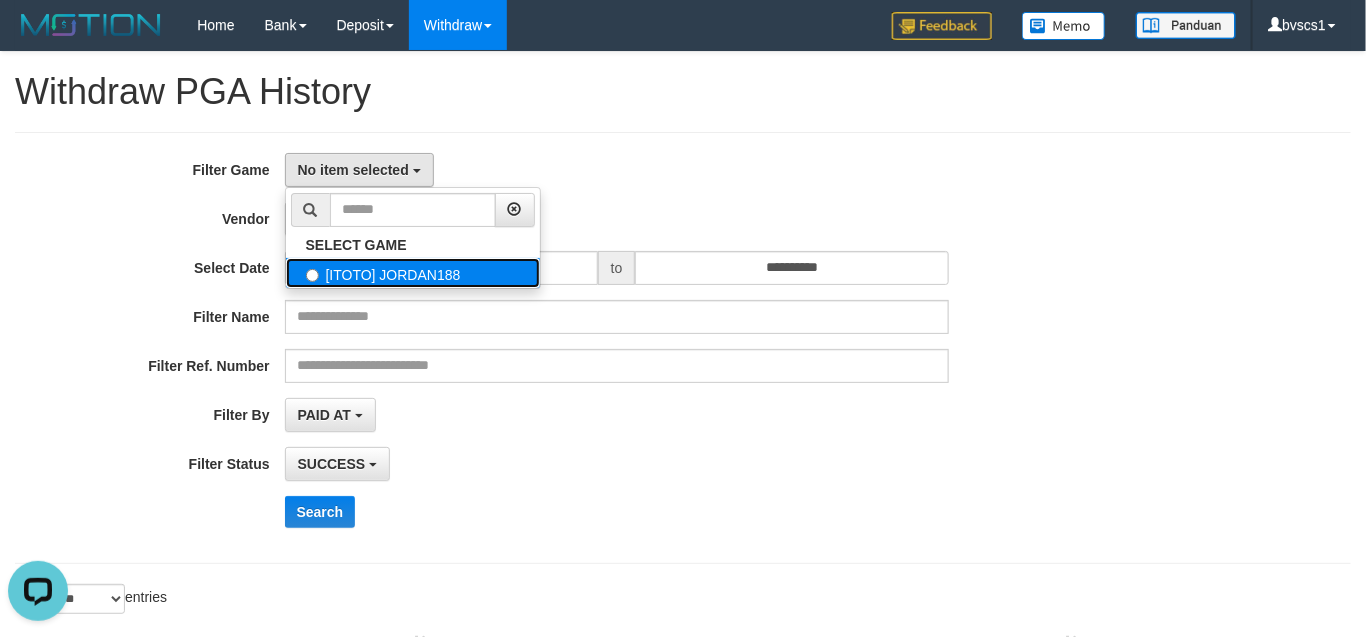 click on "[ITOTO] JORDAN188" at bounding box center [413, 273] 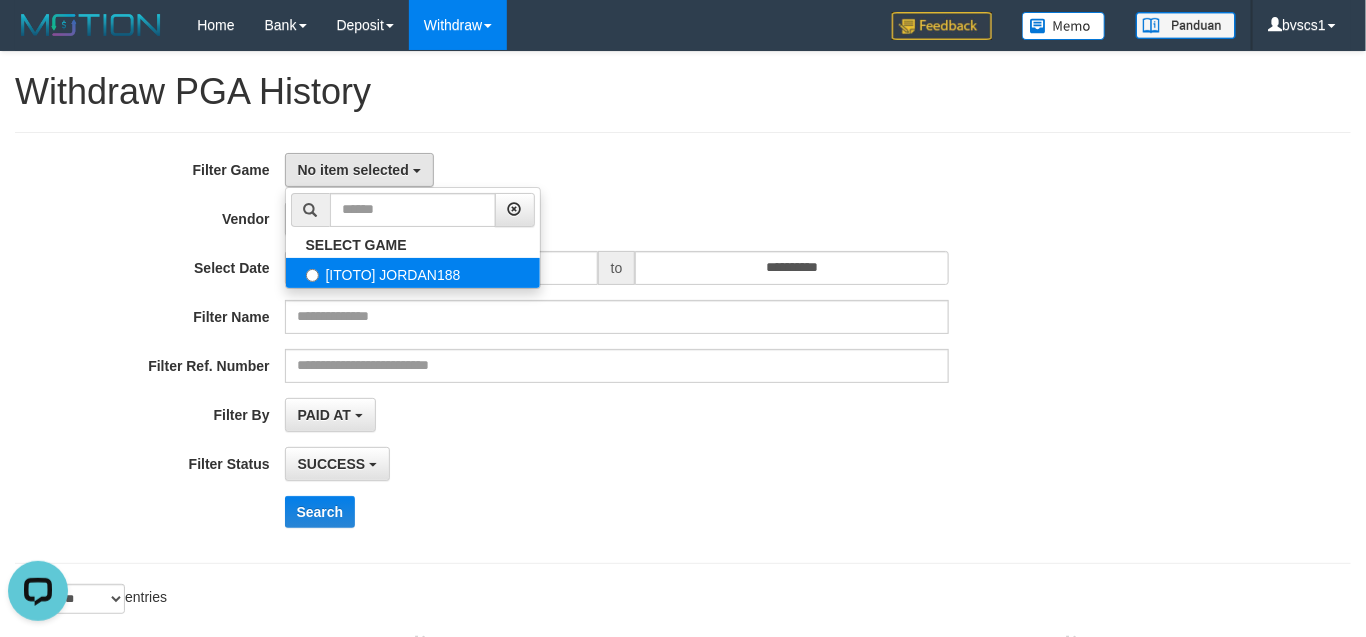 select on "****" 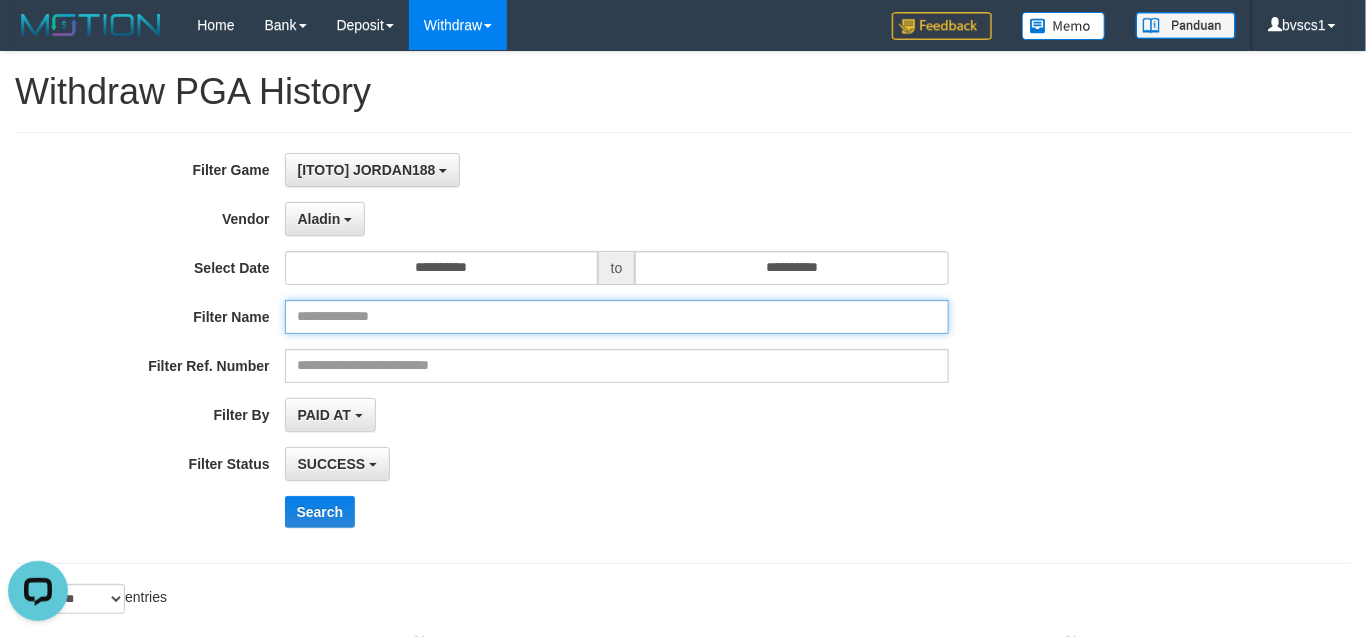 click at bounding box center (617, 317) 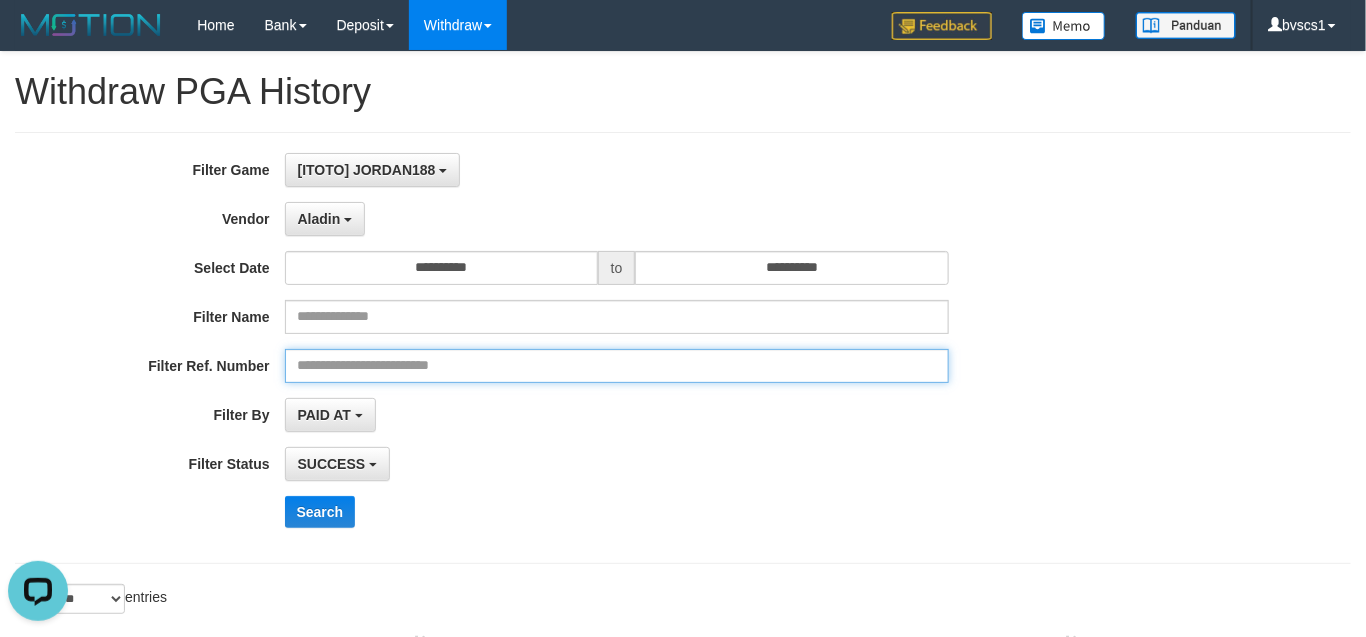 click at bounding box center (617, 366) 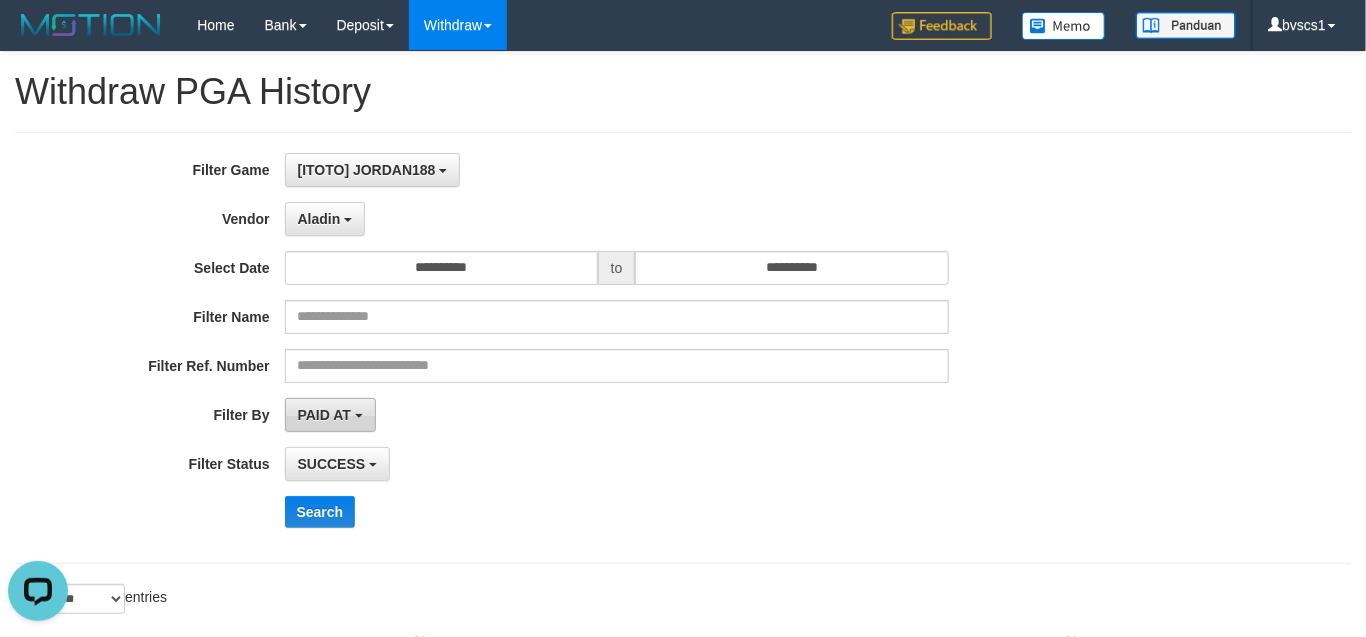 click on "PAID AT" at bounding box center [330, 415] 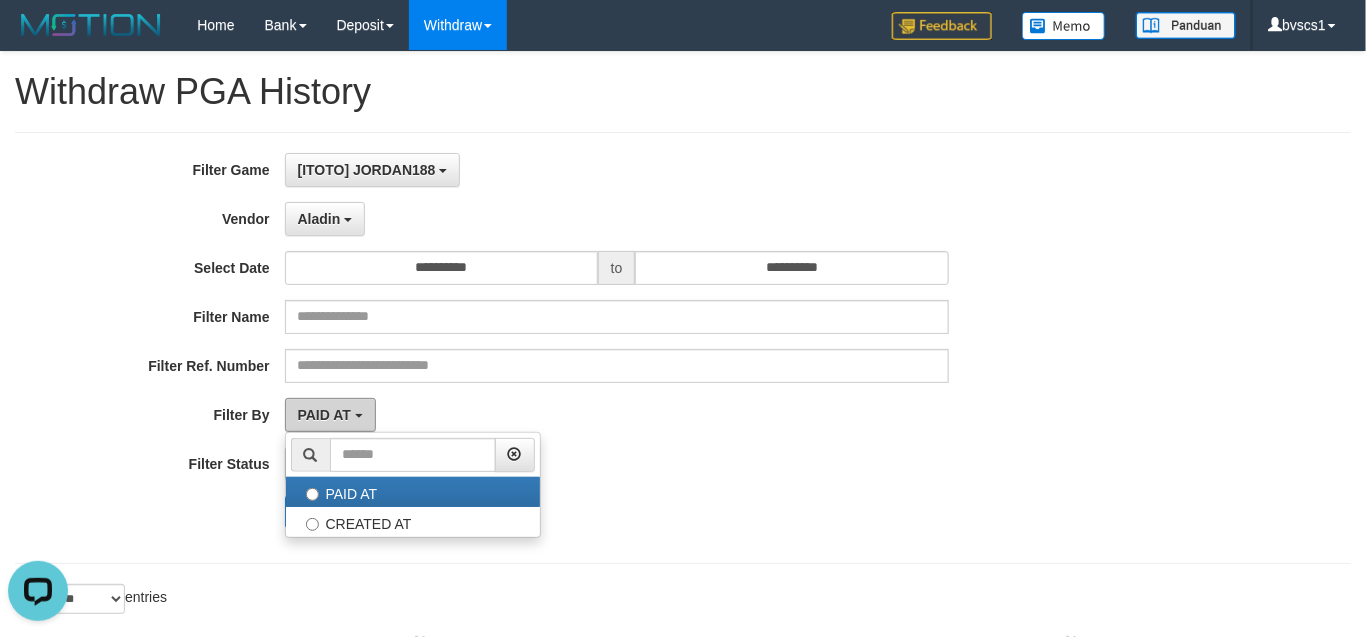 click on "PAID AT" at bounding box center (330, 415) 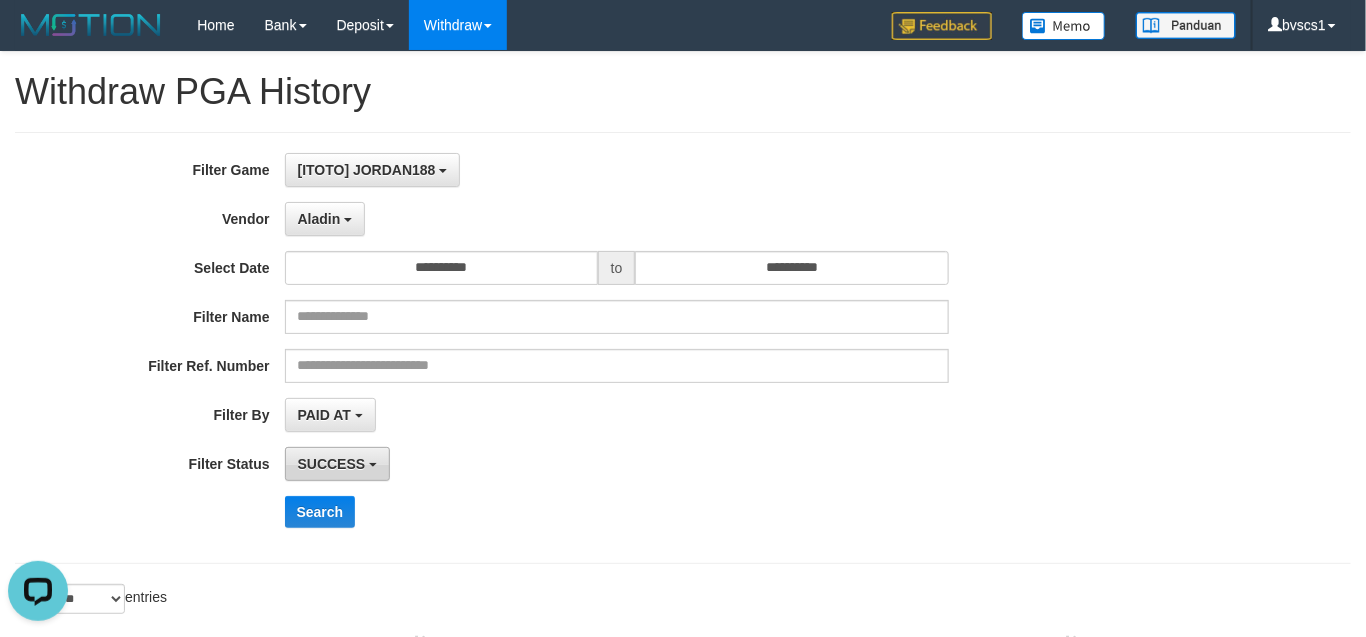 click on "SUCCESS" at bounding box center [332, 464] 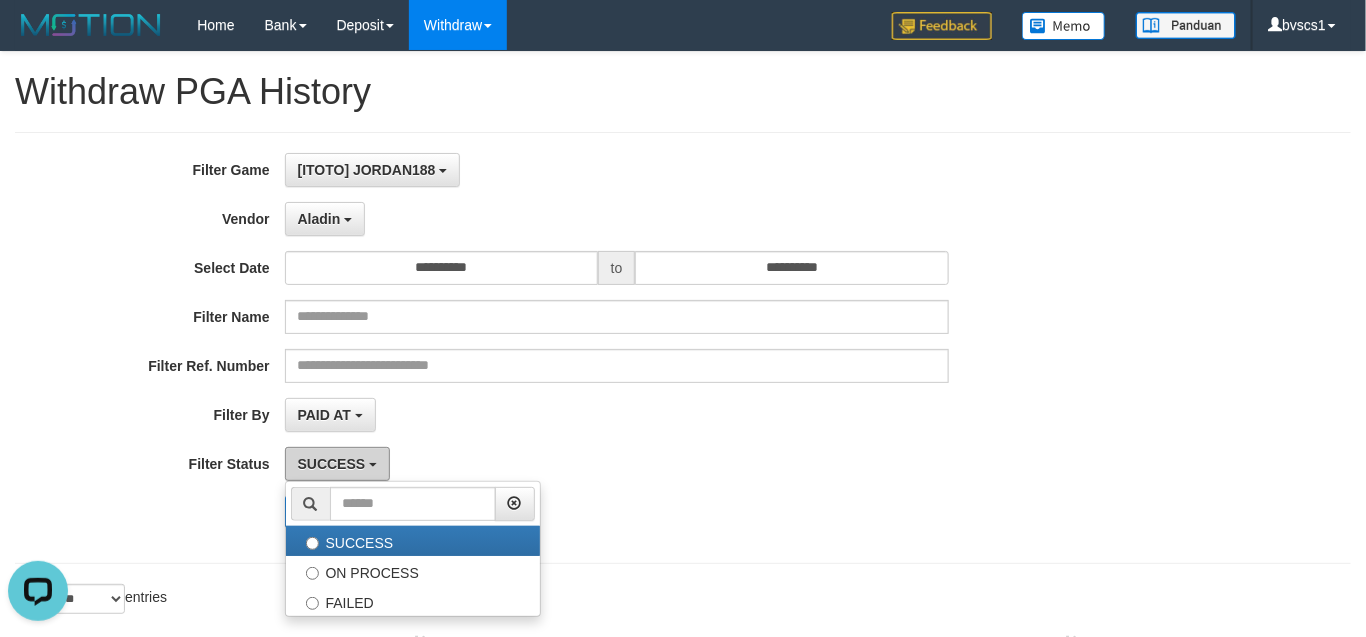 click on "SUCCESS" at bounding box center [332, 464] 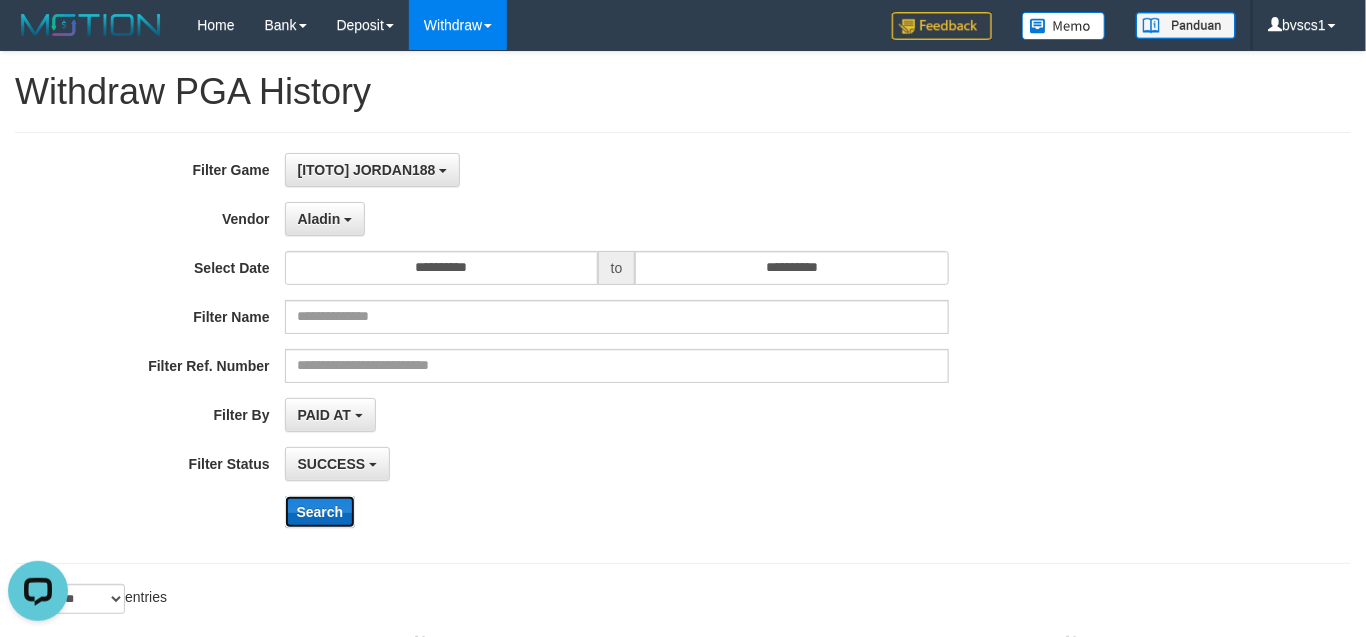 click on "Search" at bounding box center [320, 512] 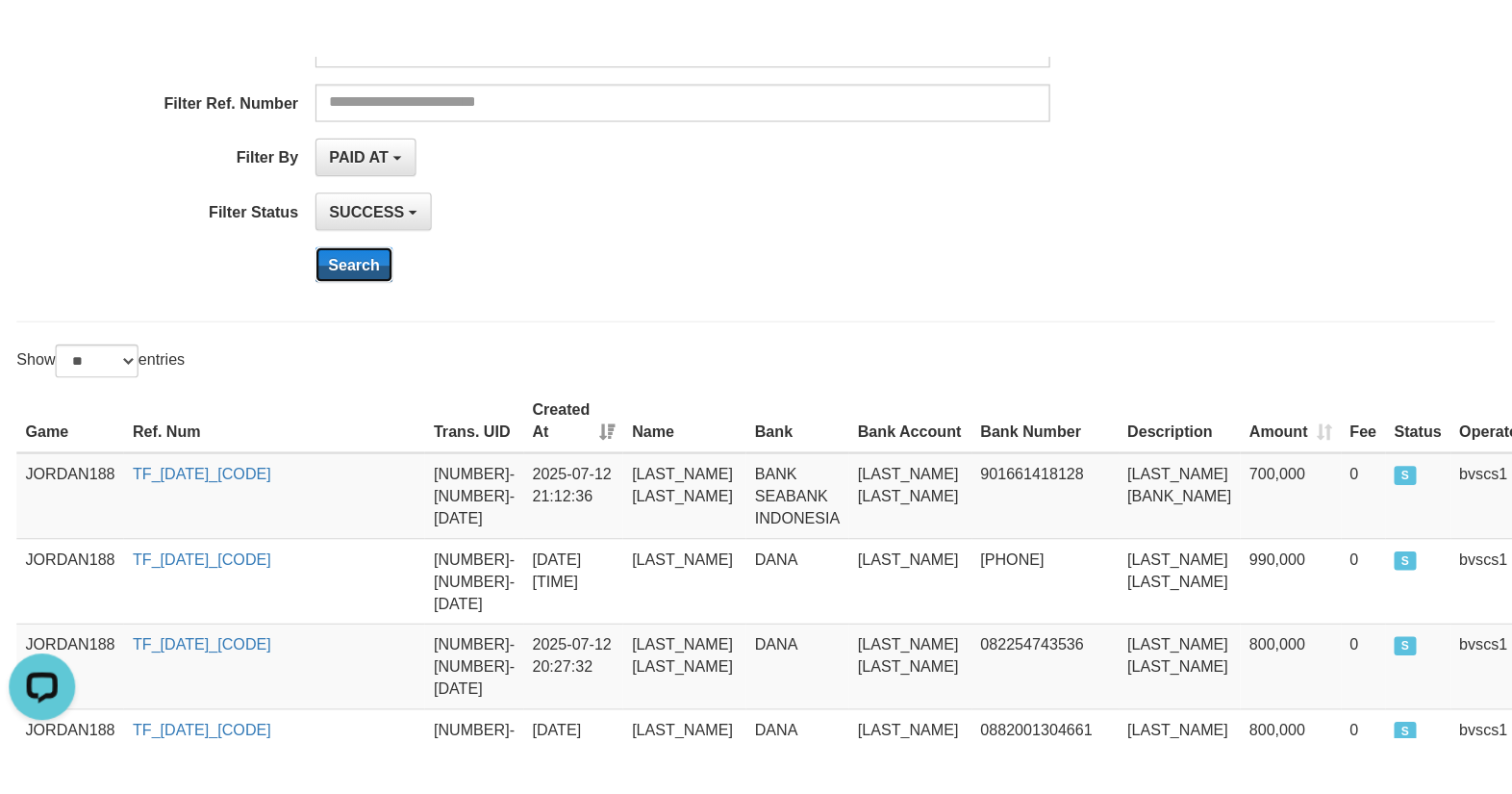 scroll, scrollTop: 384, scrollLeft: 0, axis: vertical 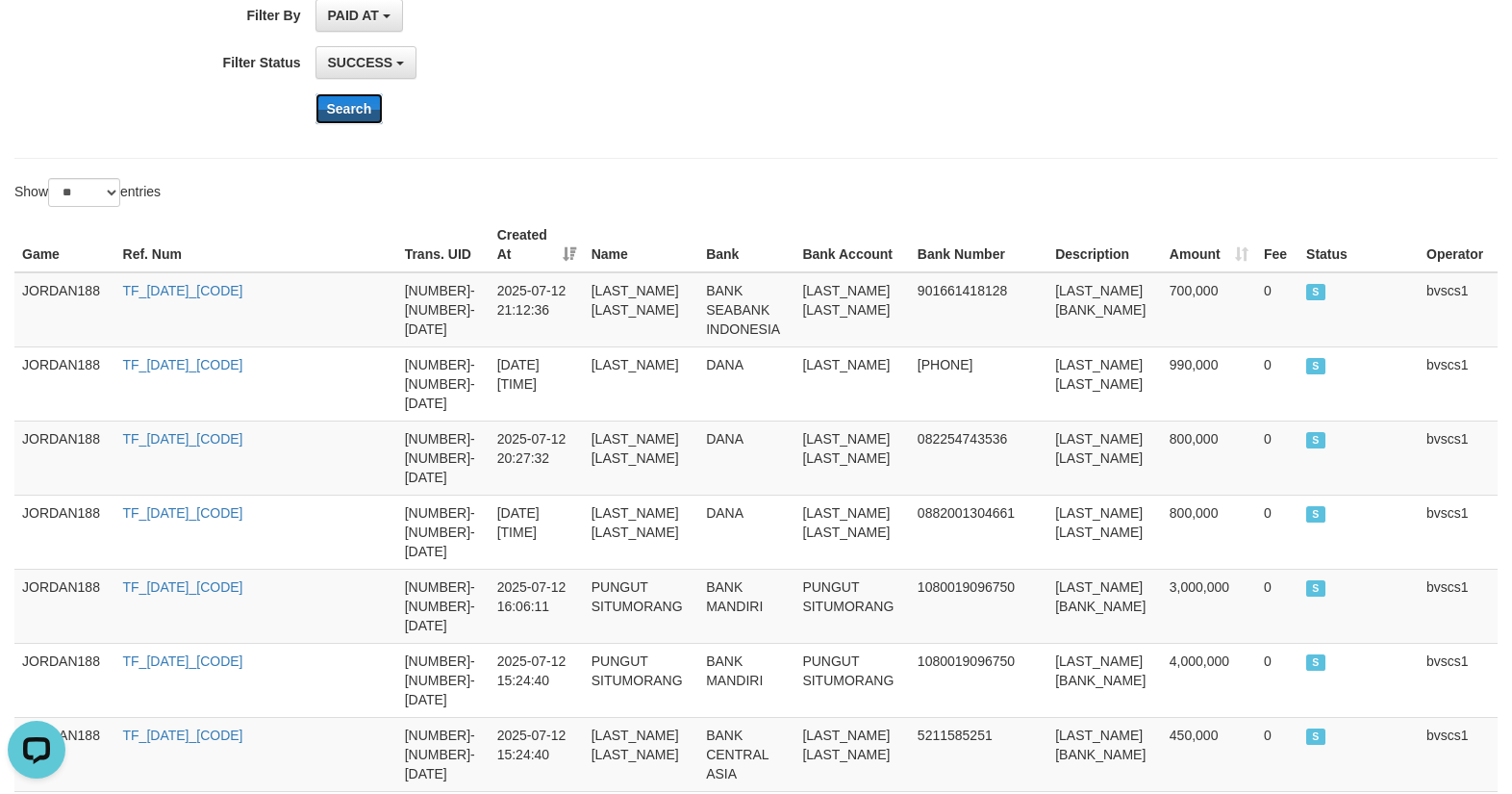 type 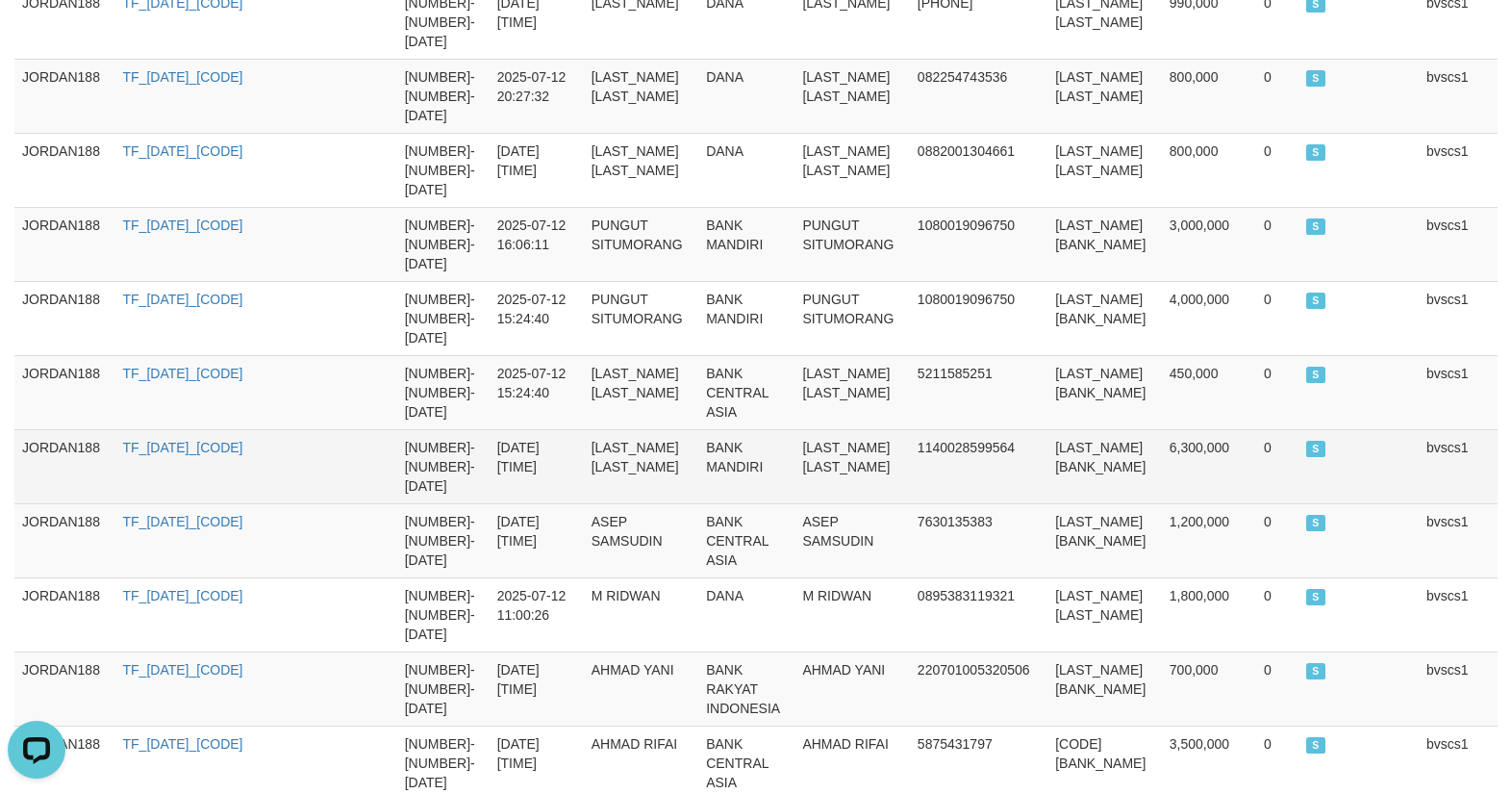 scroll, scrollTop: 961, scrollLeft: 0, axis: vertical 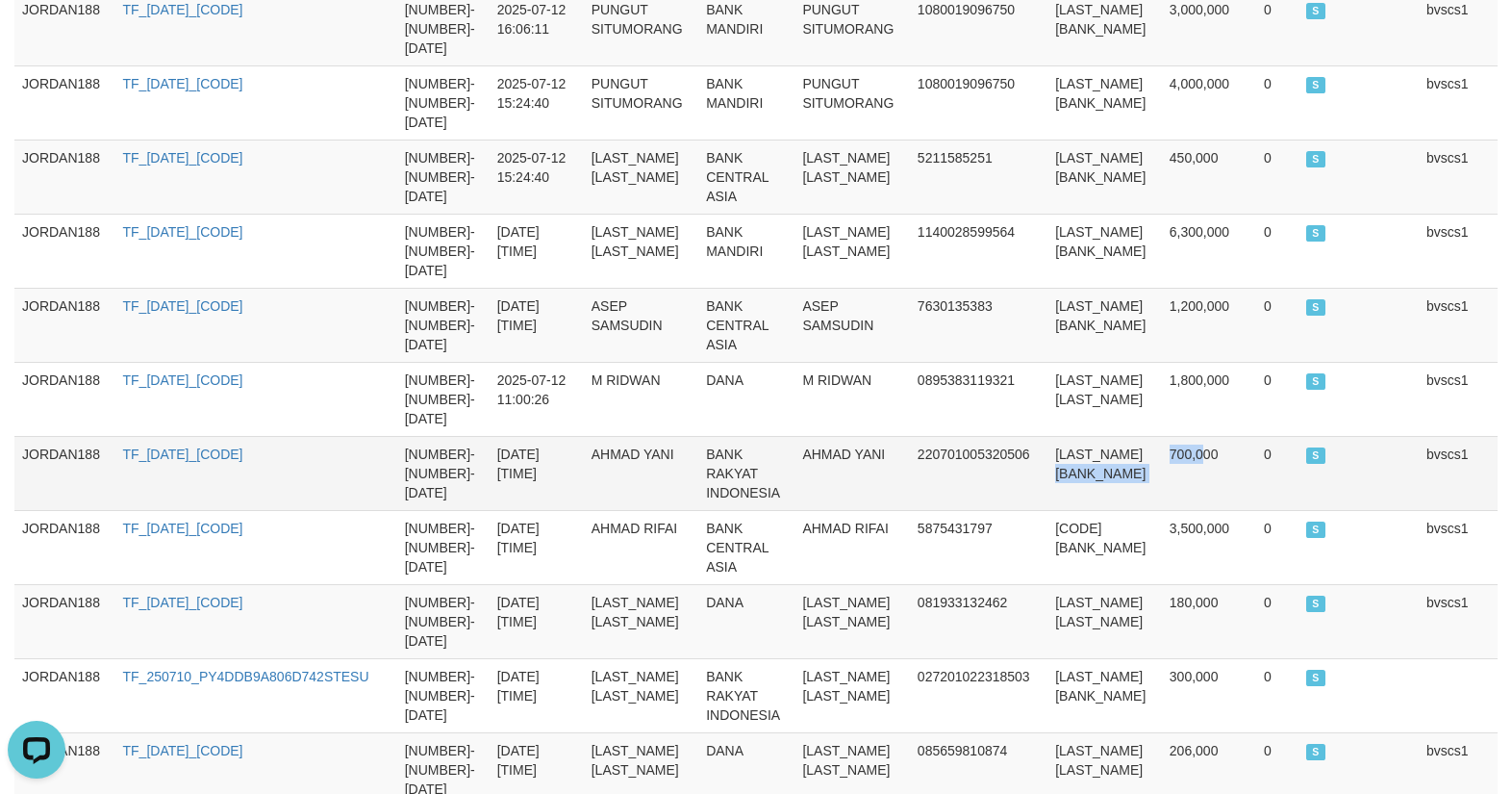 drag, startPoint x: 1147, startPoint y: 462, endPoint x: 1198, endPoint y: 457, distance: 51.244512 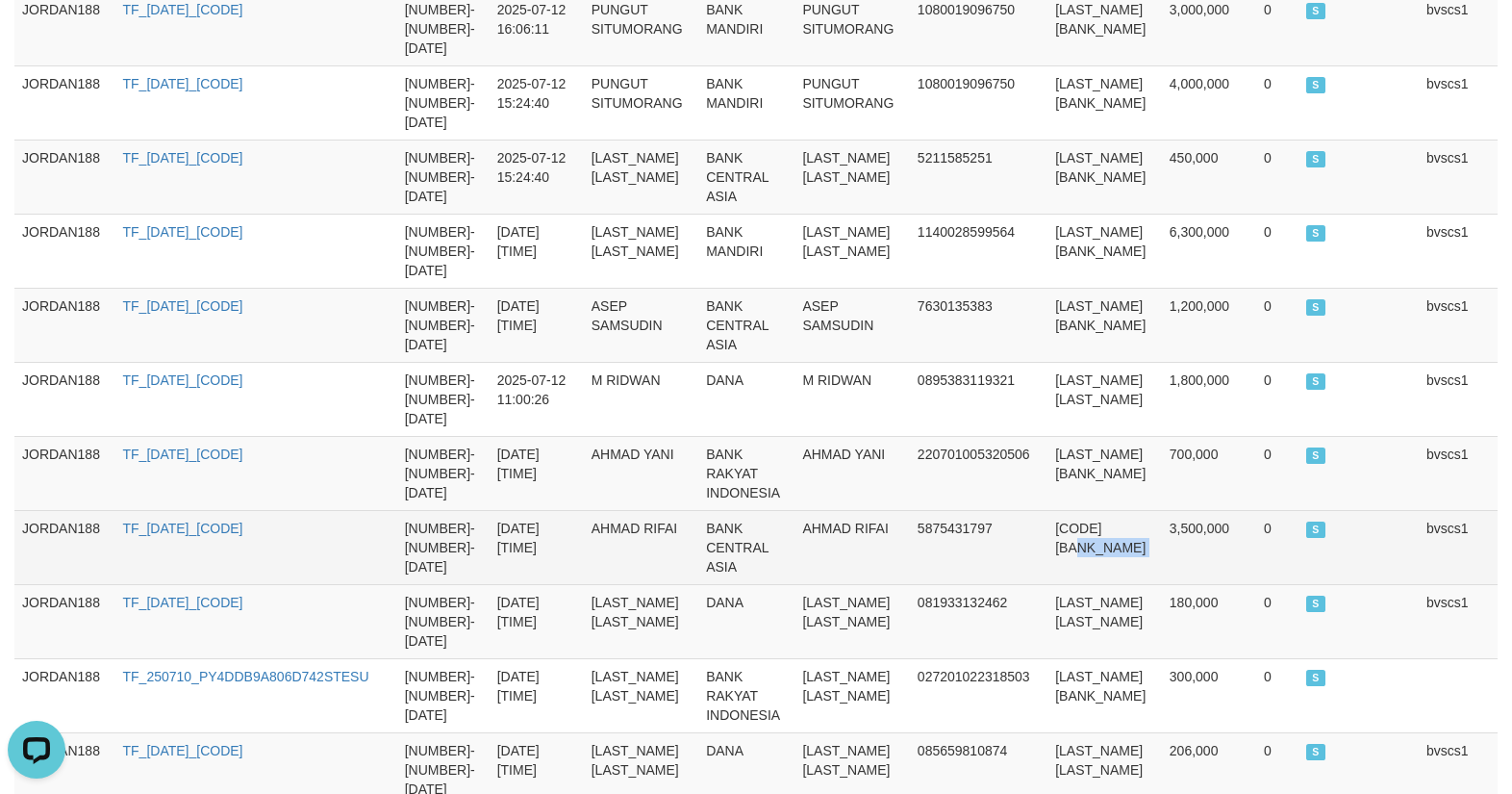drag, startPoint x: 1154, startPoint y: 544, endPoint x: 1232, endPoint y: 547, distance: 78.057671 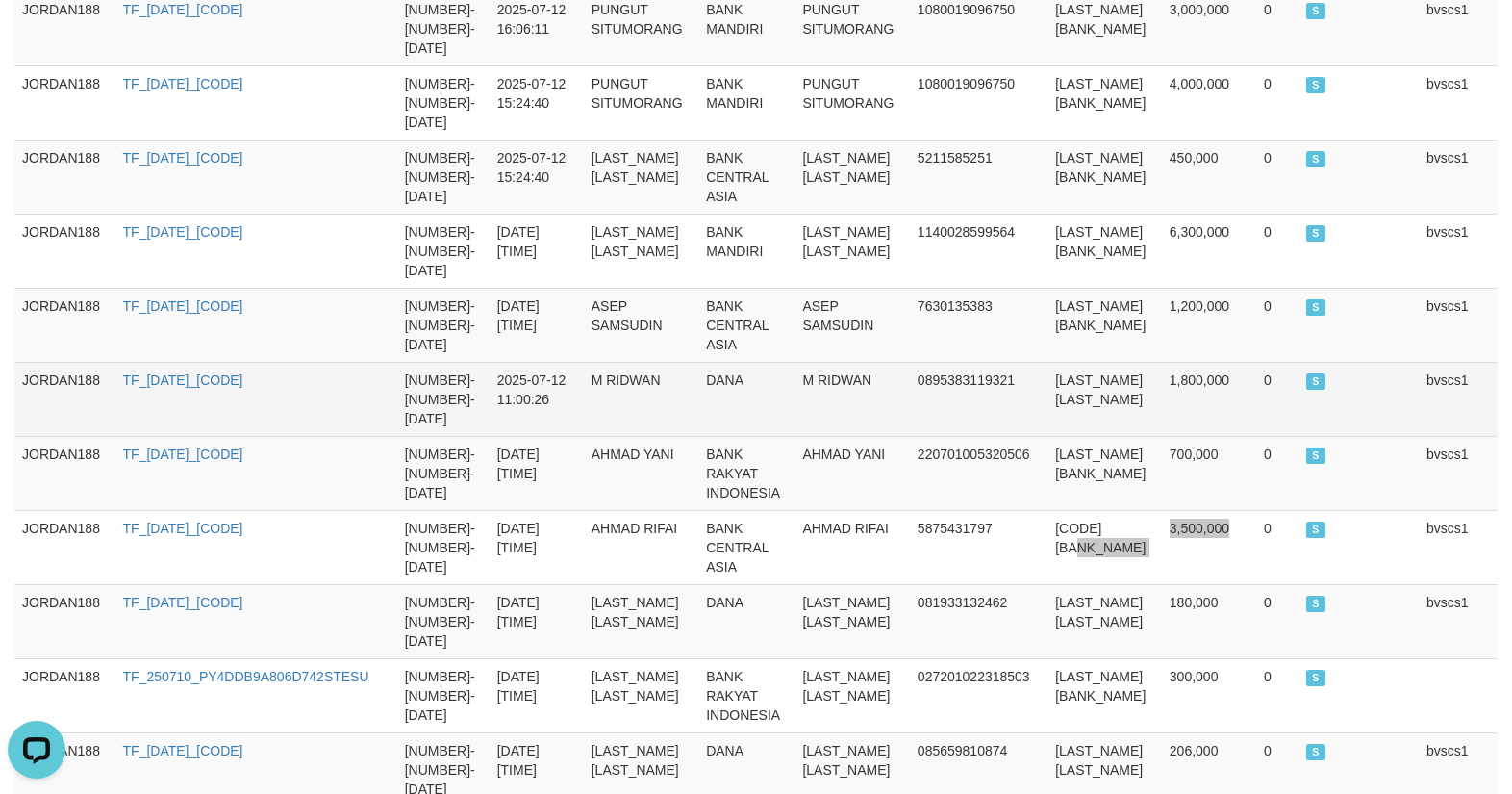 scroll, scrollTop: 1106, scrollLeft: 0, axis: vertical 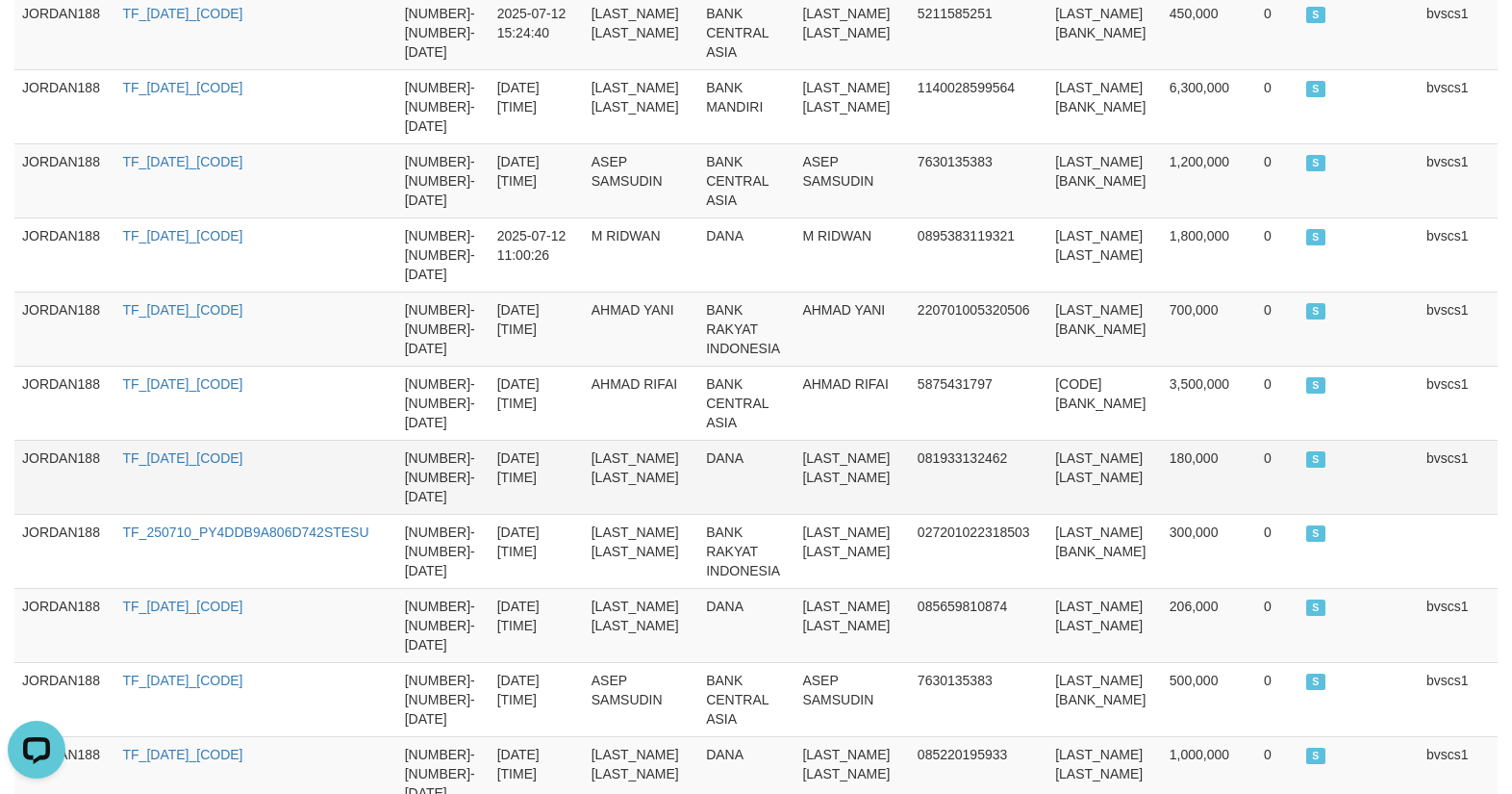 drag, startPoint x: 1178, startPoint y: 468, endPoint x: 1232, endPoint y: 468, distance: 54 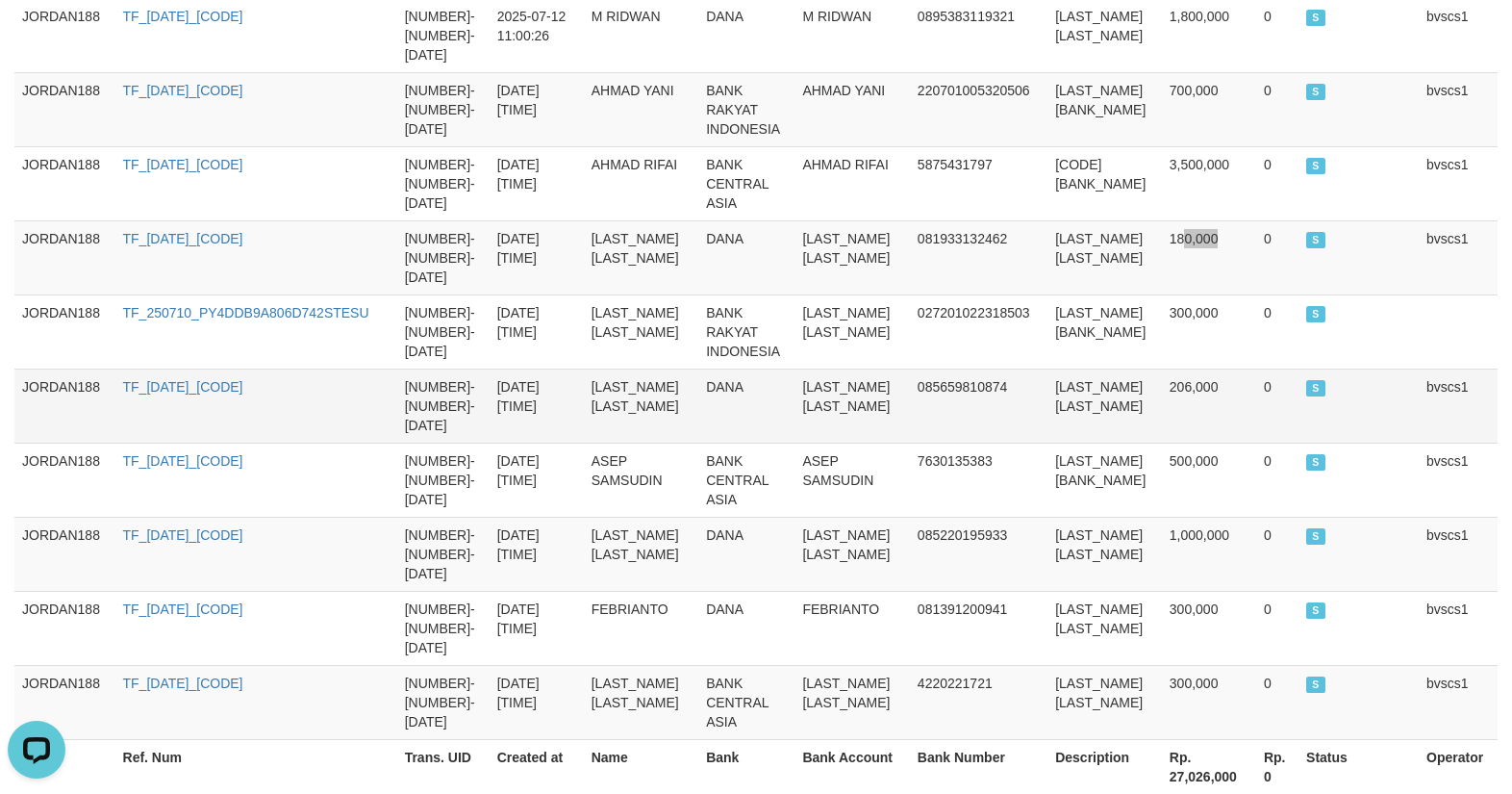 scroll, scrollTop: 1395, scrollLeft: 0, axis: vertical 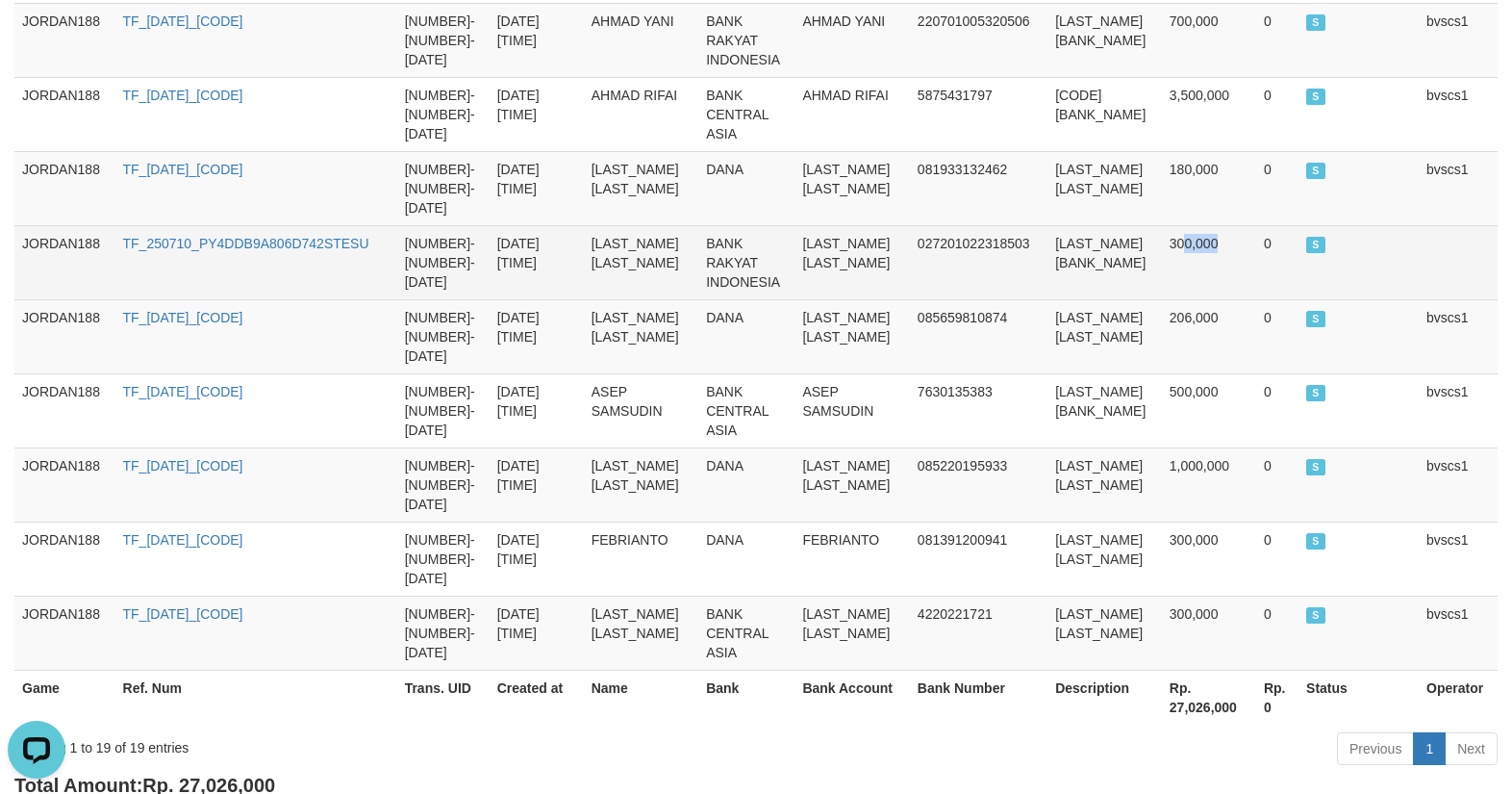 drag, startPoint x: 1181, startPoint y: 238, endPoint x: 1242, endPoint y: 238, distance: 61 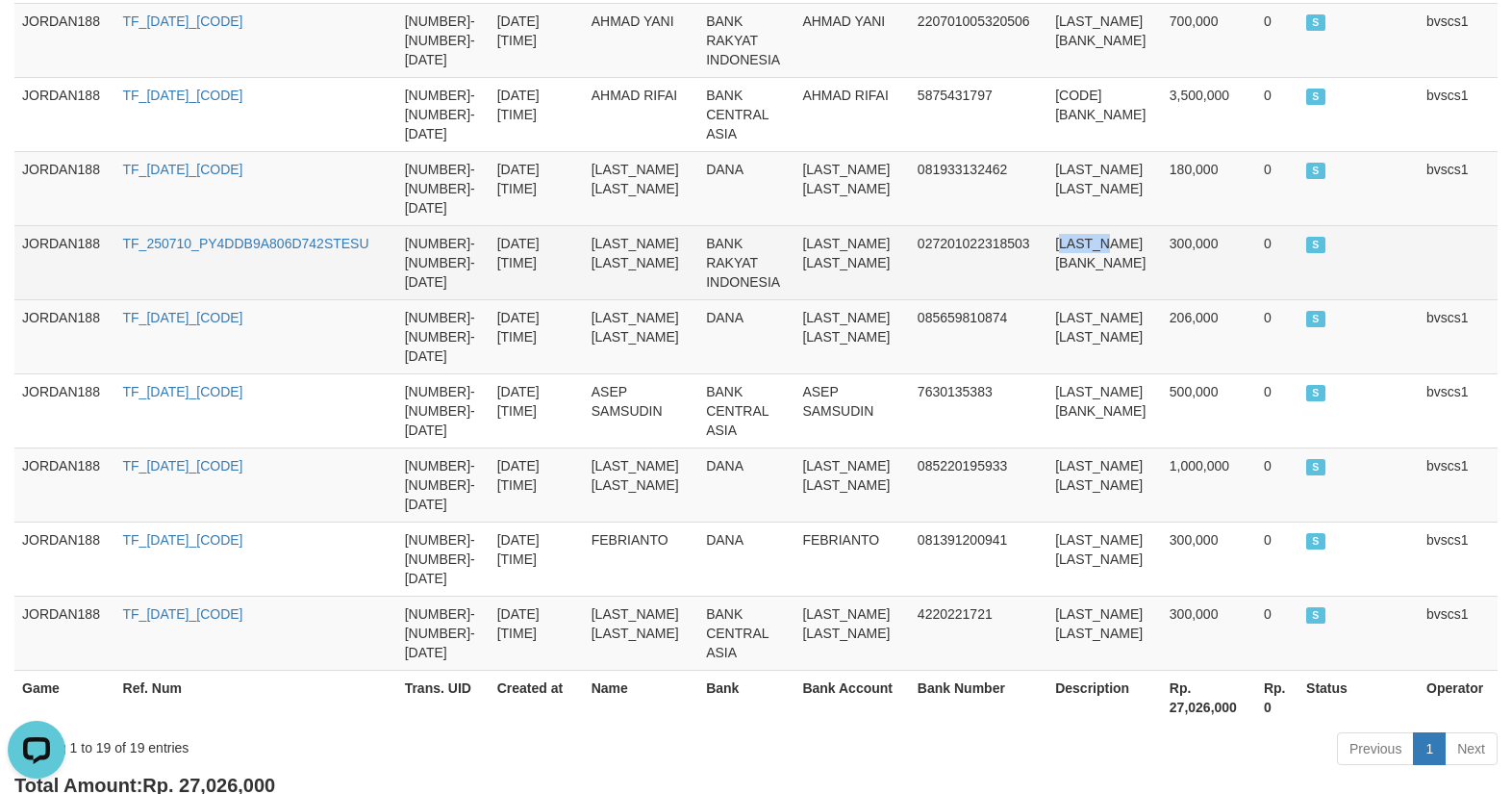 drag, startPoint x: 1108, startPoint y: 248, endPoint x: 1122, endPoint y: 289, distance: 43.324358 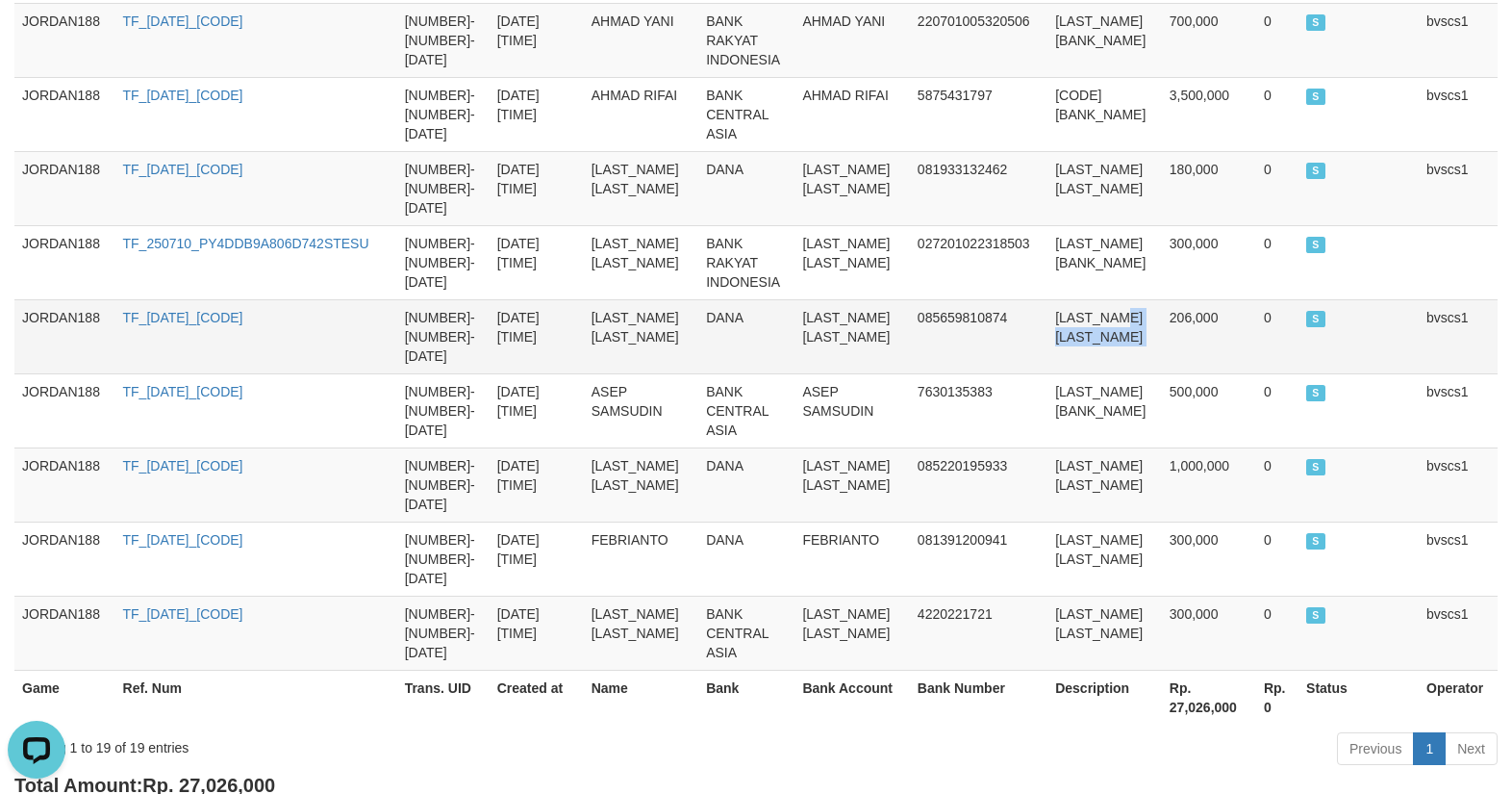 click on "JORDAN188 TF_250710_PY484C811AC76422D8EZ 1527-16632872-20250710 2025-07-10 00:21:42 DEMAS HIKMATULLAH DANA DEMAS HIKMATULLAH 085659810874 ABIYASTHA DANA 206,000 0 S   bvscs1" at bounding box center (756, 336) 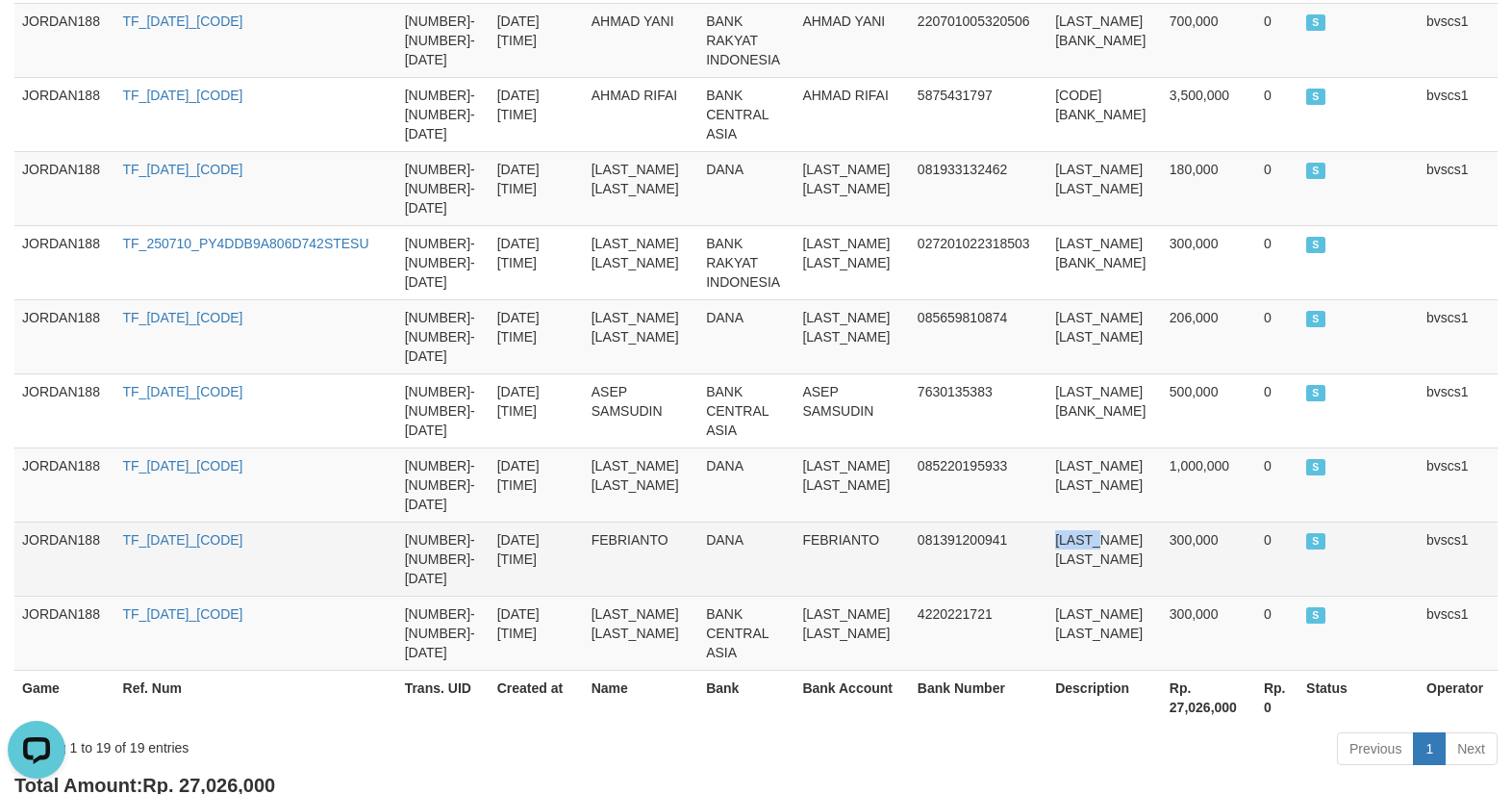 drag, startPoint x: 1073, startPoint y: 547, endPoint x: 1118, endPoint y: 540, distance: 45.54119 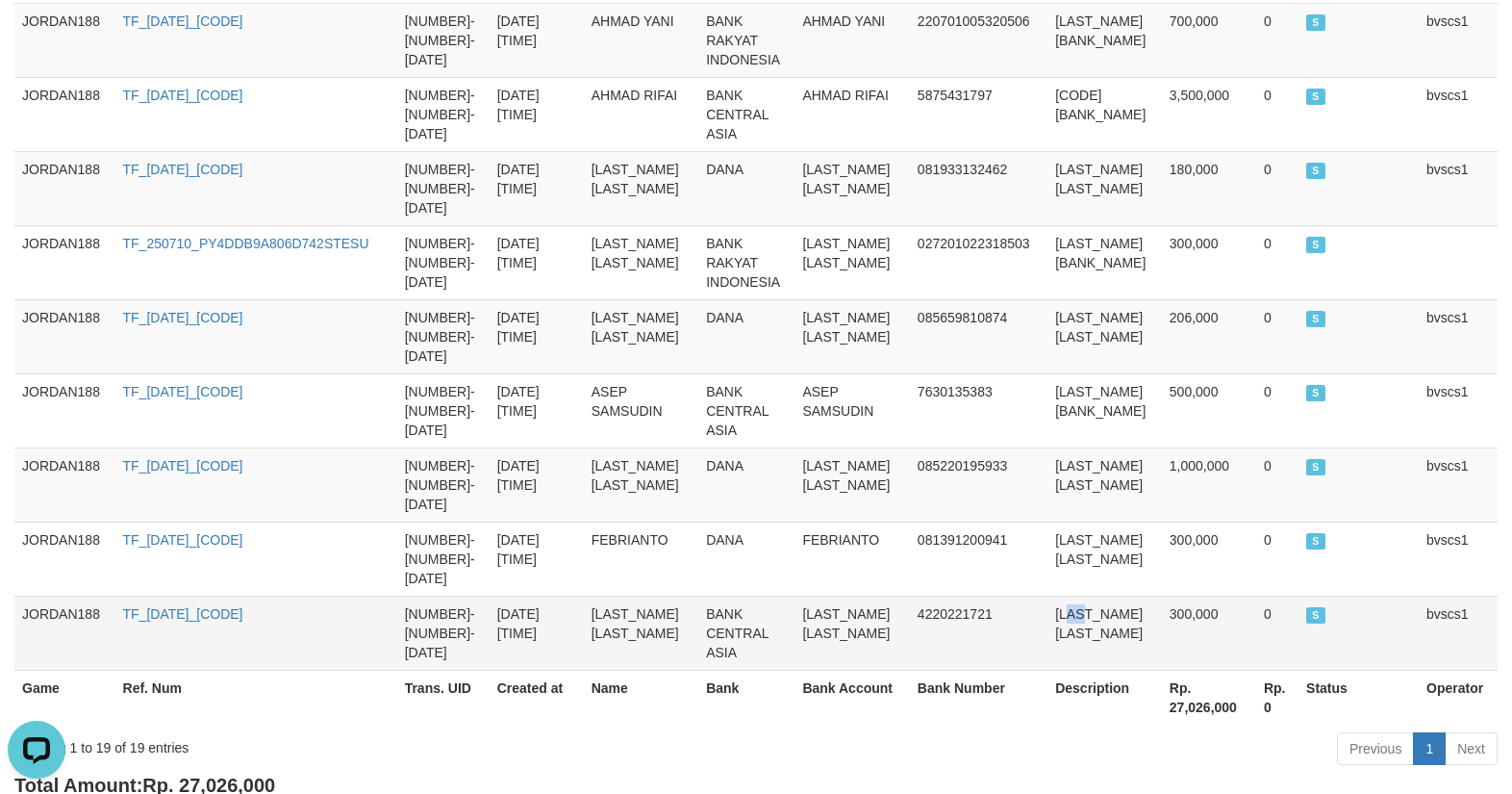 drag, startPoint x: 1083, startPoint y: 627, endPoint x: 1121, endPoint y: 624, distance: 38.118237 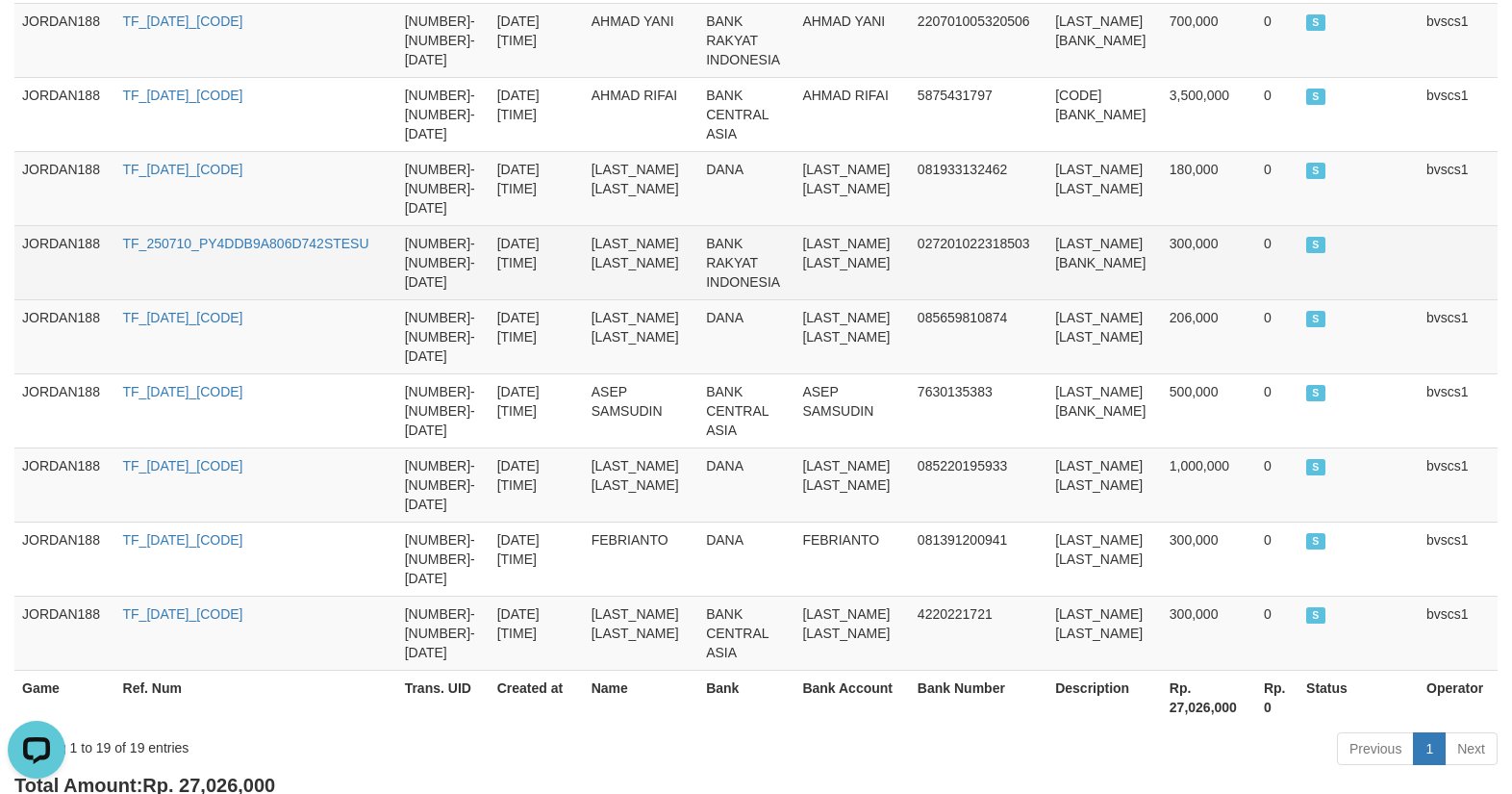drag, startPoint x: 1082, startPoint y: 251, endPoint x: 1091, endPoint y: 245, distance: 10.816654 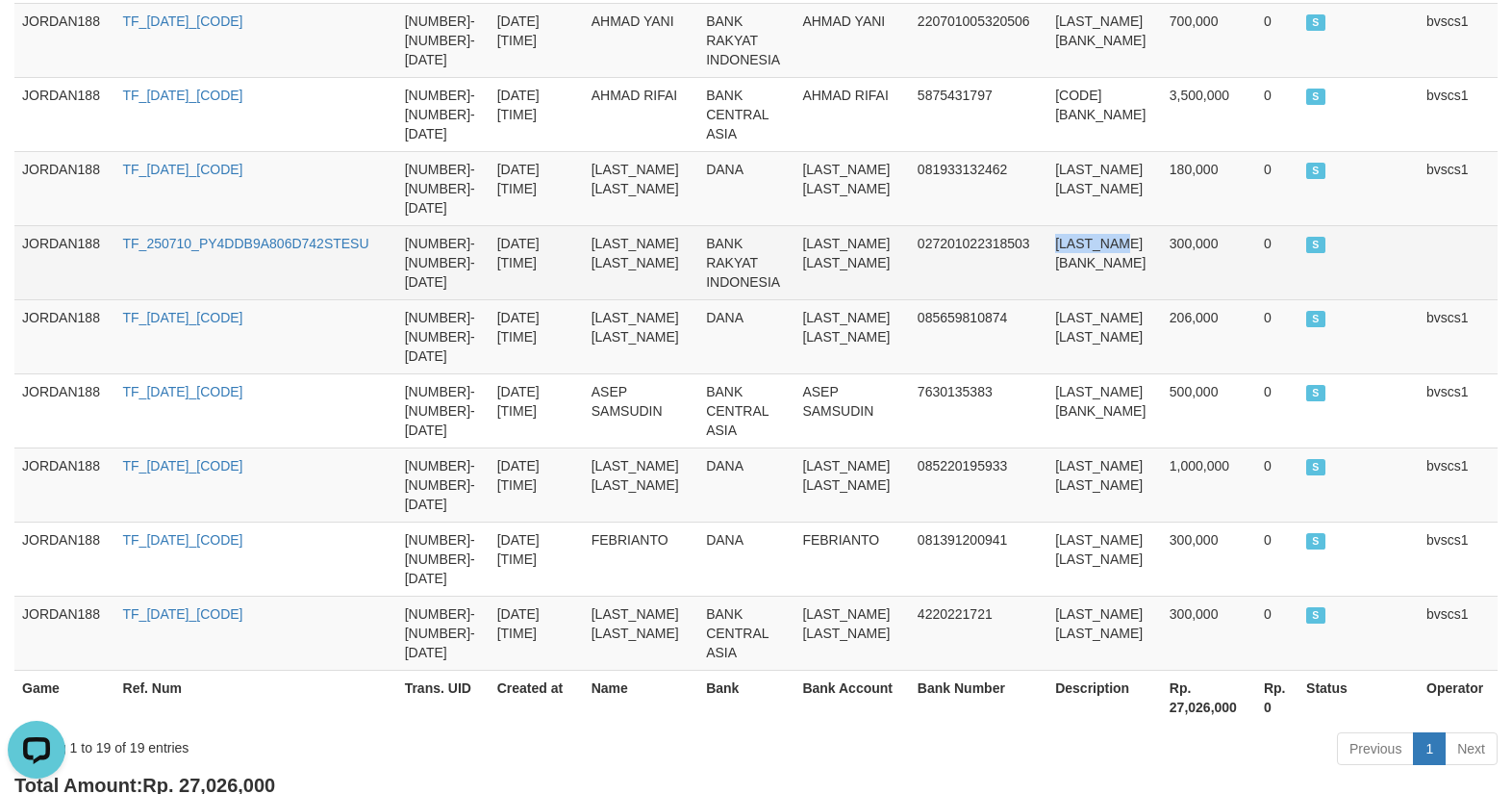 click on "GAPLEX37 BRI" at bounding box center (1104, 262) 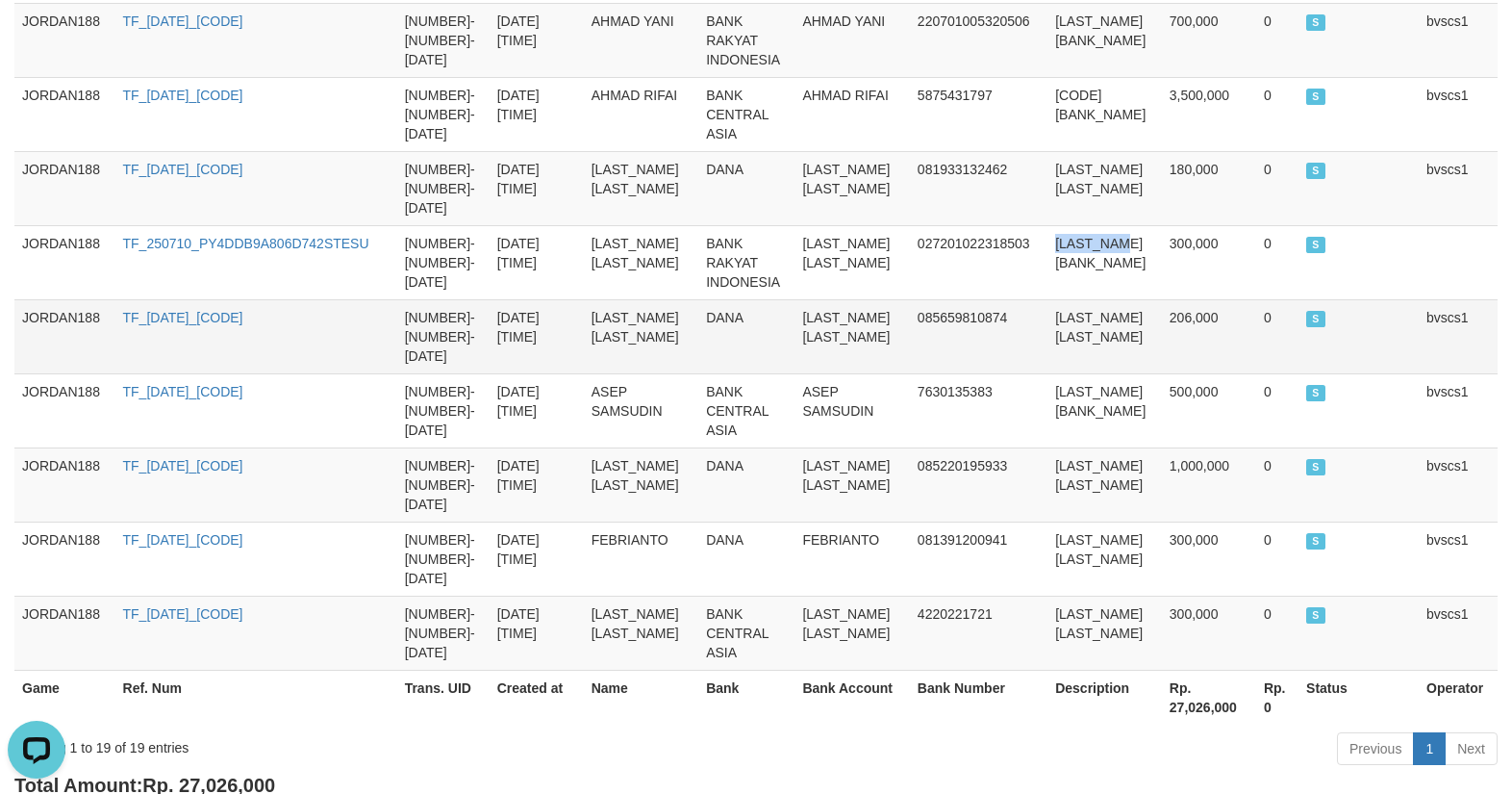copy on "GAPLEX37" 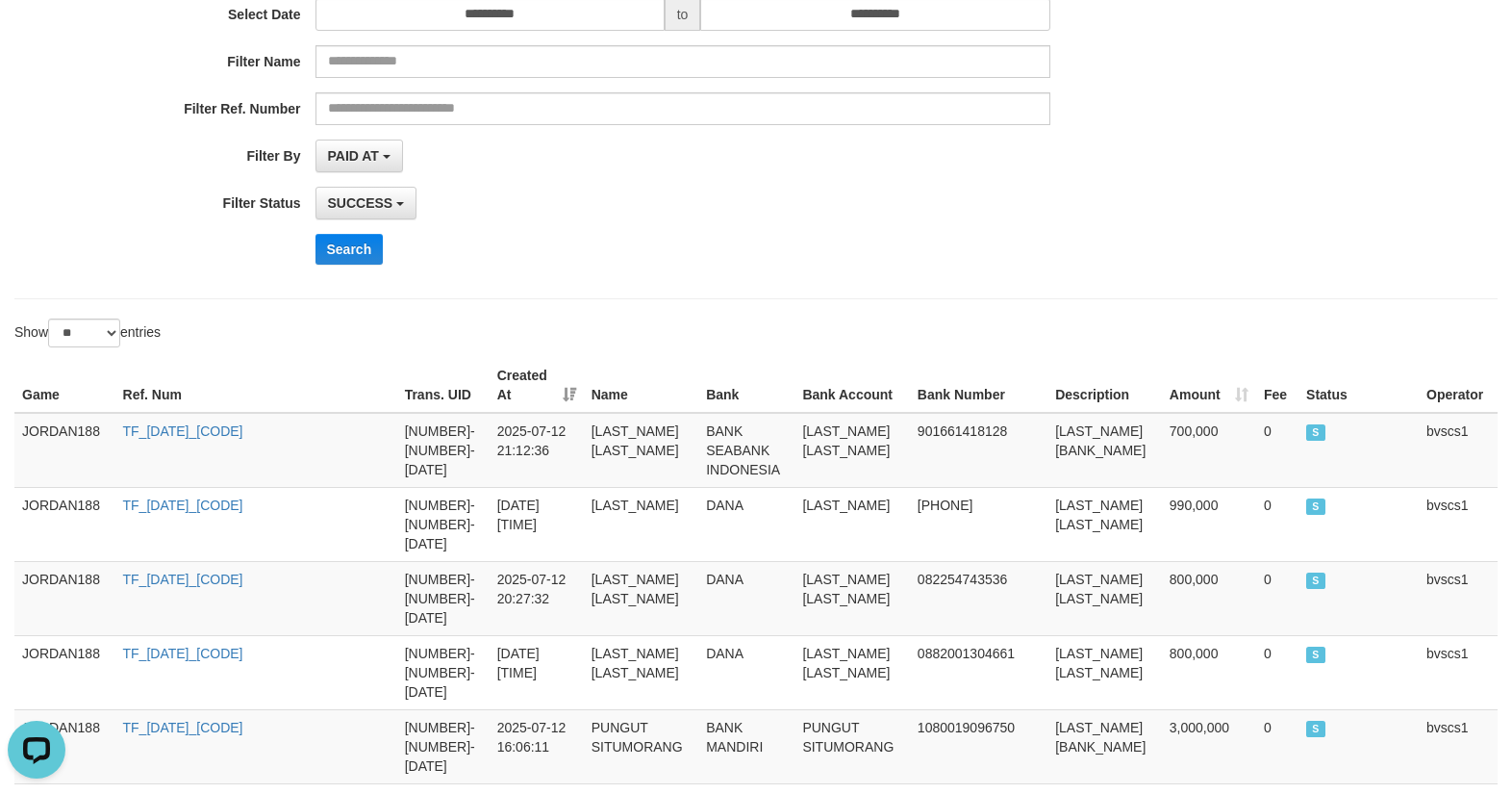 scroll, scrollTop: 0, scrollLeft: 0, axis: both 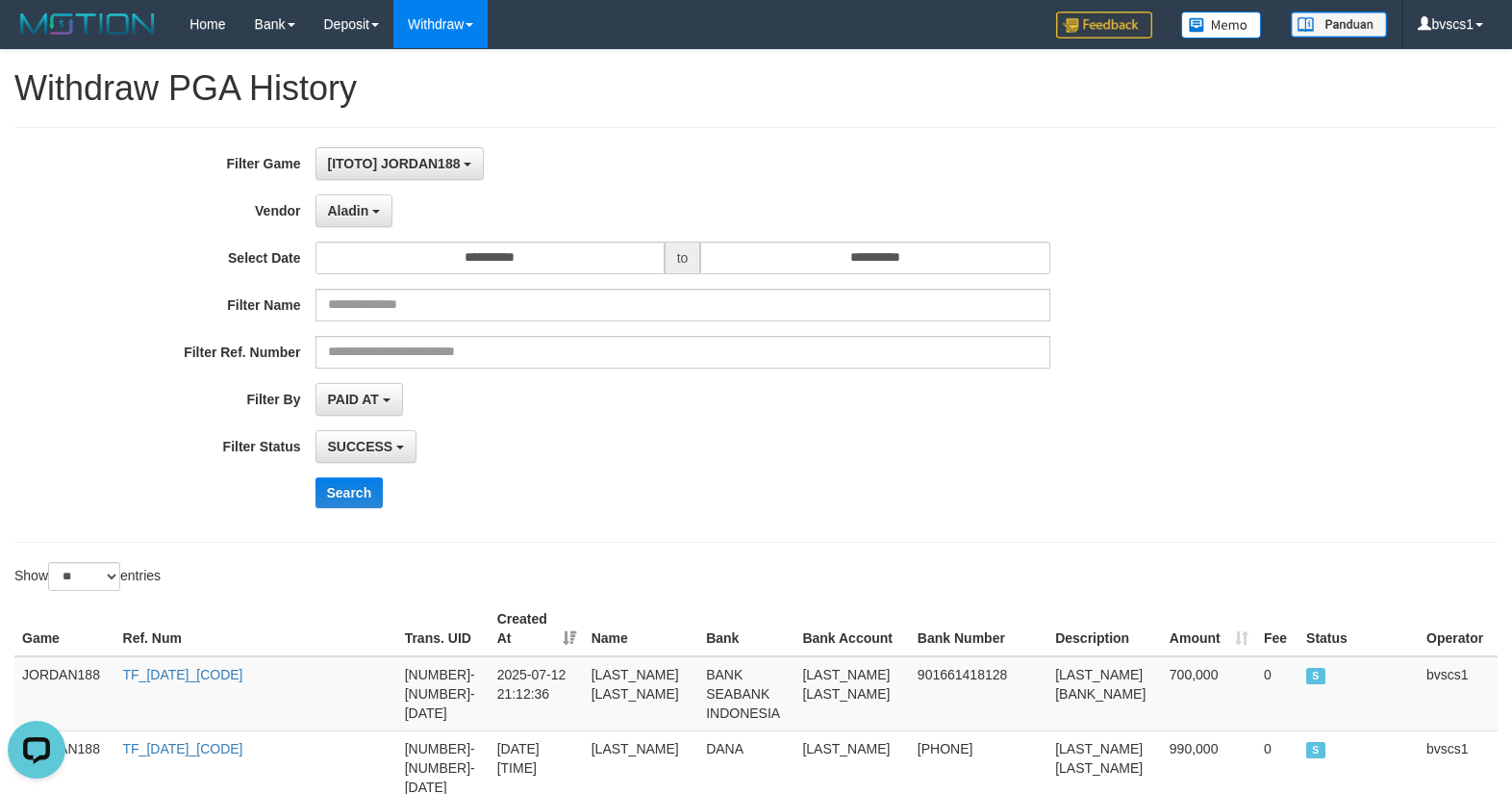 click on "Search" at bounding box center (788, 493) 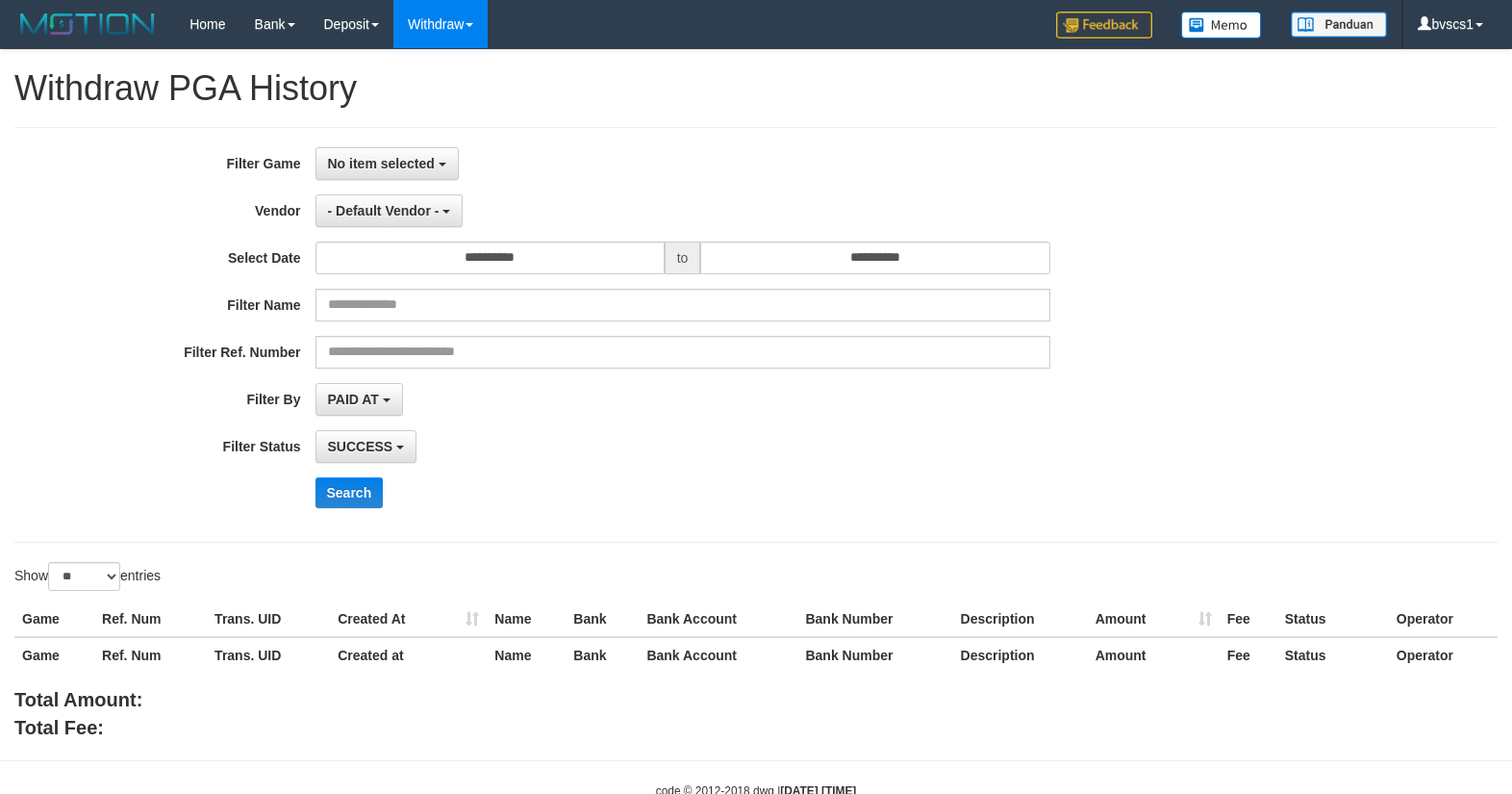 select 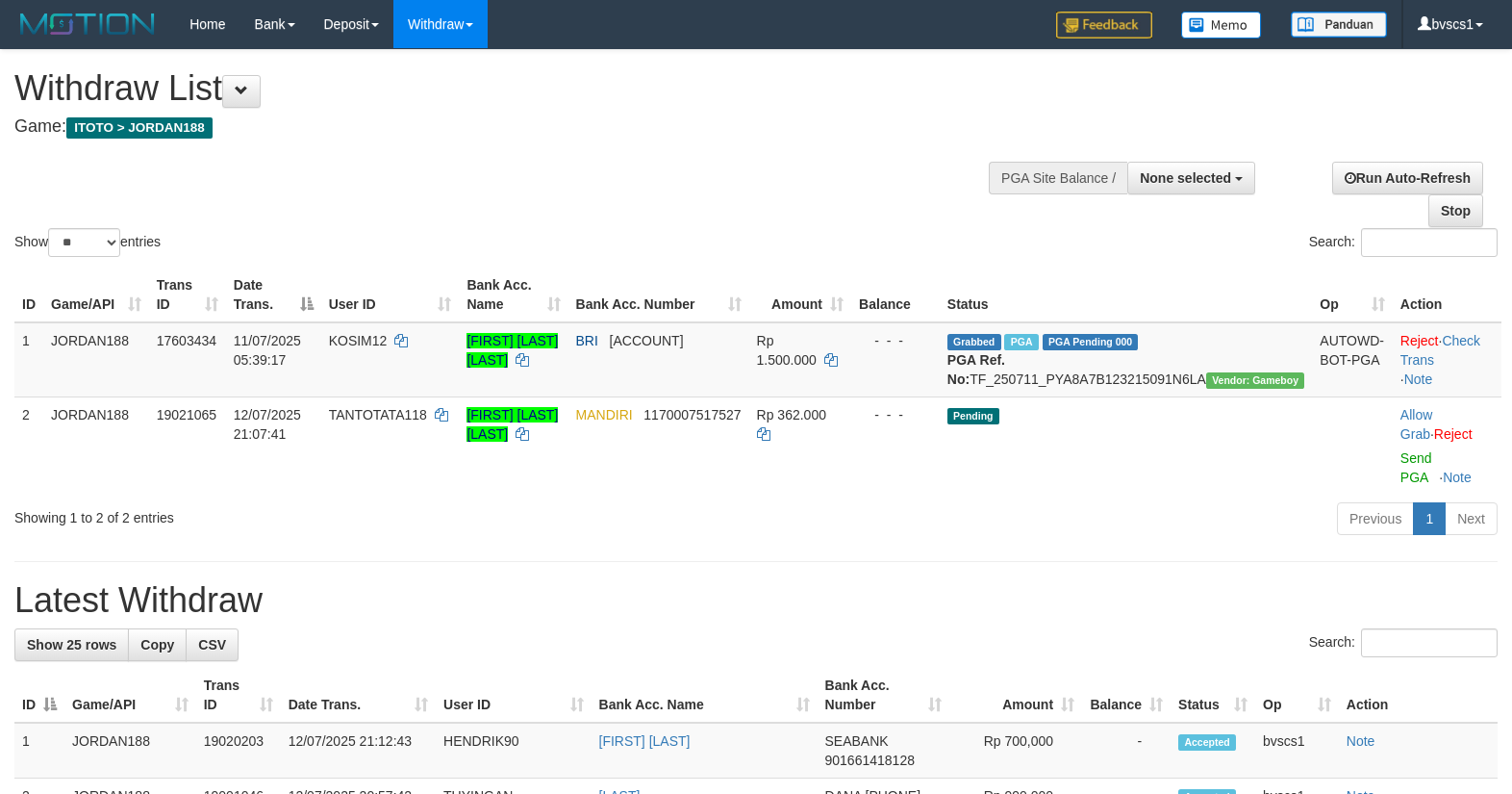 select 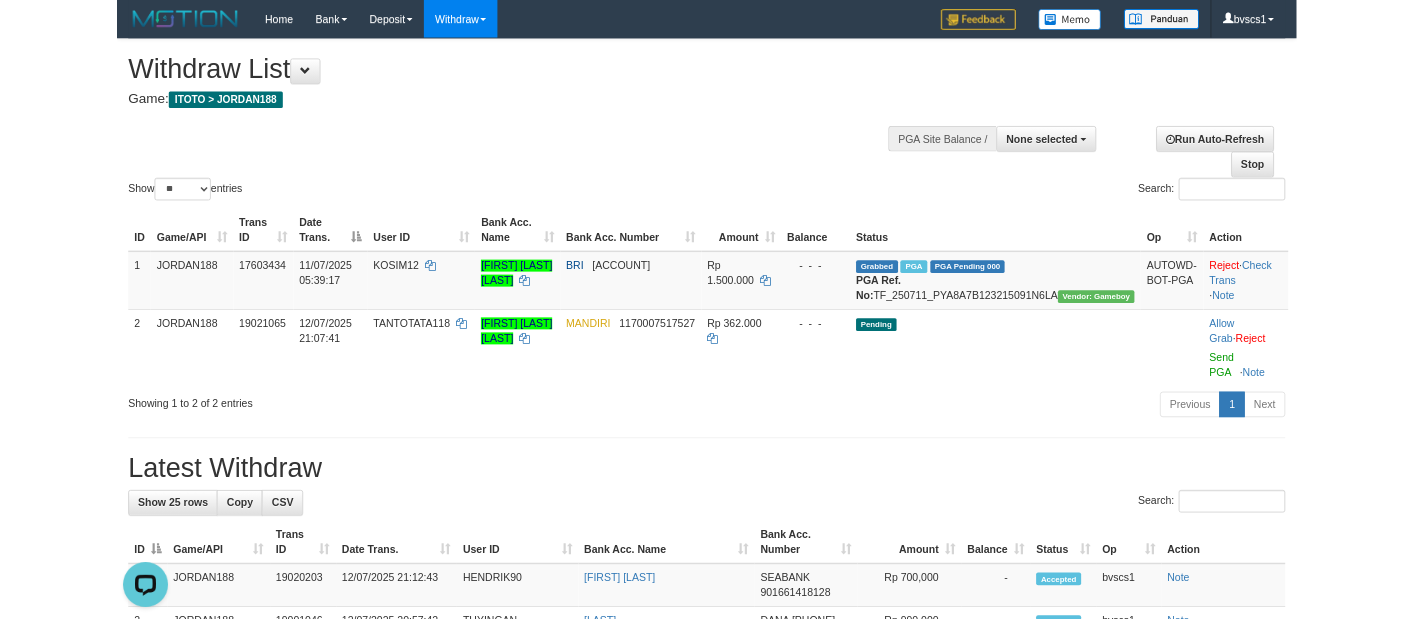 scroll, scrollTop: 0, scrollLeft: 0, axis: both 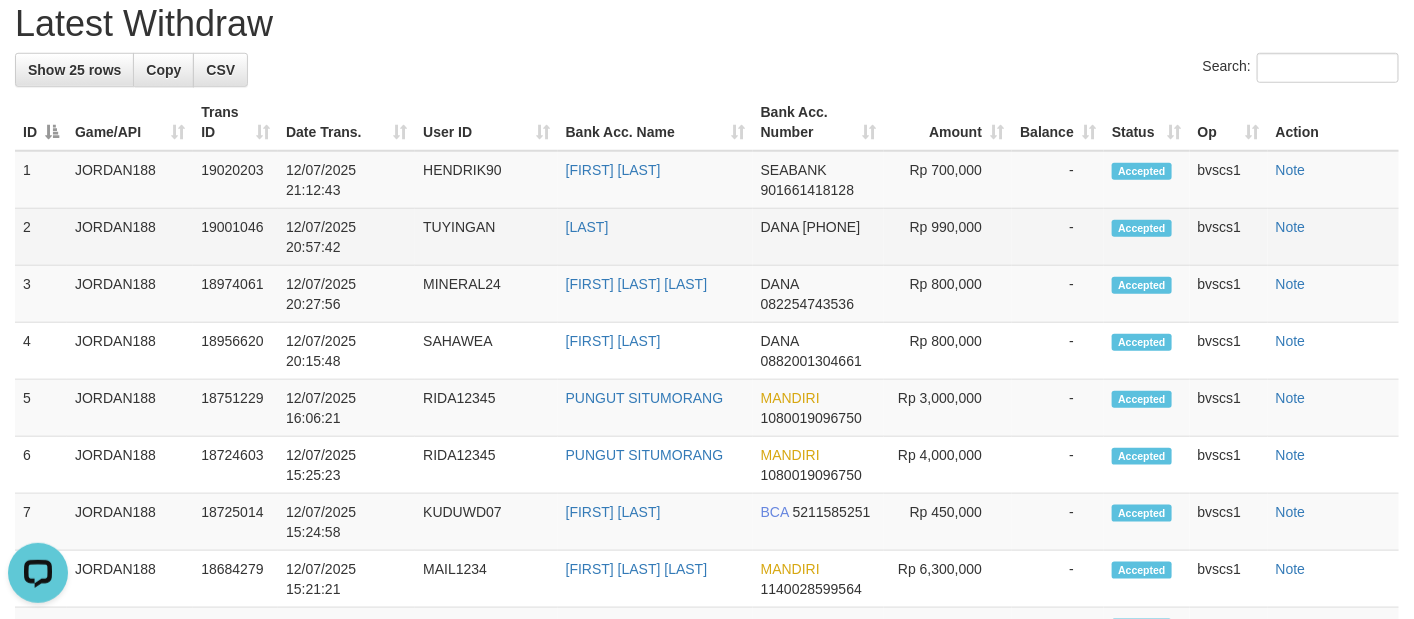 click on "TUYINGAN" at bounding box center (486, 237) 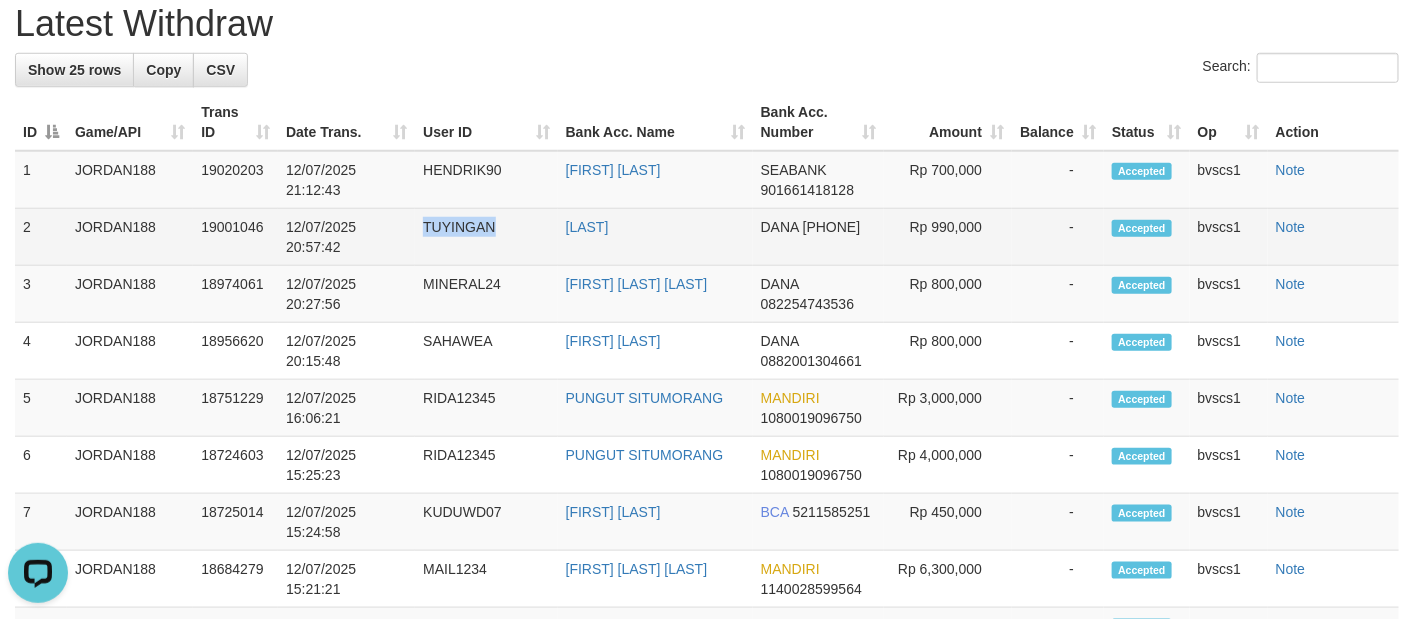 click on "TUYINGAN" at bounding box center [486, 237] 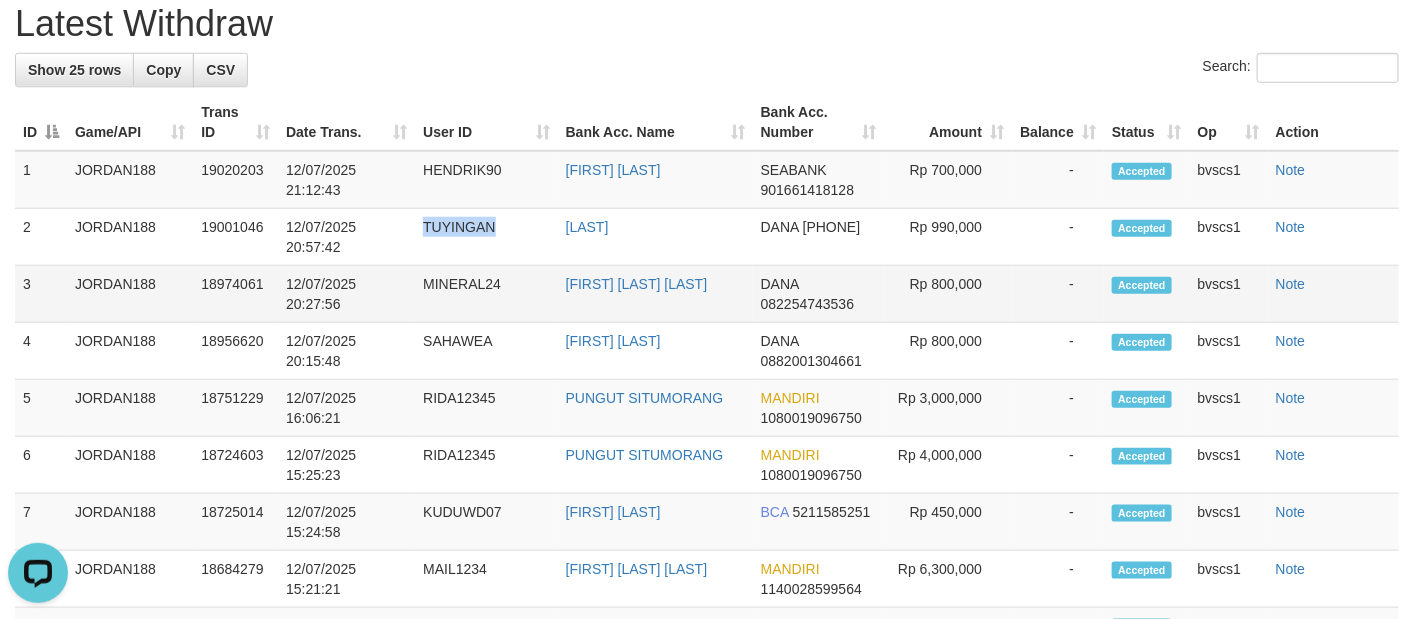 copy on "TUYINGAN" 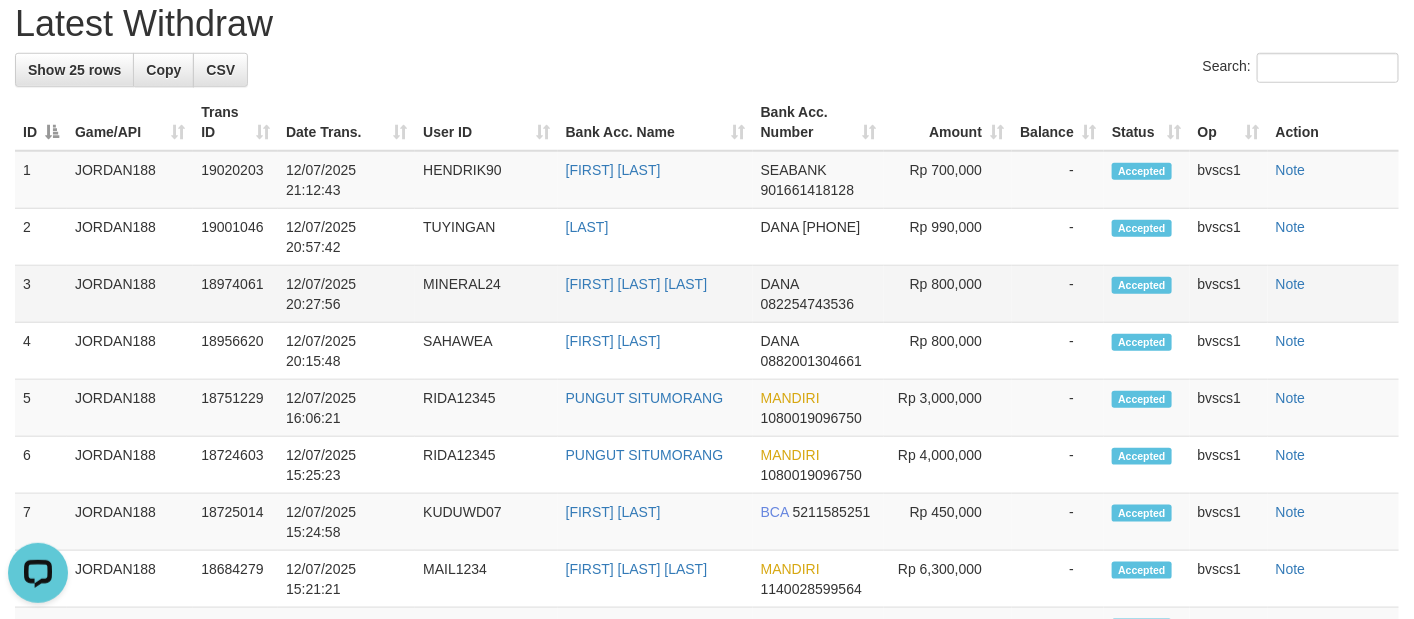 click on "MINERAL24" at bounding box center [486, 294] 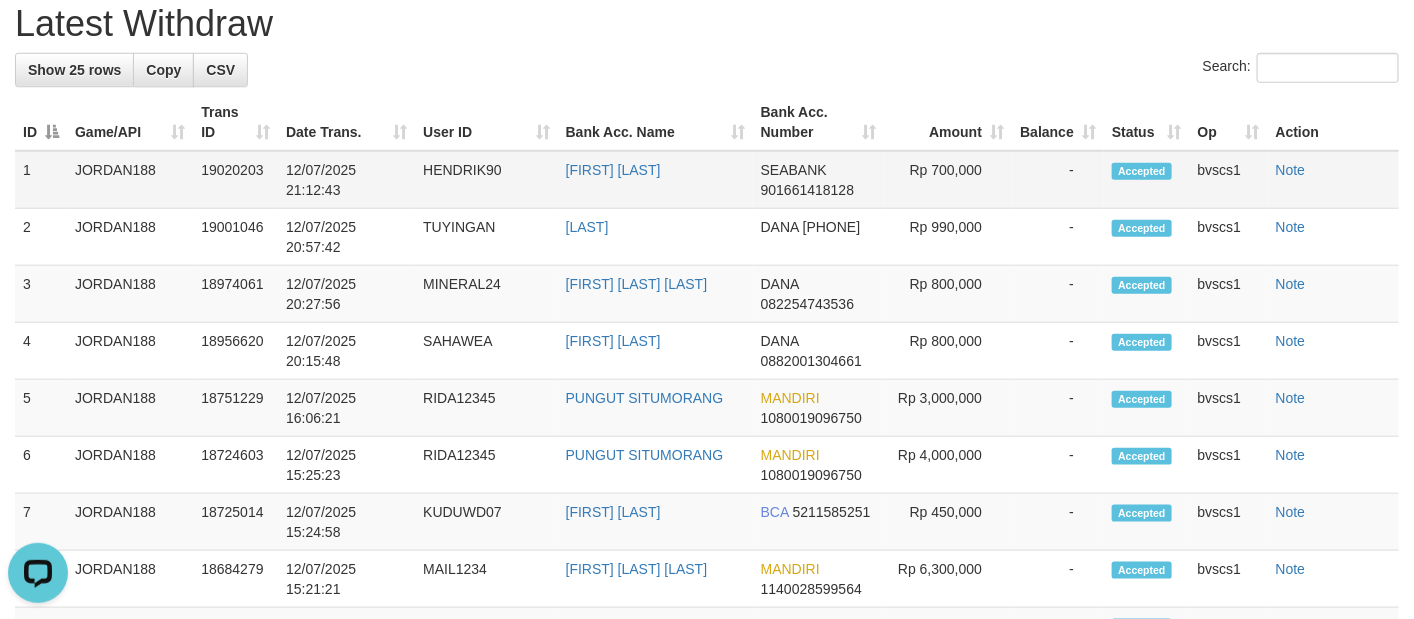 click on "HENDRIK90" at bounding box center [486, 180] 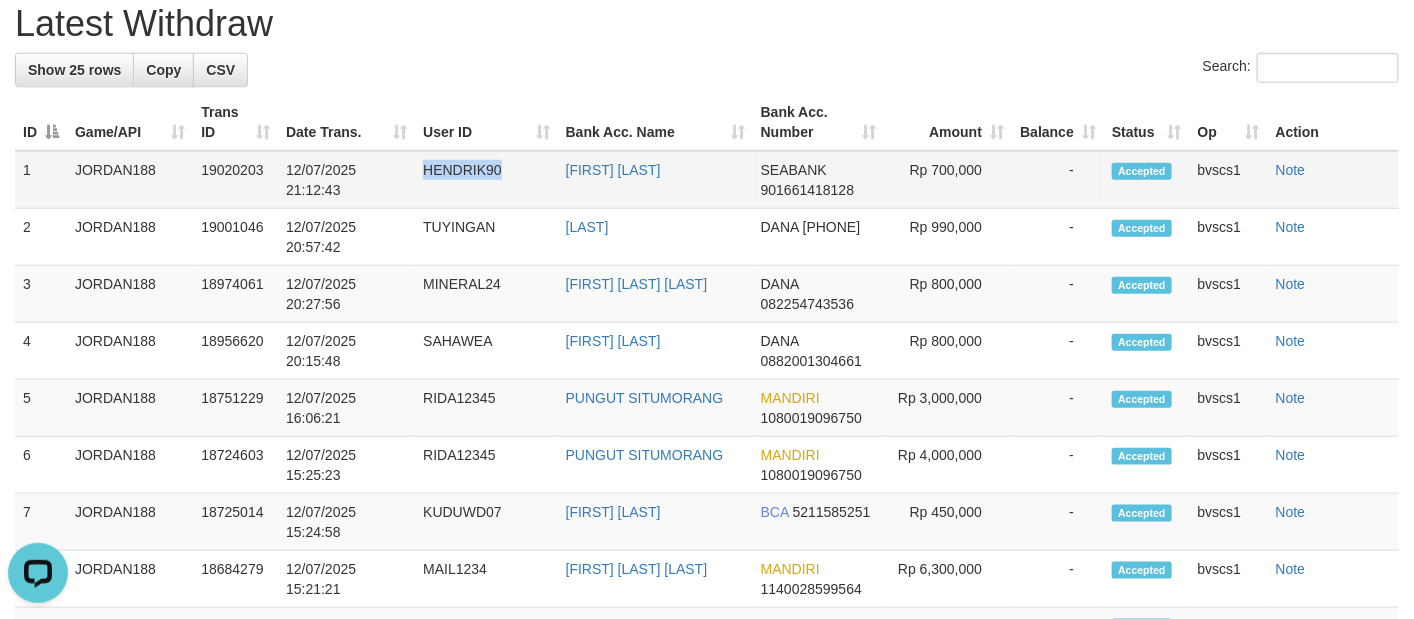 click on "HENDRIK90" at bounding box center [486, 180] 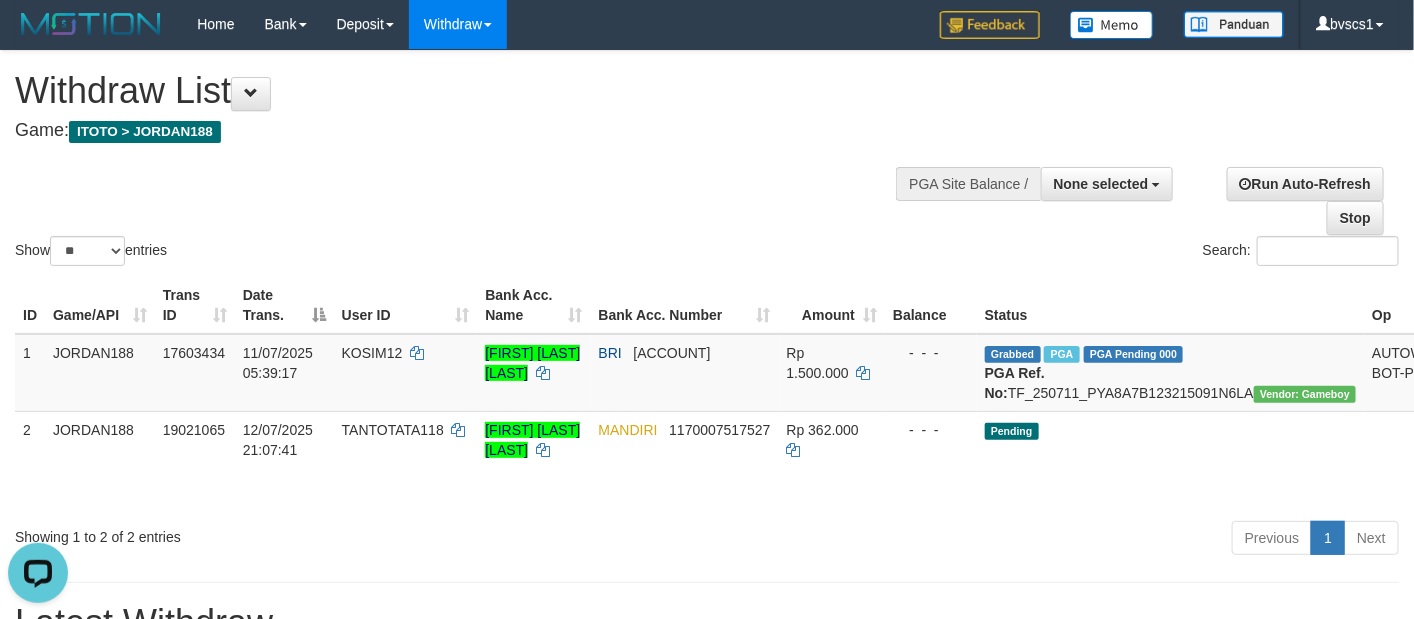 scroll, scrollTop: 0, scrollLeft: 0, axis: both 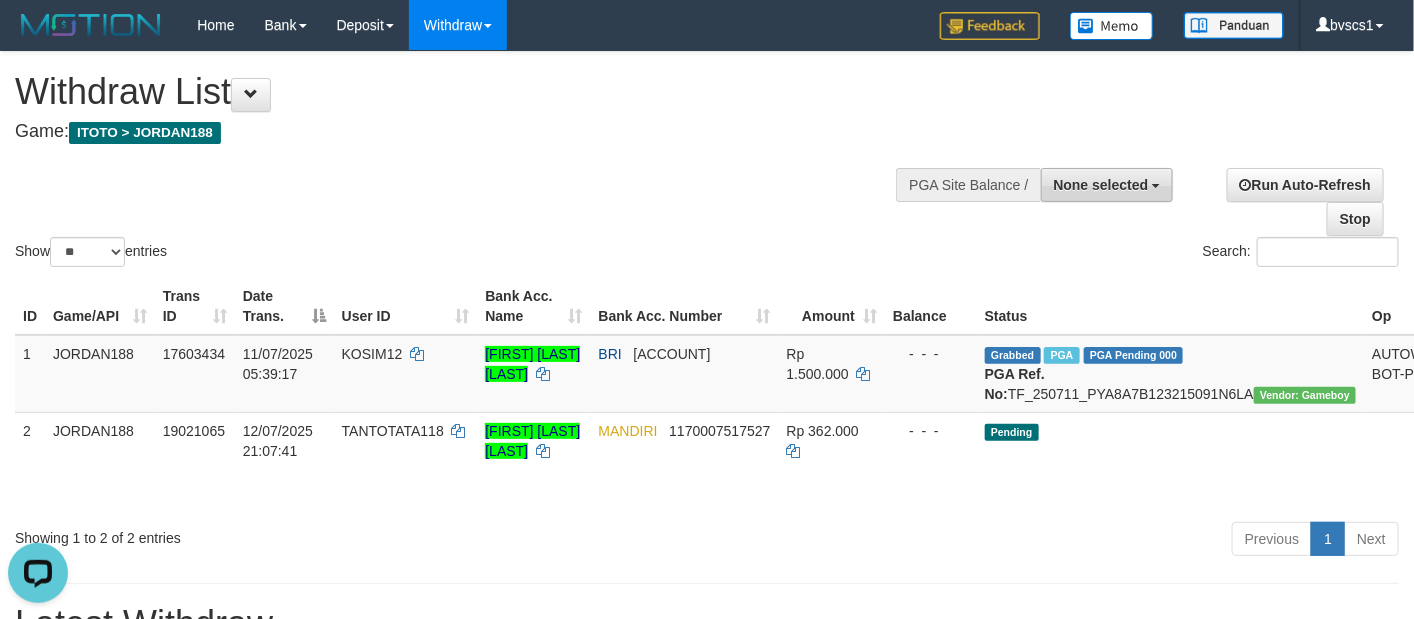 click on "None selected" at bounding box center (1101, 185) 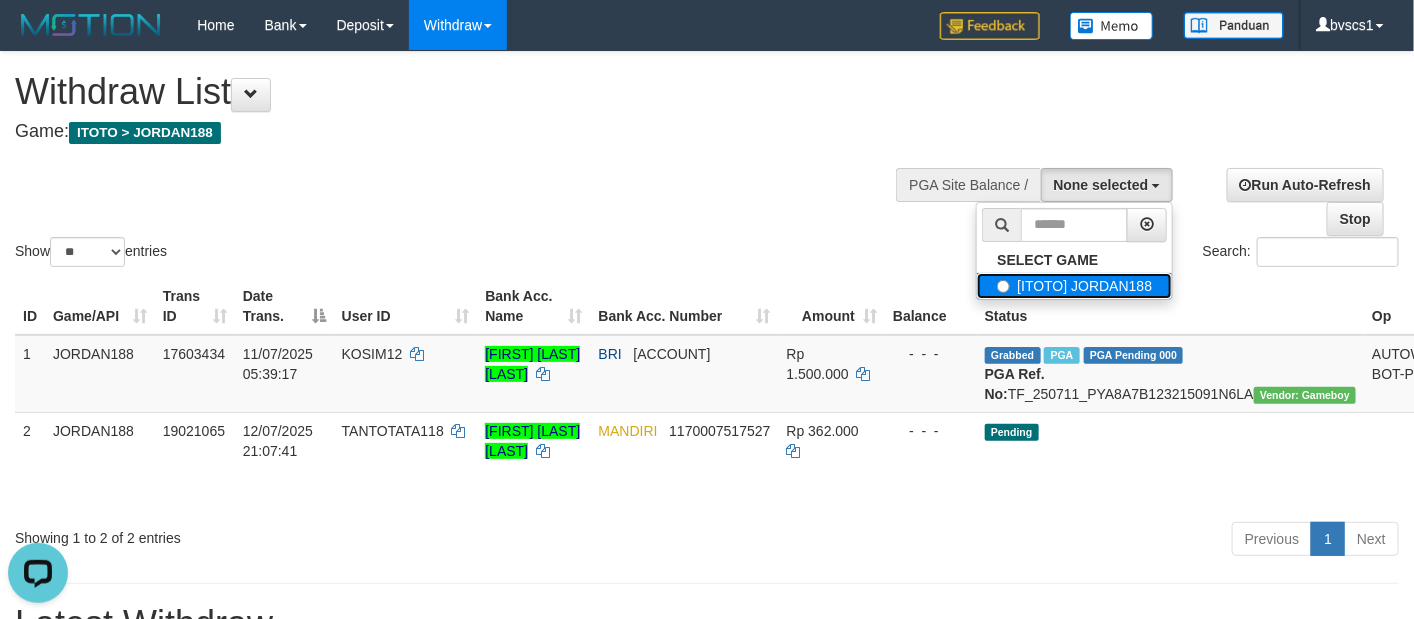 click on "[ITOTO] JORDAN188" at bounding box center [1074, 286] 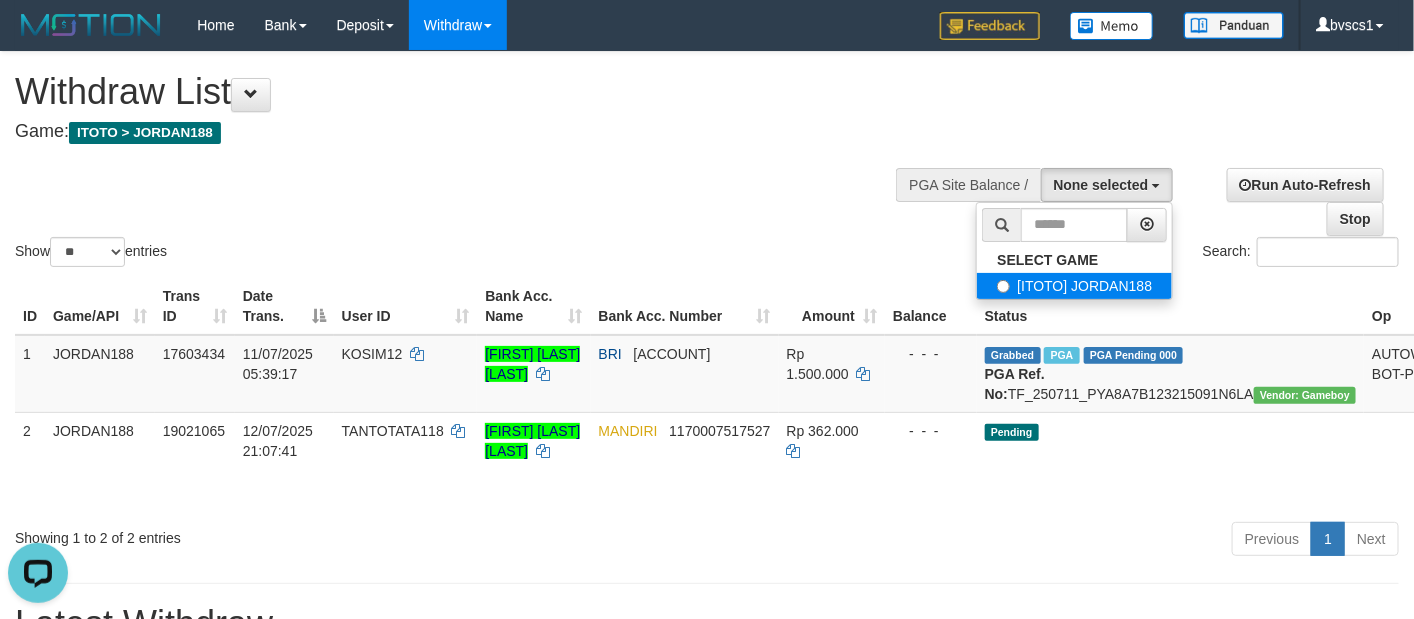 select on "****" 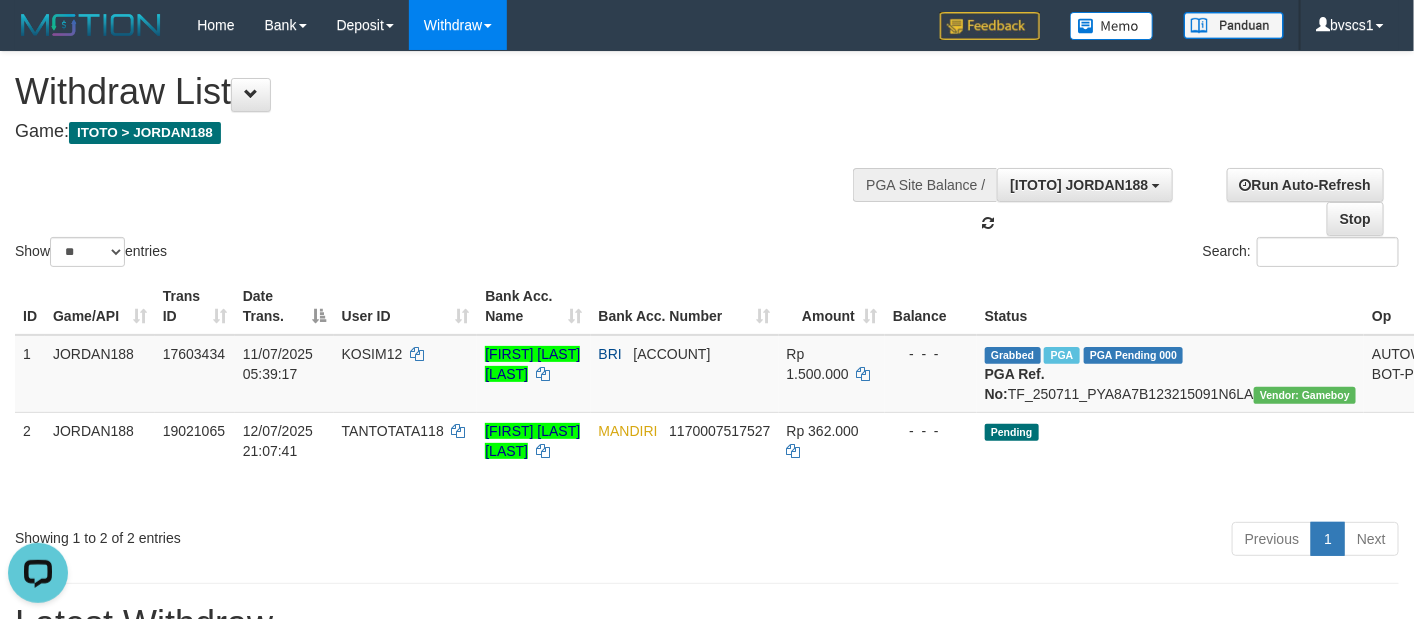 scroll, scrollTop: 18, scrollLeft: 0, axis: vertical 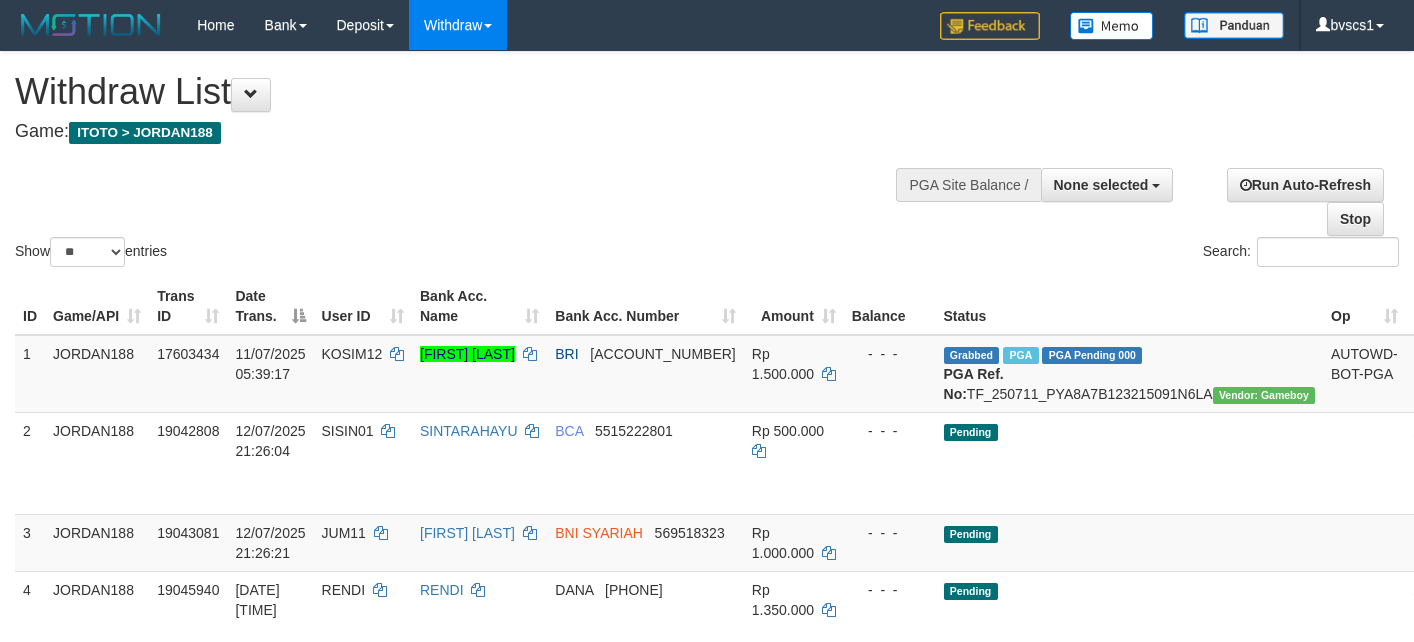 select 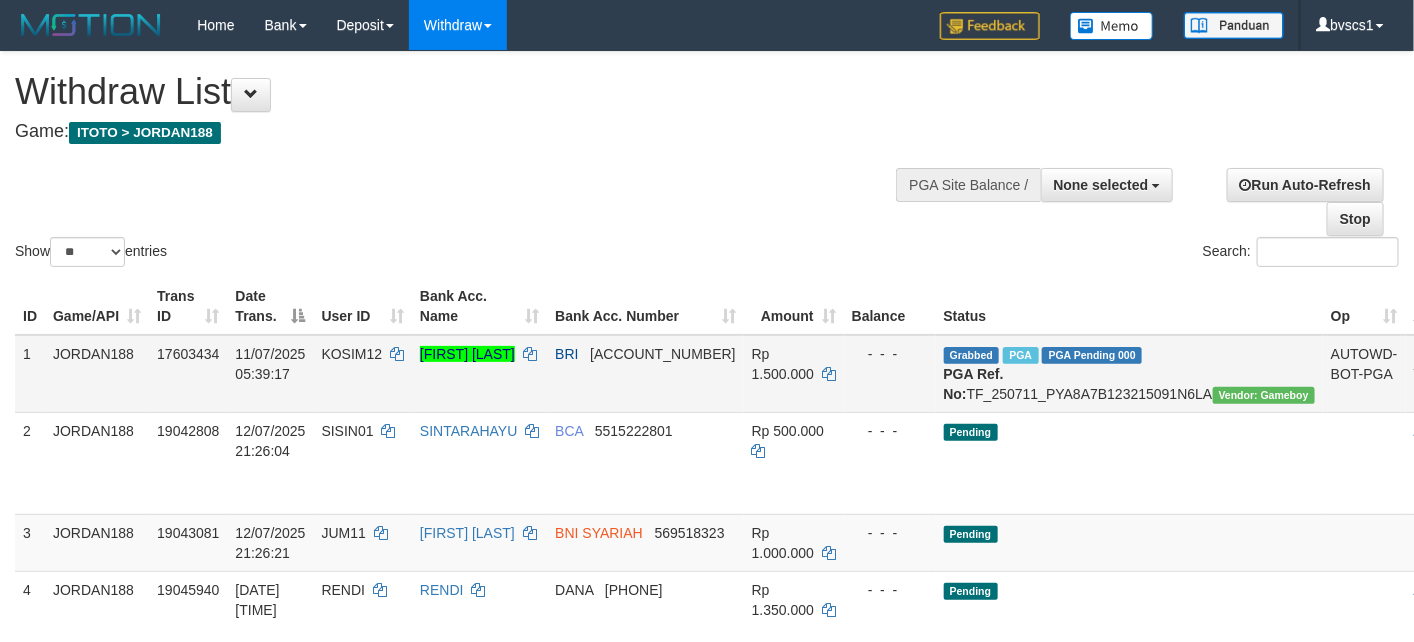 scroll, scrollTop: 300, scrollLeft: 0, axis: vertical 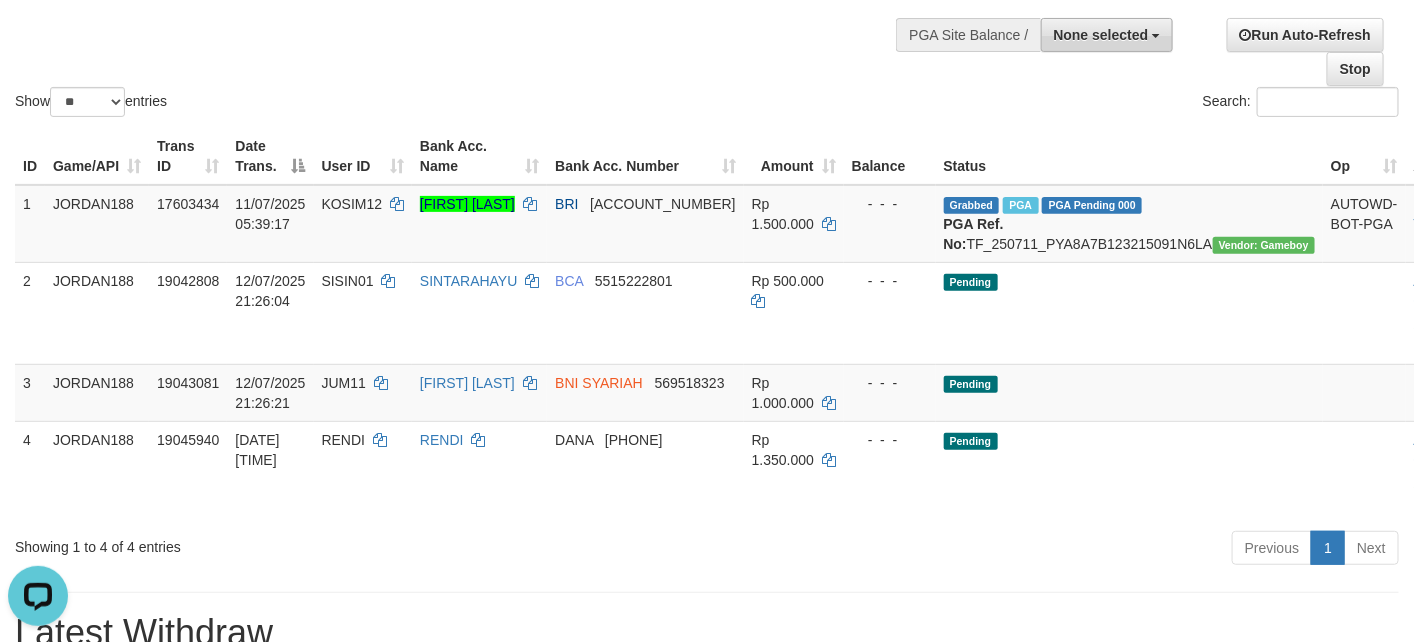 click on "None selected" at bounding box center [1101, 35] 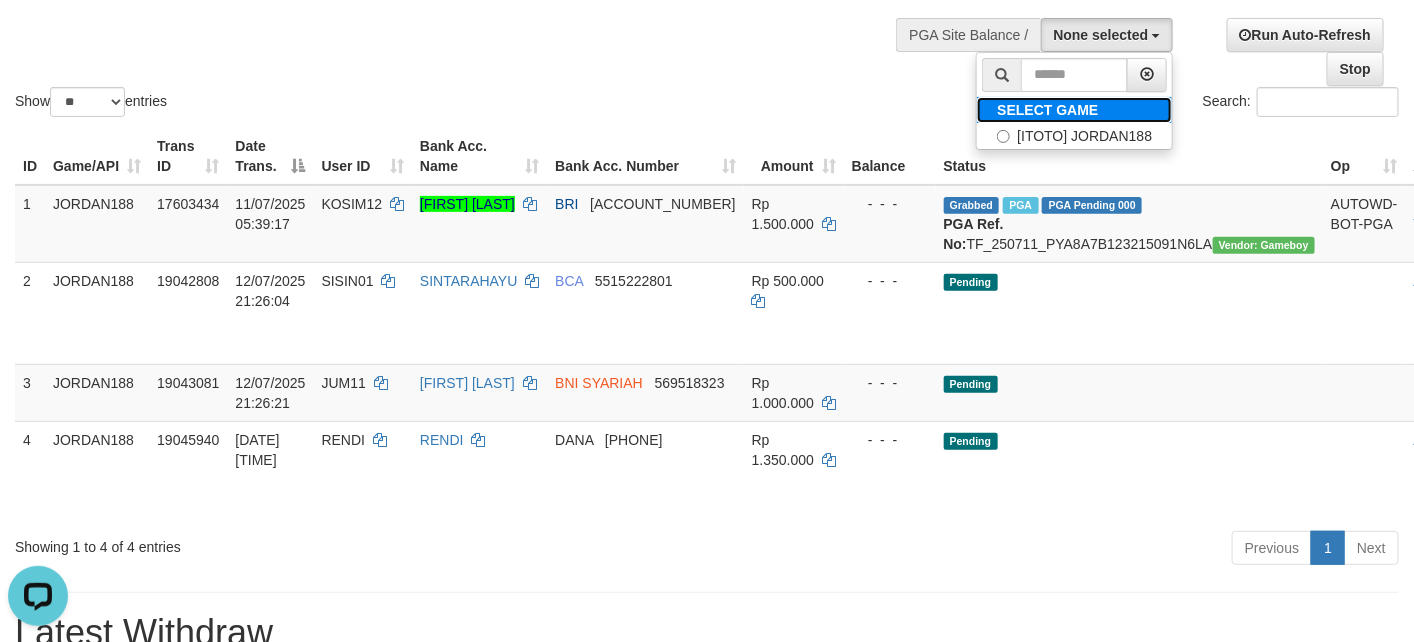 click on "SELECT GAME" at bounding box center [1047, 110] 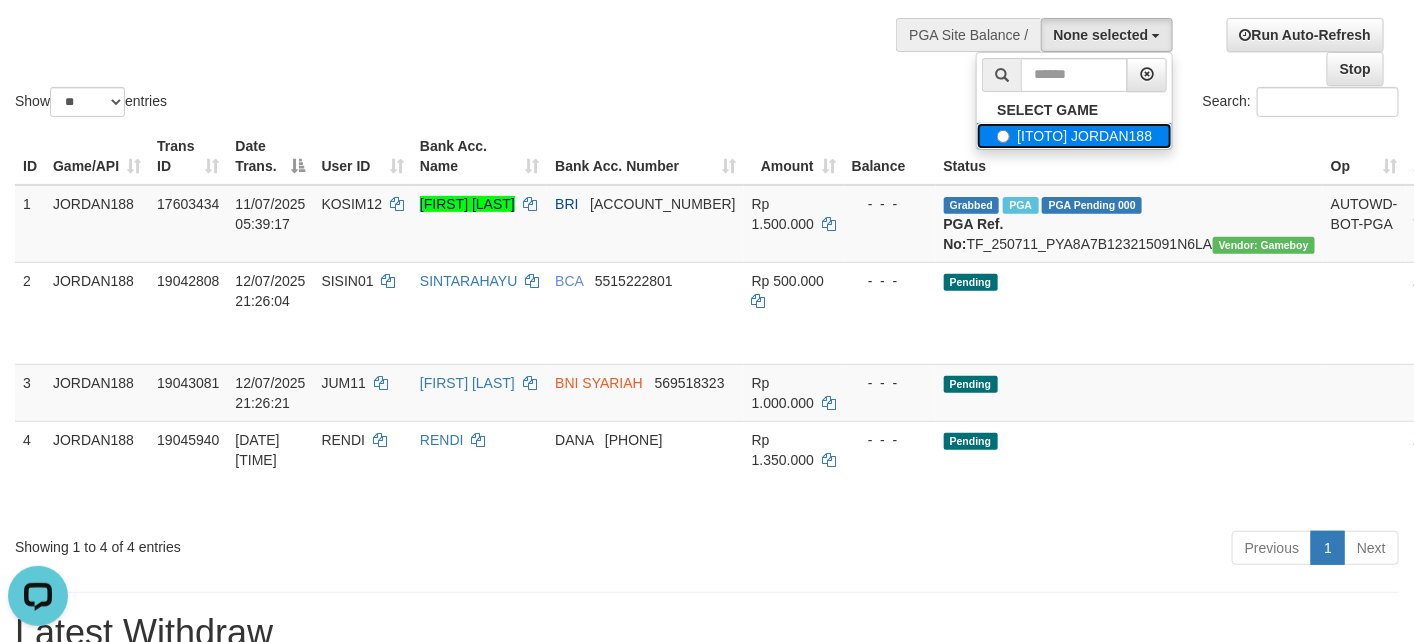 click on "[ITOTO] JORDAN188" at bounding box center (1074, 136) 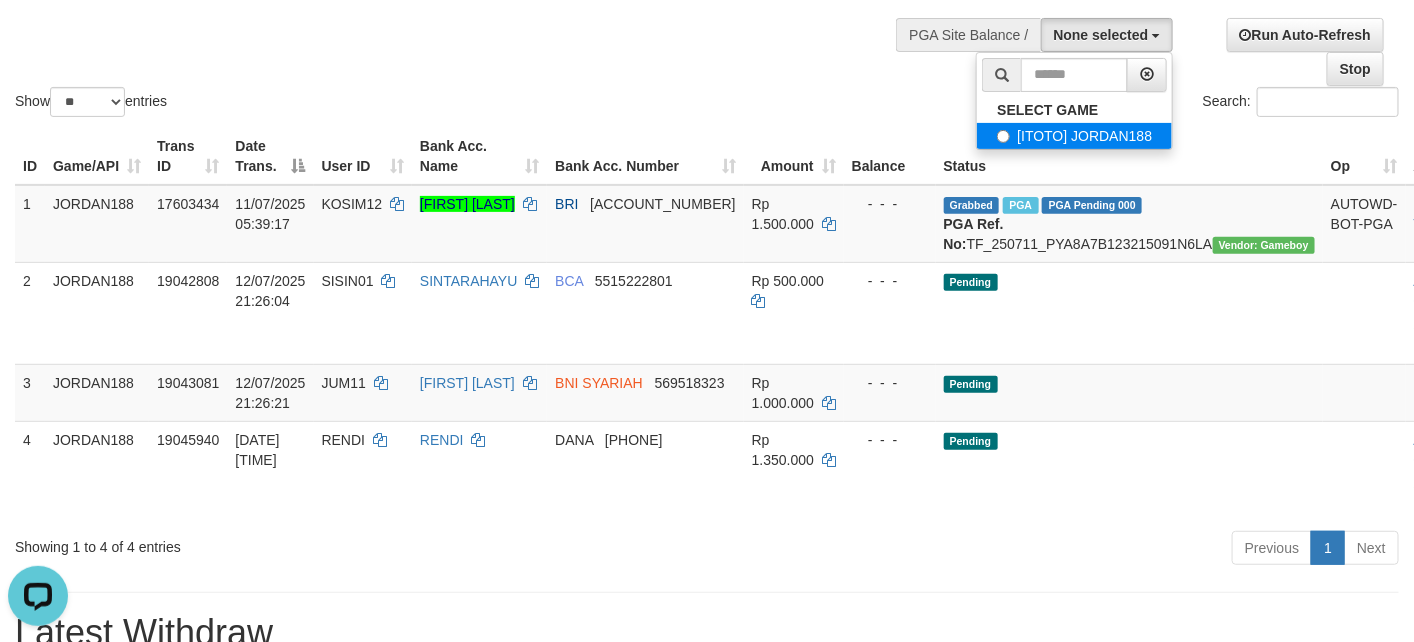 select on "****" 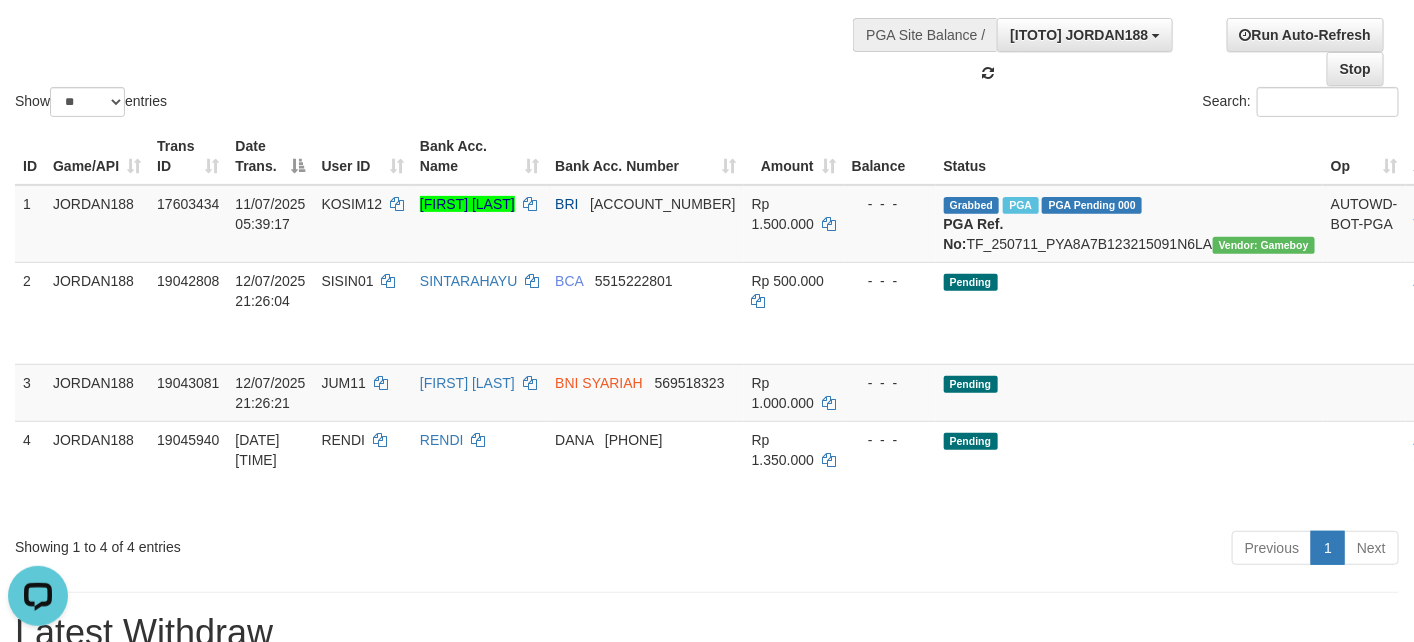 scroll, scrollTop: 18, scrollLeft: 0, axis: vertical 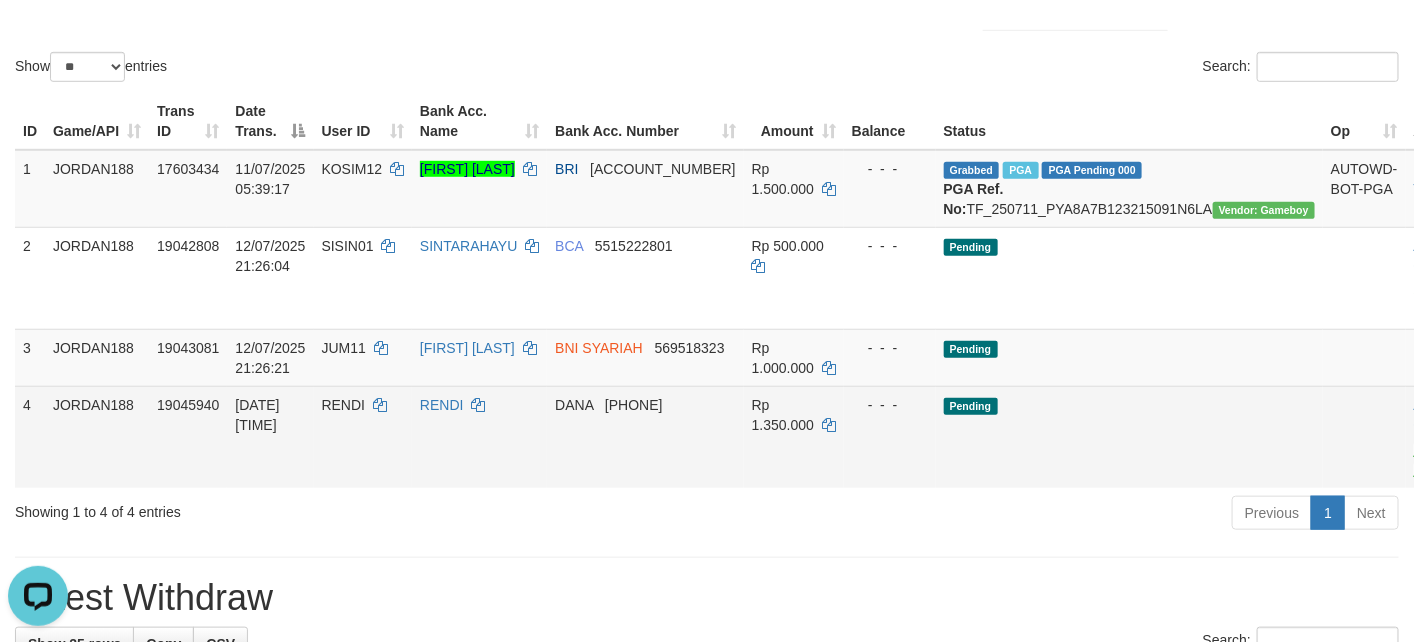click on "Send PGA" at bounding box center (1430, 460) 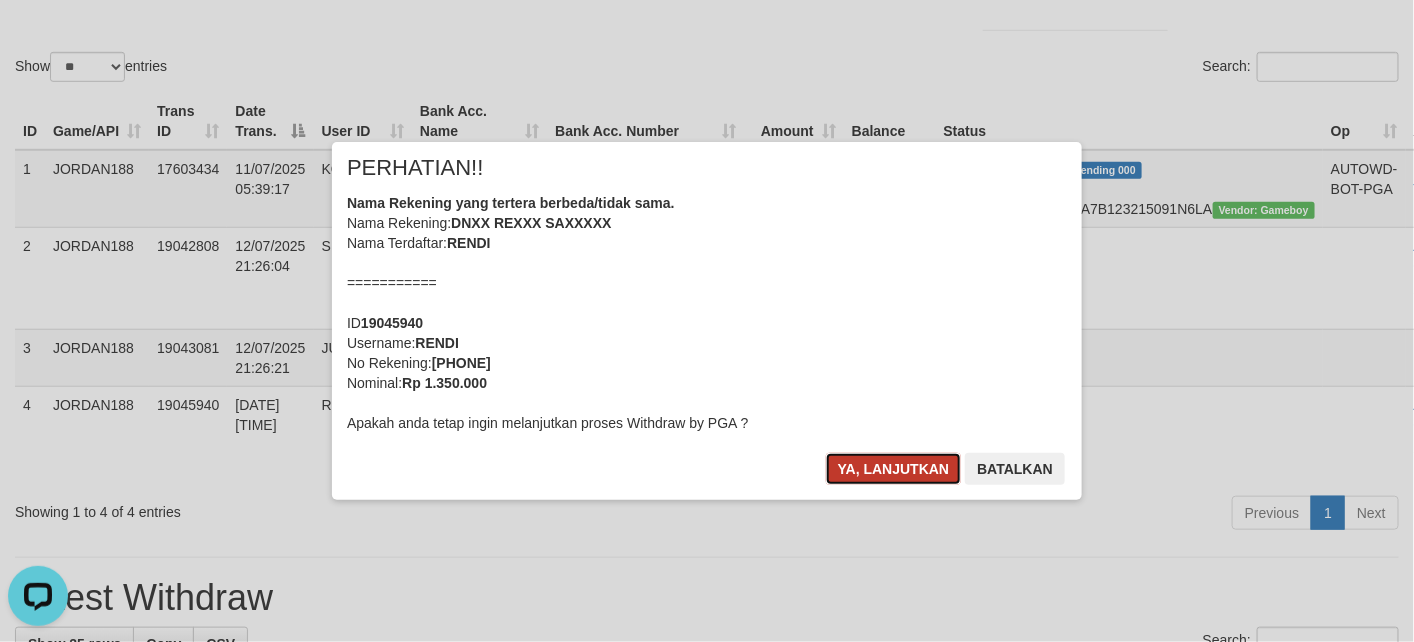click on "Ya, lanjutkan" at bounding box center (894, 469) 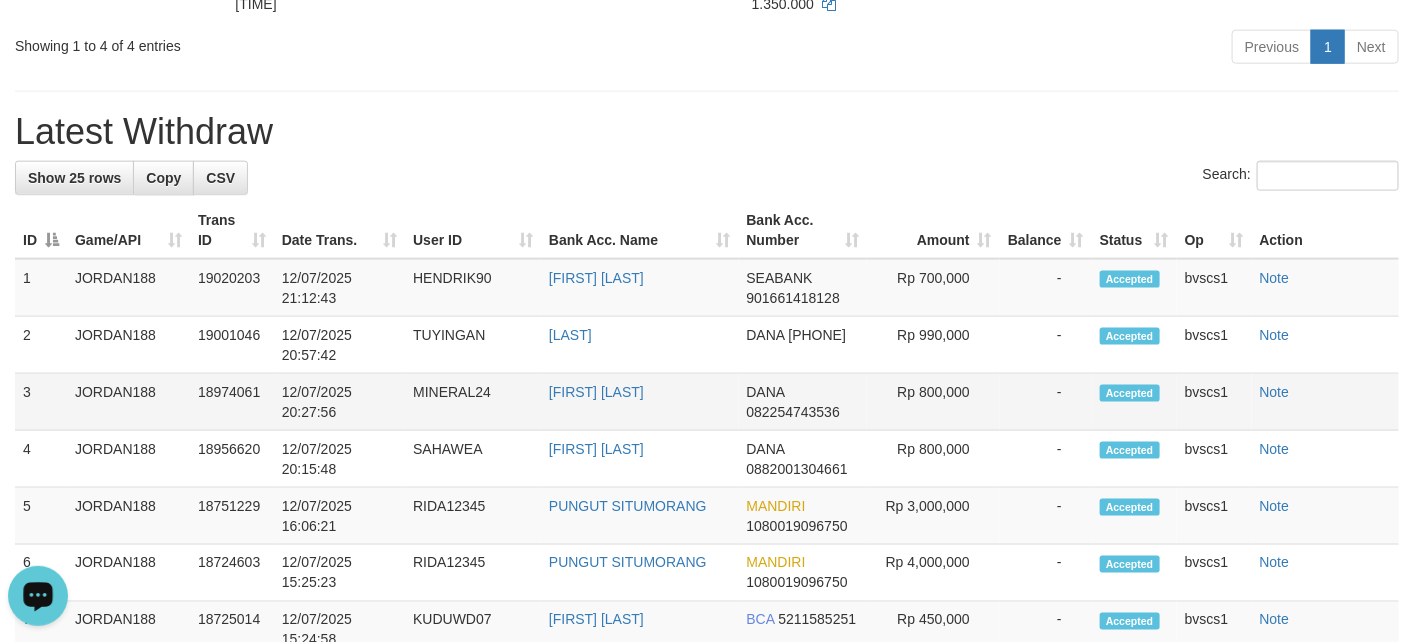 scroll, scrollTop: 900, scrollLeft: 0, axis: vertical 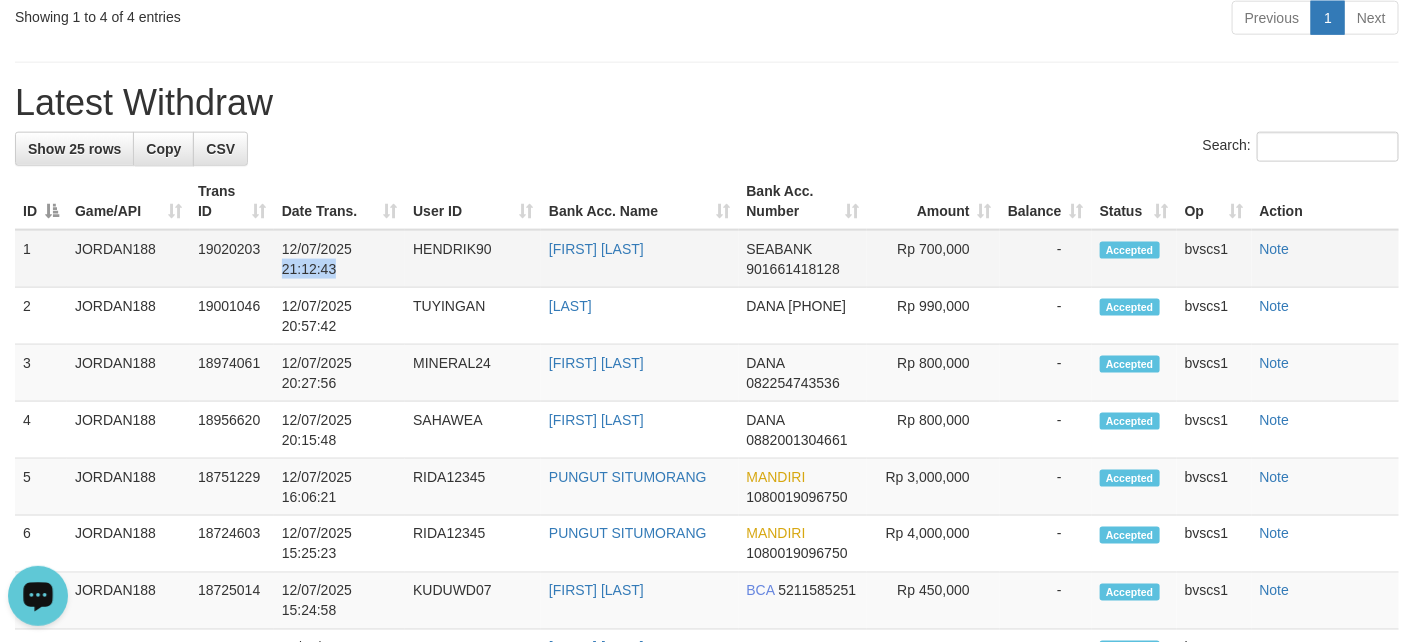drag, startPoint x: 327, startPoint y: 316, endPoint x: 274, endPoint y: 319, distance: 53.08484 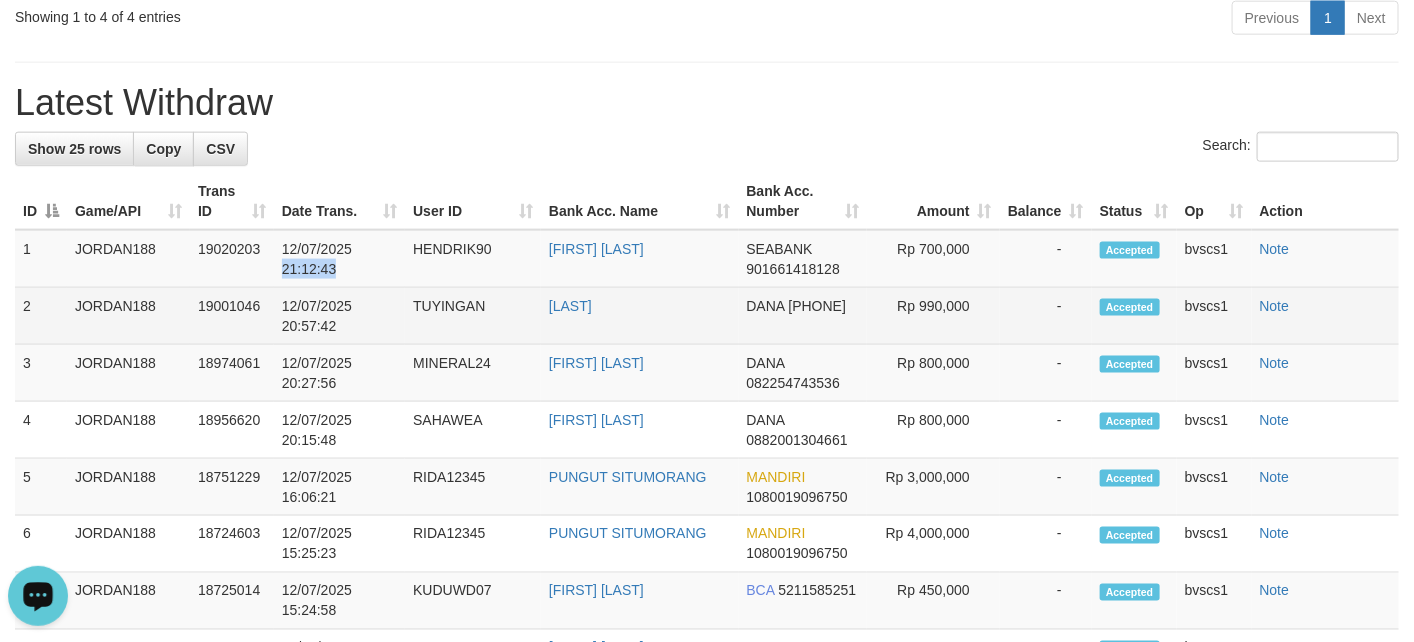copy on "21:12:43" 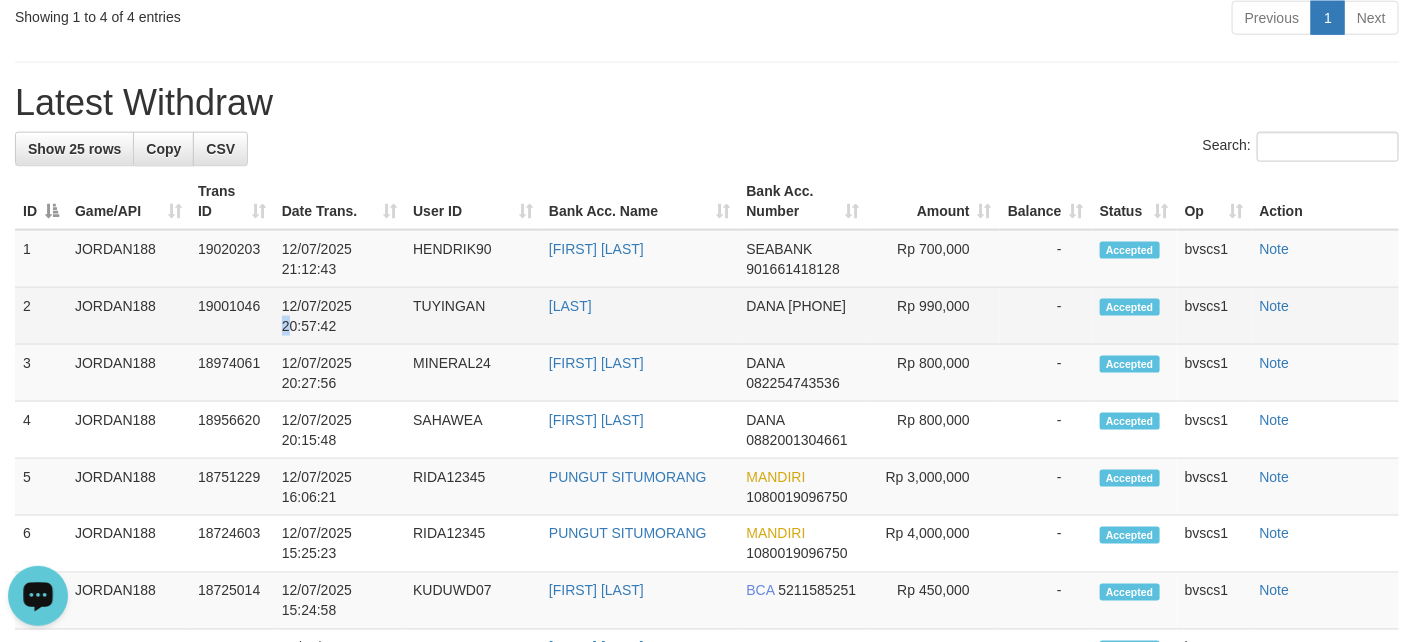 drag, startPoint x: 363, startPoint y: 361, endPoint x: 286, endPoint y: 370, distance: 77.52419 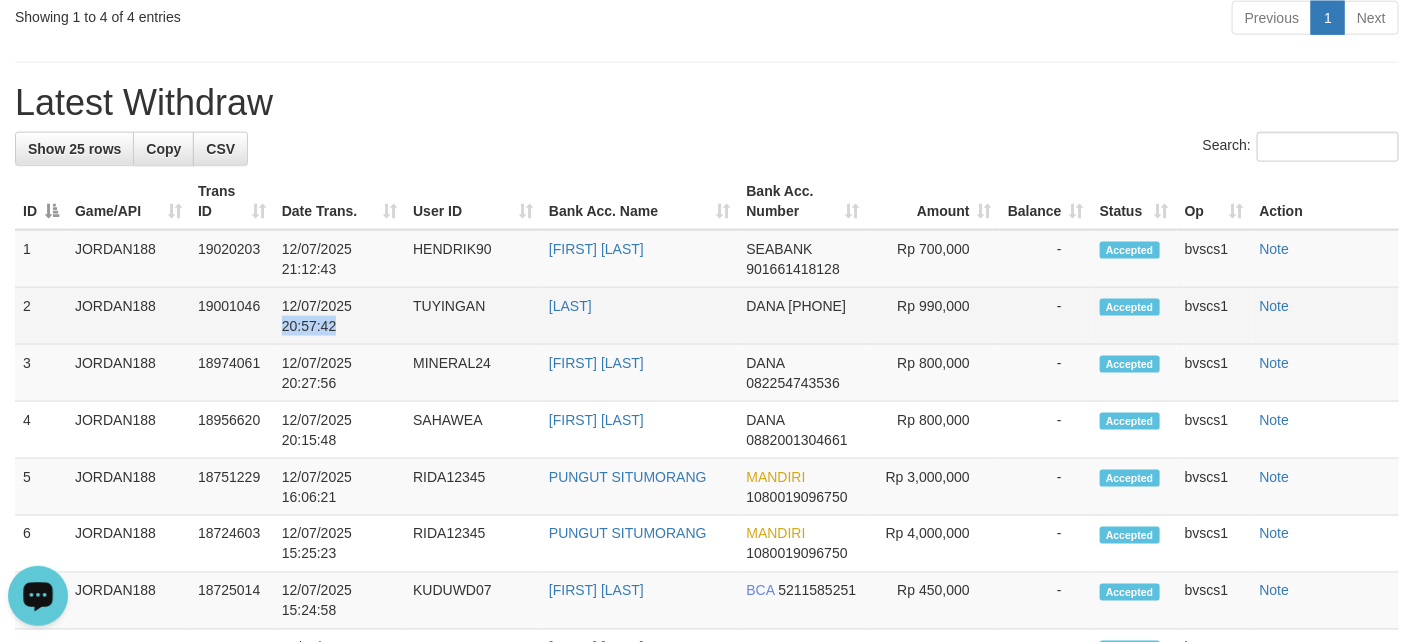 drag, startPoint x: 339, startPoint y: 370, endPoint x: 283, endPoint y: 375, distance: 56.22277 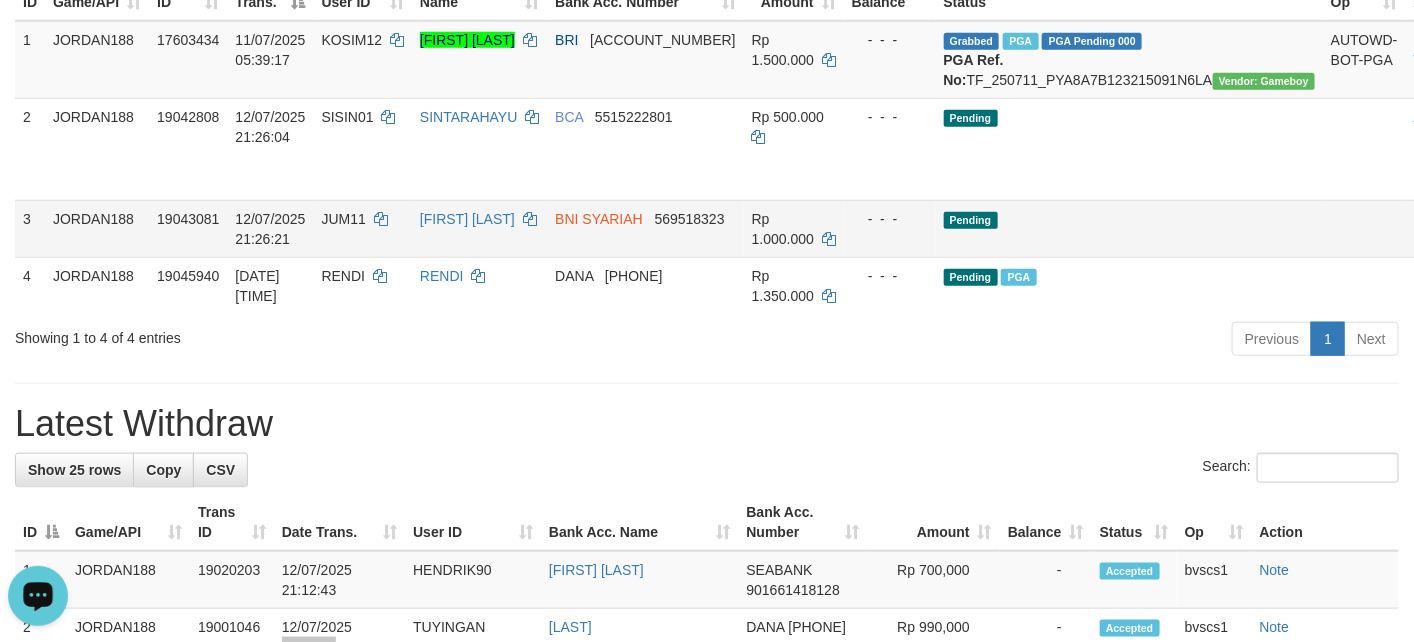scroll, scrollTop: 600, scrollLeft: 0, axis: vertical 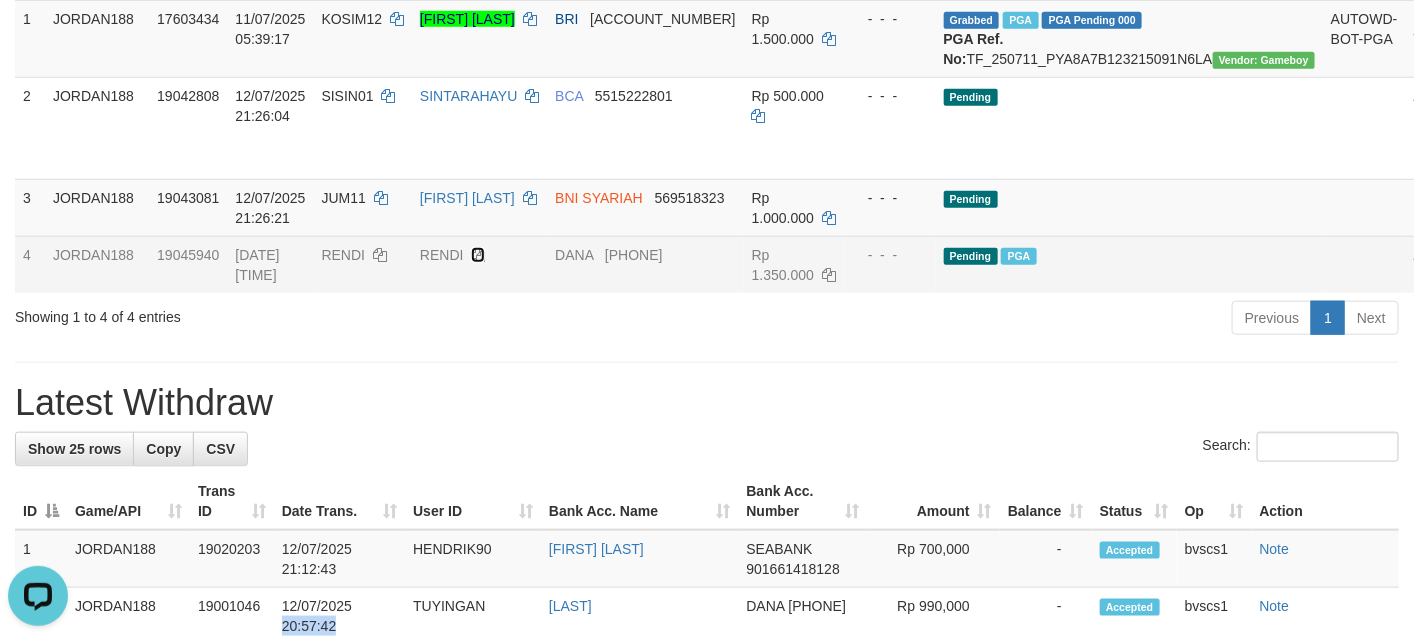 click at bounding box center (478, 255) 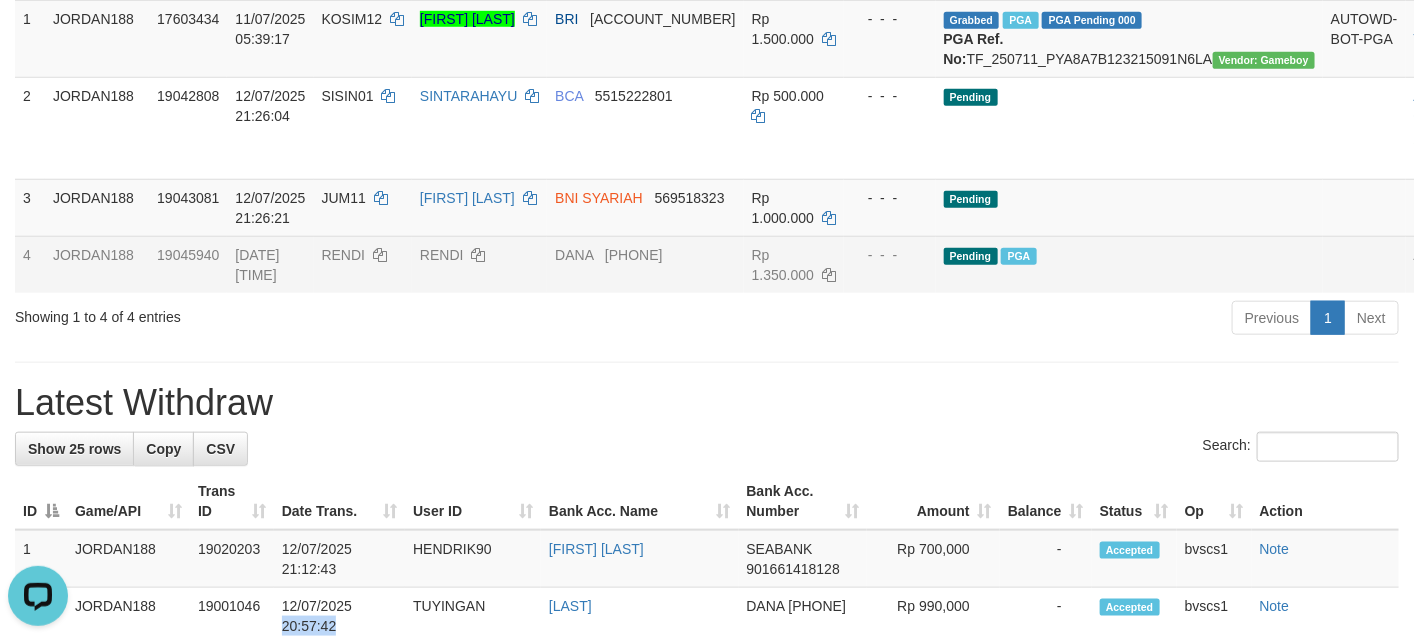 copy on "20:57:42" 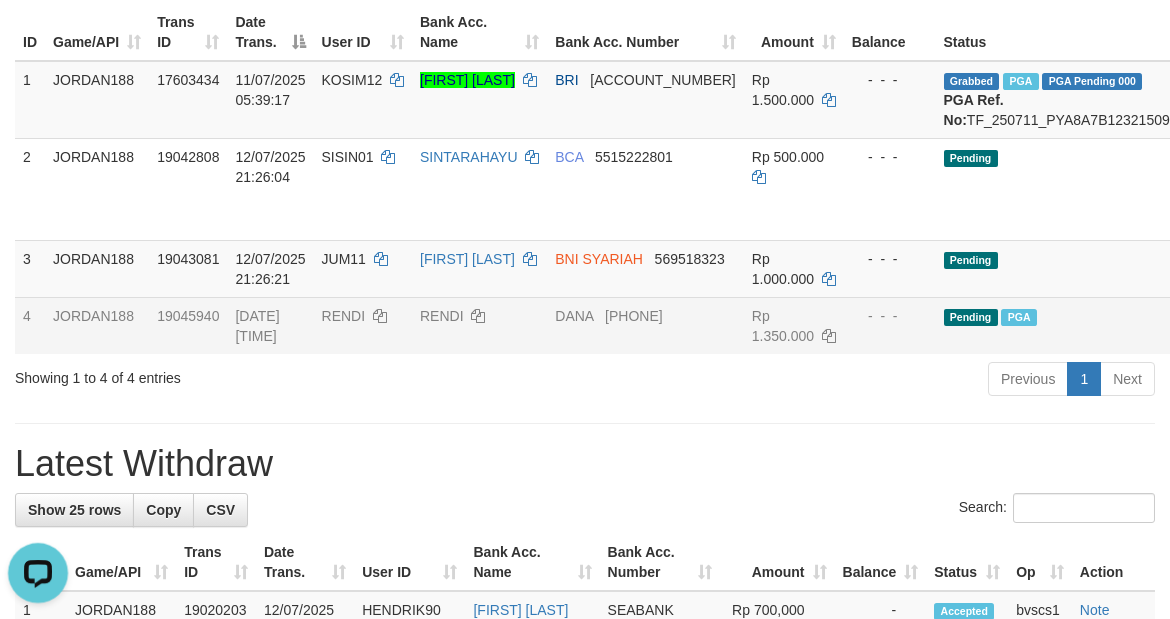 scroll, scrollTop: 619, scrollLeft: 235, axis: both 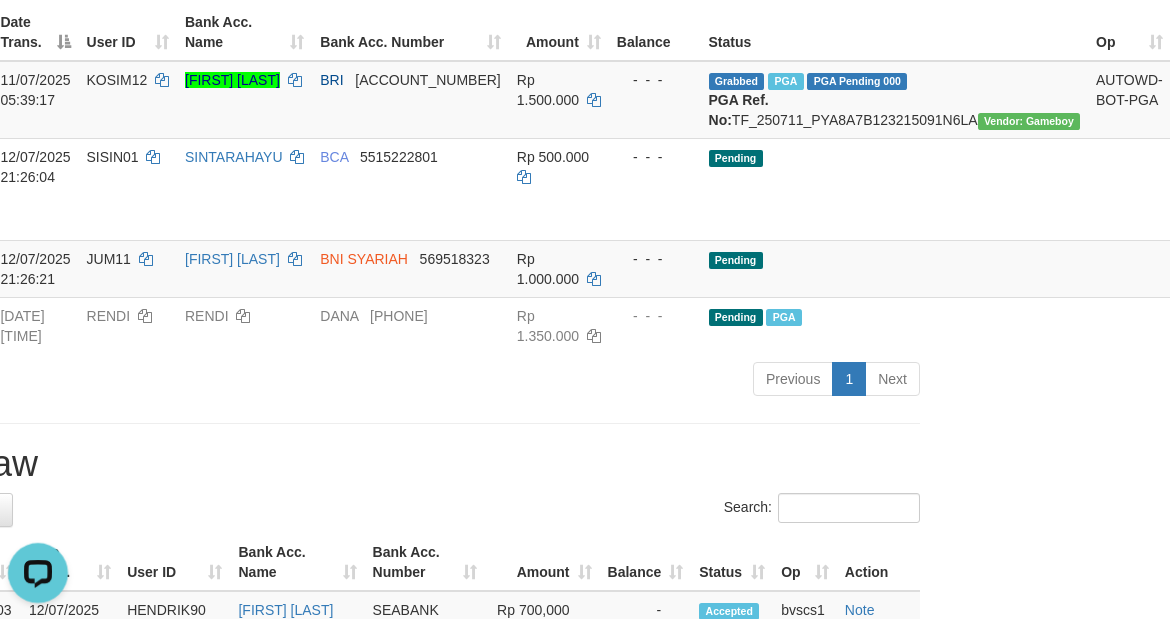 click on "Latest Withdraw" at bounding box center [350, 464] 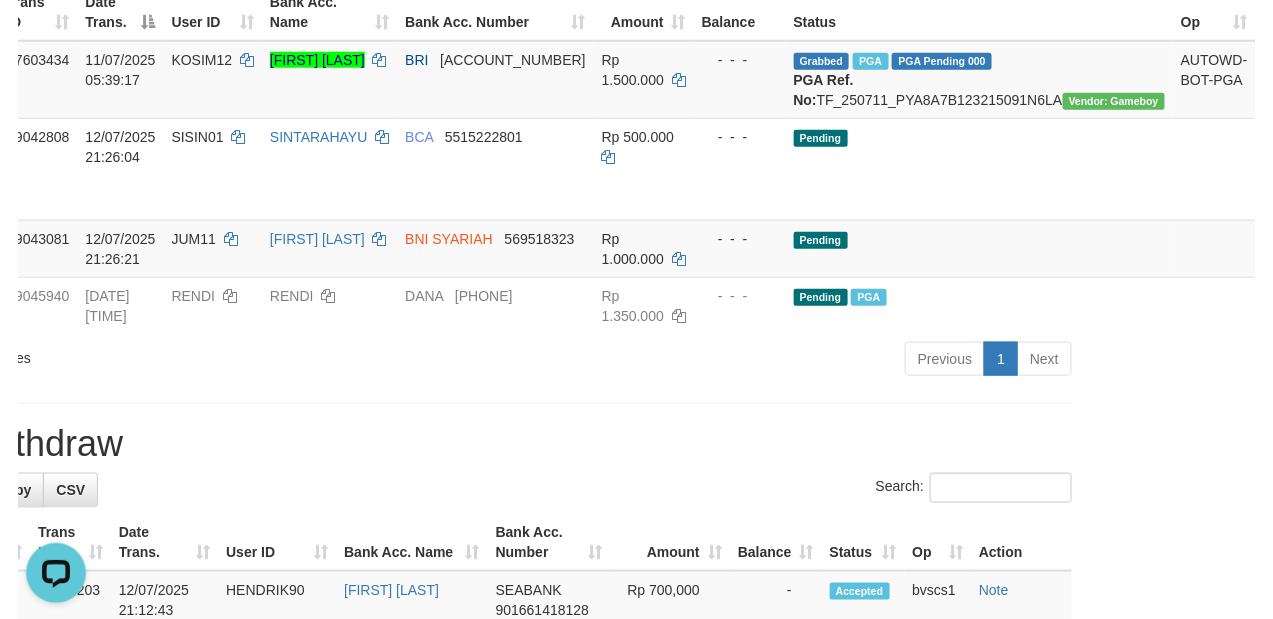 scroll, scrollTop: 600, scrollLeft: 132, axis: both 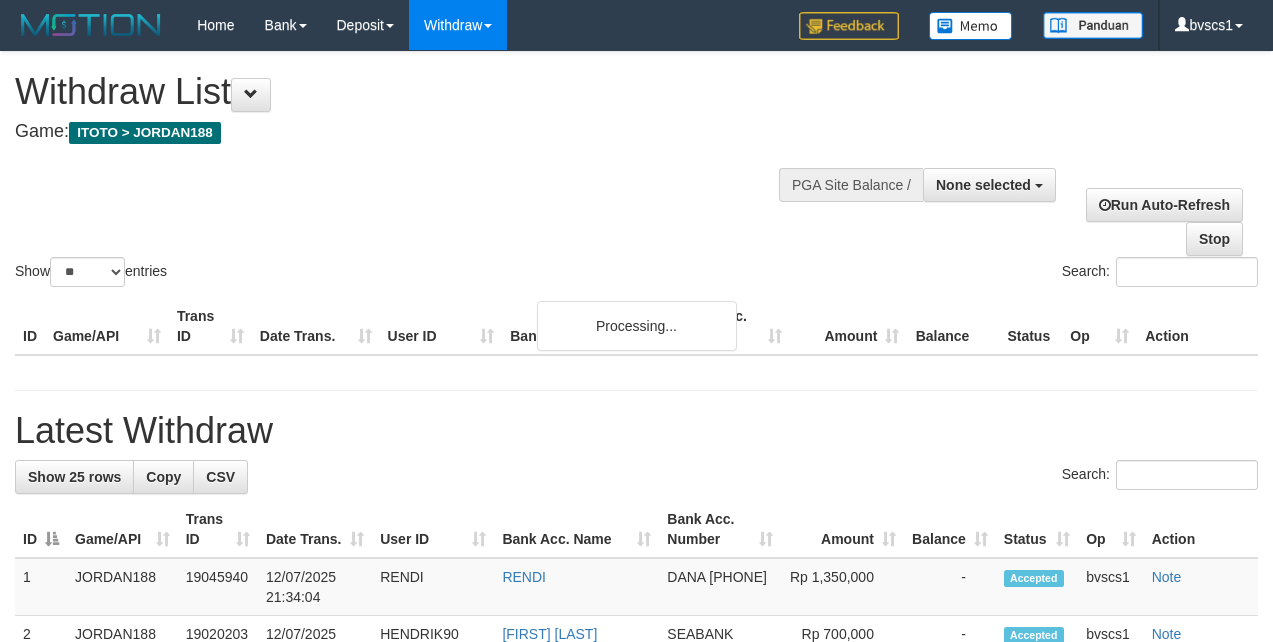 select 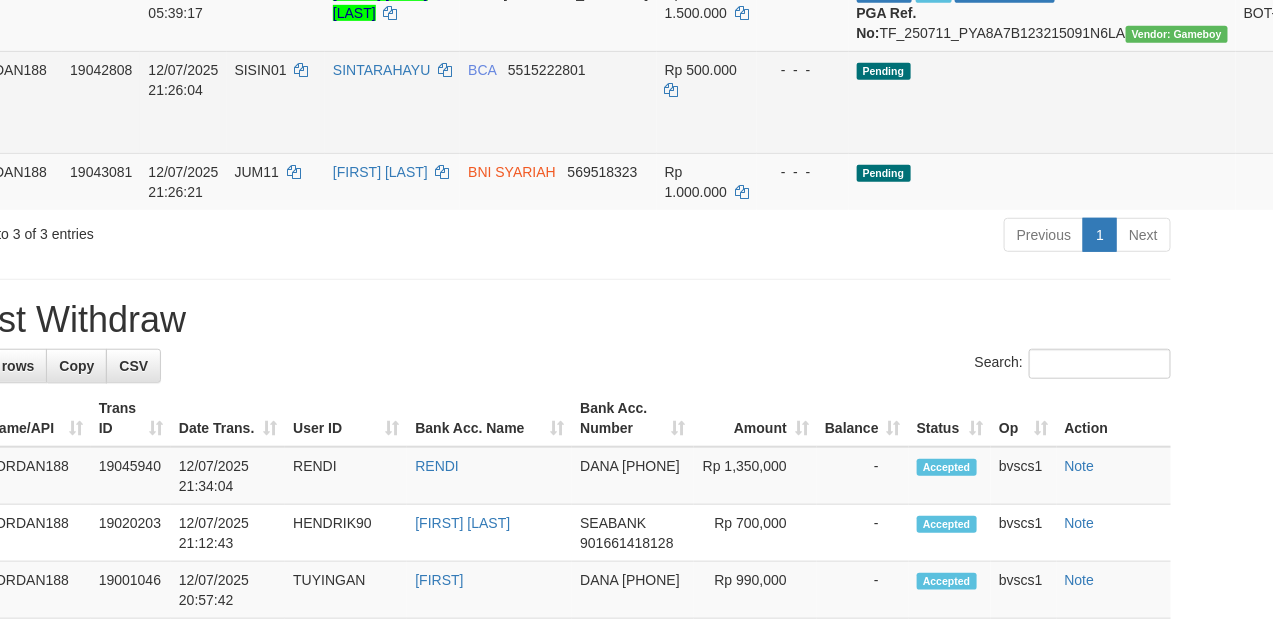scroll, scrollTop: 327, scrollLeft: 87, axis: both 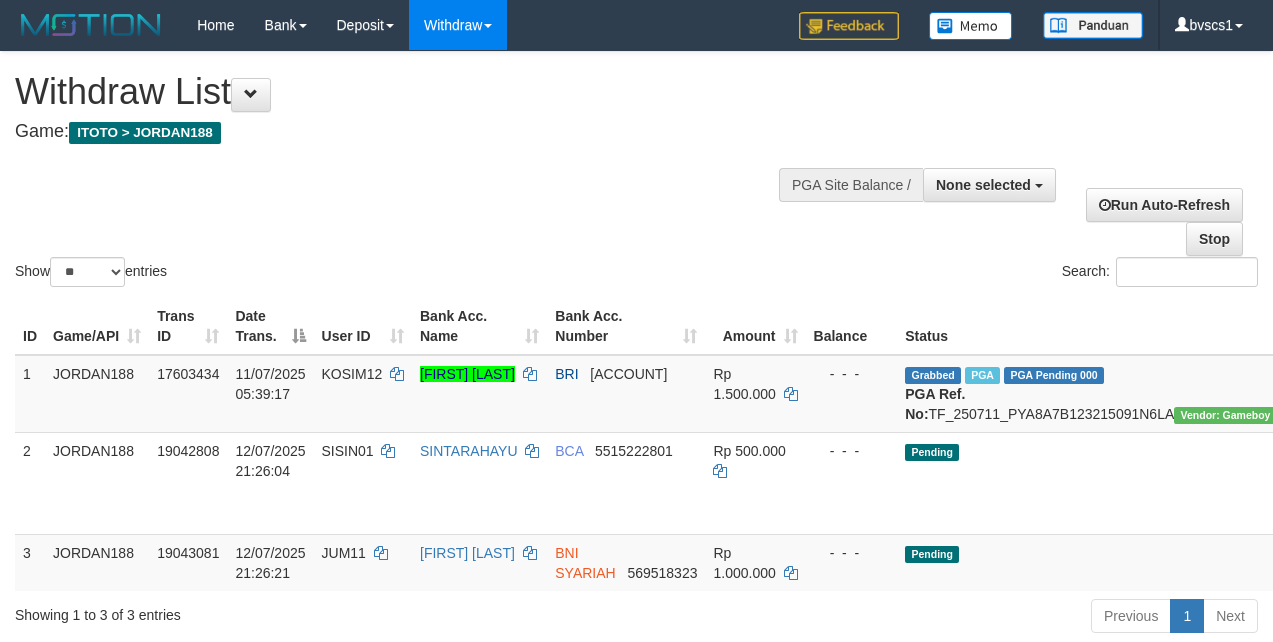 select 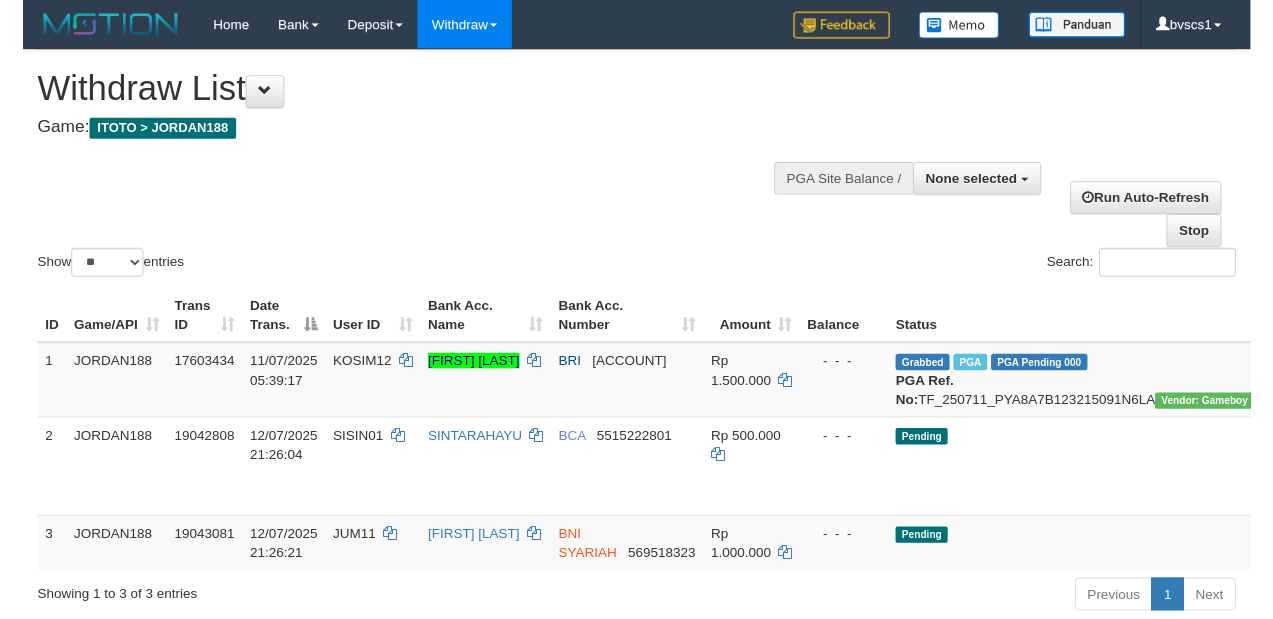 scroll, scrollTop: 297, scrollLeft: 79, axis: both 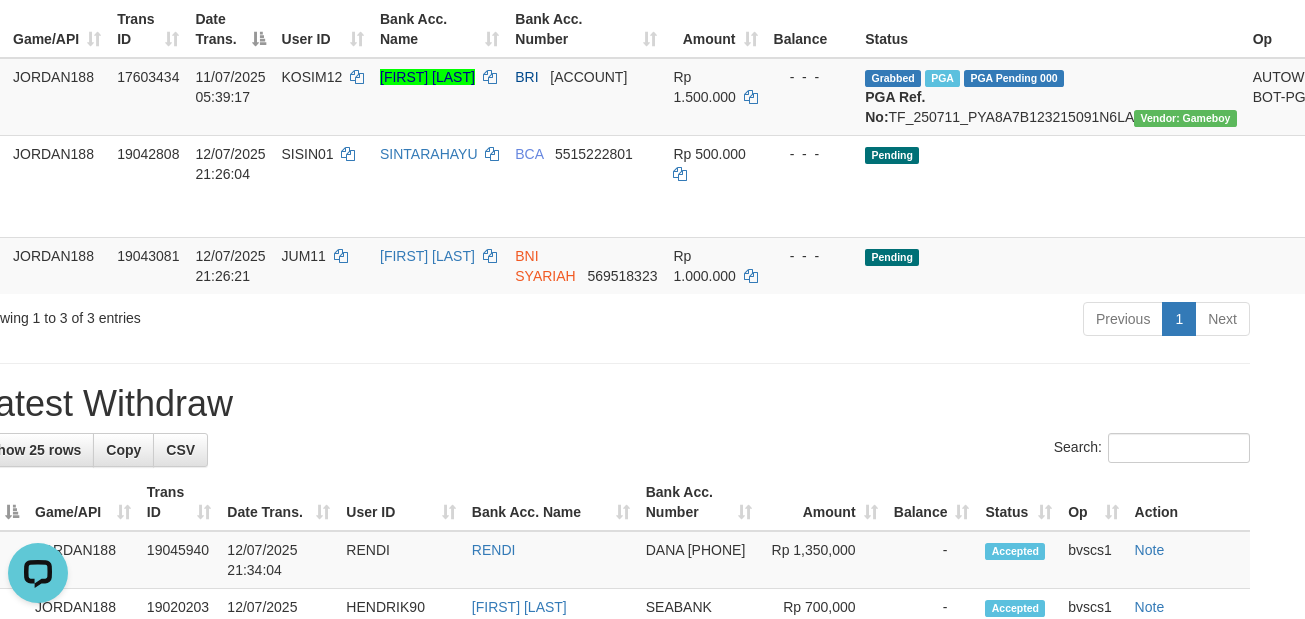 click on "**********" at bounding box center [612, 780] 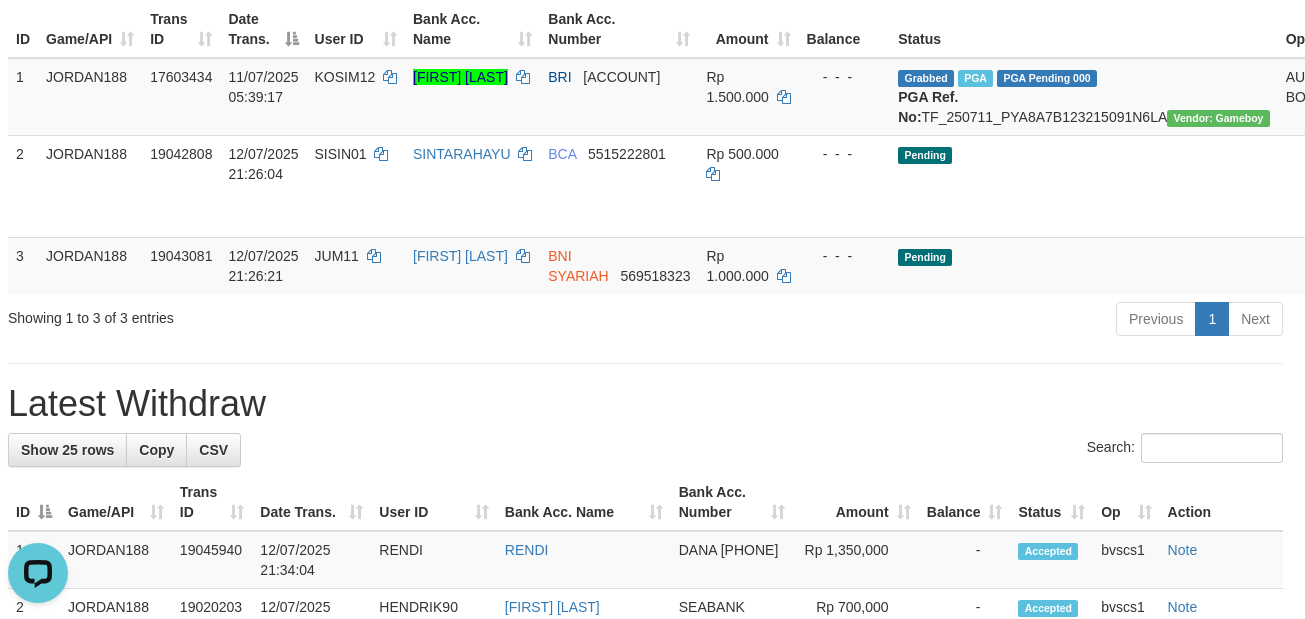 scroll, scrollTop: 297, scrollLeft: 0, axis: vertical 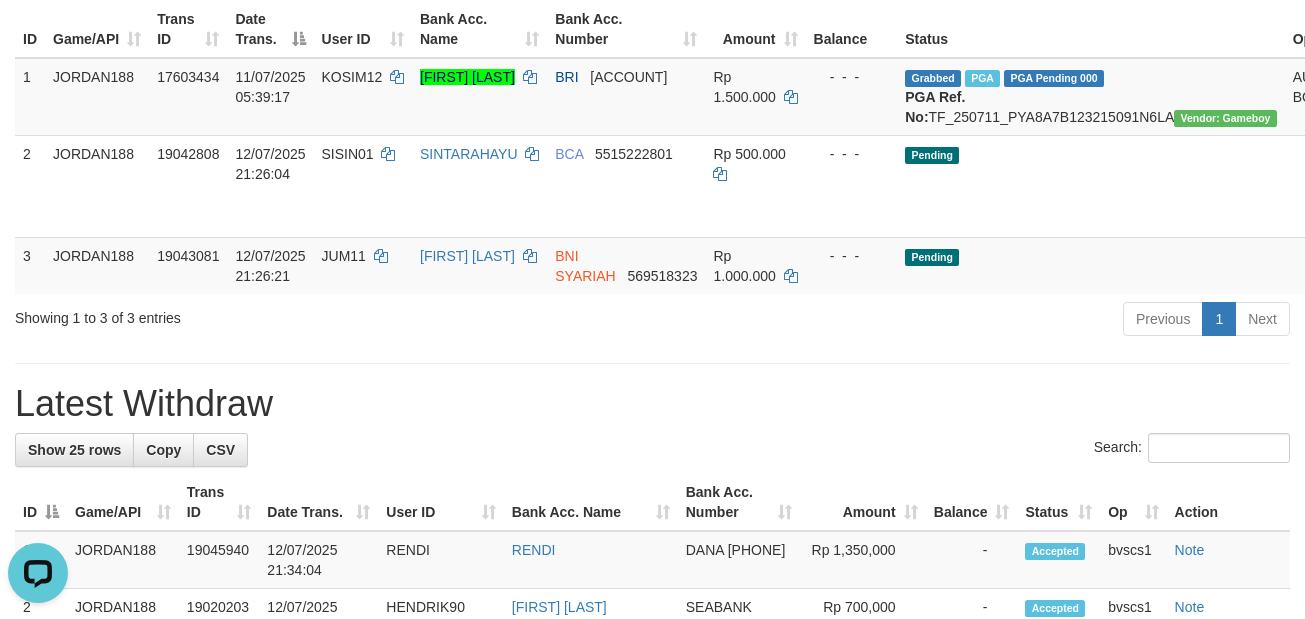 click on "Previous 1 Next" at bounding box center (924, 321) 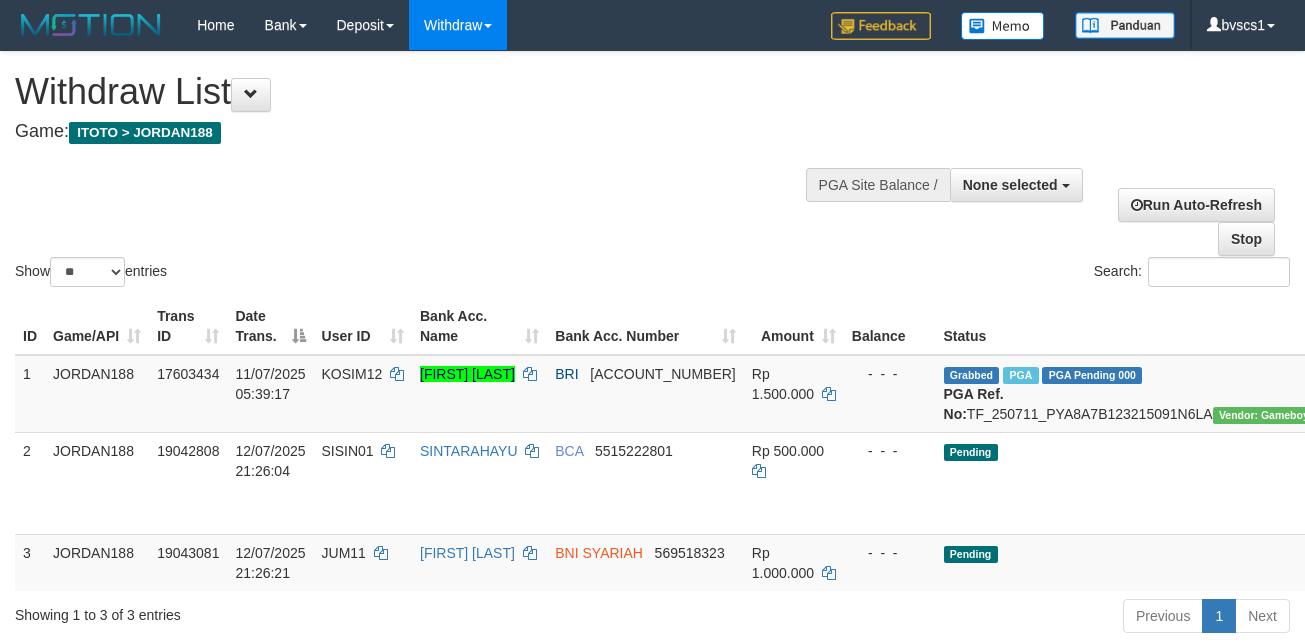 select 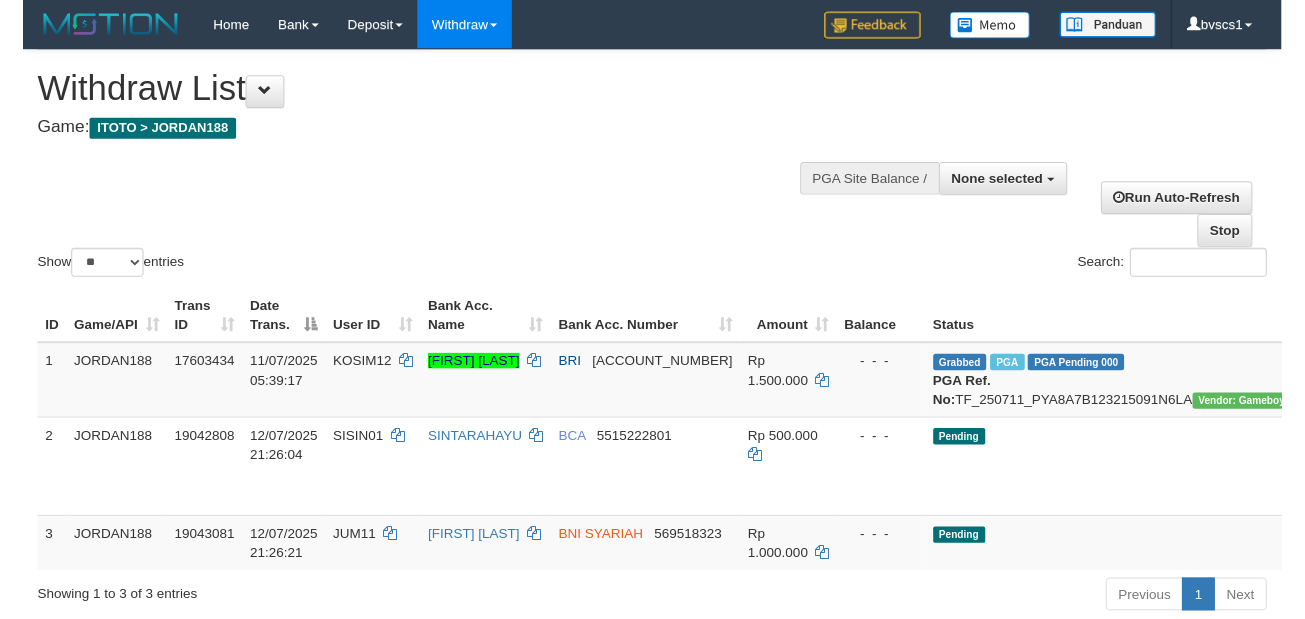 scroll, scrollTop: 256, scrollLeft: 0, axis: vertical 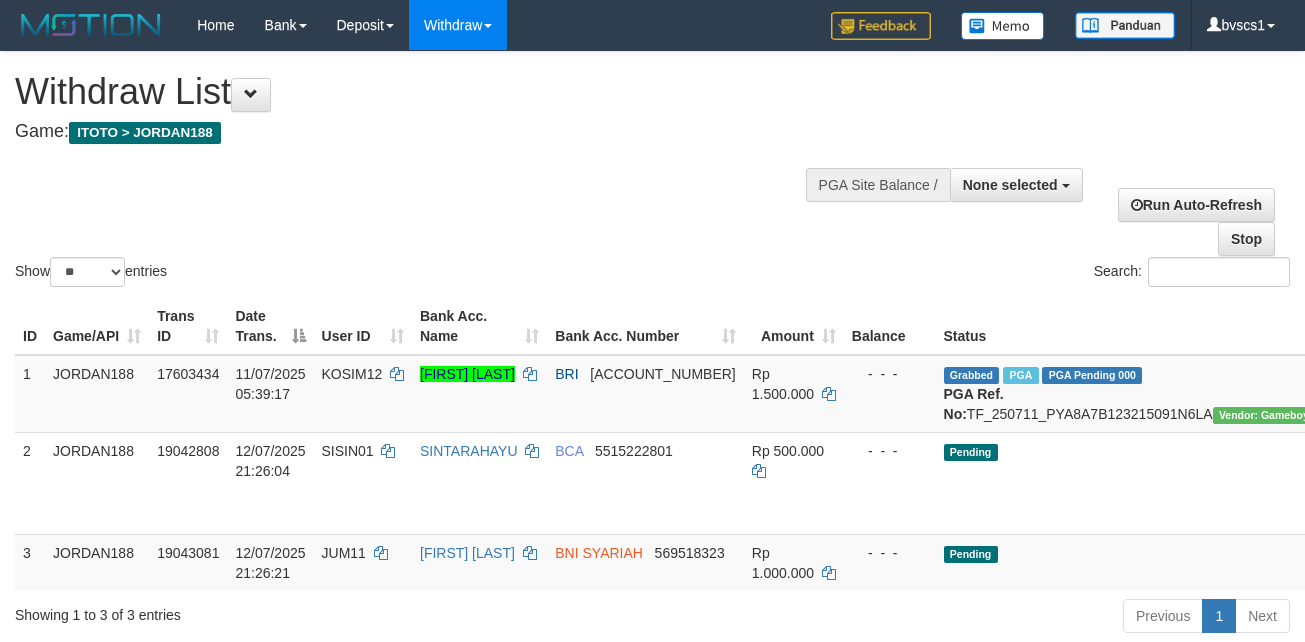 select 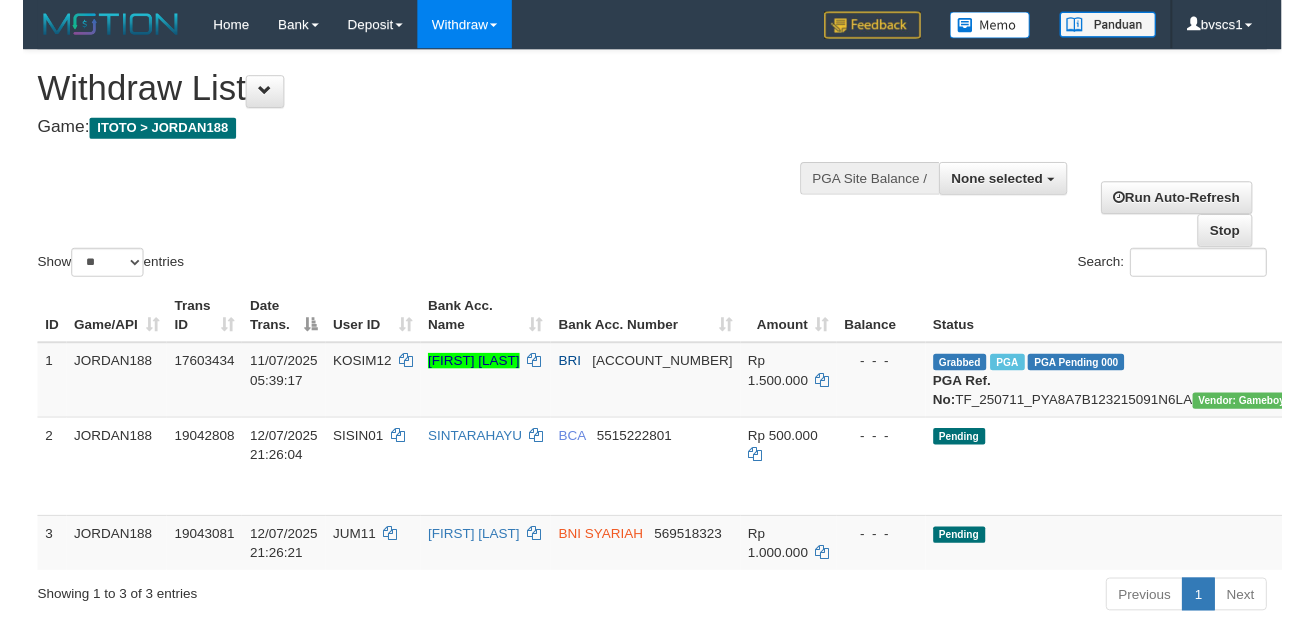 scroll, scrollTop: 256, scrollLeft: 0, axis: vertical 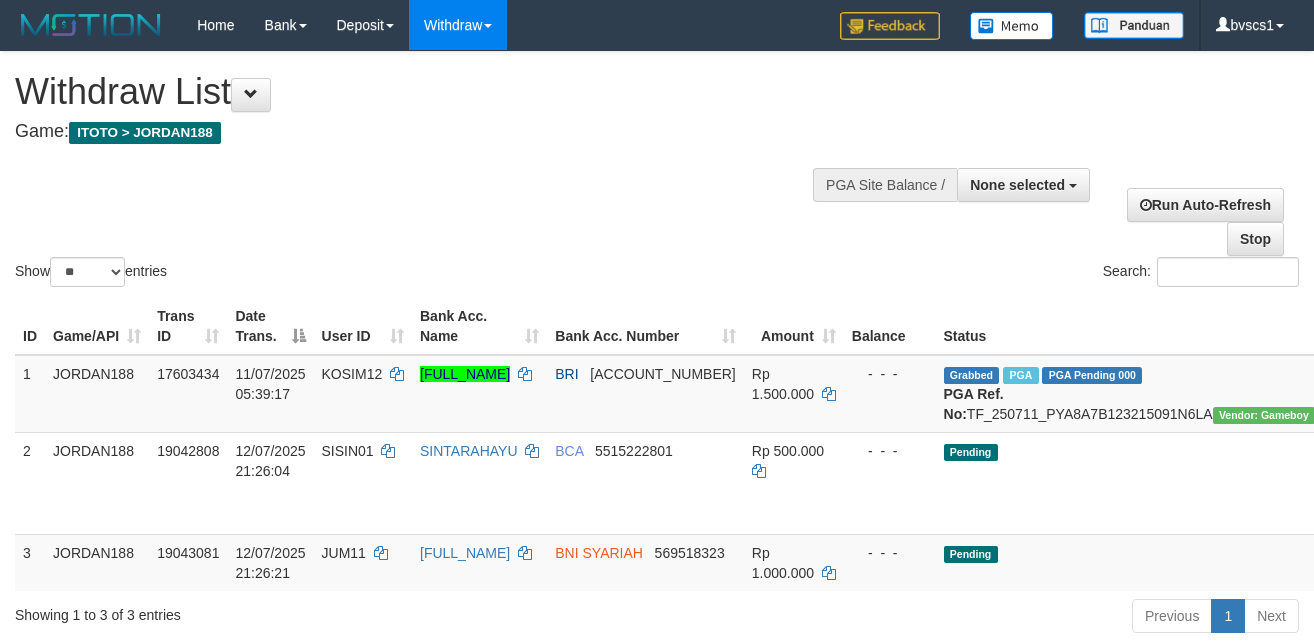 select 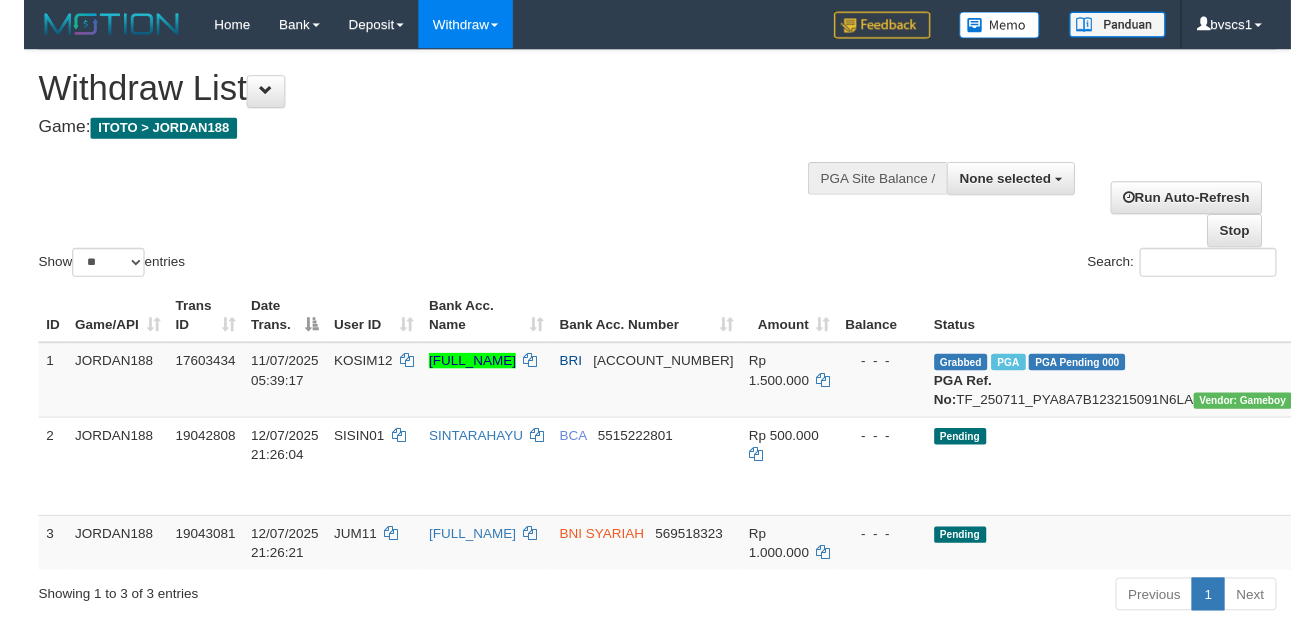 scroll, scrollTop: 256, scrollLeft: 0, axis: vertical 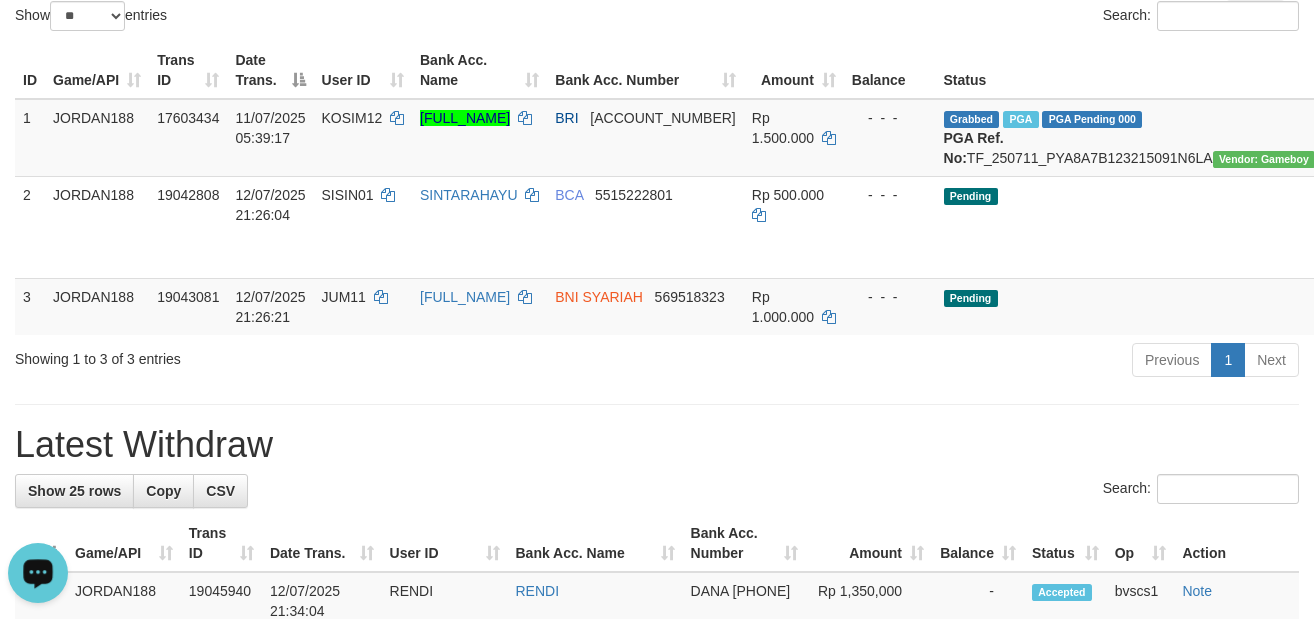 click at bounding box center (38, 572) 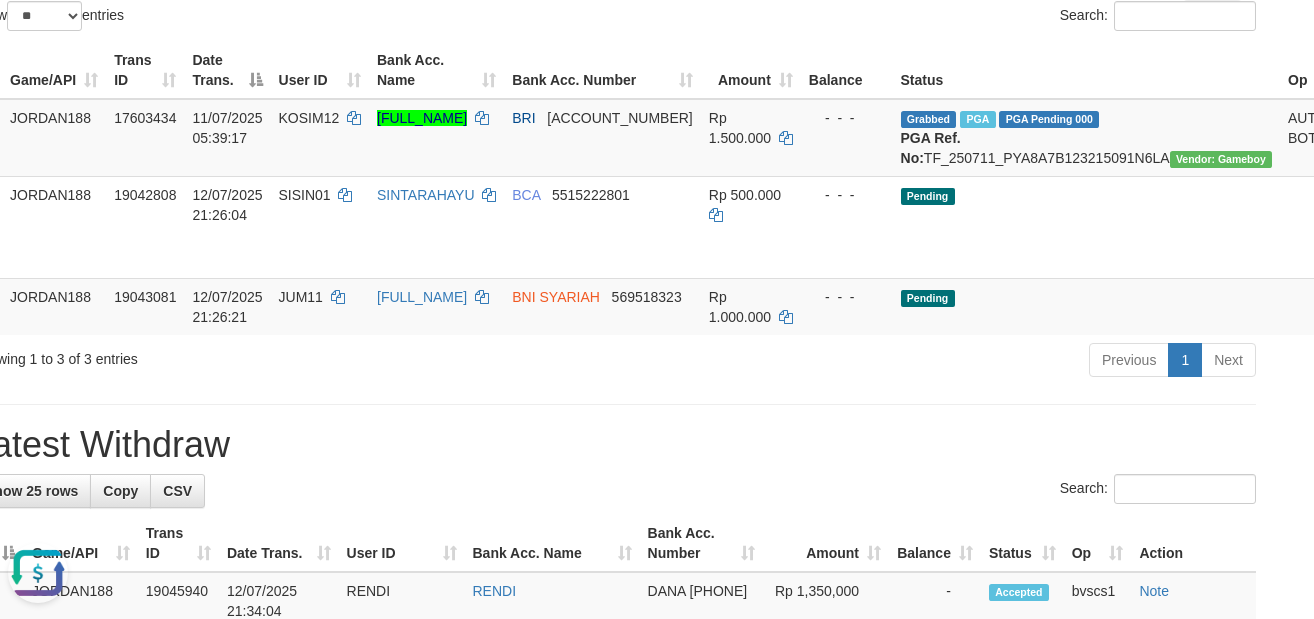 scroll, scrollTop: 256, scrollLeft: 46, axis: both 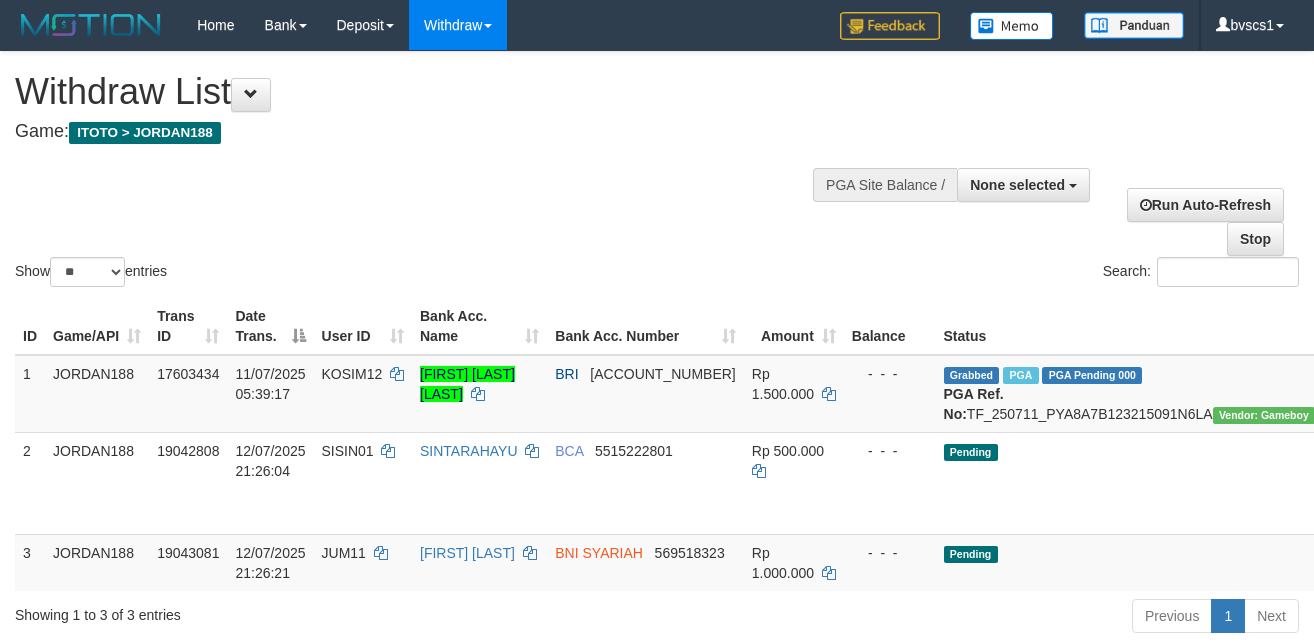 select 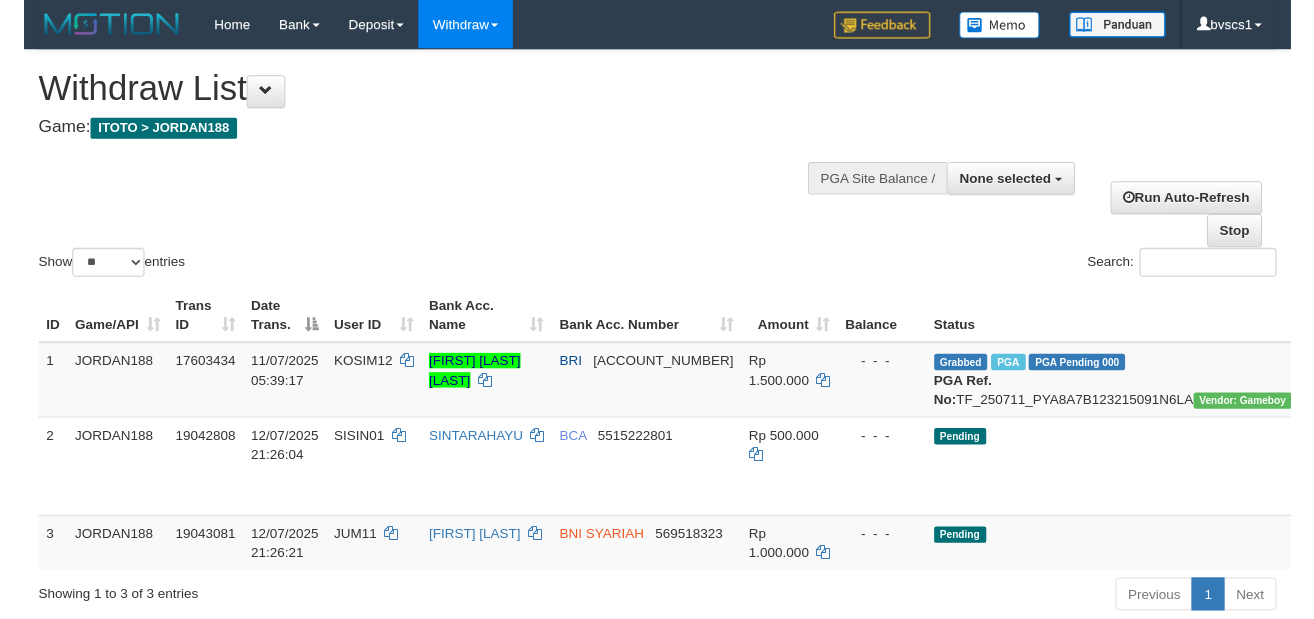 scroll, scrollTop: 256, scrollLeft: 46, axis: both 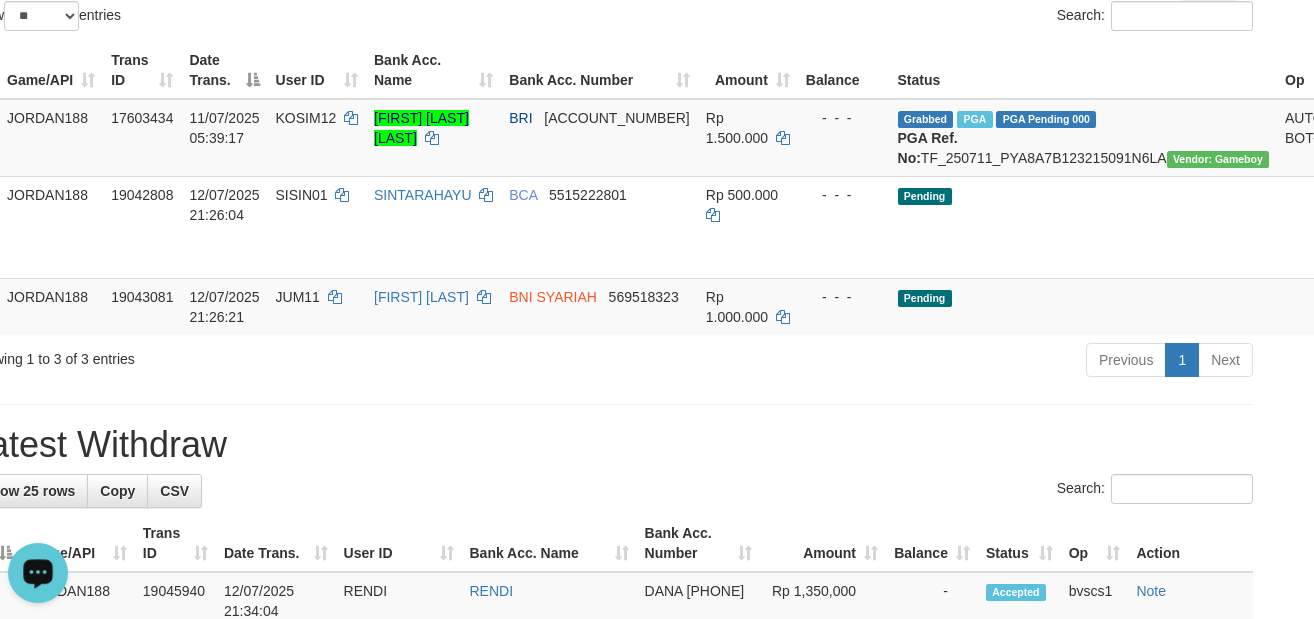 click 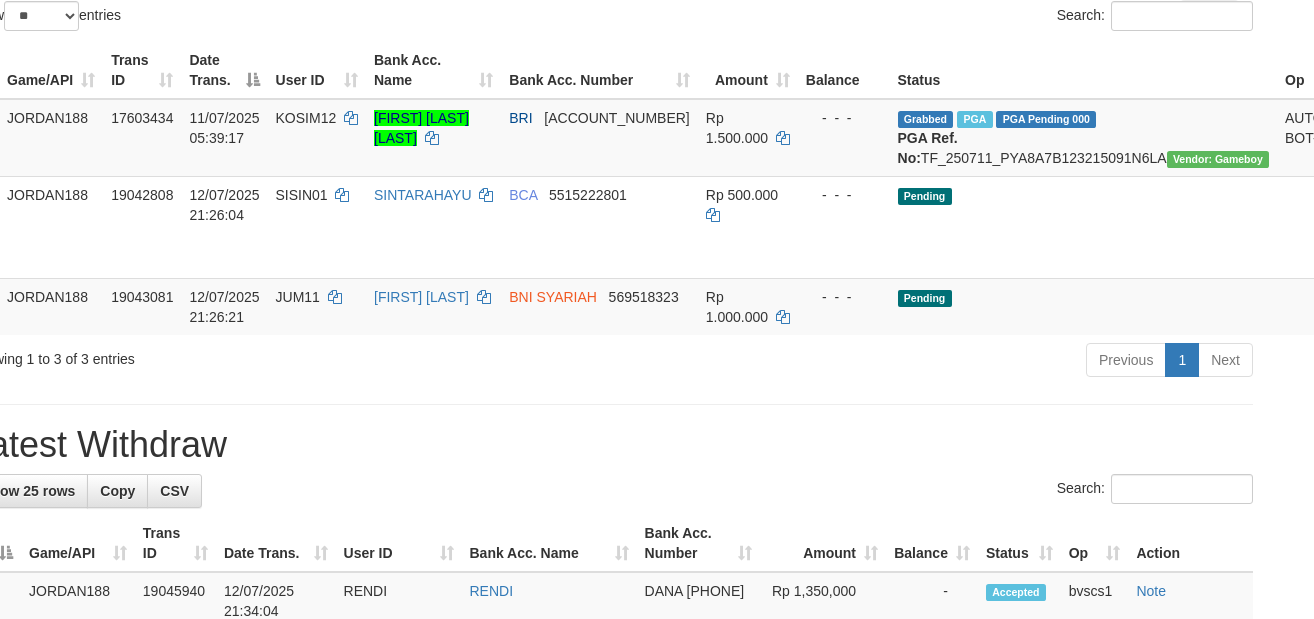 click on "Previous 1 Next" at bounding box center [885, 362] 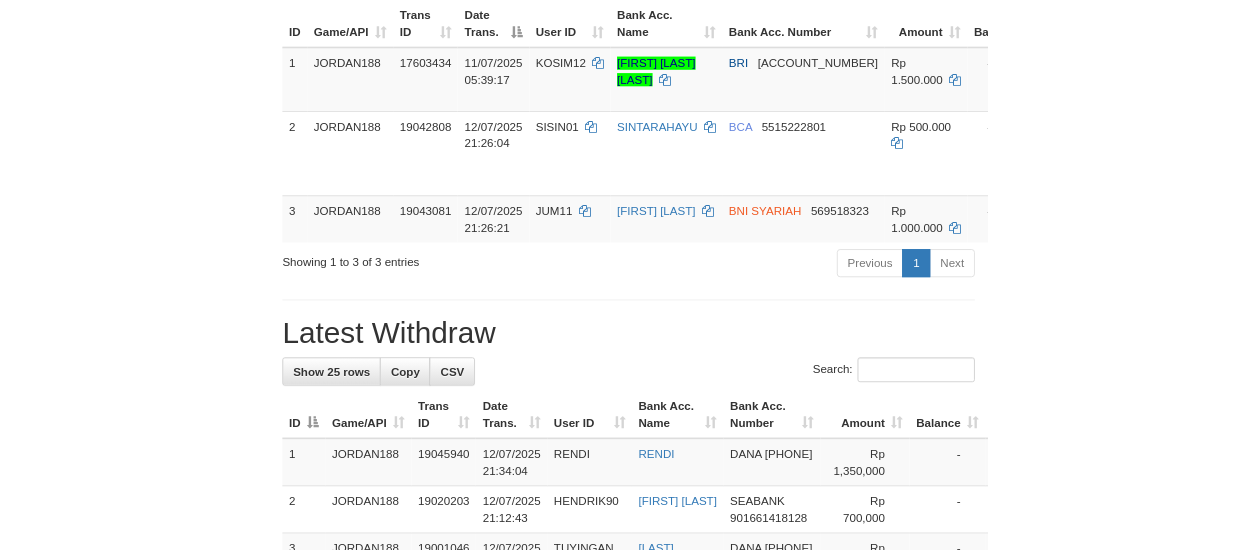 scroll, scrollTop: 300, scrollLeft: 0, axis: vertical 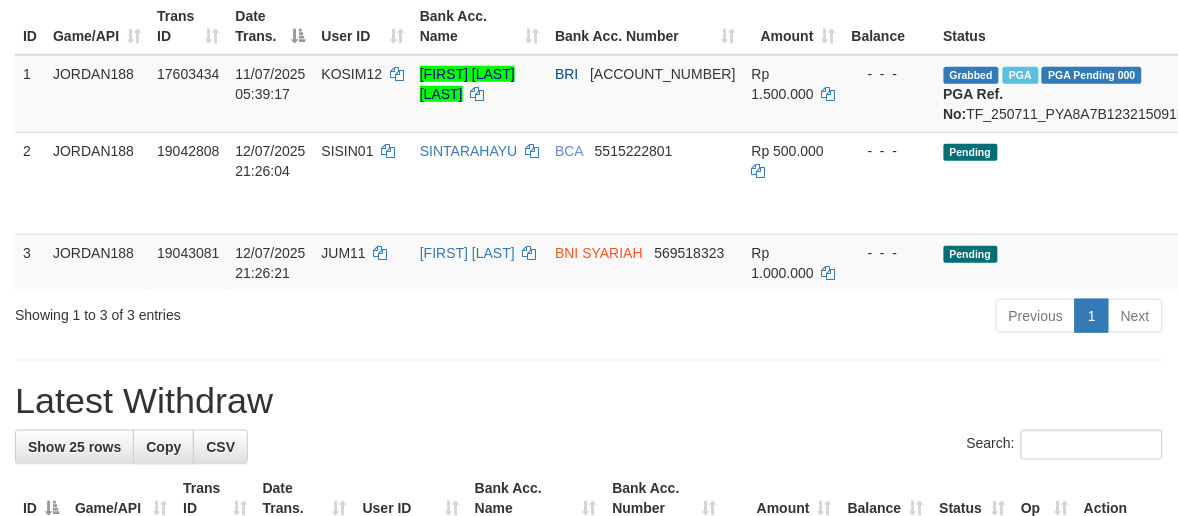 click on "**********" at bounding box center [589, 787] 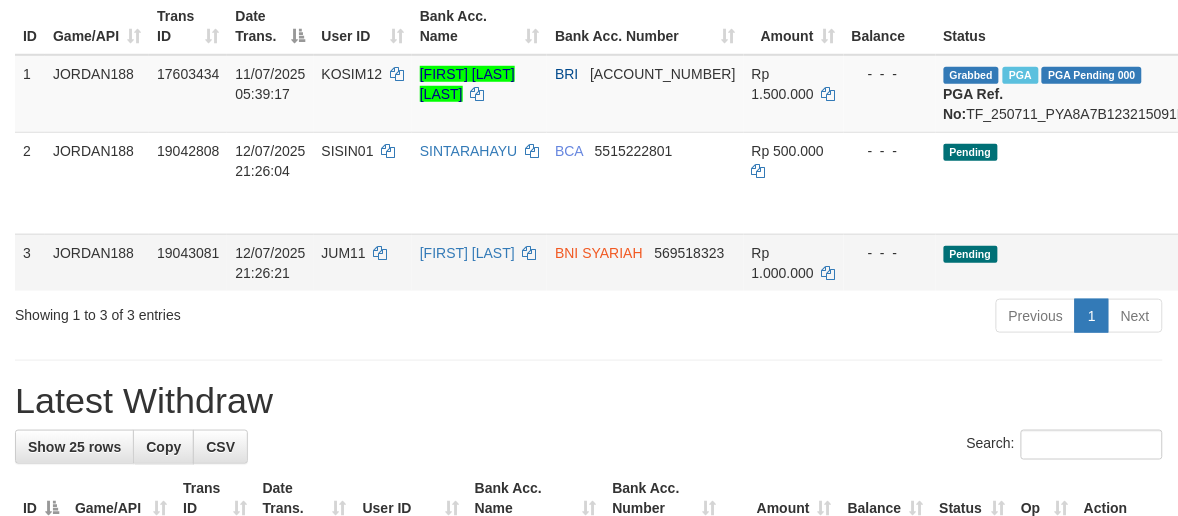 click on "-  -  -" at bounding box center (890, 253) 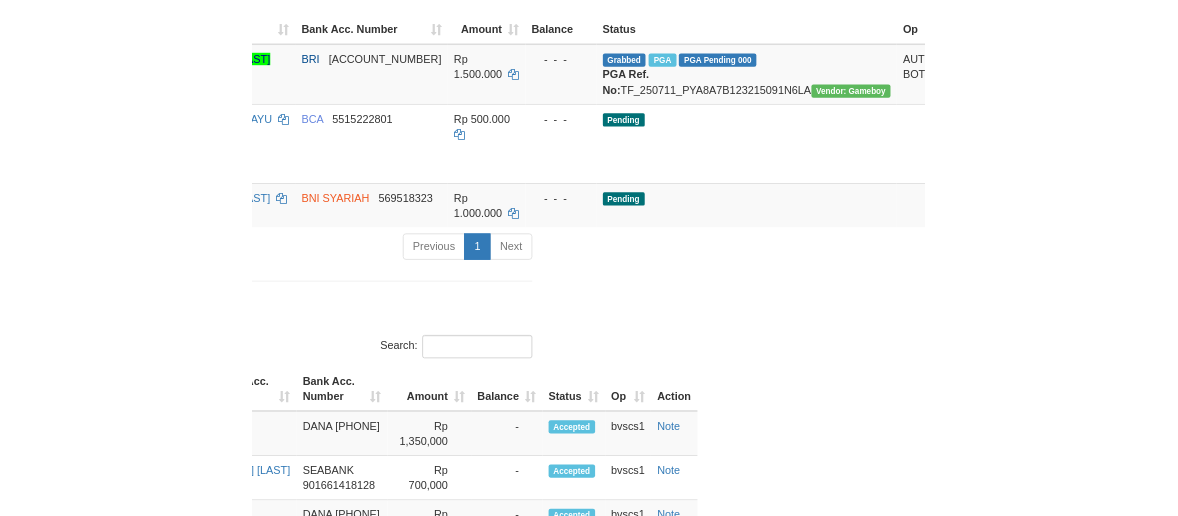 scroll, scrollTop: 300, scrollLeft: 182, axis: both 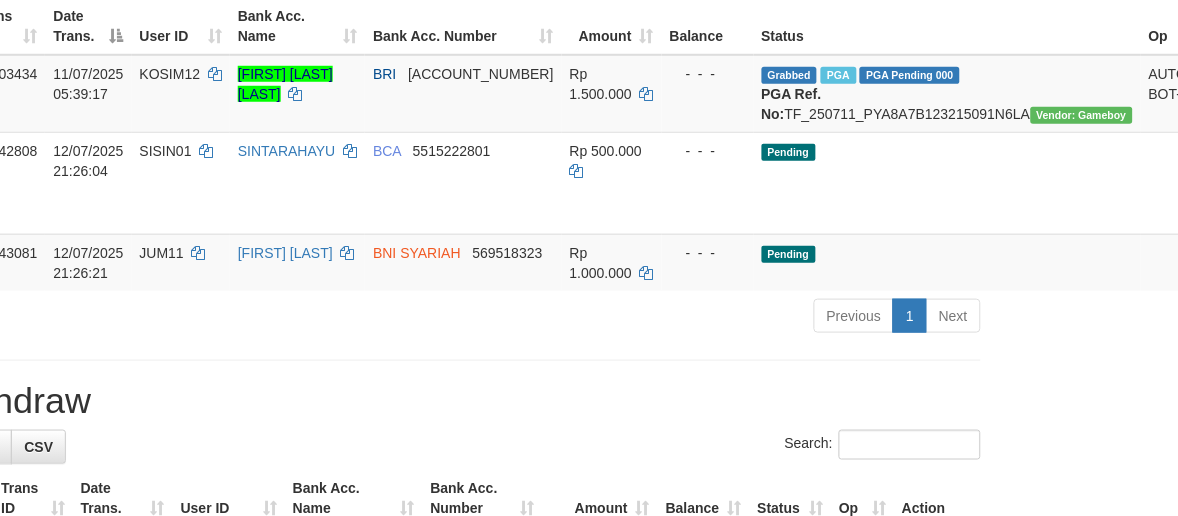 click on "Previous 1 Next" at bounding box center [652, 318] 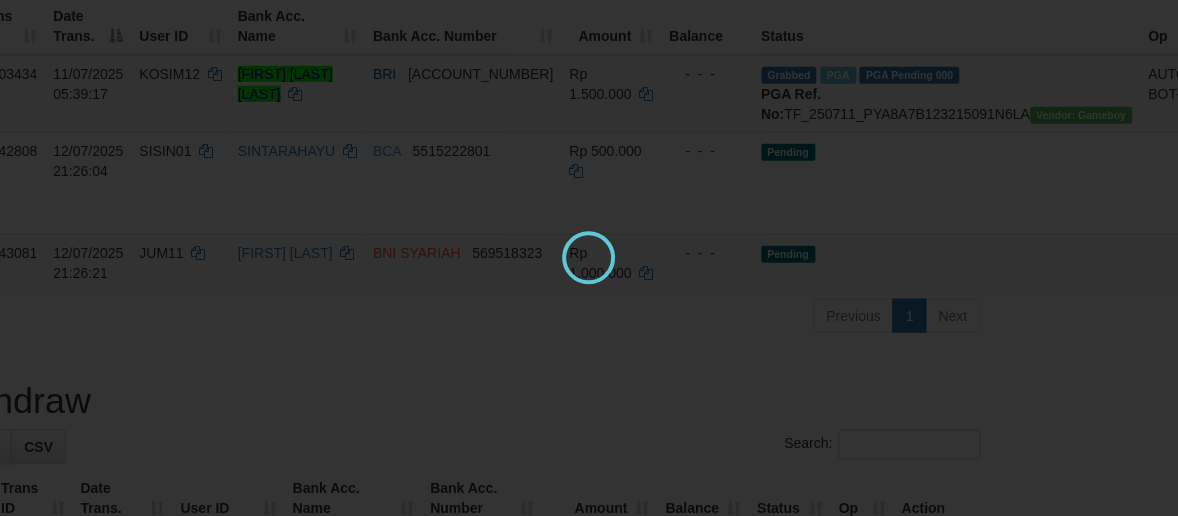 scroll, scrollTop: 0, scrollLeft: 0, axis: both 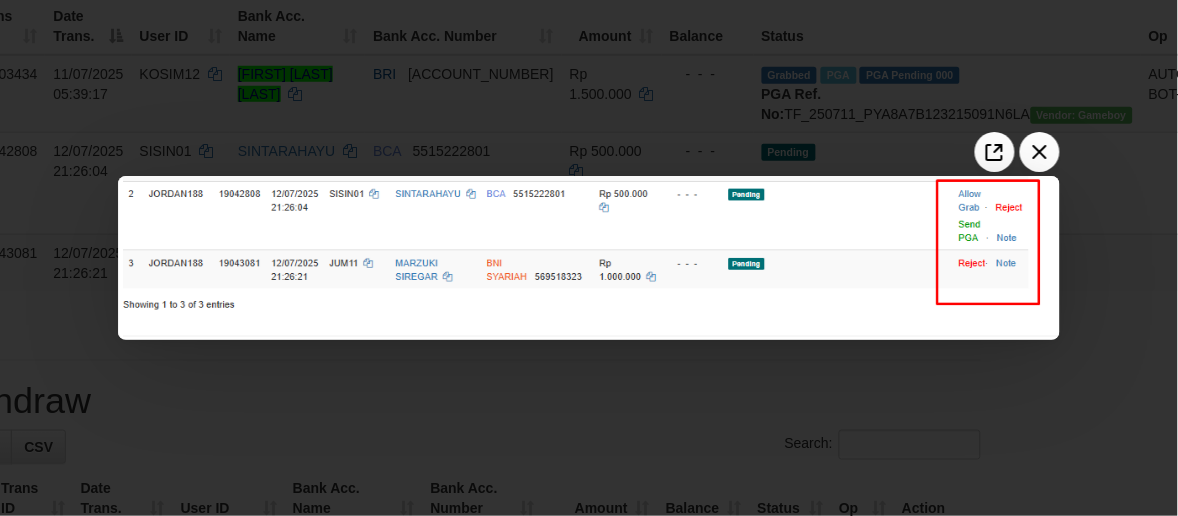click at bounding box center (589, 258) 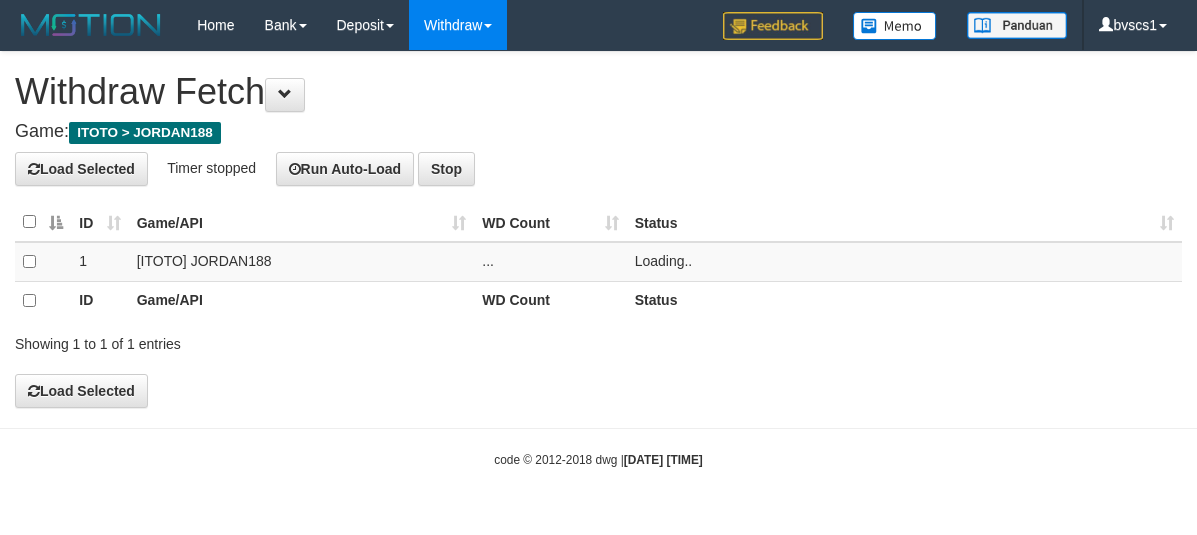 click on "Loading.." at bounding box center [664, 261] 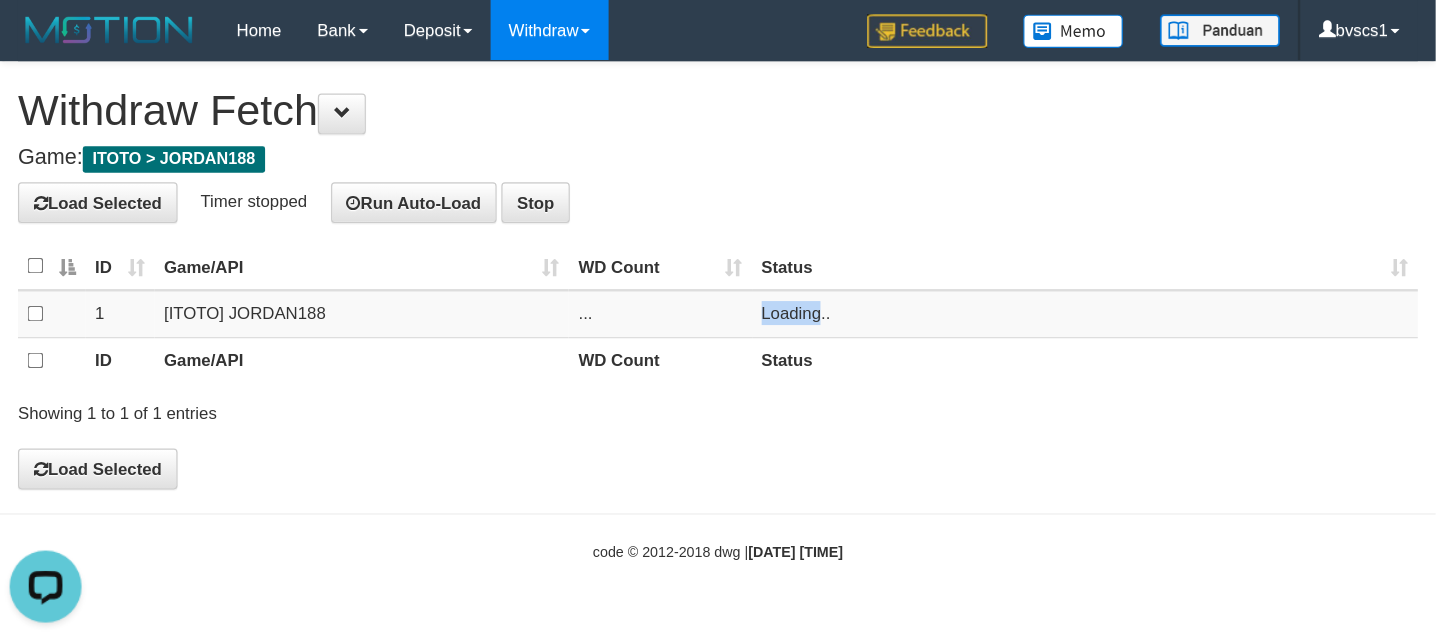 scroll, scrollTop: 0, scrollLeft: 0, axis: both 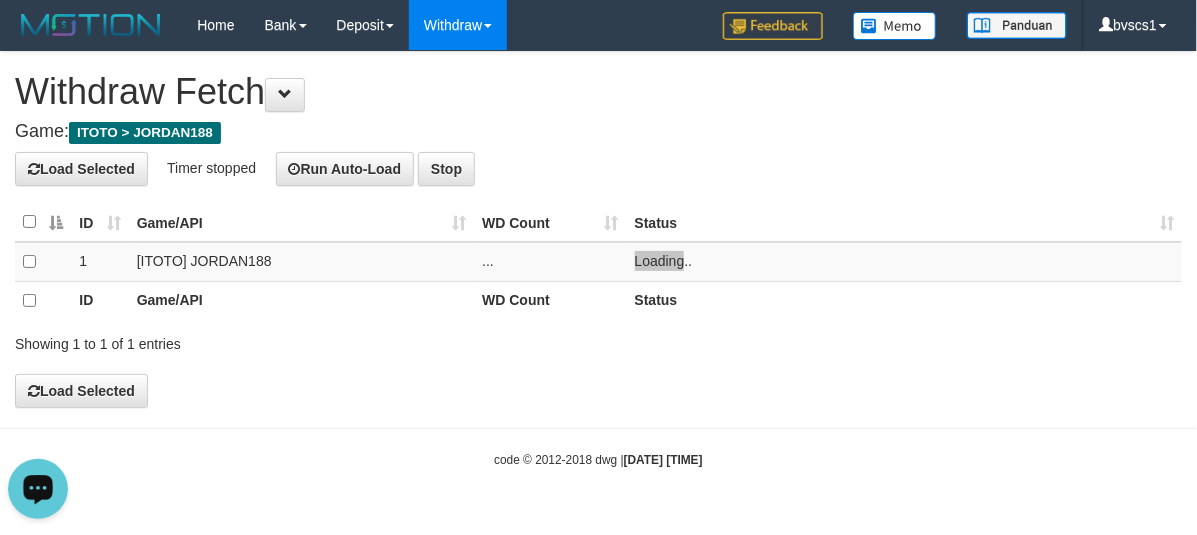 click at bounding box center [38, 487] 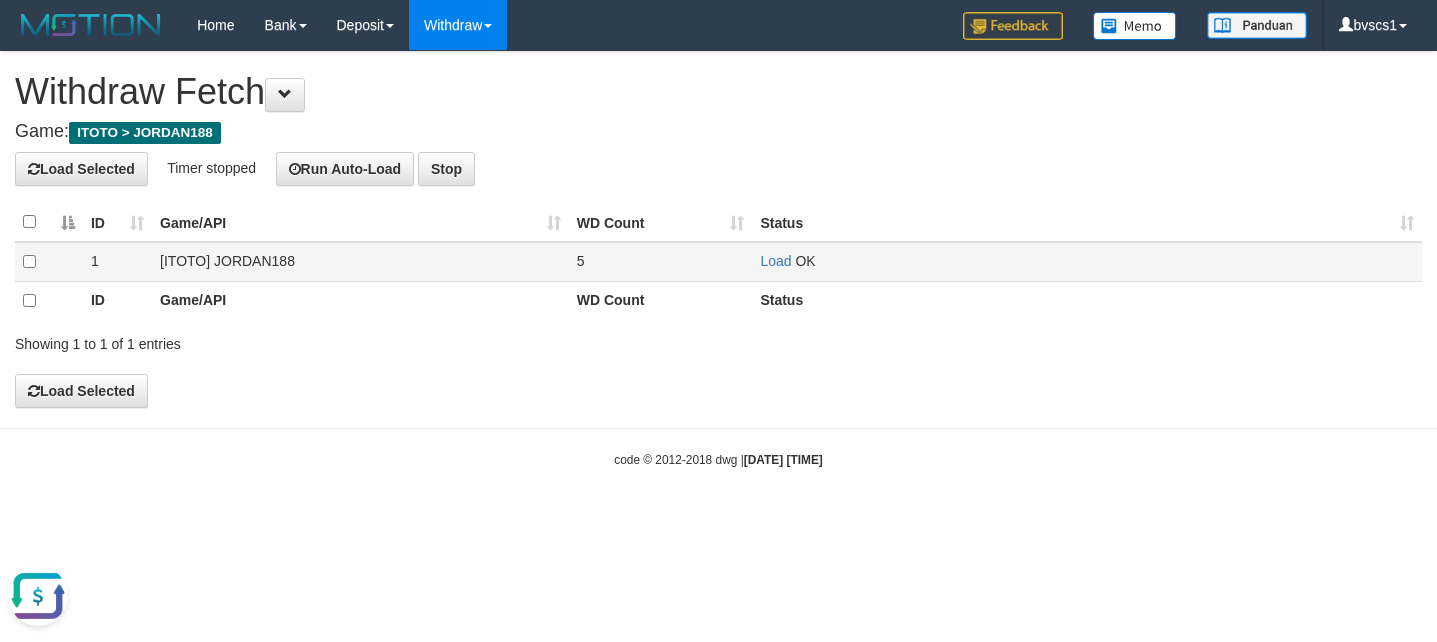click on "Load
OK" at bounding box center [1087, 261] 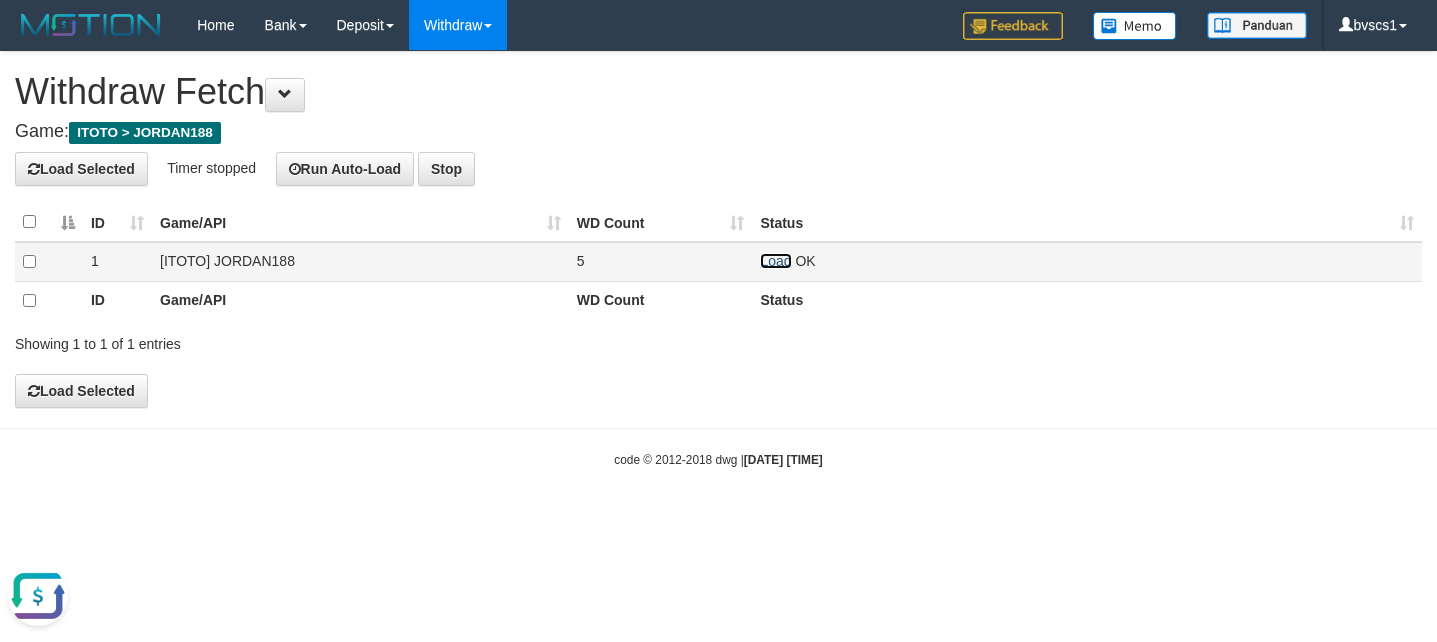 click on "Load" at bounding box center [775, 261] 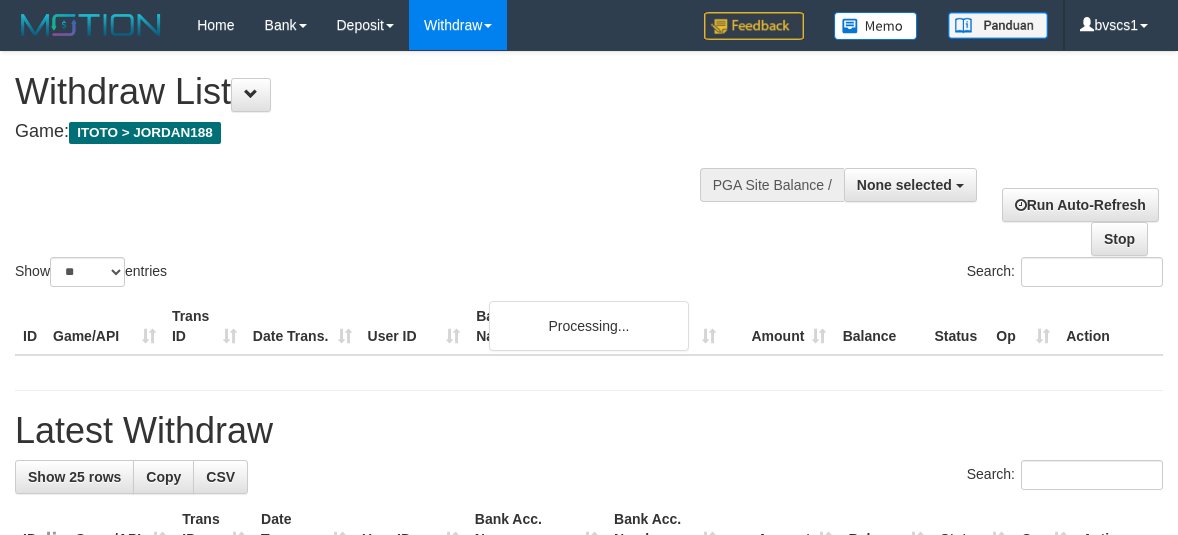 select 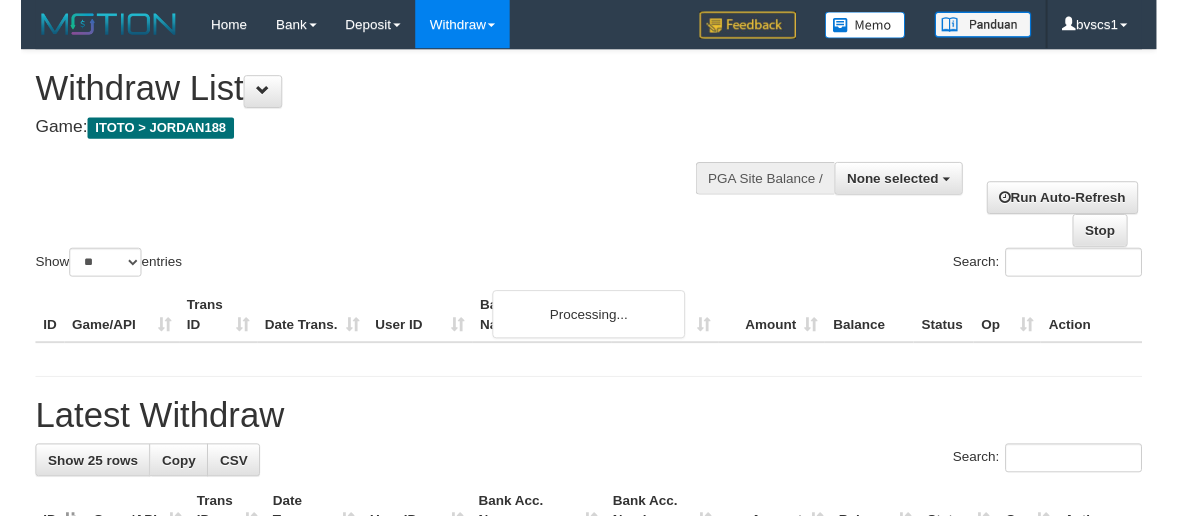 scroll, scrollTop: 288, scrollLeft: 0, axis: vertical 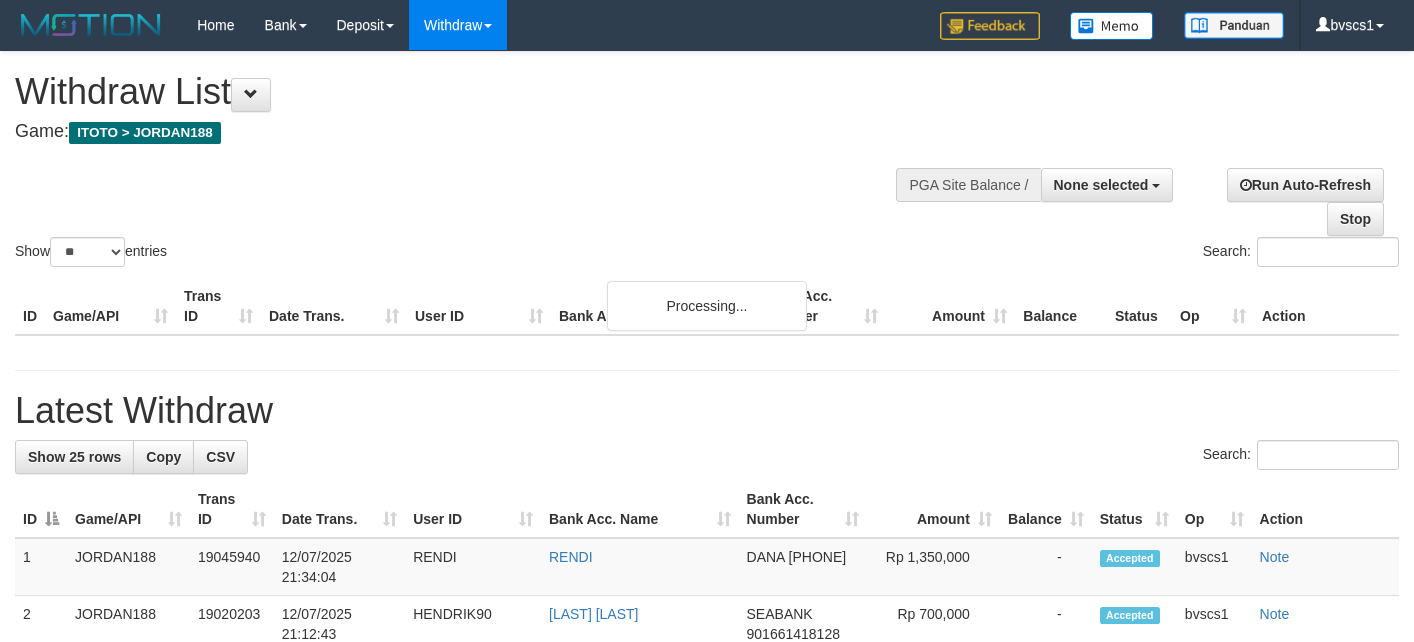 select 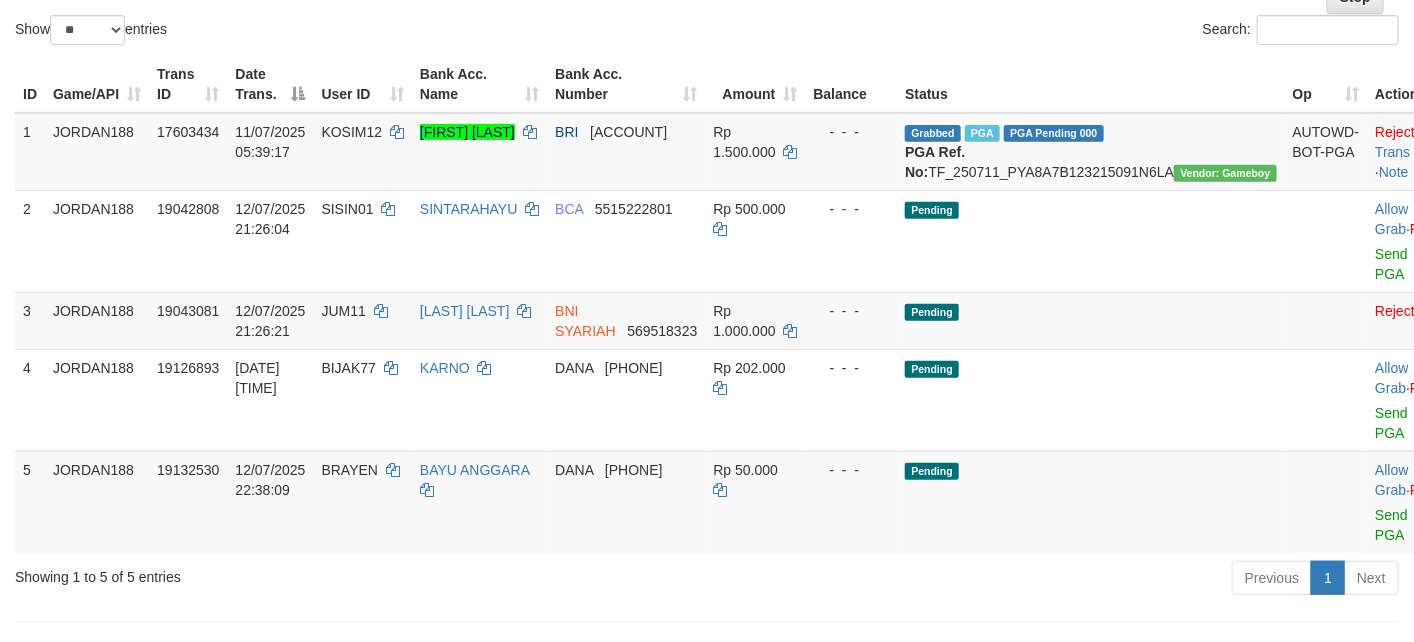 scroll, scrollTop: 223, scrollLeft: 0, axis: vertical 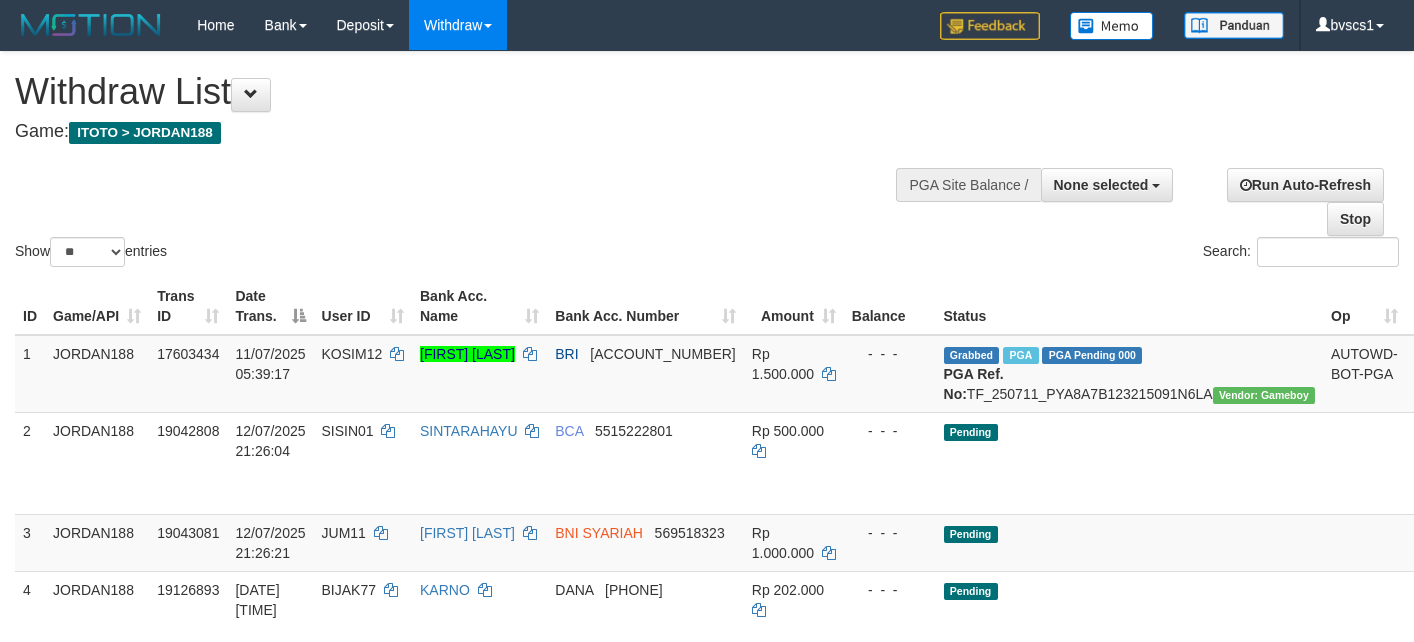select 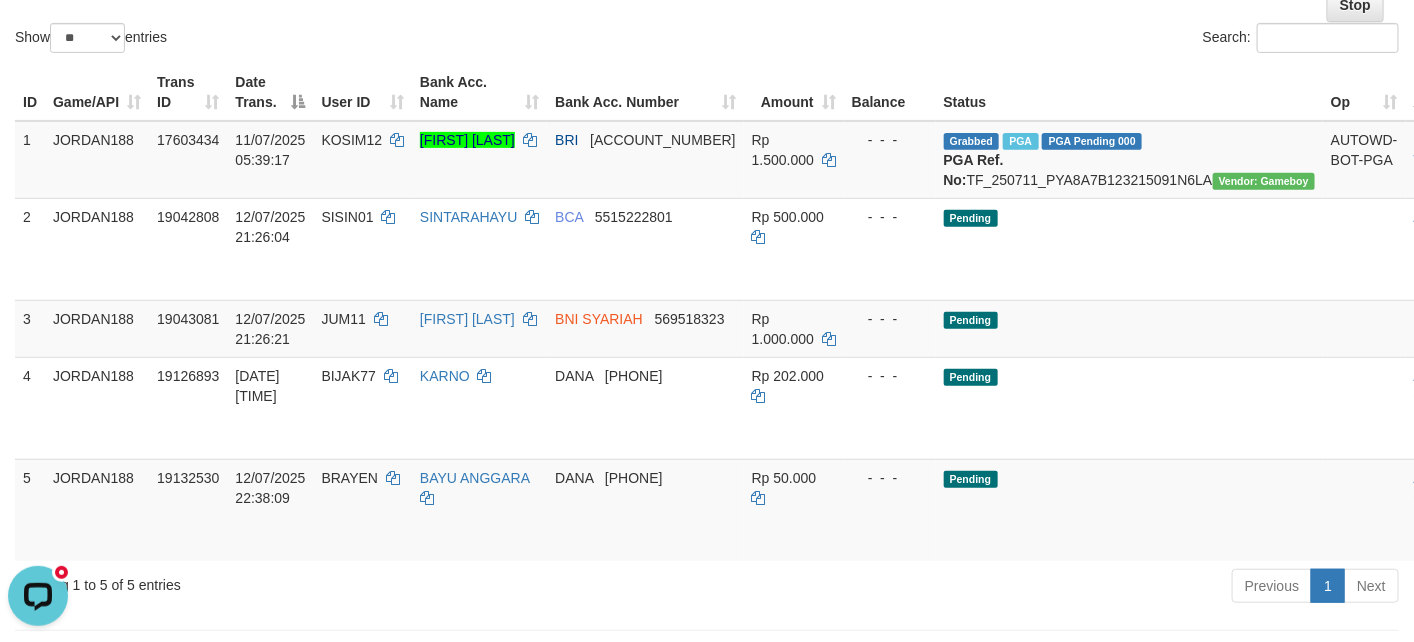 scroll, scrollTop: 0, scrollLeft: 0, axis: both 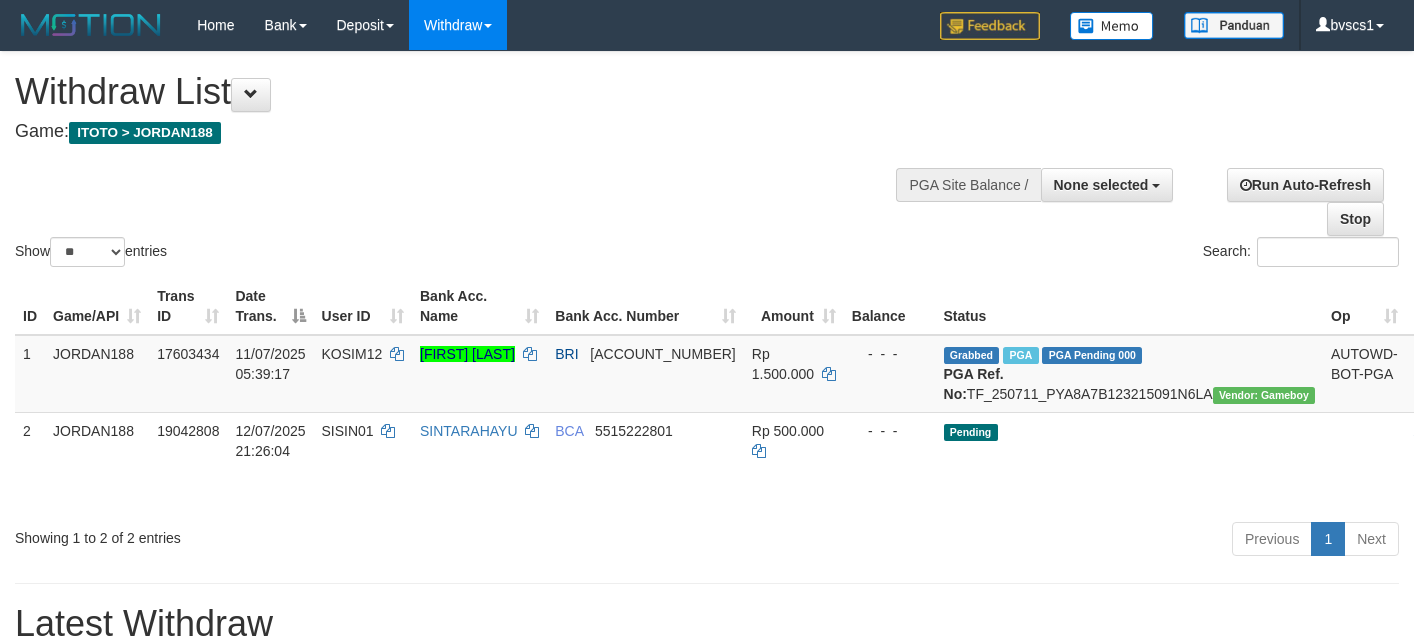 select 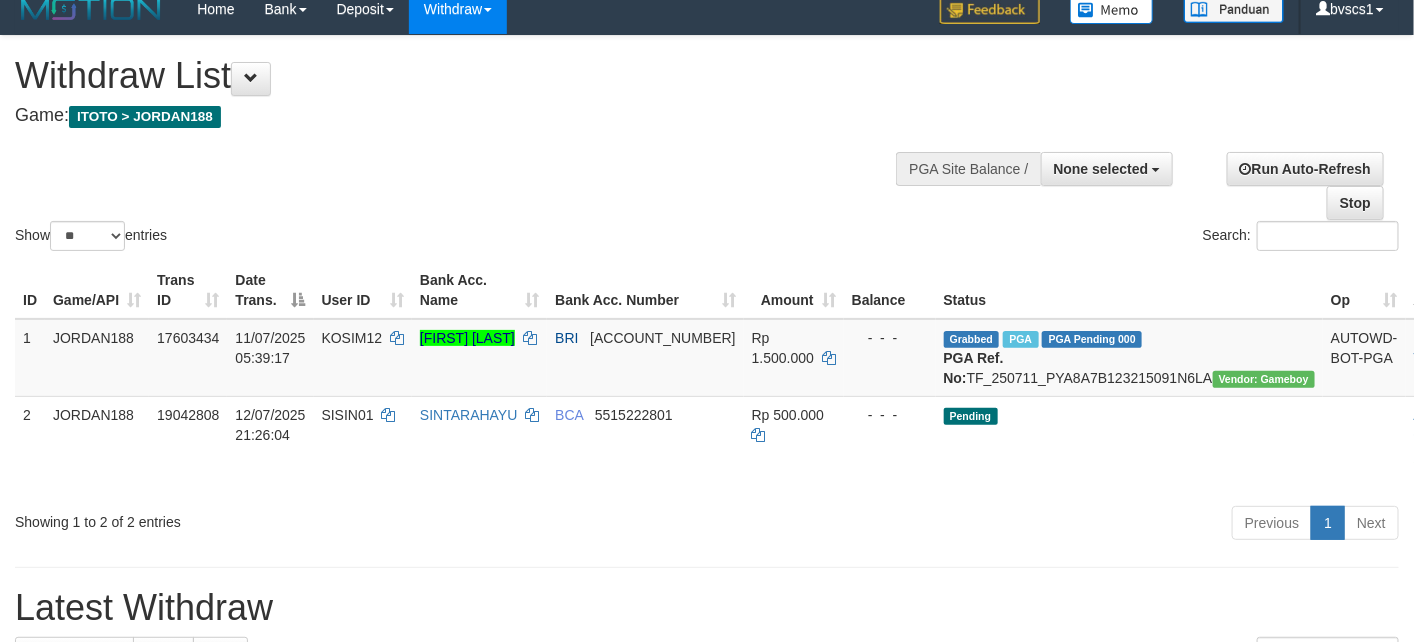 scroll, scrollTop: 0, scrollLeft: 0, axis: both 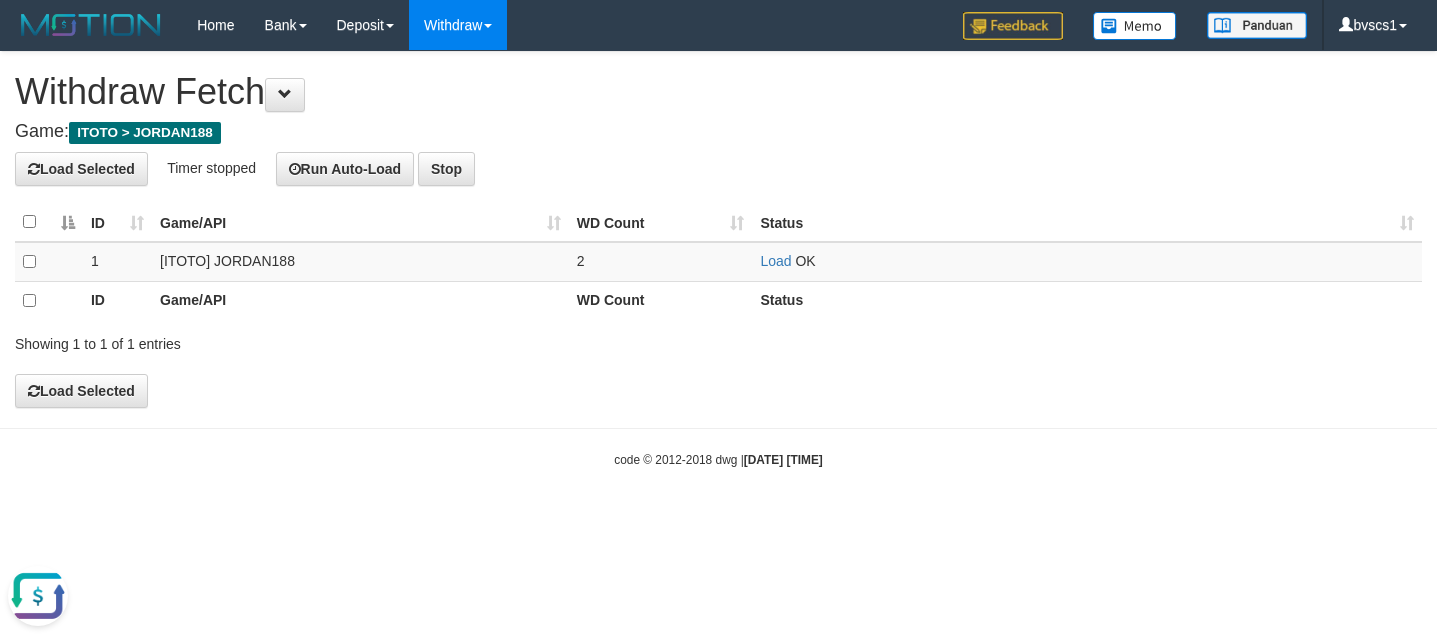 click on "Load" at bounding box center [775, 261] 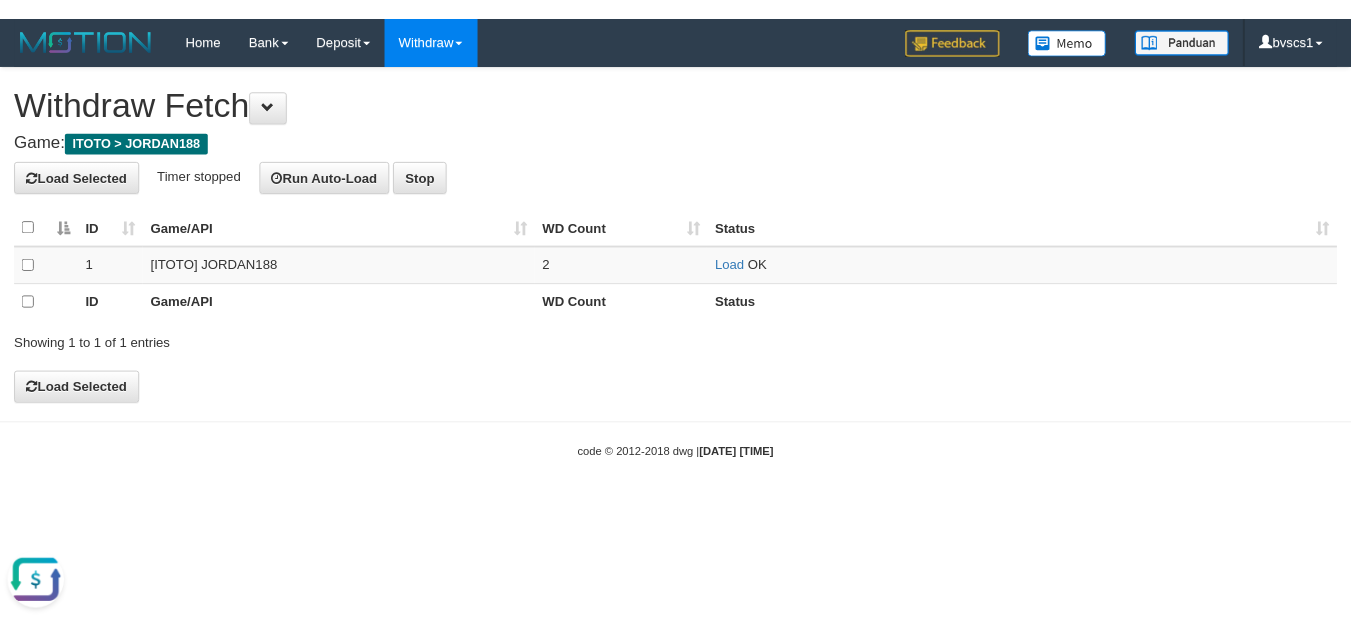 scroll, scrollTop: 0, scrollLeft: 0, axis: both 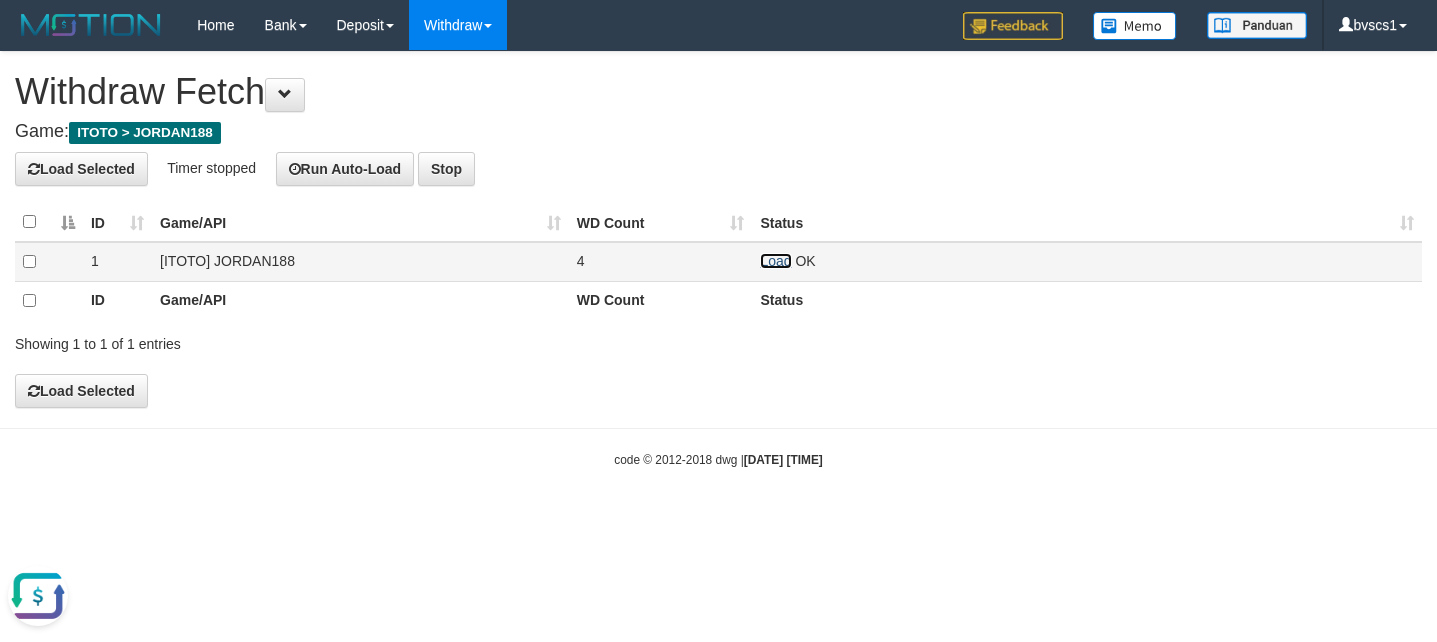 click on "Load" at bounding box center [775, 261] 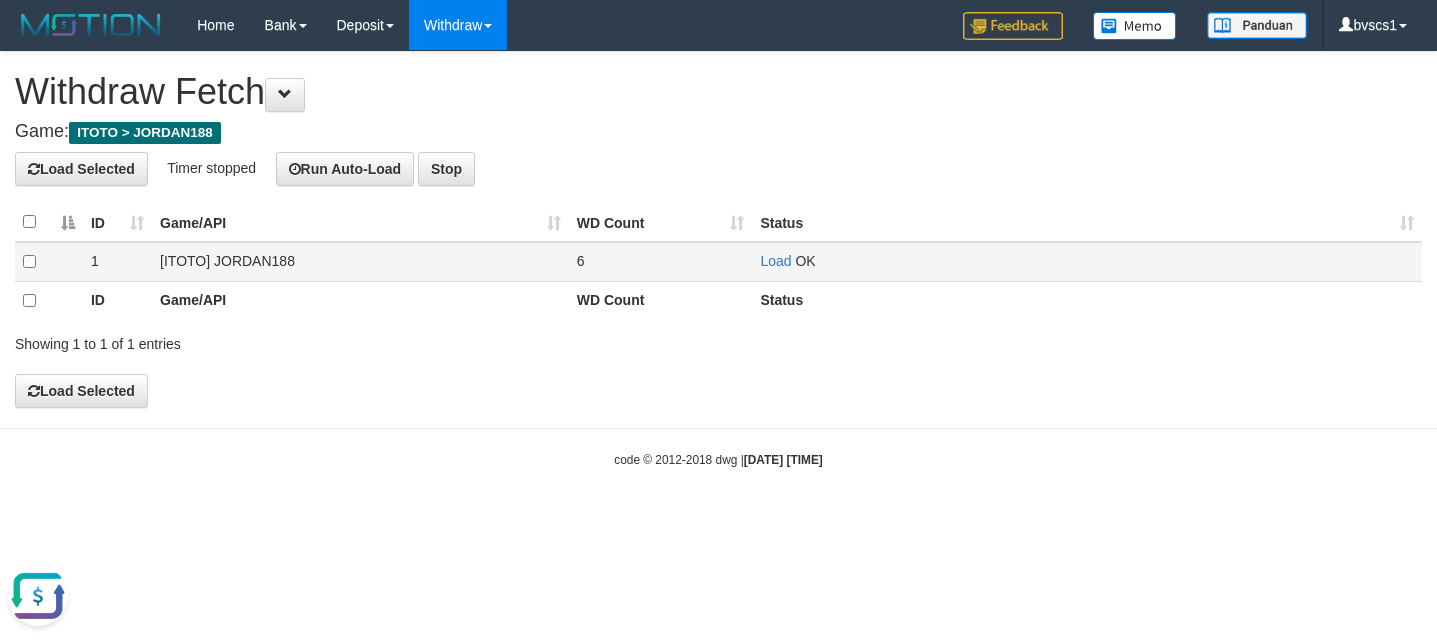 click on "Load
OK" at bounding box center [1087, 261] 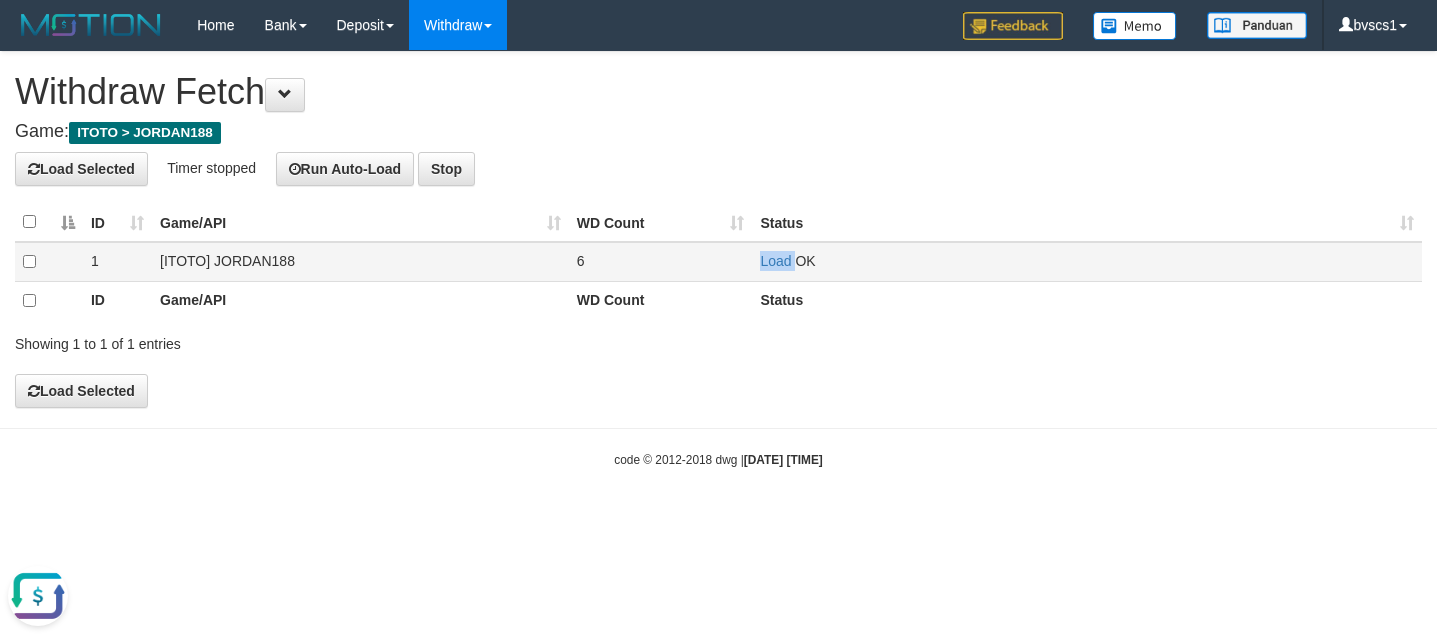 click on "Load
OK" at bounding box center [1087, 261] 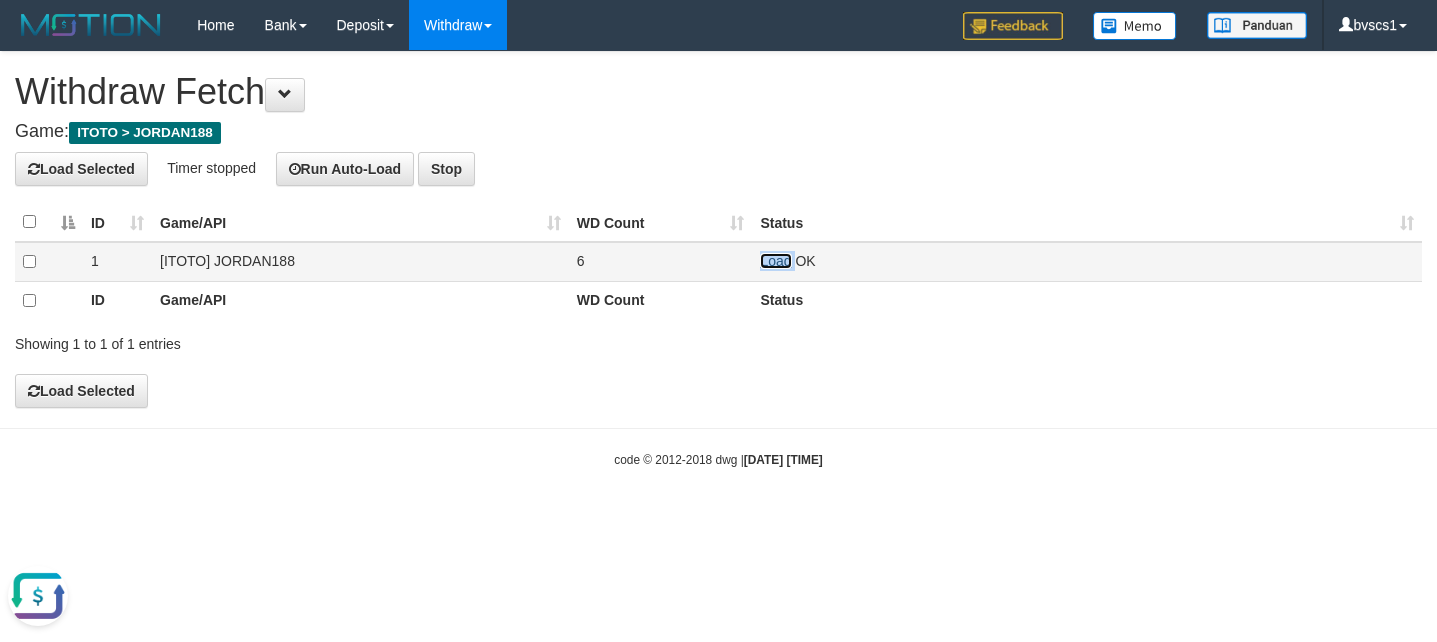 click on "Load" at bounding box center (775, 261) 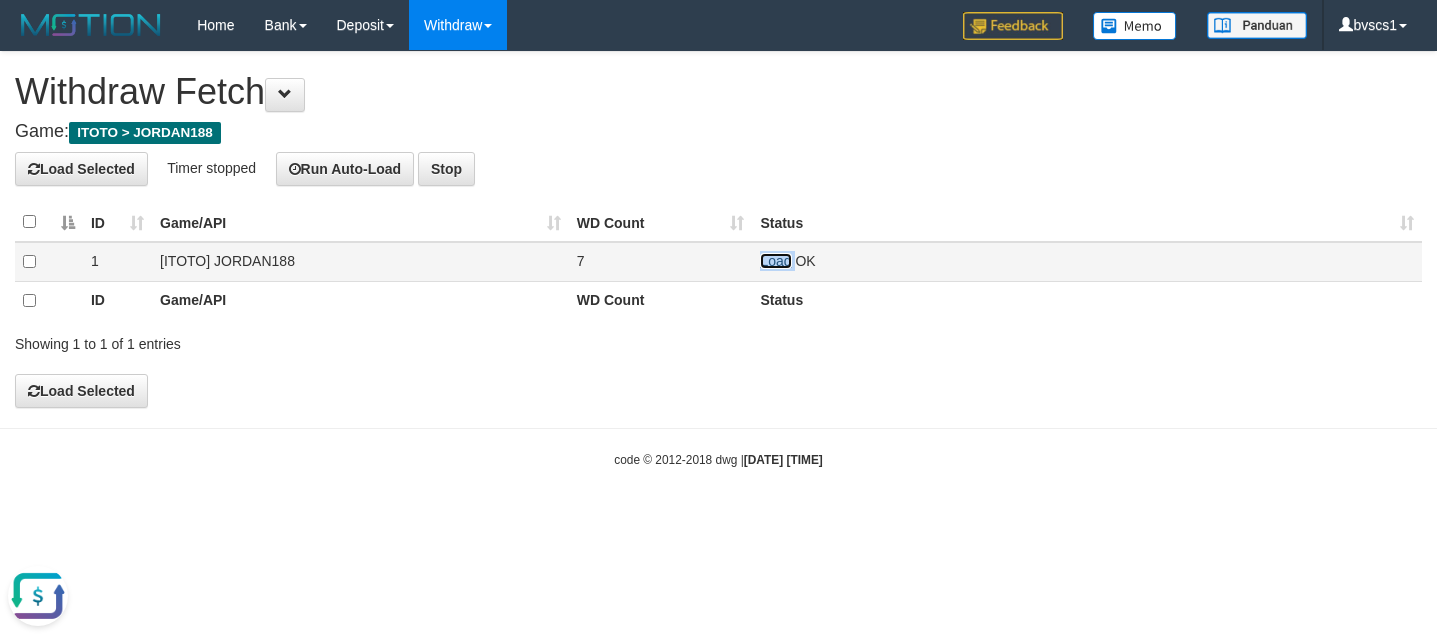 click on "Load" at bounding box center (775, 261) 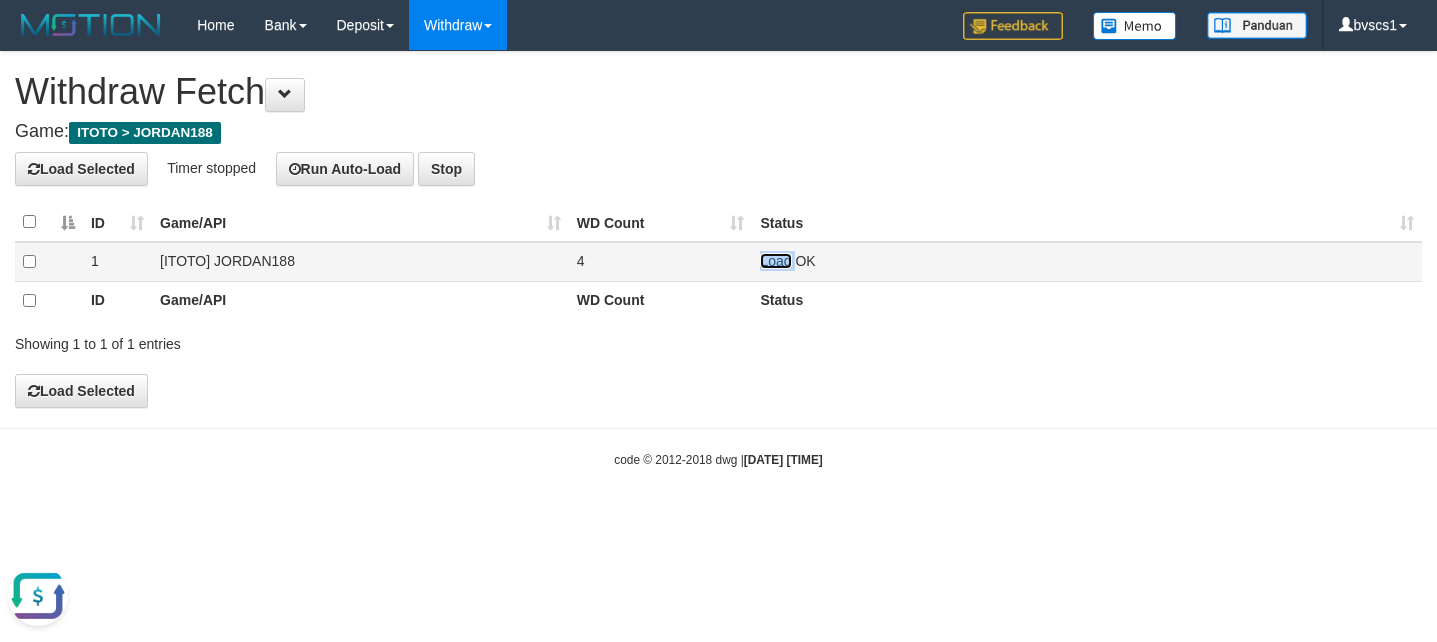 click on "Load" at bounding box center (775, 261) 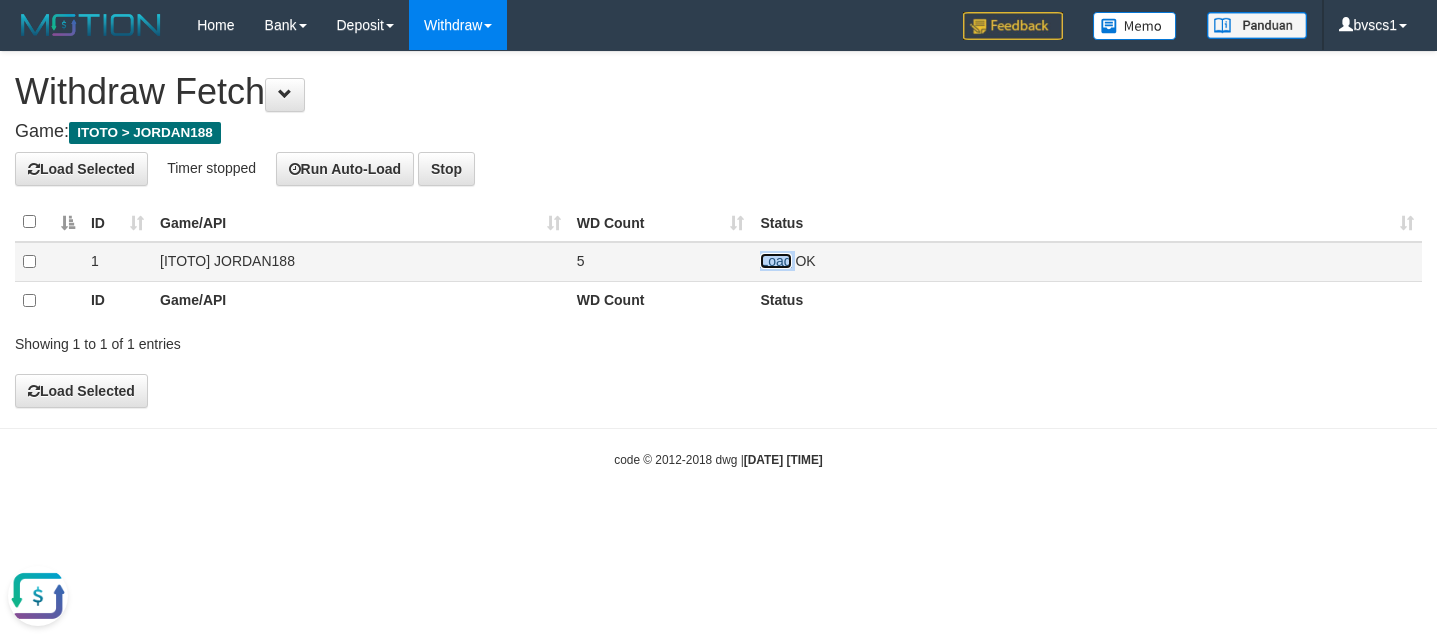 click on "Load" at bounding box center [775, 261] 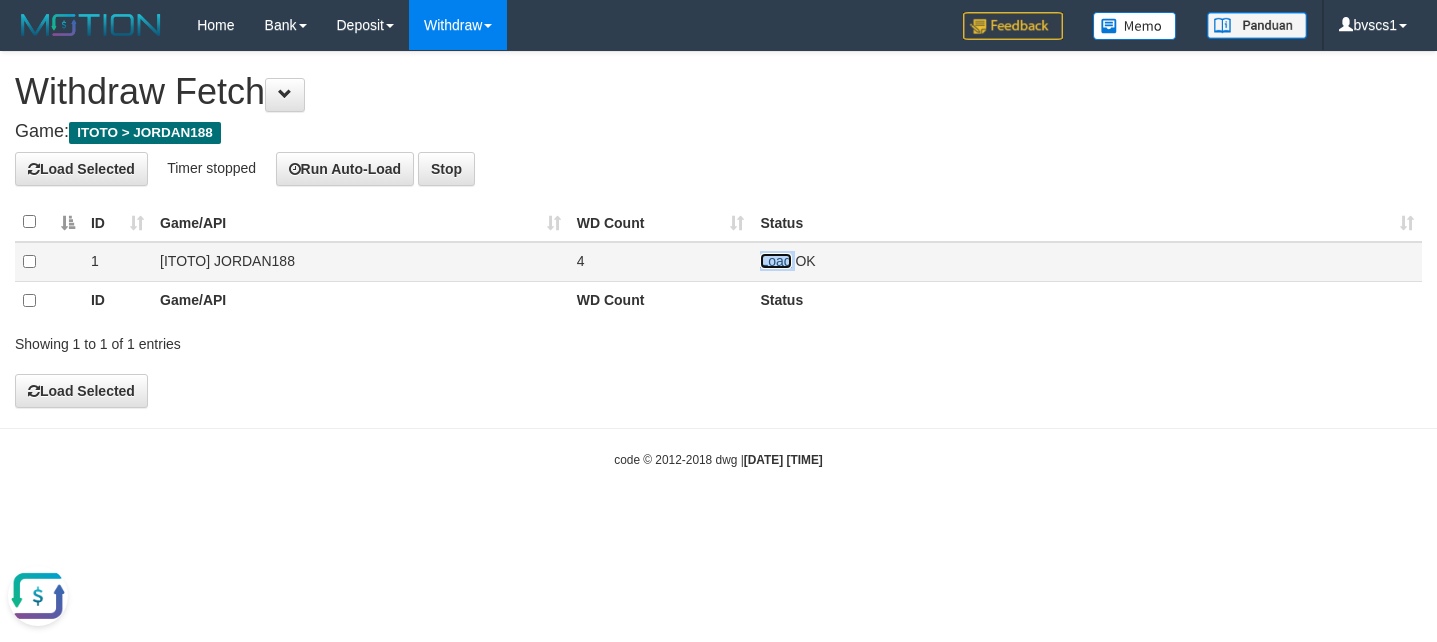 click on "Load" at bounding box center (775, 261) 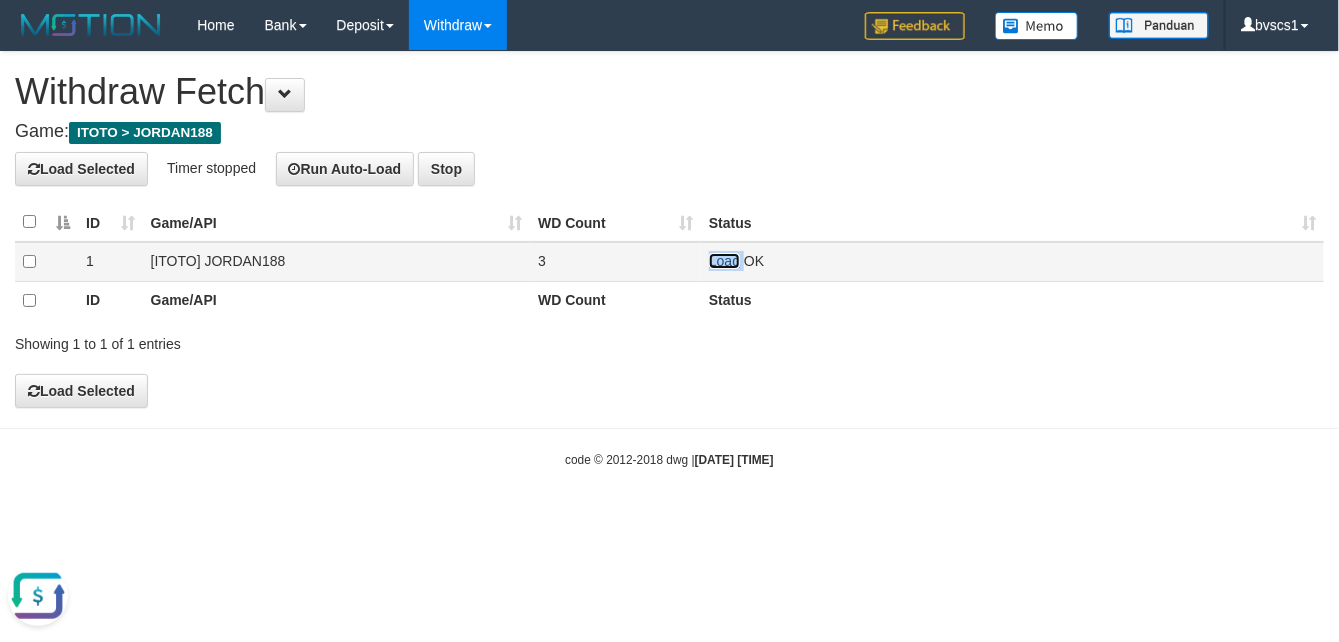 click on "Load" at bounding box center [724, 261] 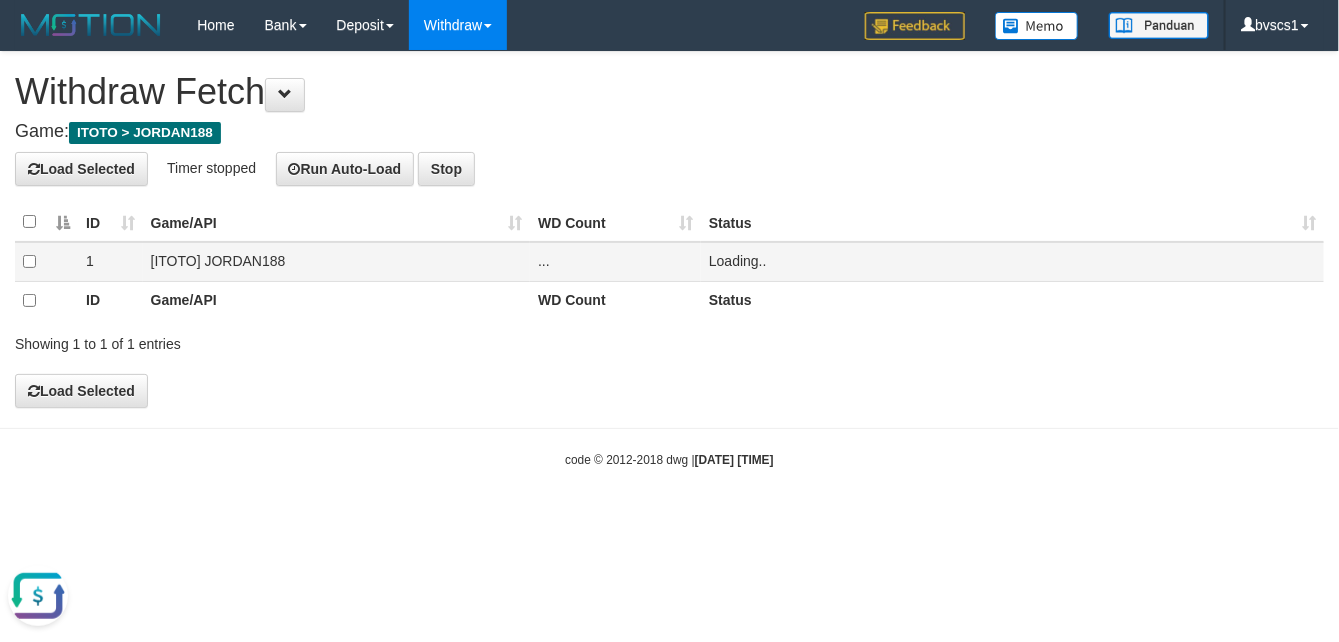 click on "Loading.." at bounding box center [738, 261] 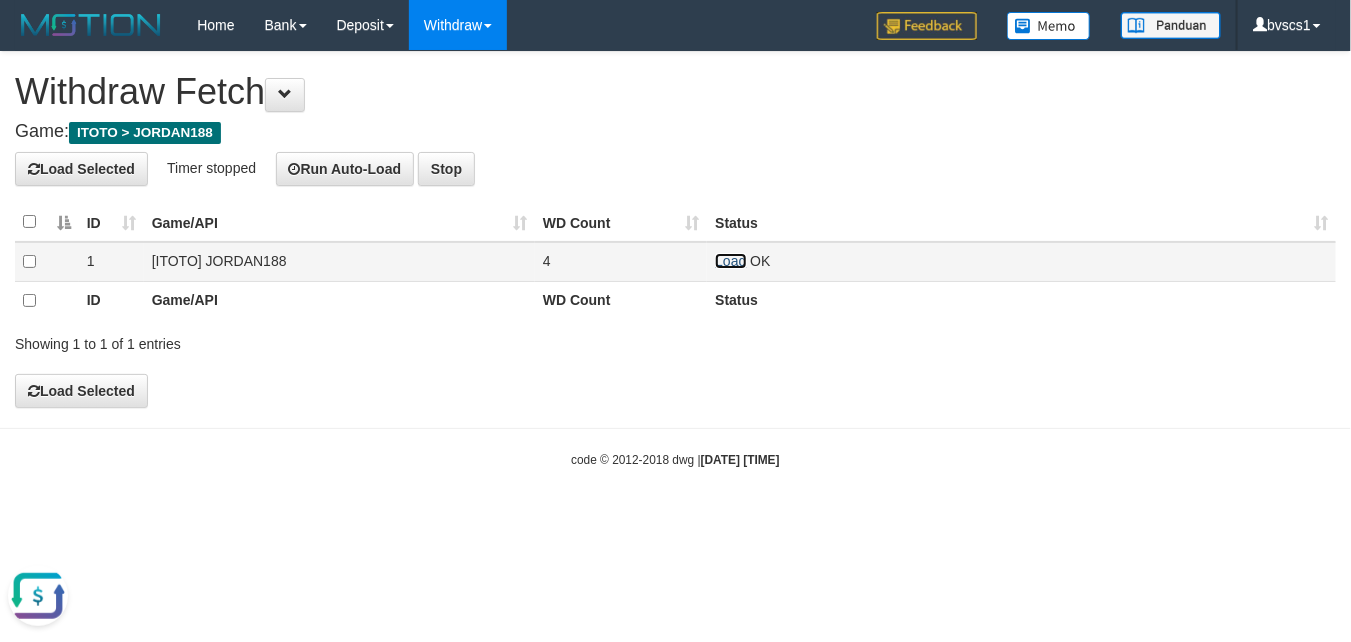click on "Load" at bounding box center (730, 261) 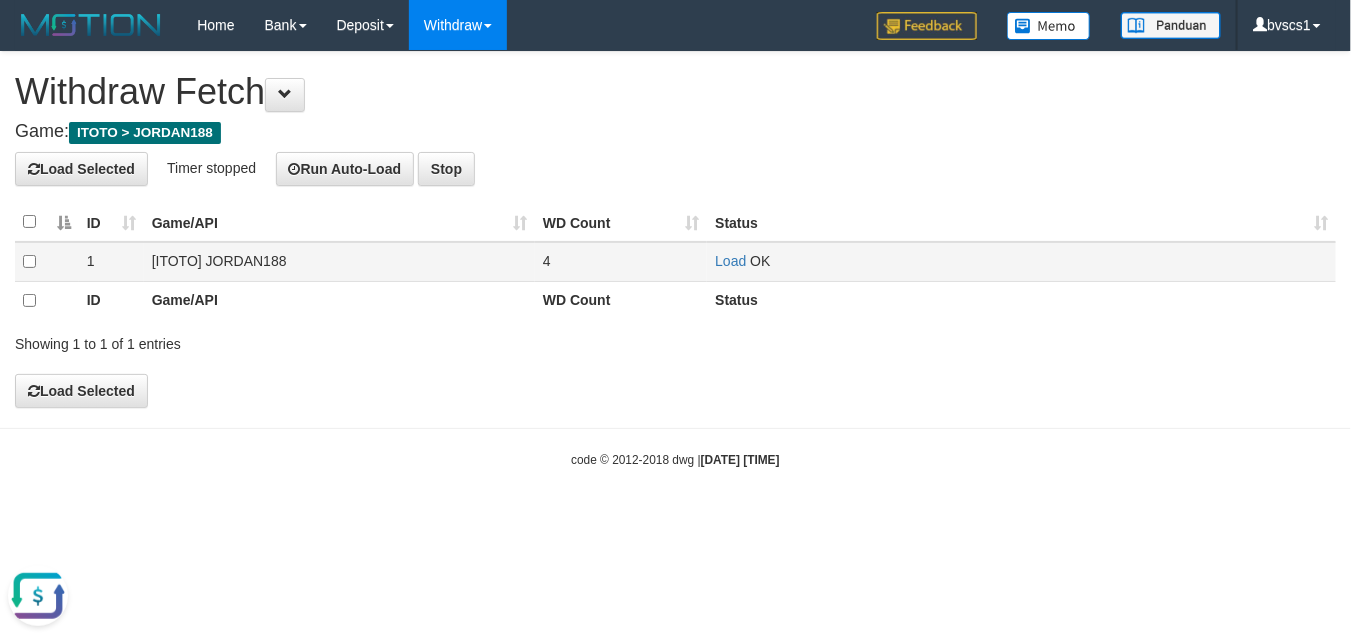 click on "Load
OK" at bounding box center (1021, 261) 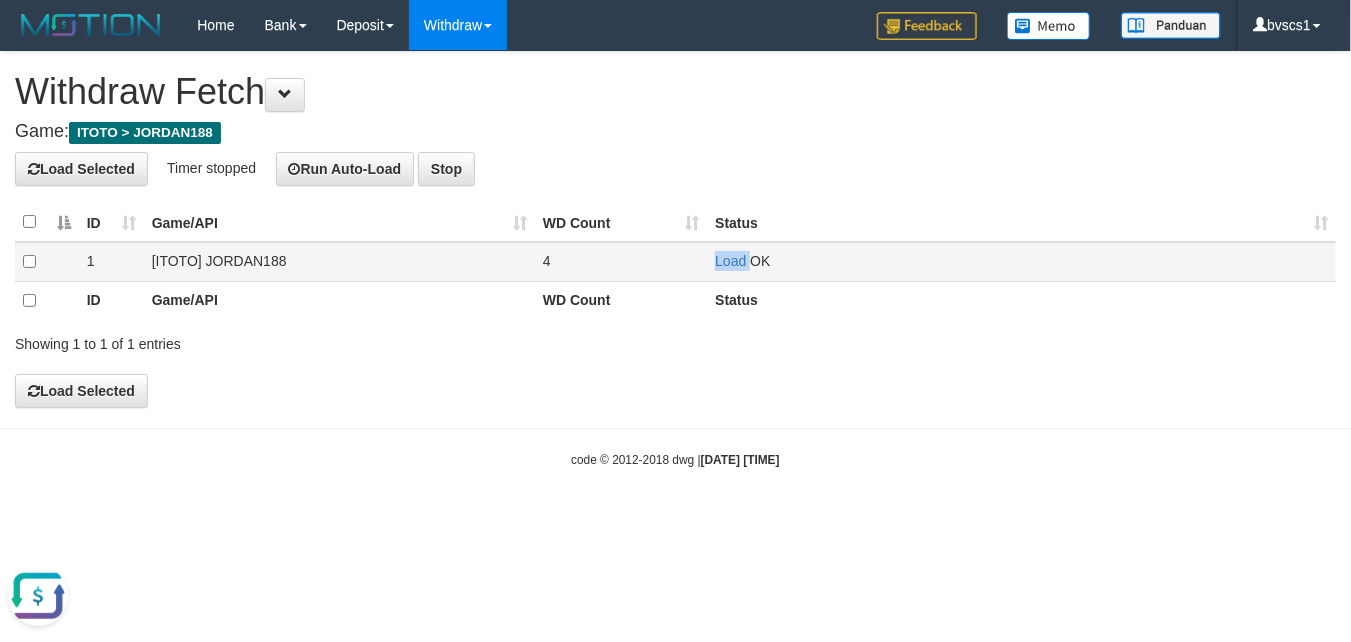 click on "Load
OK" at bounding box center (1021, 261) 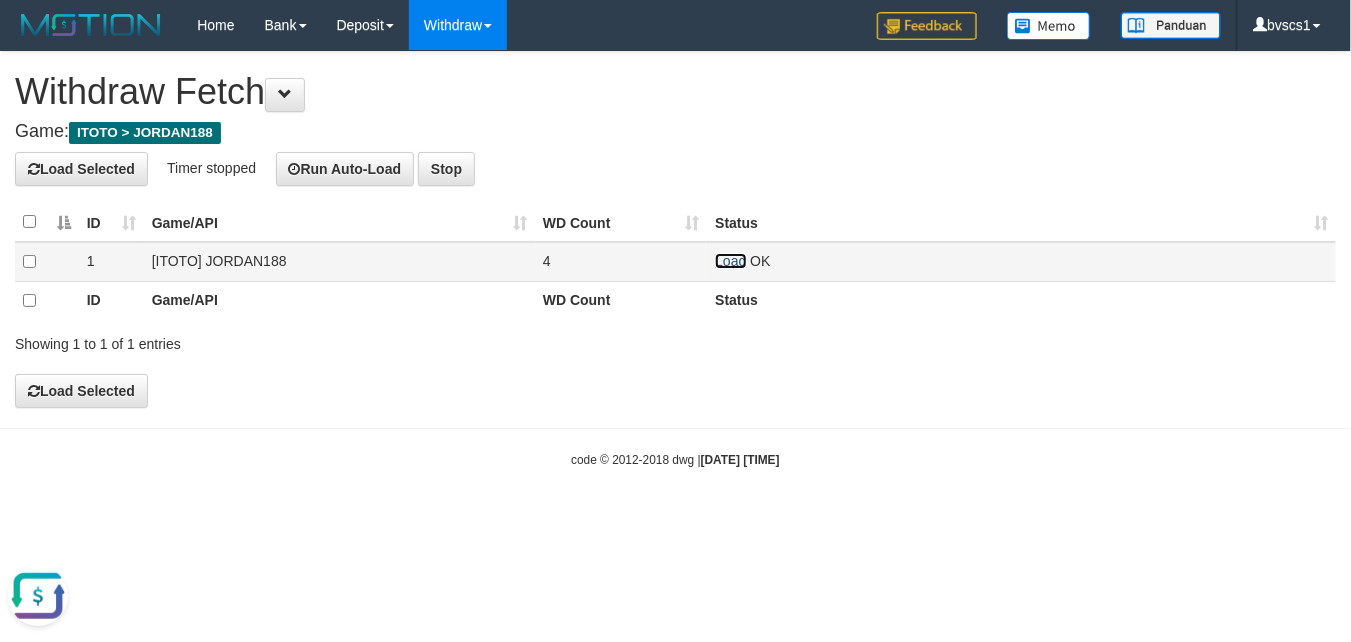 click on "Load" at bounding box center [730, 261] 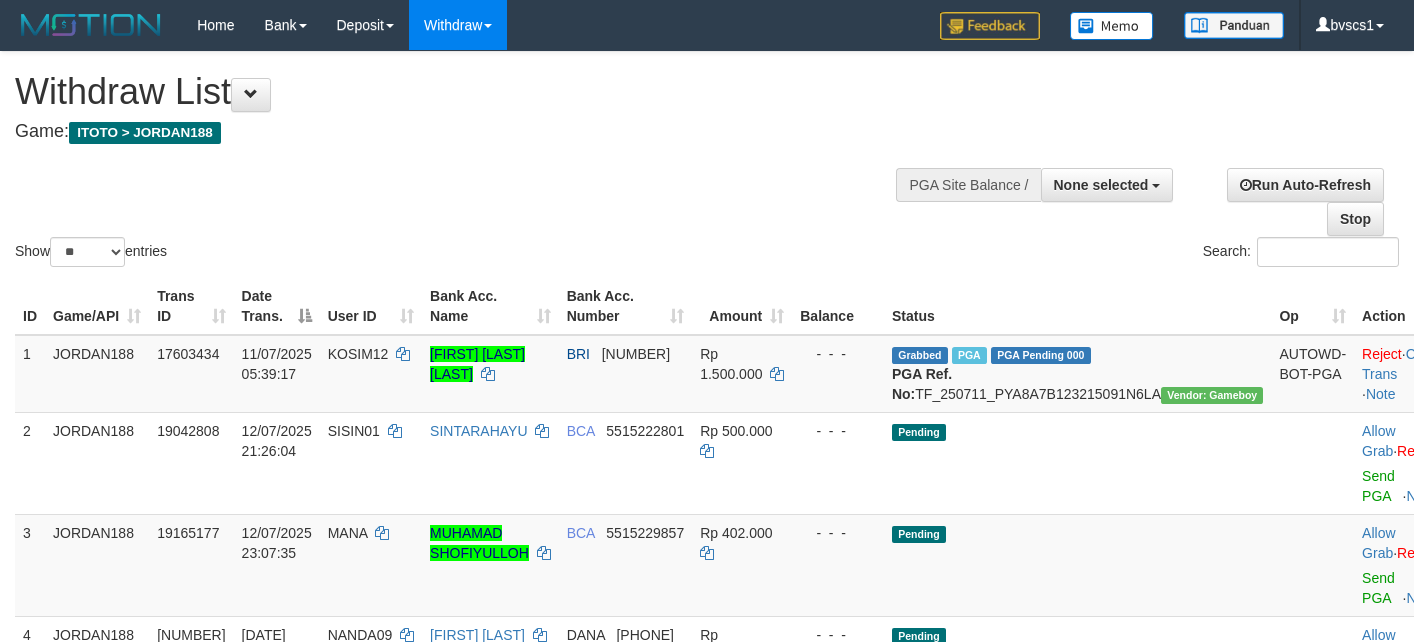 select 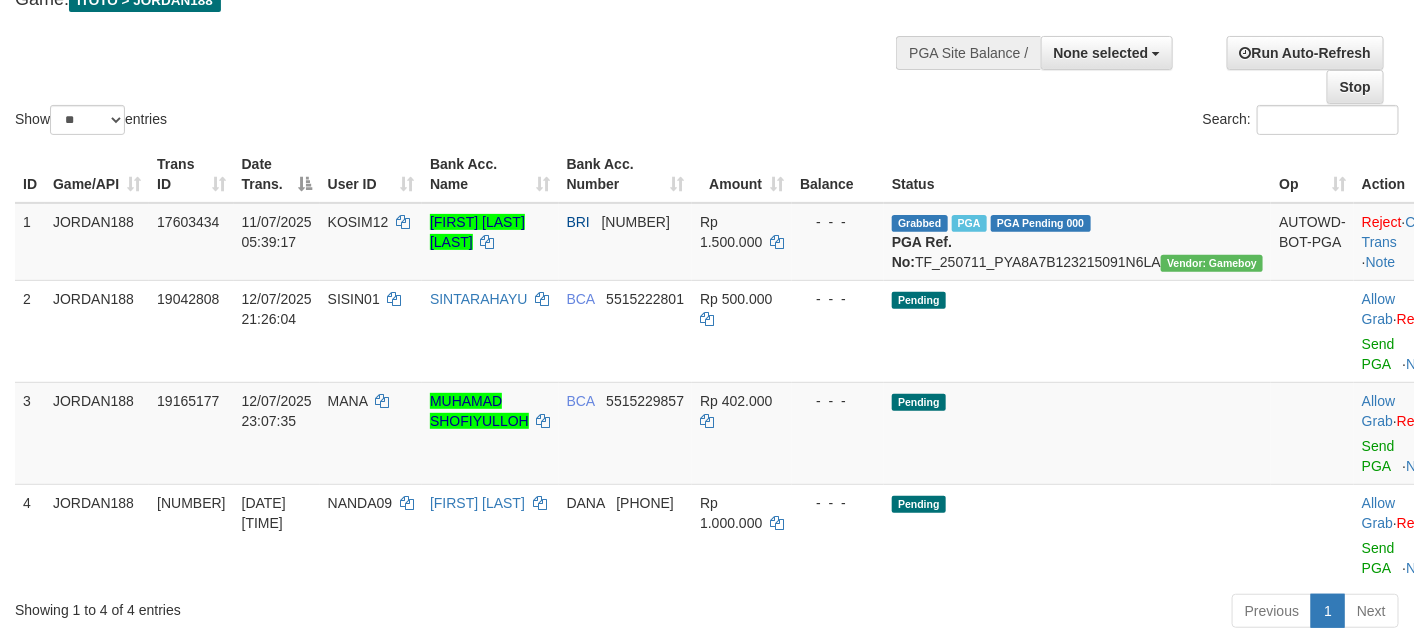 scroll, scrollTop: 300, scrollLeft: 0, axis: vertical 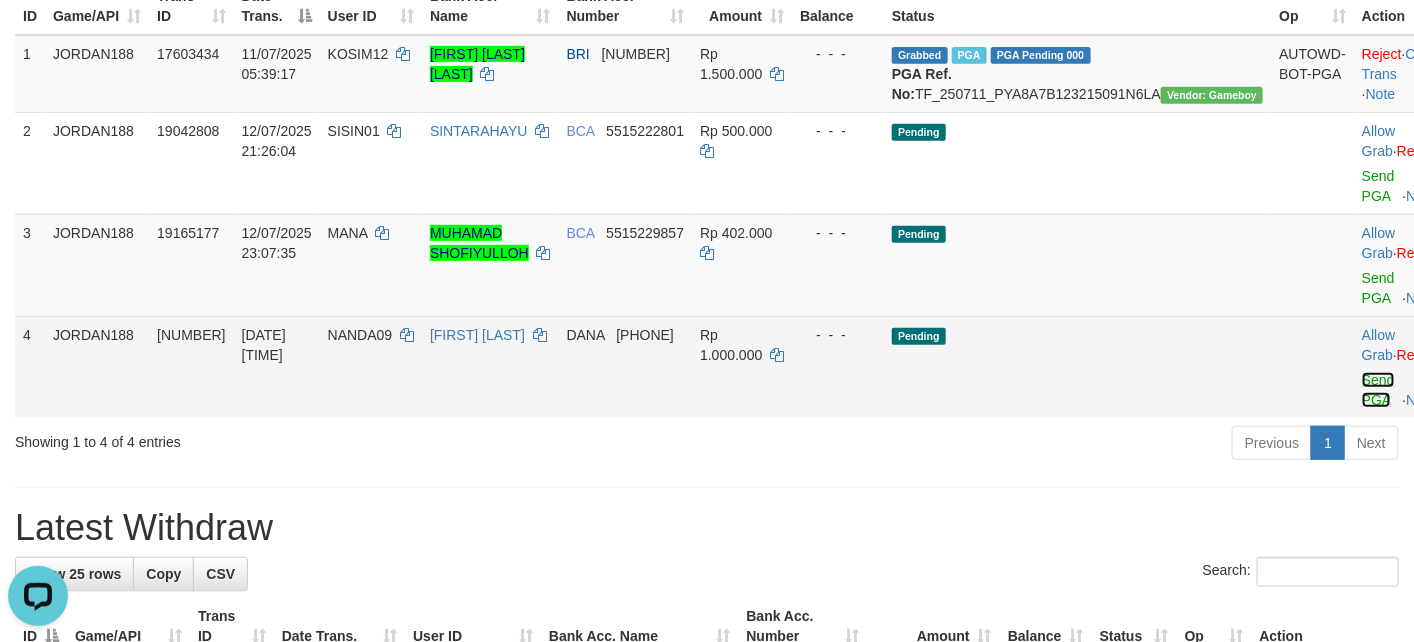 click on "Send PGA" at bounding box center [1378, 390] 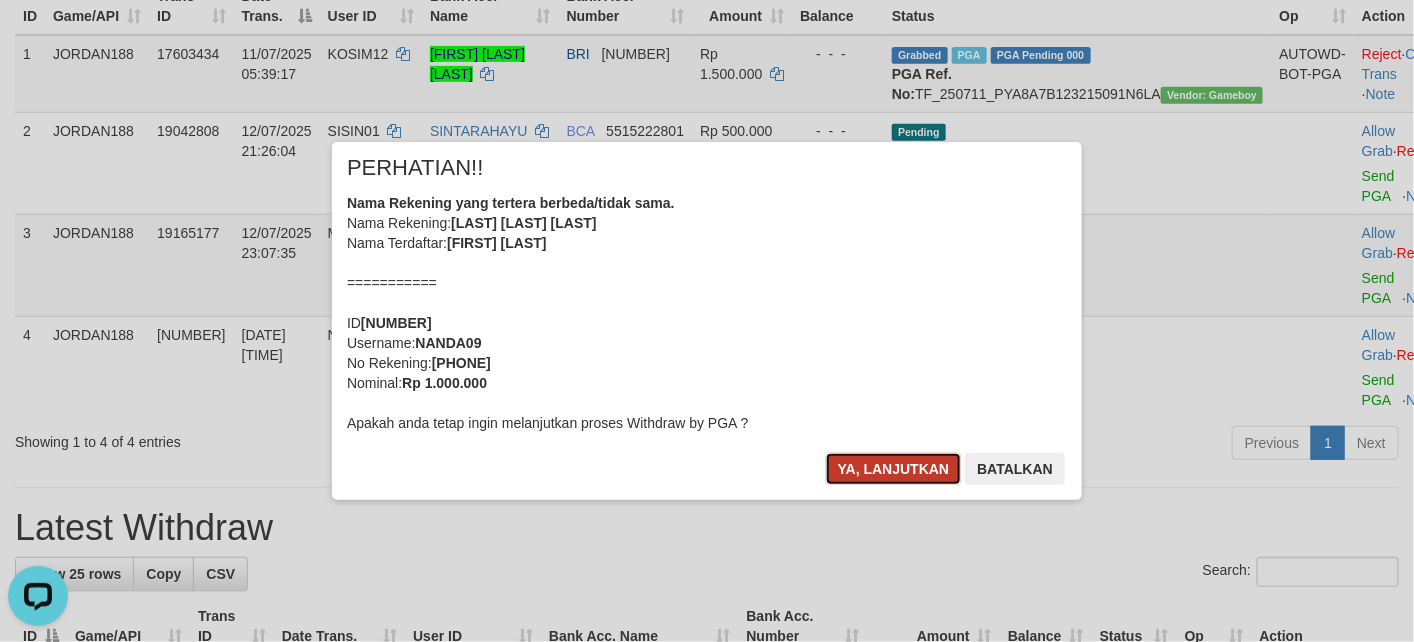 click on "Ya, lanjutkan" at bounding box center [894, 469] 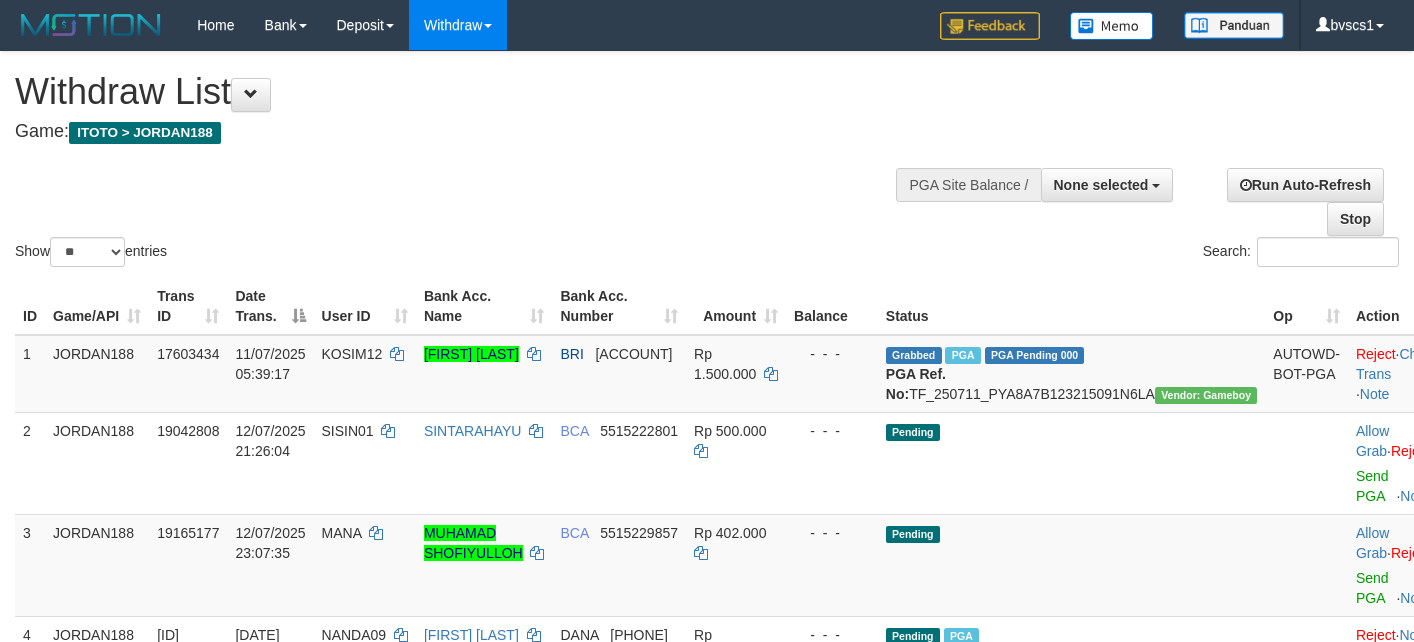 select 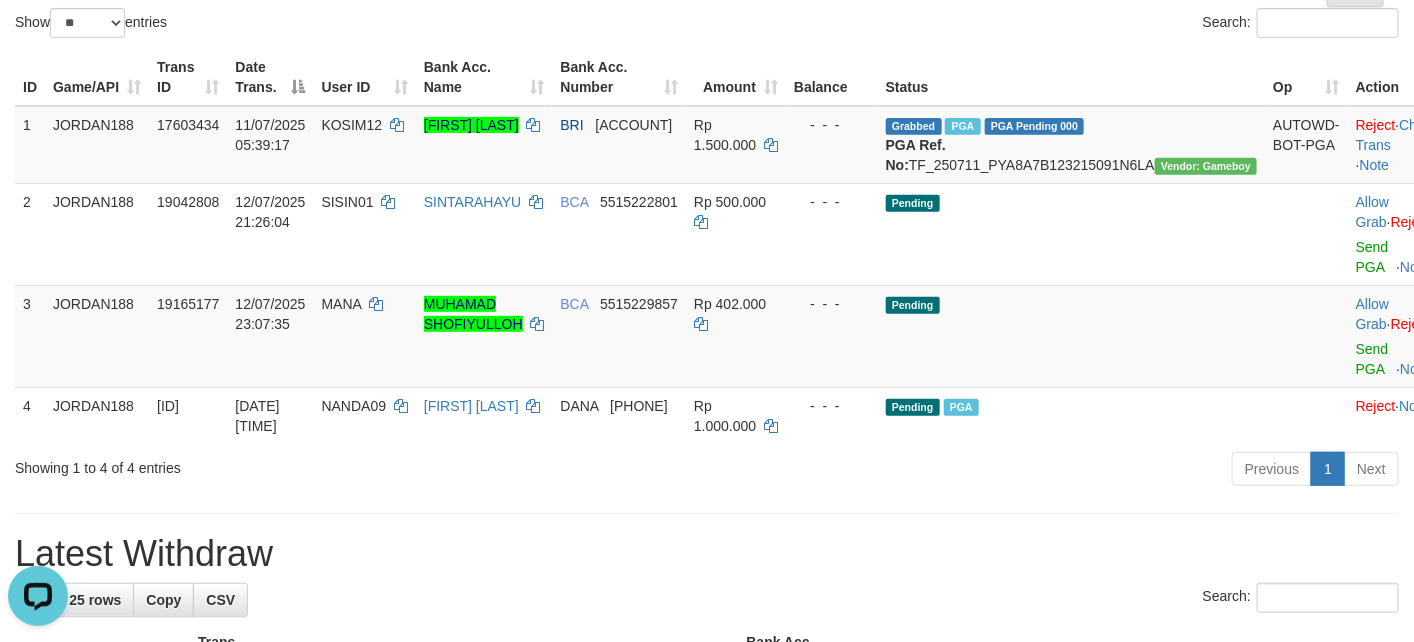 scroll, scrollTop: 0, scrollLeft: 0, axis: both 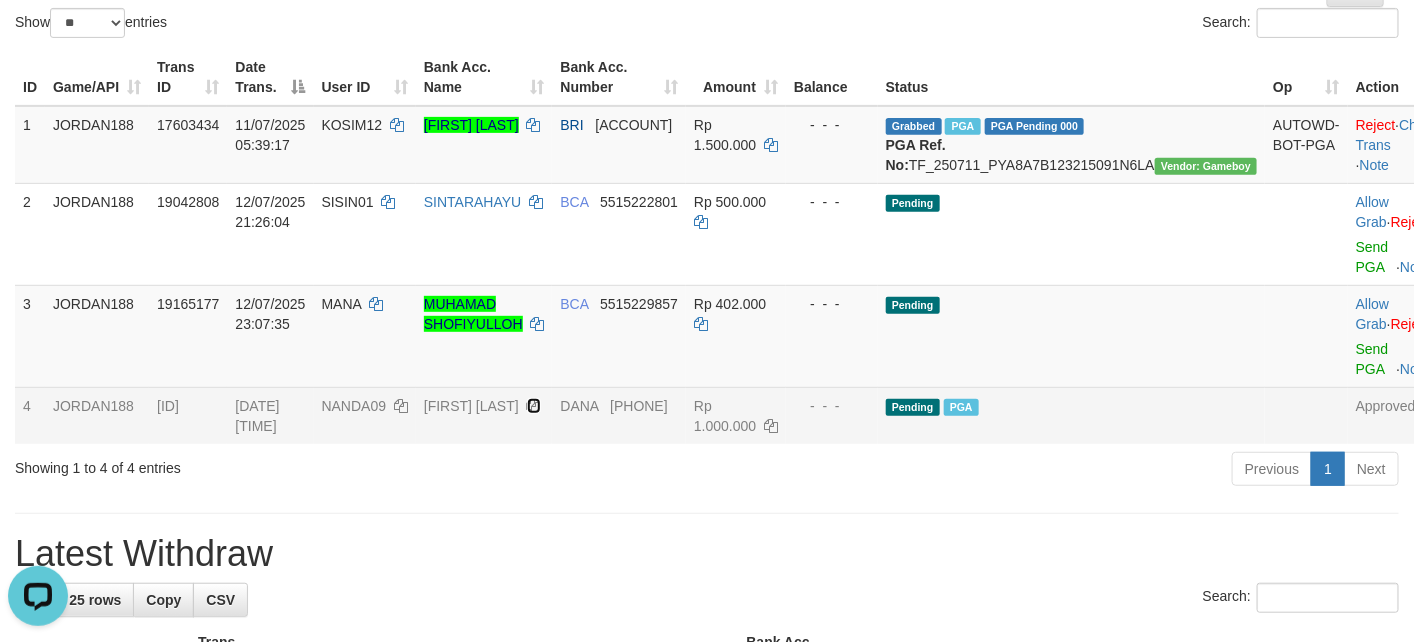 click at bounding box center (534, 406) 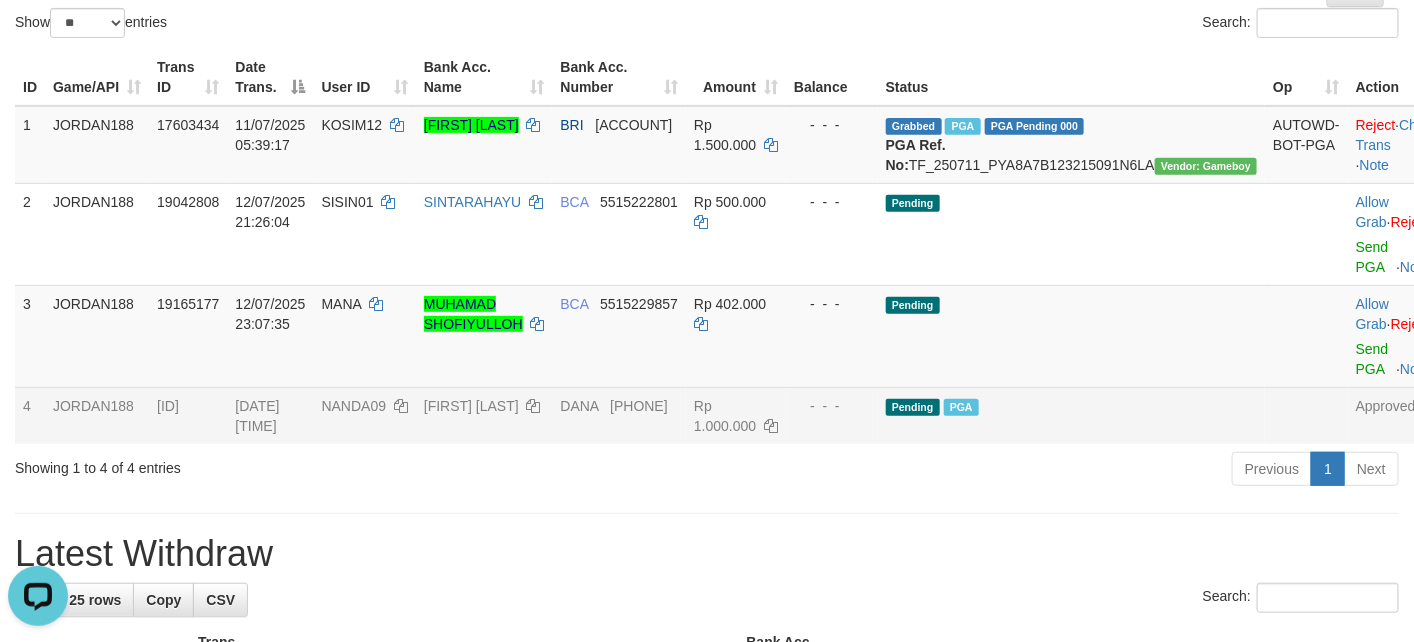 click on "12/07/2025 23:31:56" at bounding box center [270, 415] 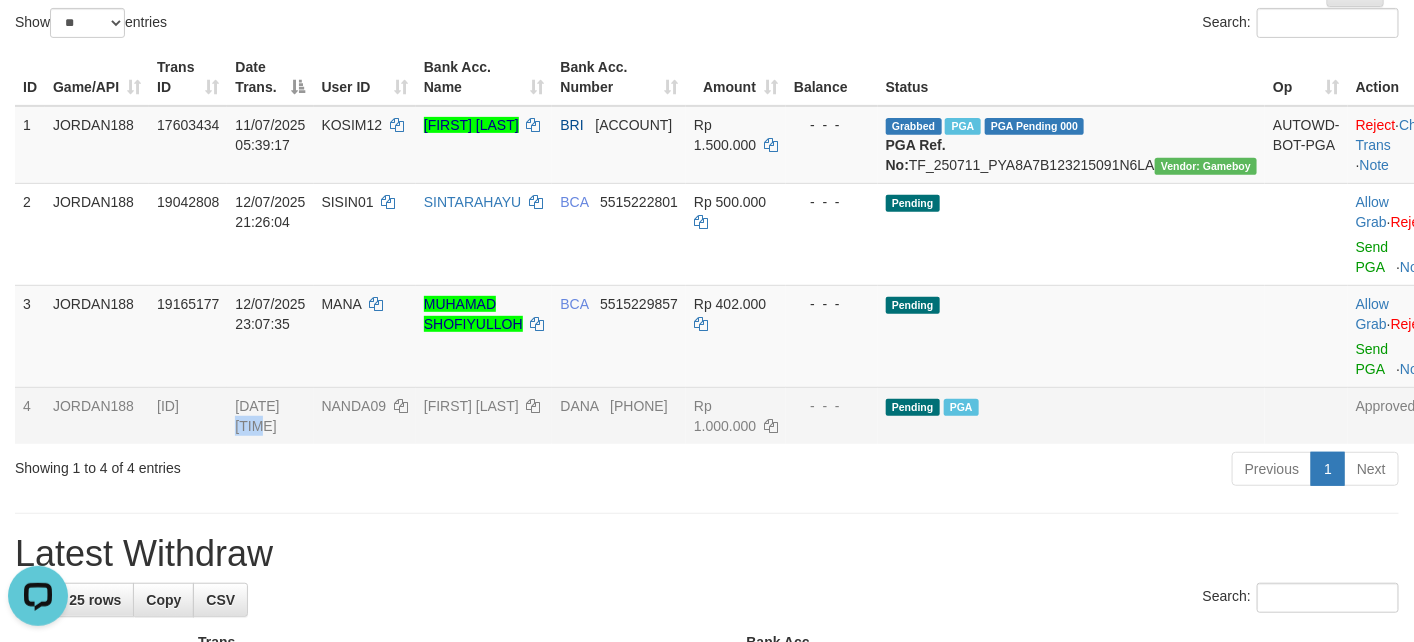 click on "12/07/2025 23:31:56" at bounding box center [270, 415] 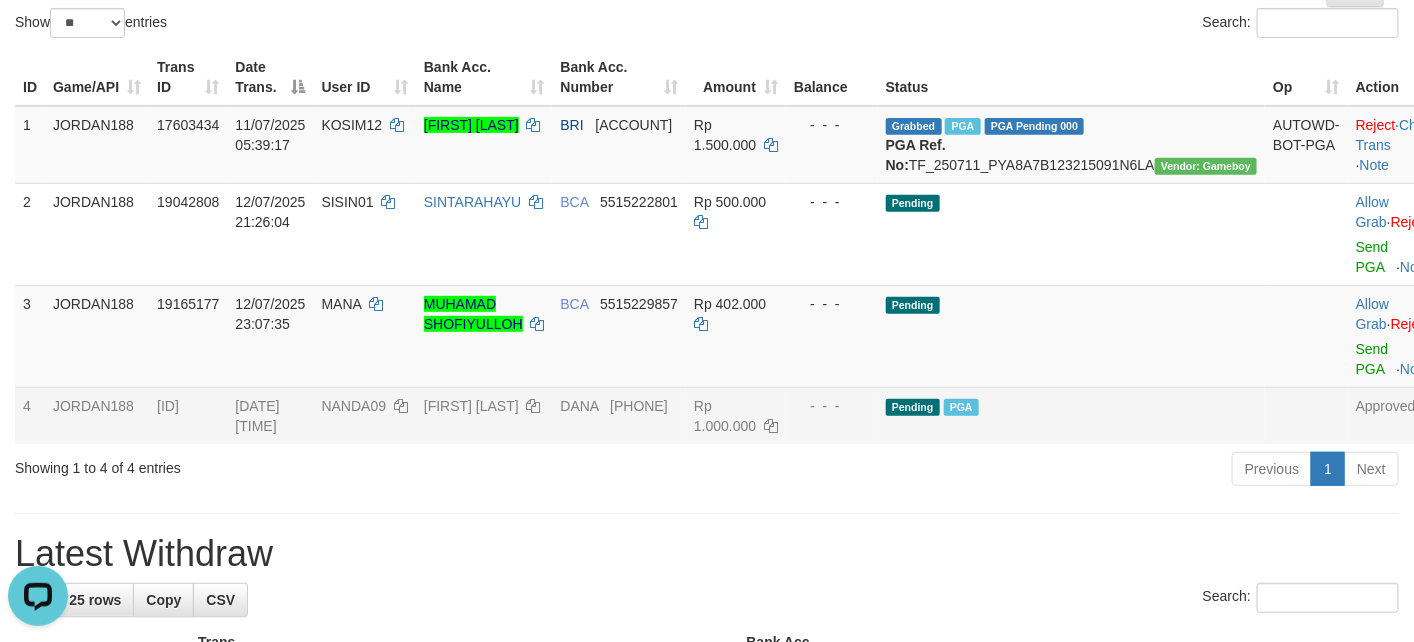 click on "NANDA09" at bounding box center (365, 415) 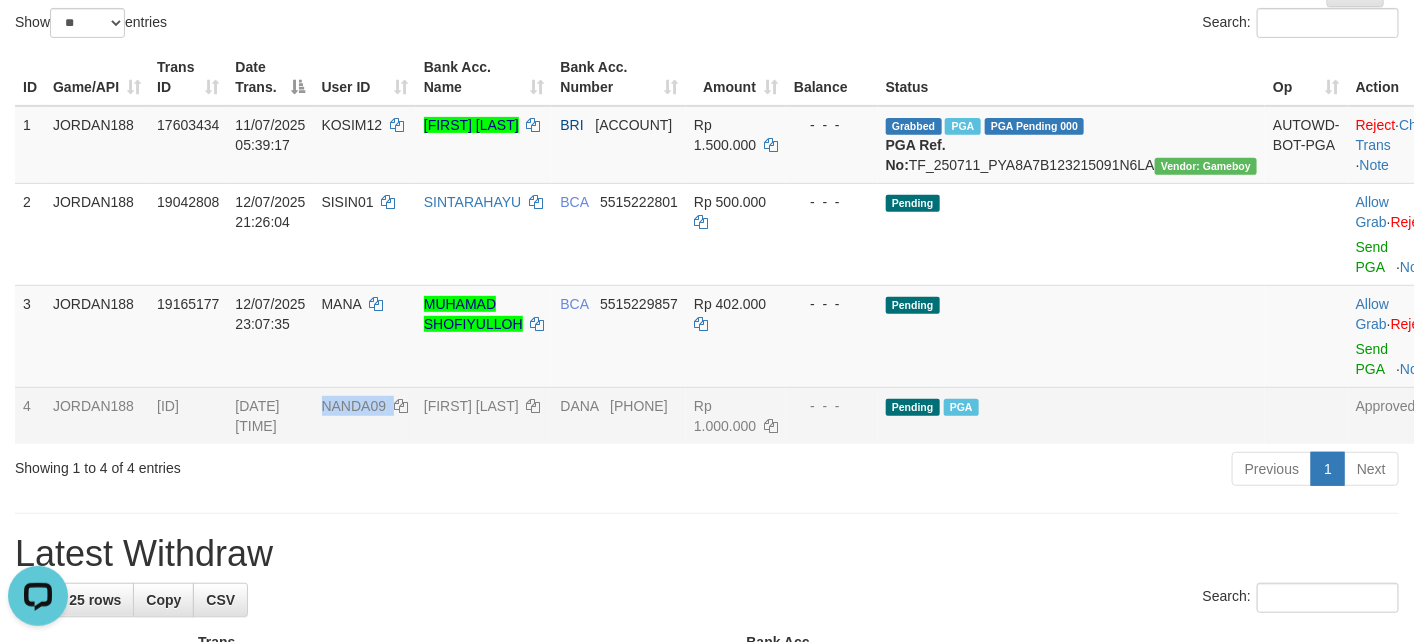 click on "NANDA09" at bounding box center [365, 415] 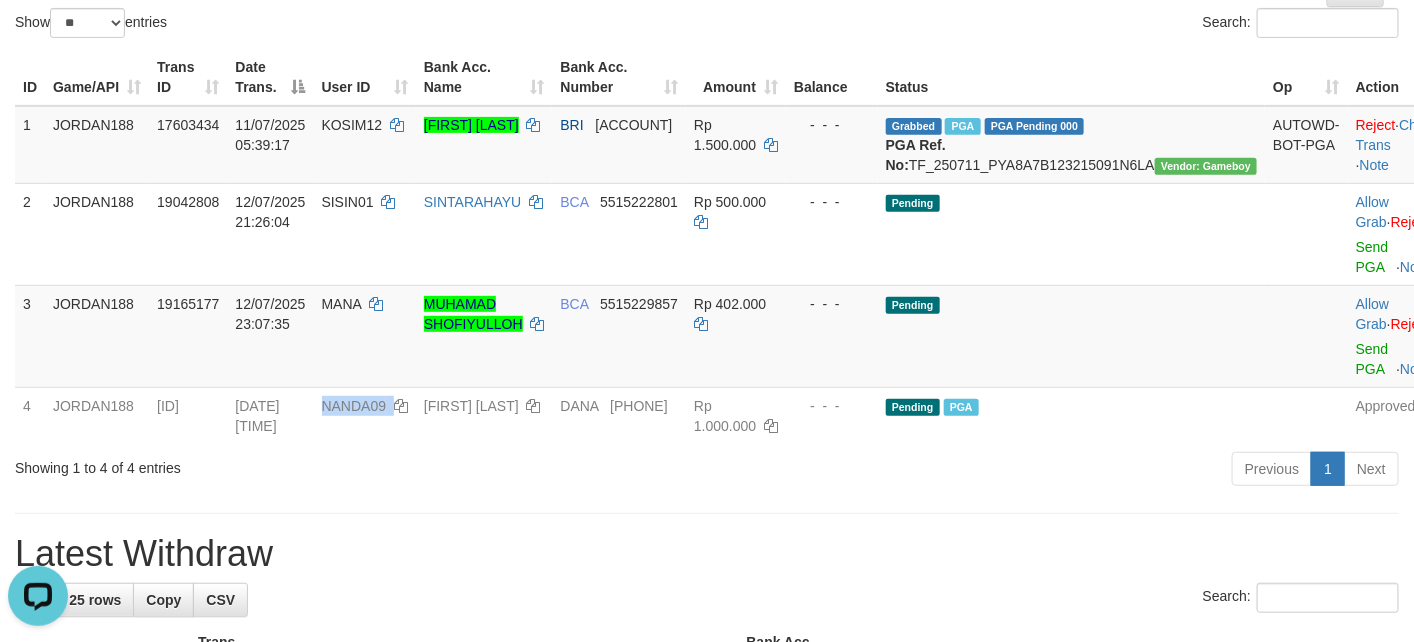 copy on "NANDA09" 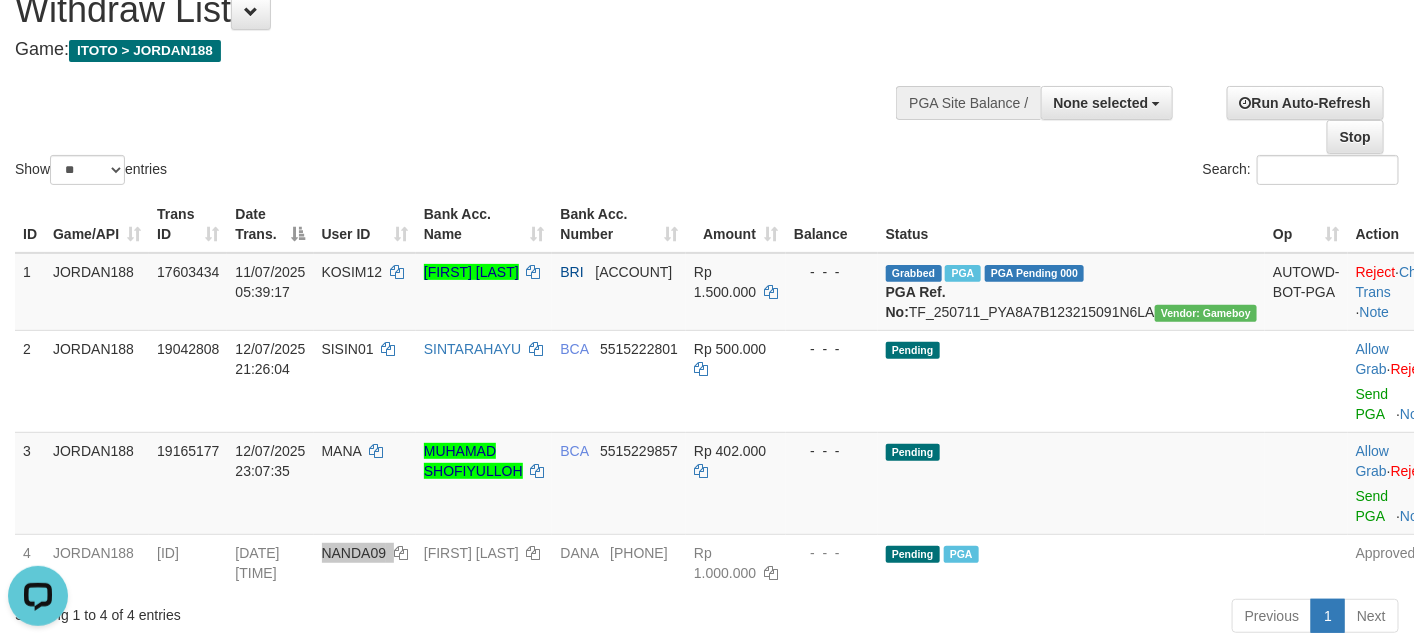 scroll, scrollTop: 79, scrollLeft: 0, axis: vertical 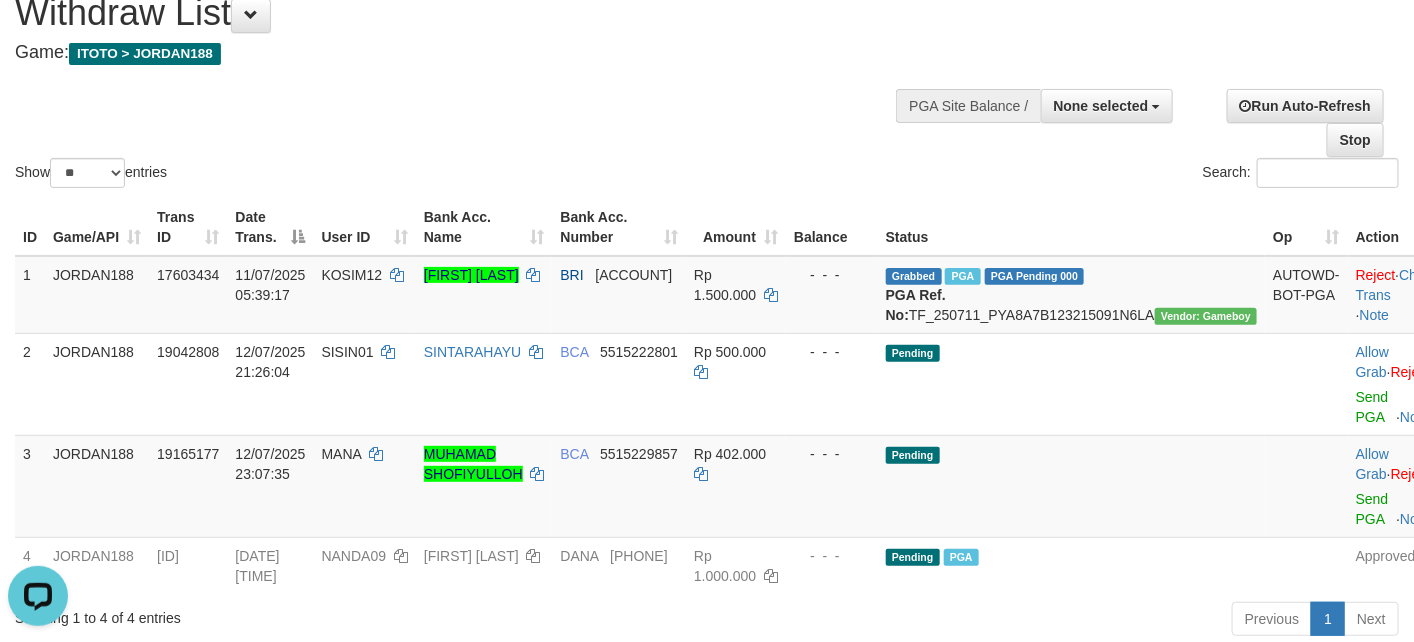 click on "Show  ** ** ** ***  entries Search:" at bounding box center (707, 82) 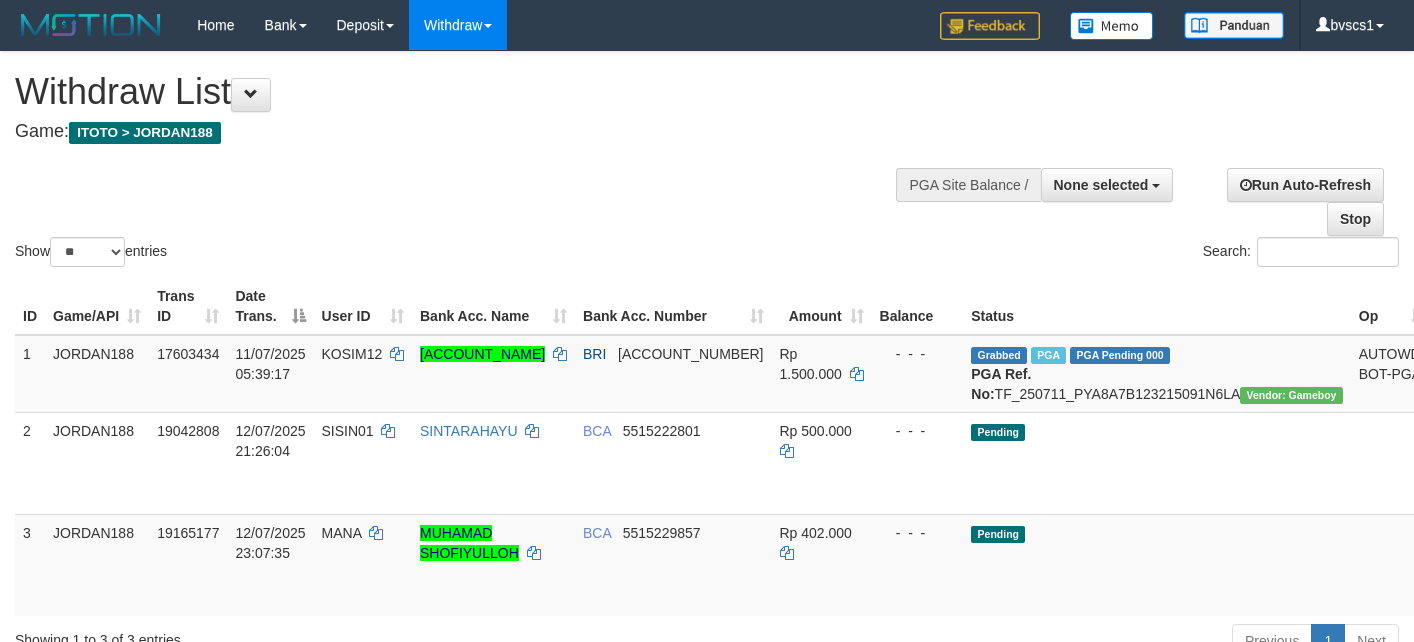 select 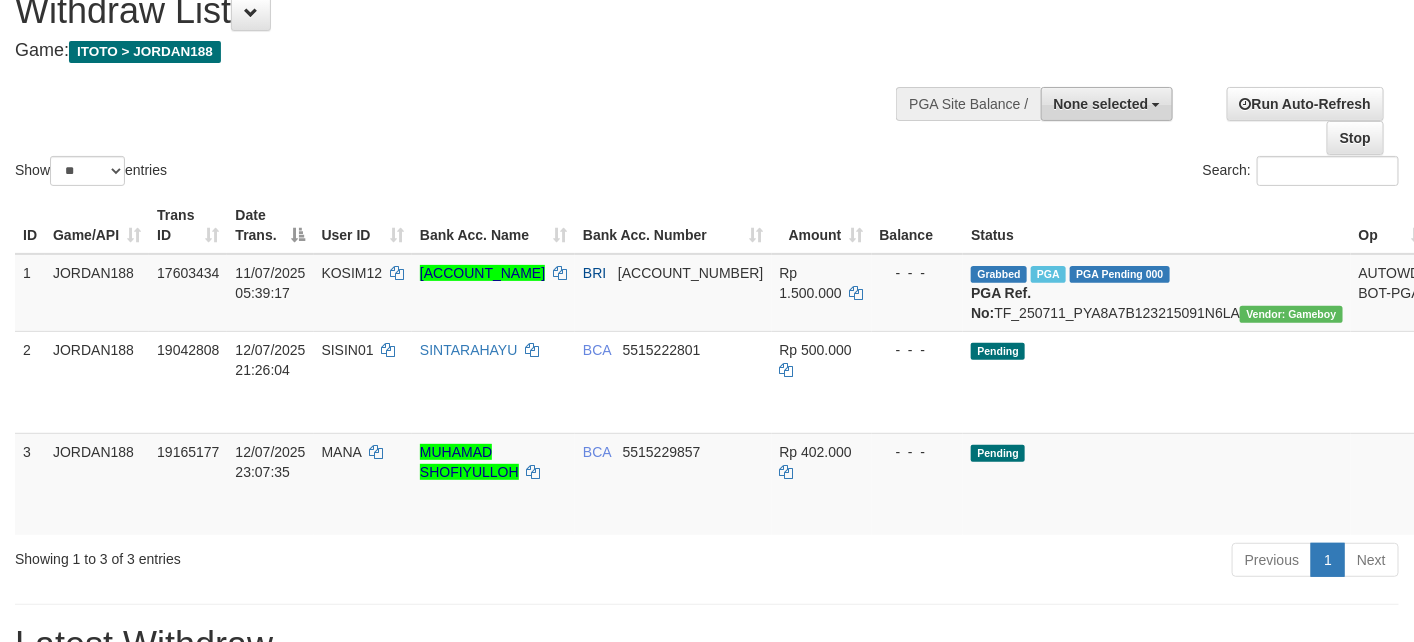 click on "None selected" at bounding box center [1101, 104] 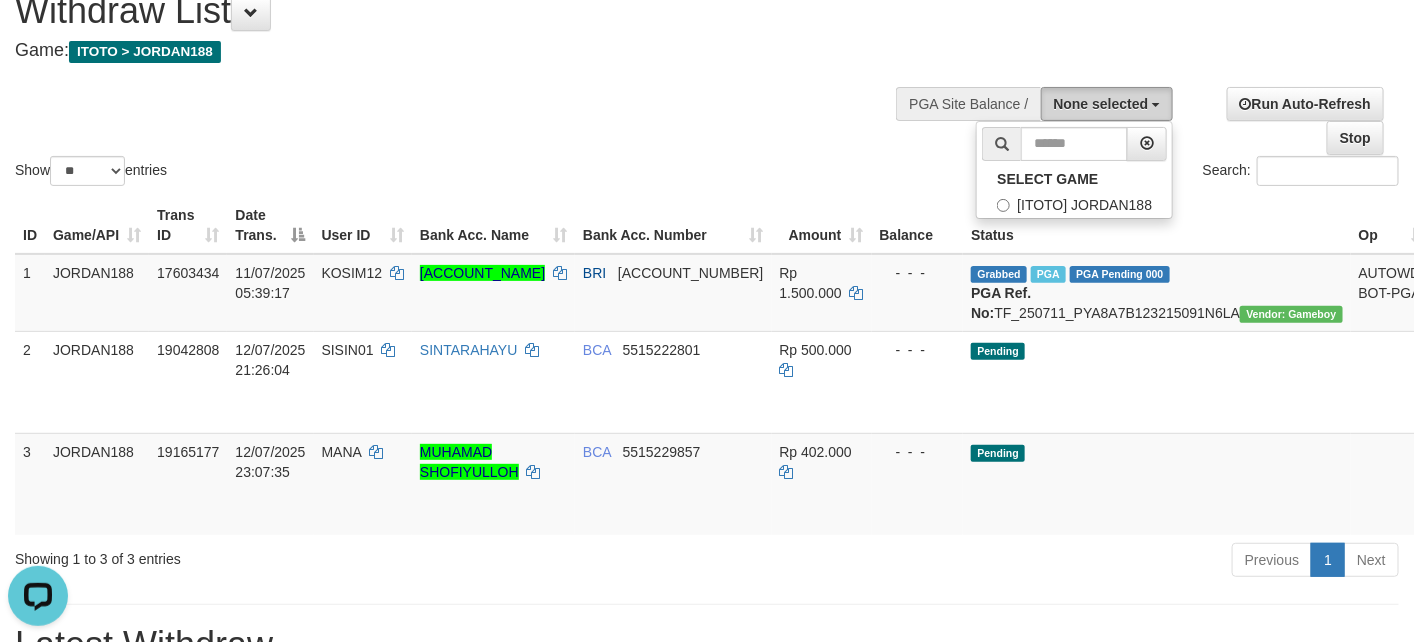 scroll, scrollTop: 0, scrollLeft: 0, axis: both 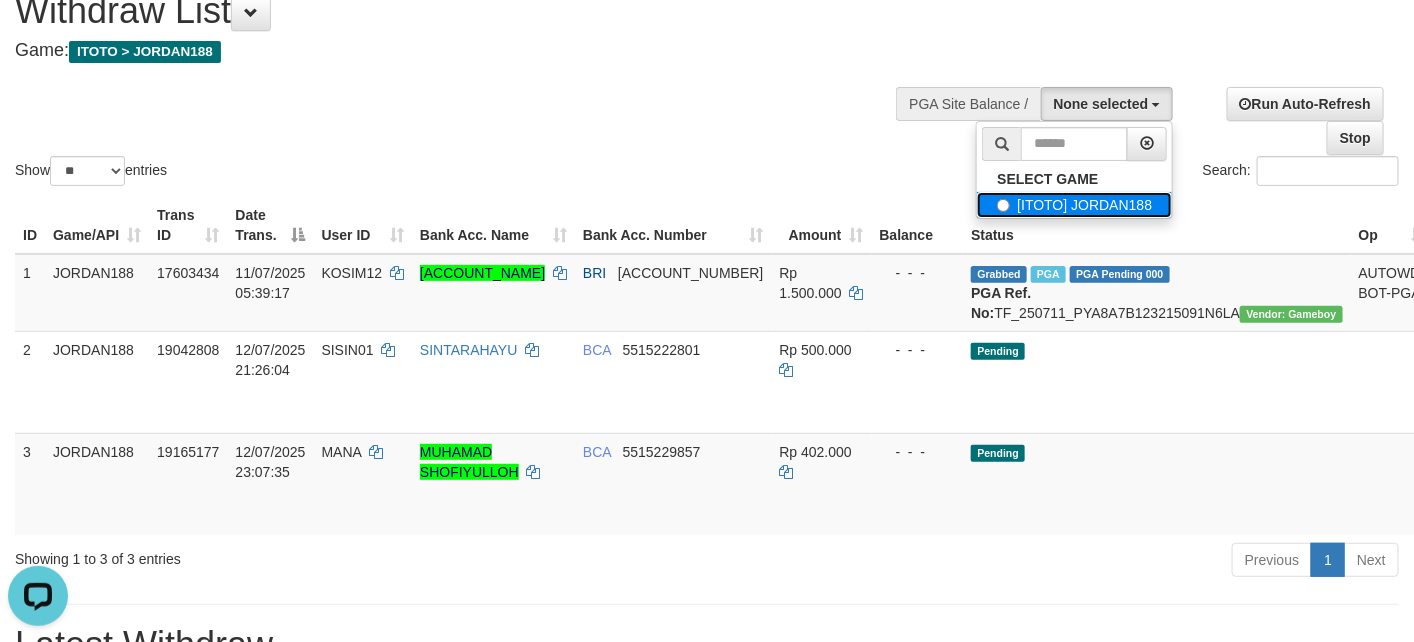 click on "[ITOTO] JORDAN188" at bounding box center [1074, 205] 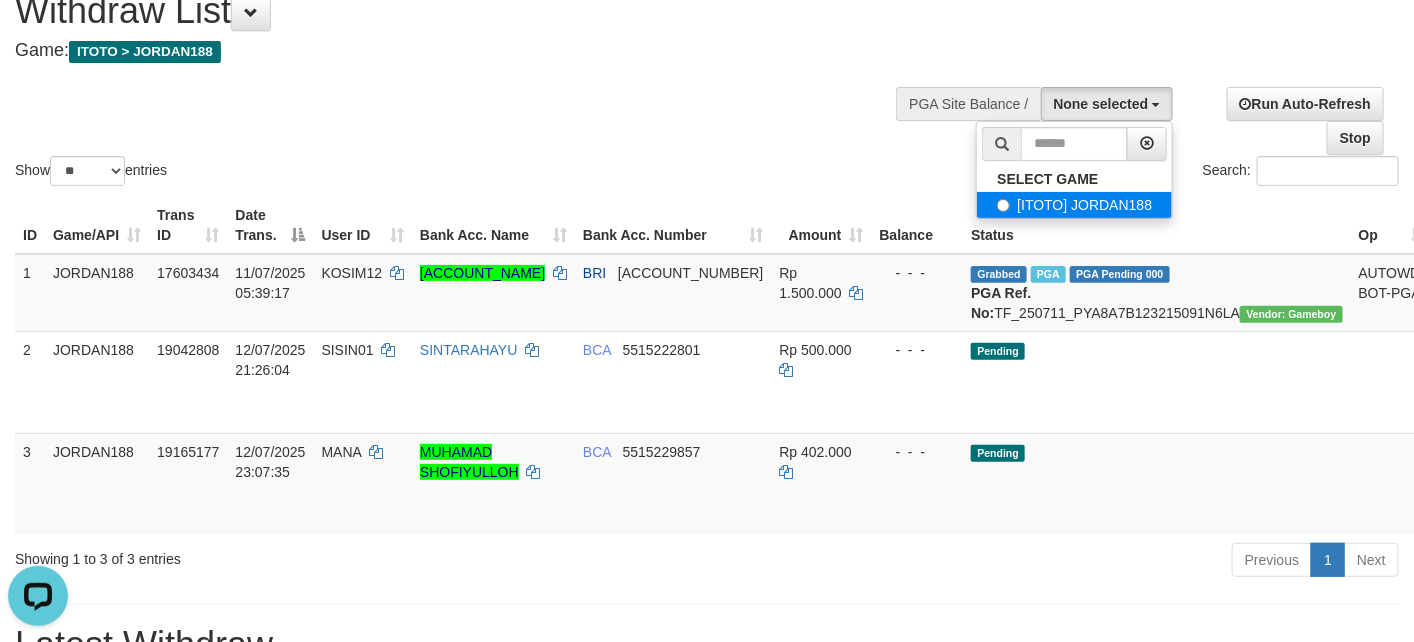 select on "****" 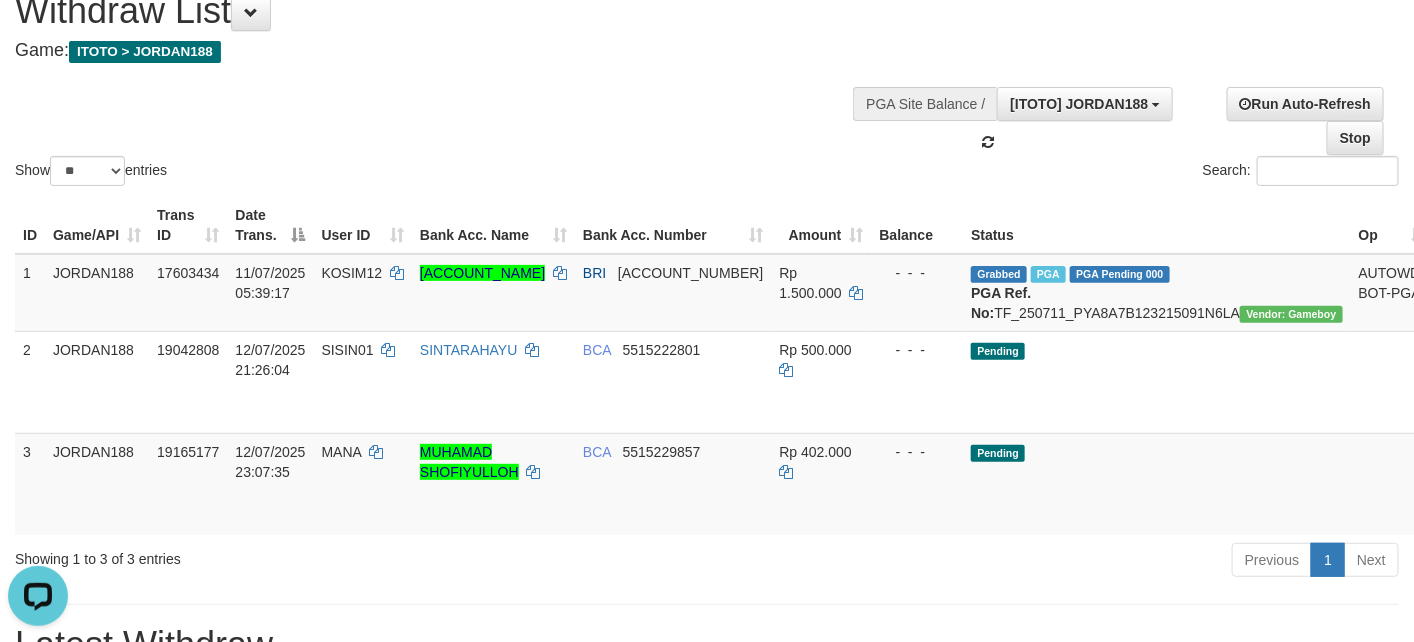 scroll, scrollTop: 18, scrollLeft: 0, axis: vertical 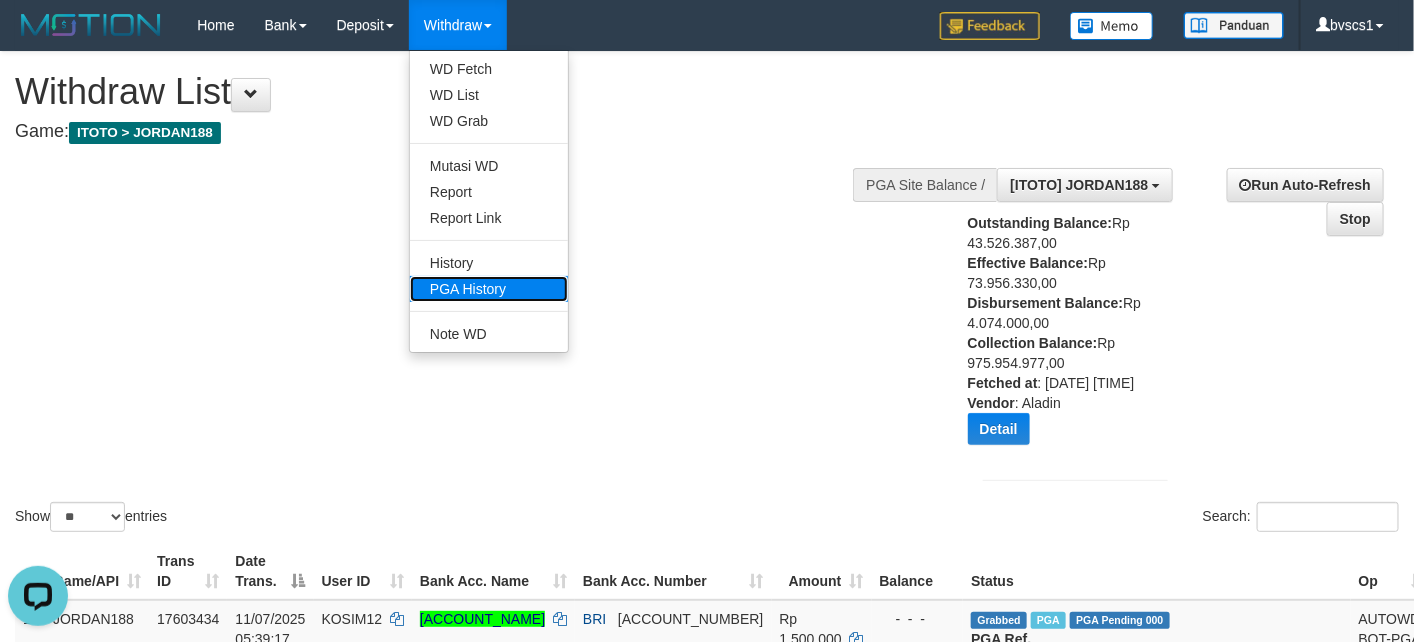 click on "PGA History" at bounding box center [489, 289] 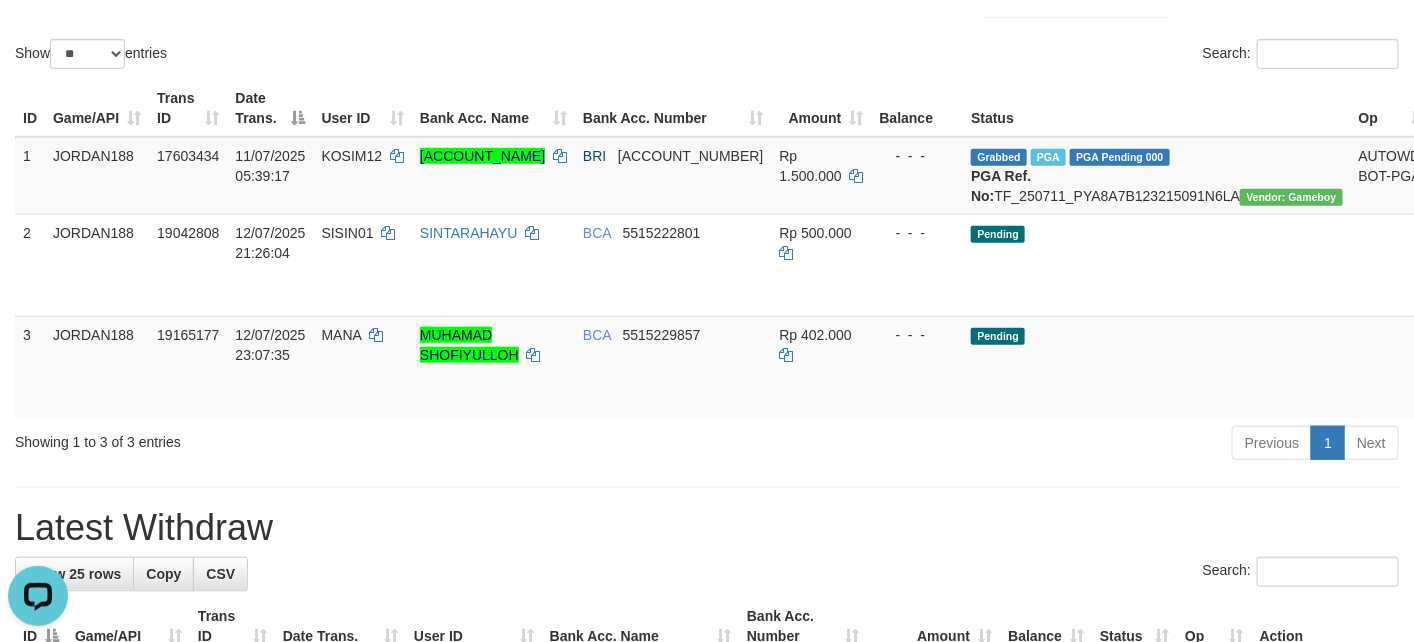 scroll, scrollTop: 450, scrollLeft: 0, axis: vertical 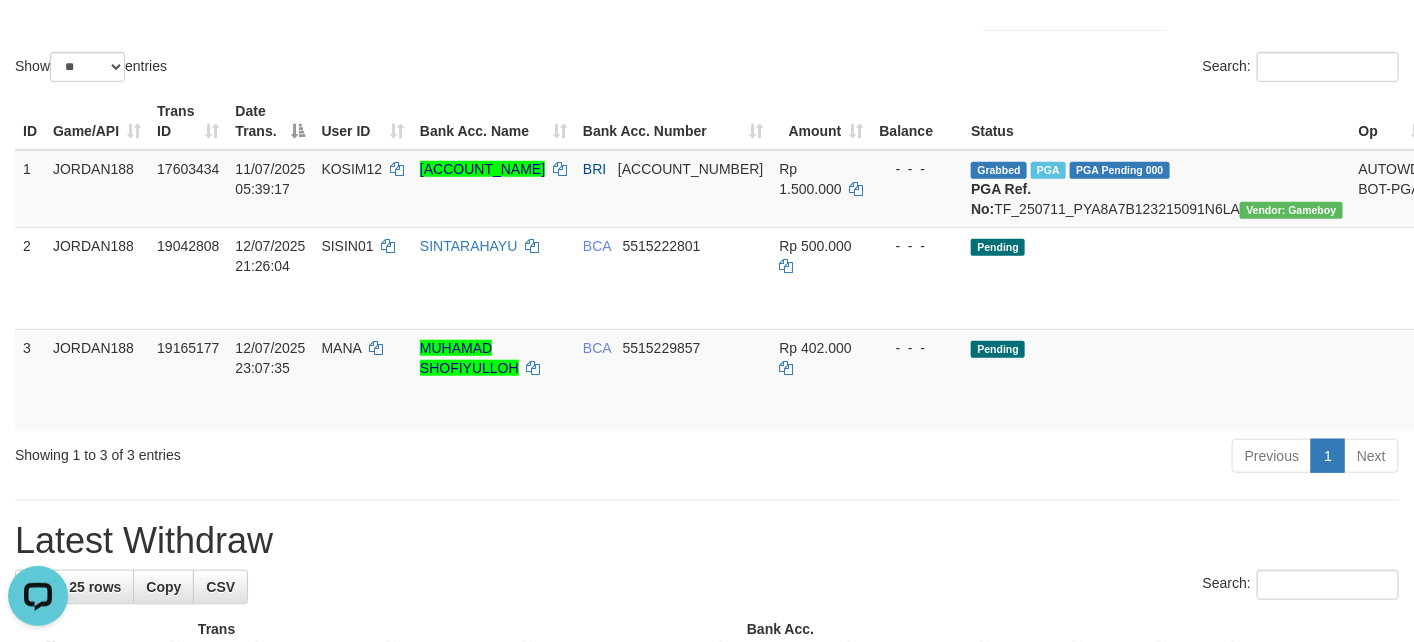 click on "Showing 1 to 3 of 3 entries" at bounding box center (294, 451) 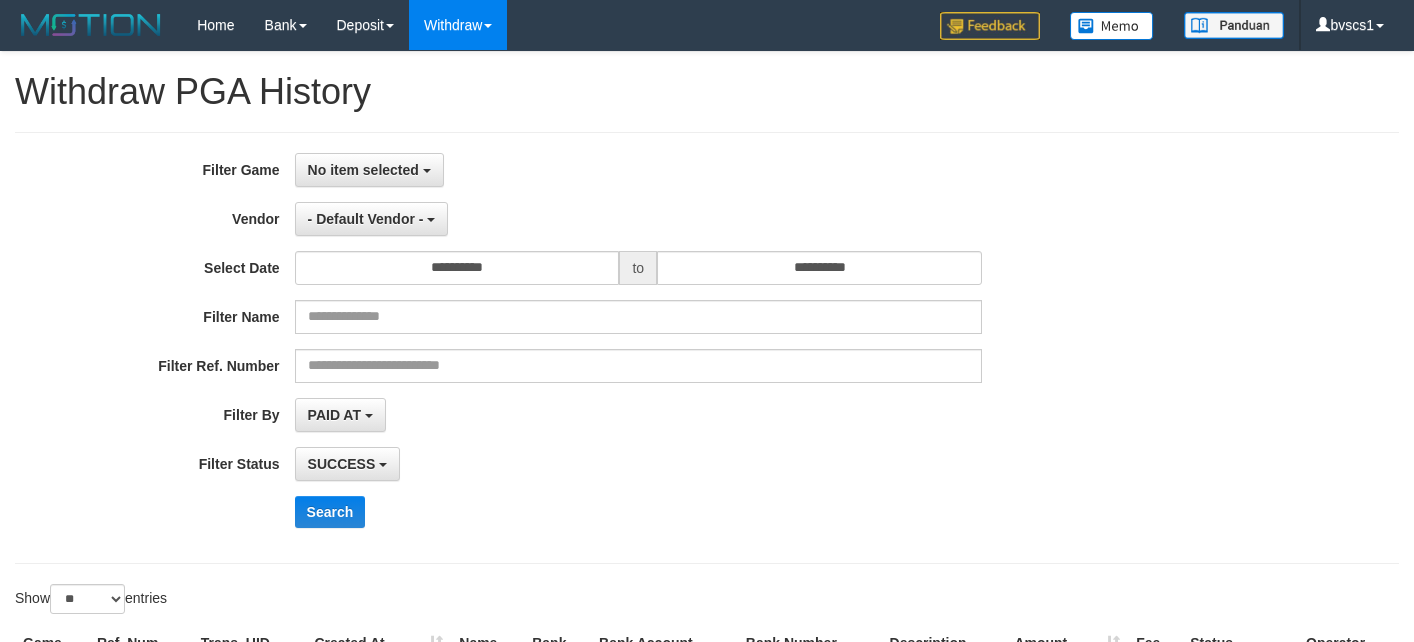 select 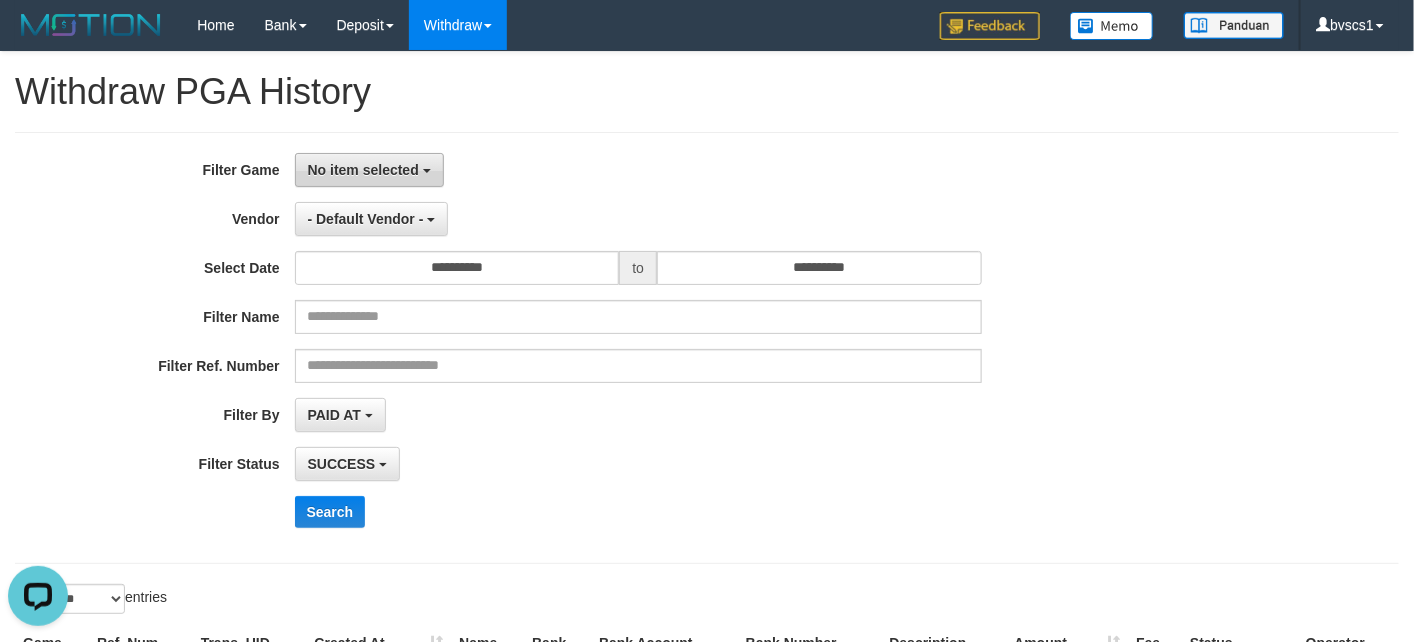 scroll, scrollTop: 0, scrollLeft: 0, axis: both 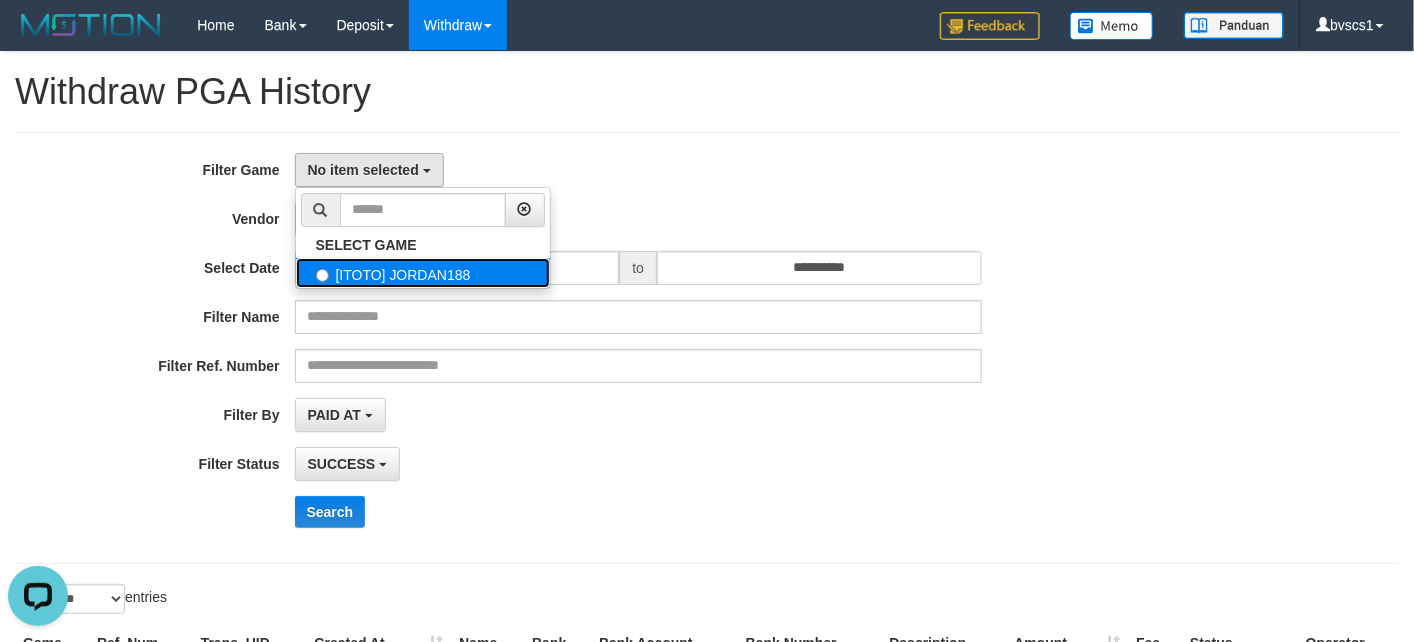 click on "[ITOTO] JORDAN188" at bounding box center (423, 273) 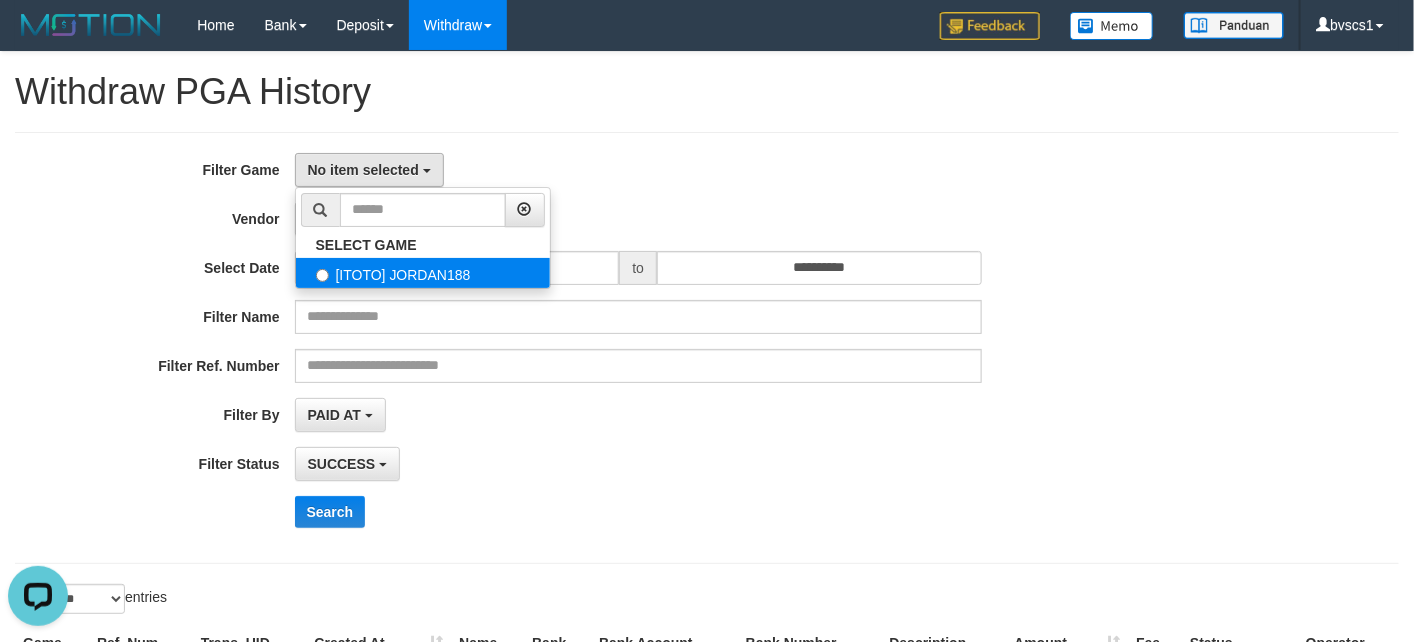 select on "****" 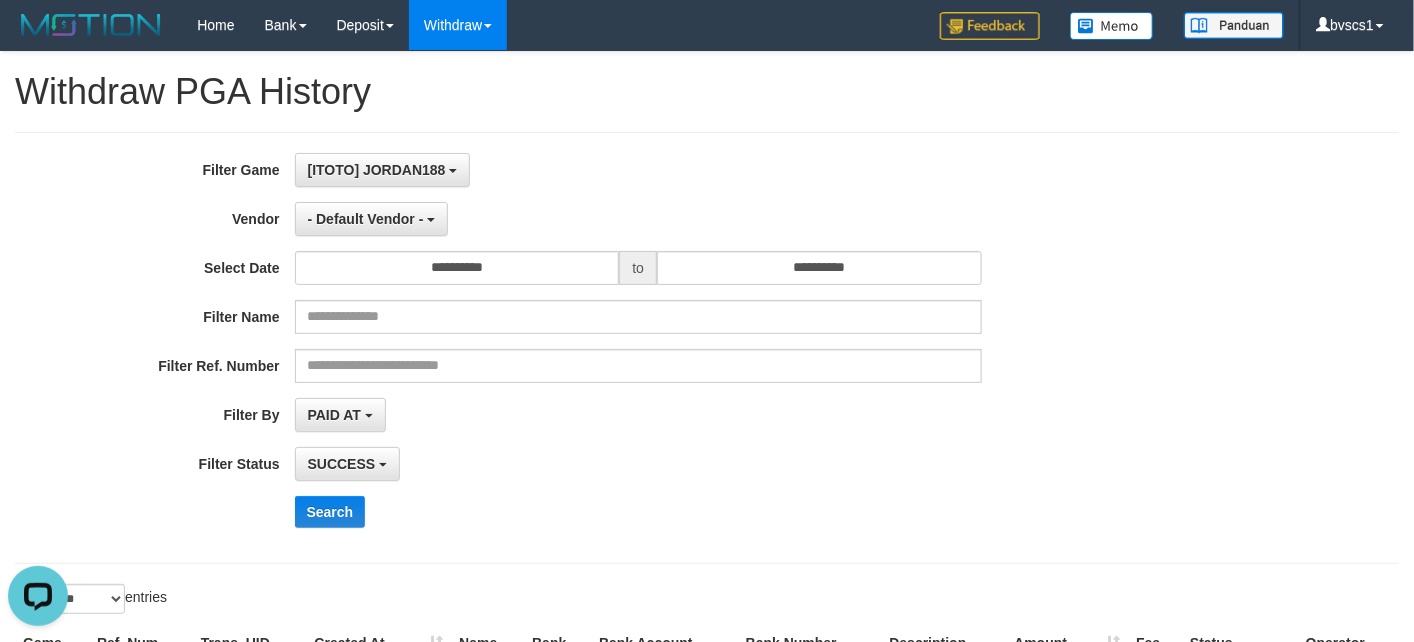 scroll, scrollTop: 18, scrollLeft: 0, axis: vertical 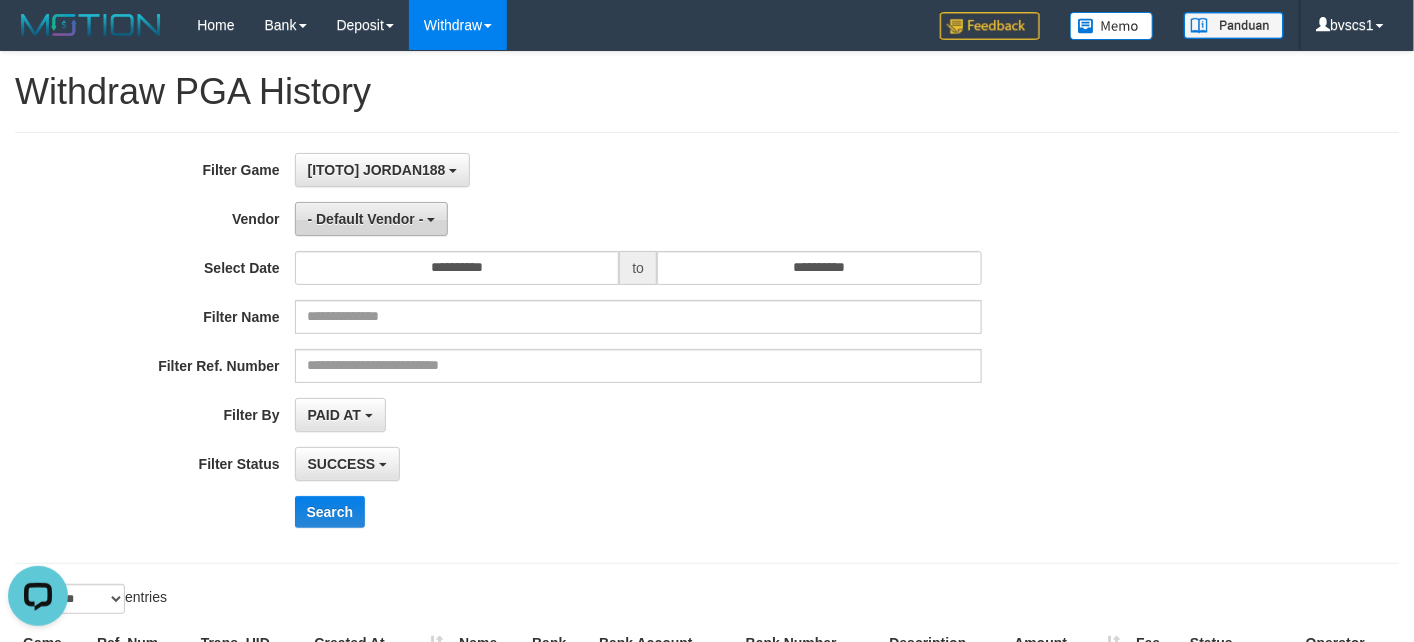 click on "- Default Vendor -" at bounding box center (372, 219) 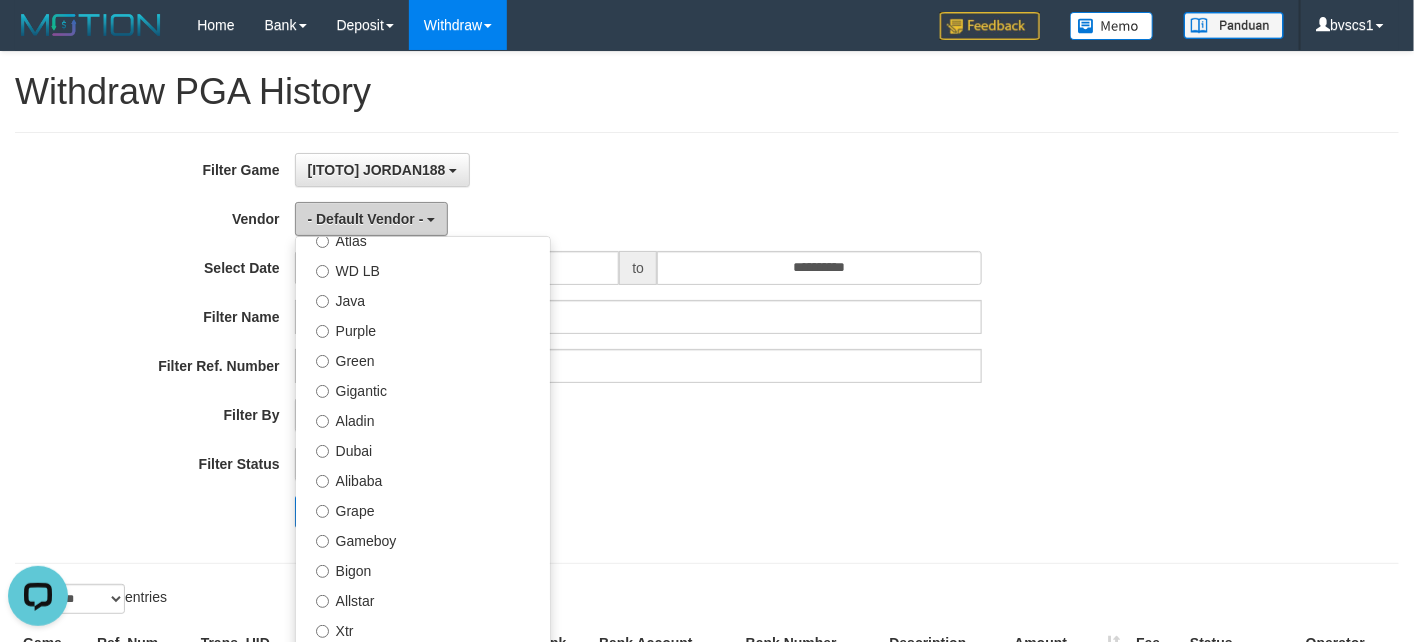 scroll, scrollTop: 0, scrollLeft: 0, axis: both 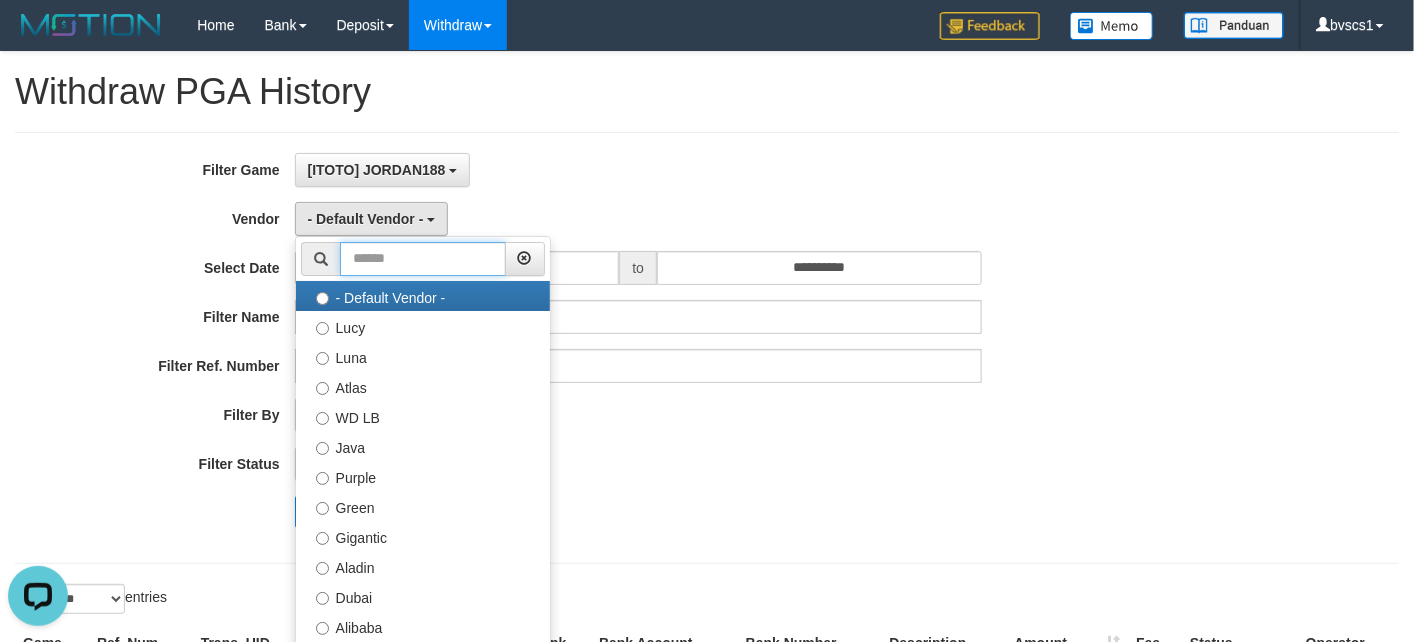 click at bounding box center (423, 259) 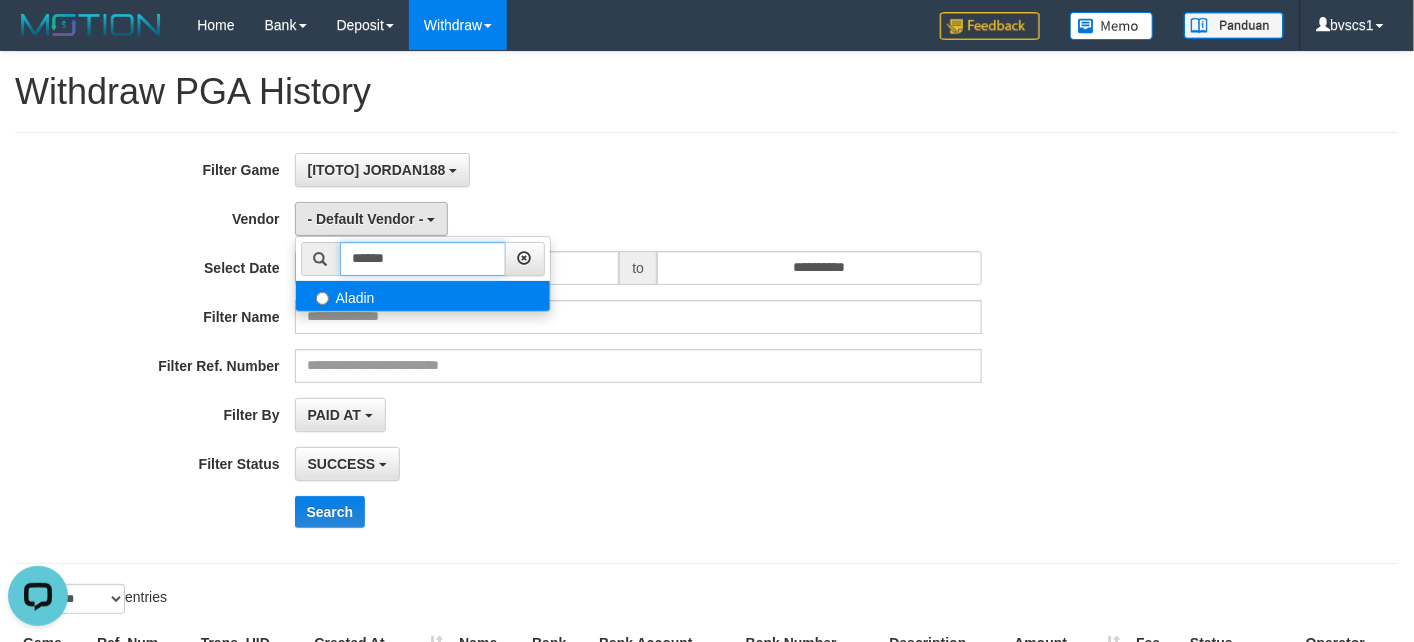type on "******" 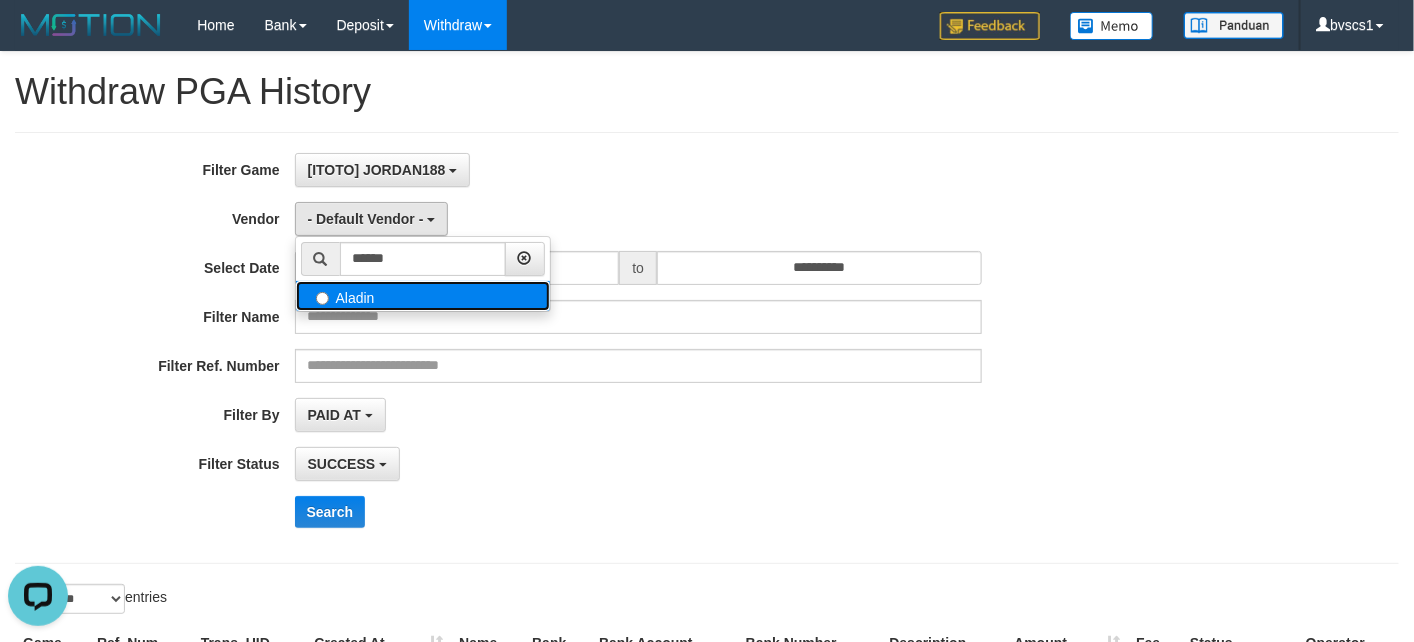 click on "Aladin" at bounding box center [423, 296] 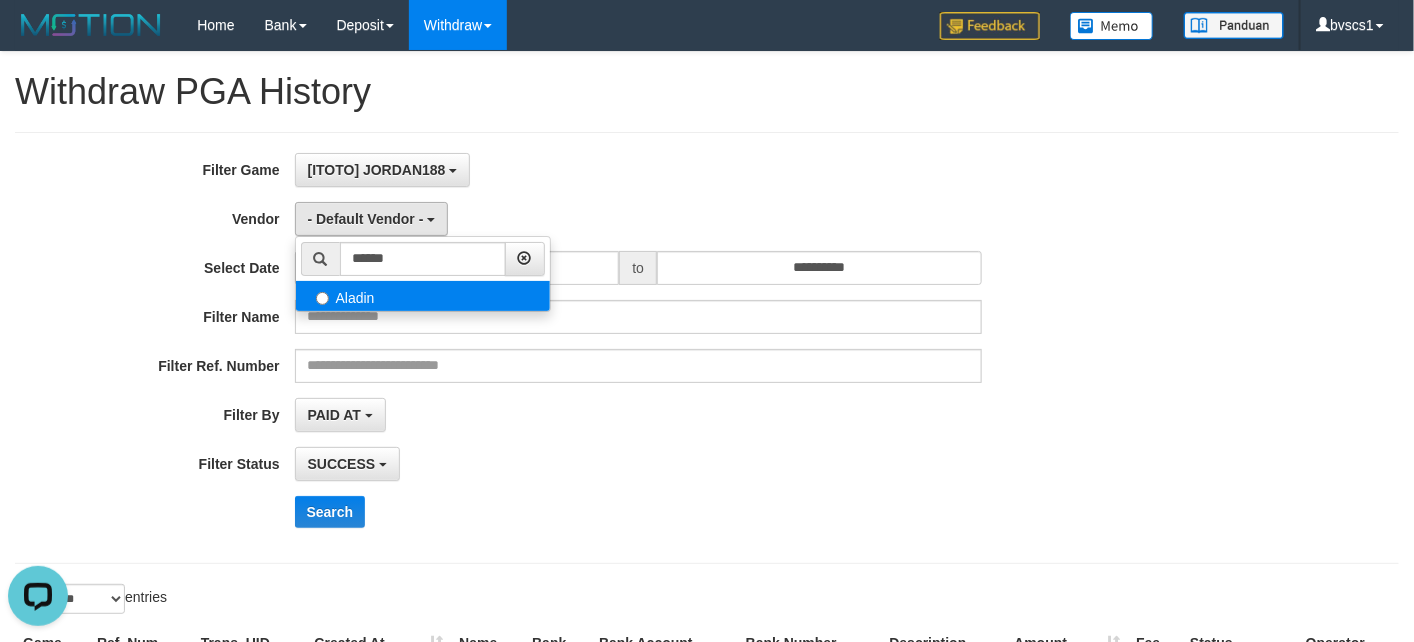 select on "**********" 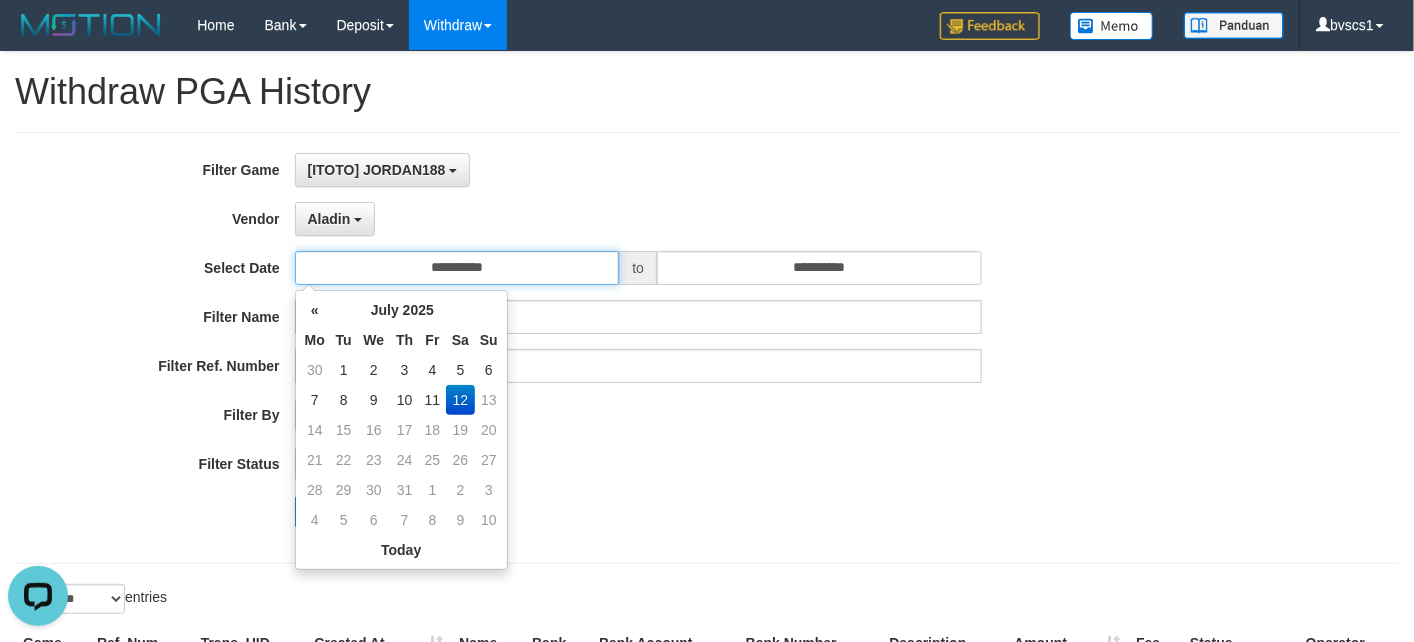 click on "**********" at bounding box center (457, 268) 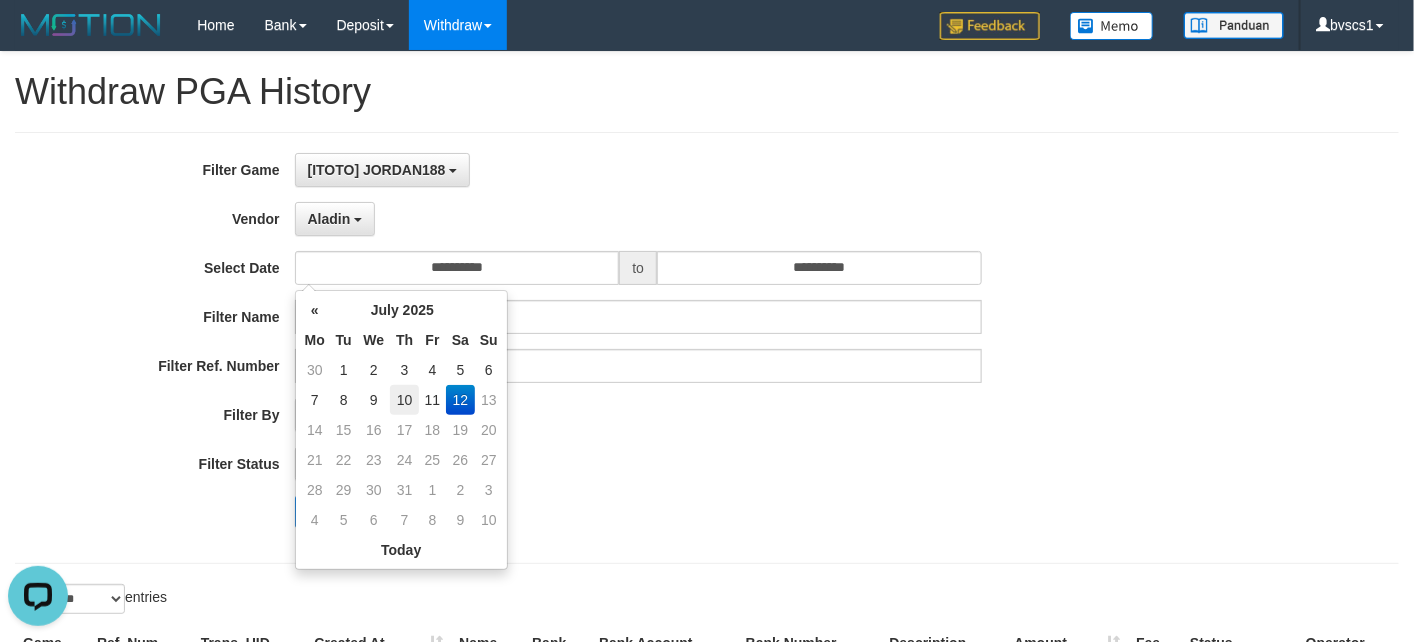 click on "10" at bounding box center [404, 400] 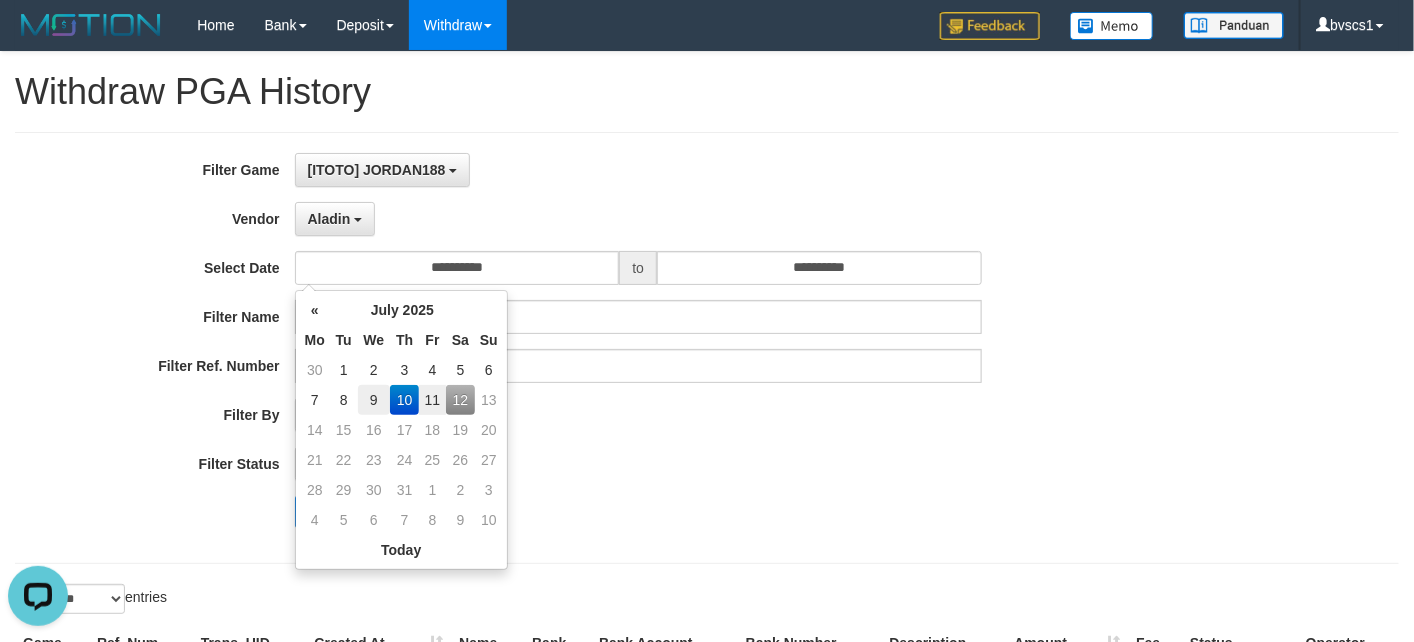 click on "9" at bounding box center [374, 400] 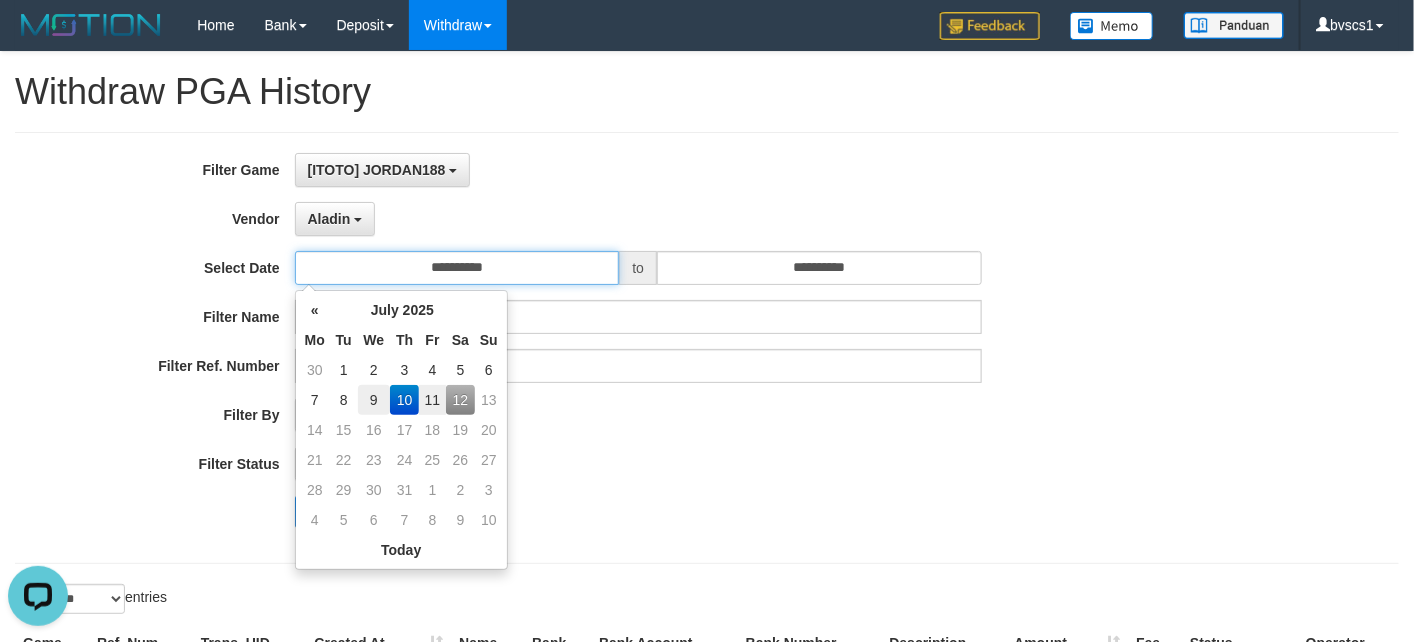type on "**********" 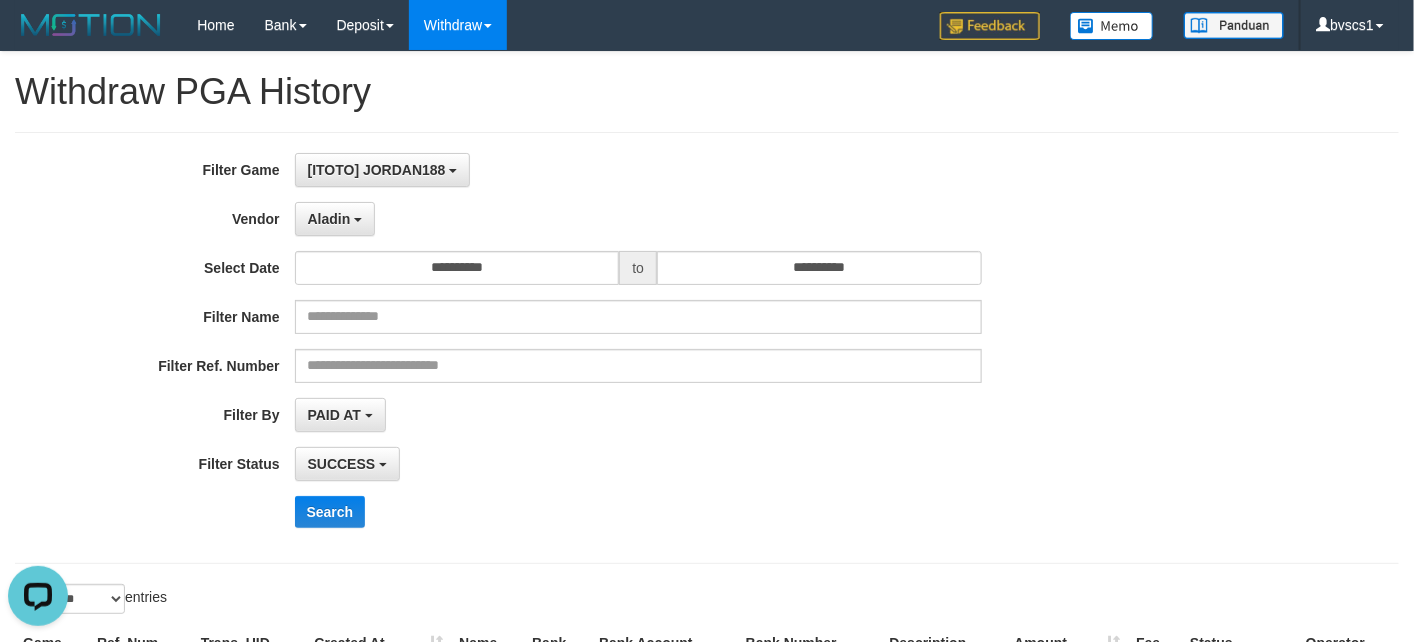 click on "**********" at bounding box center [707, 348] 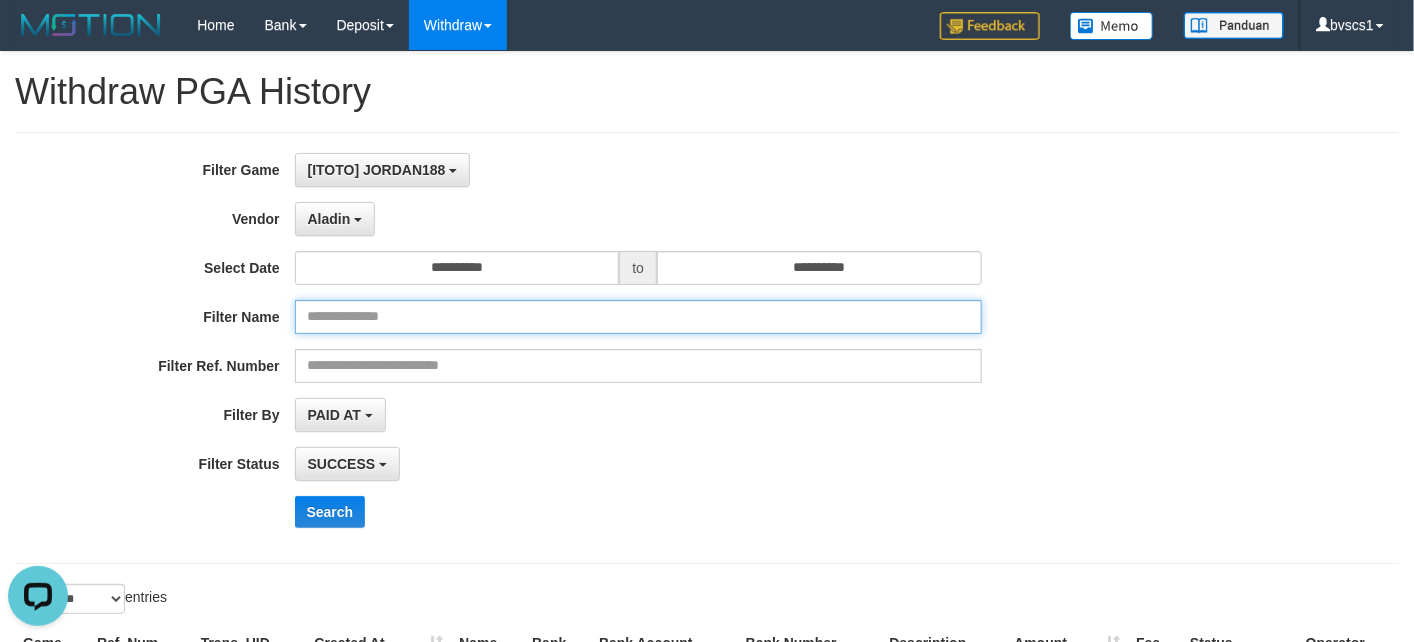 click at bounding box center (638, 317) 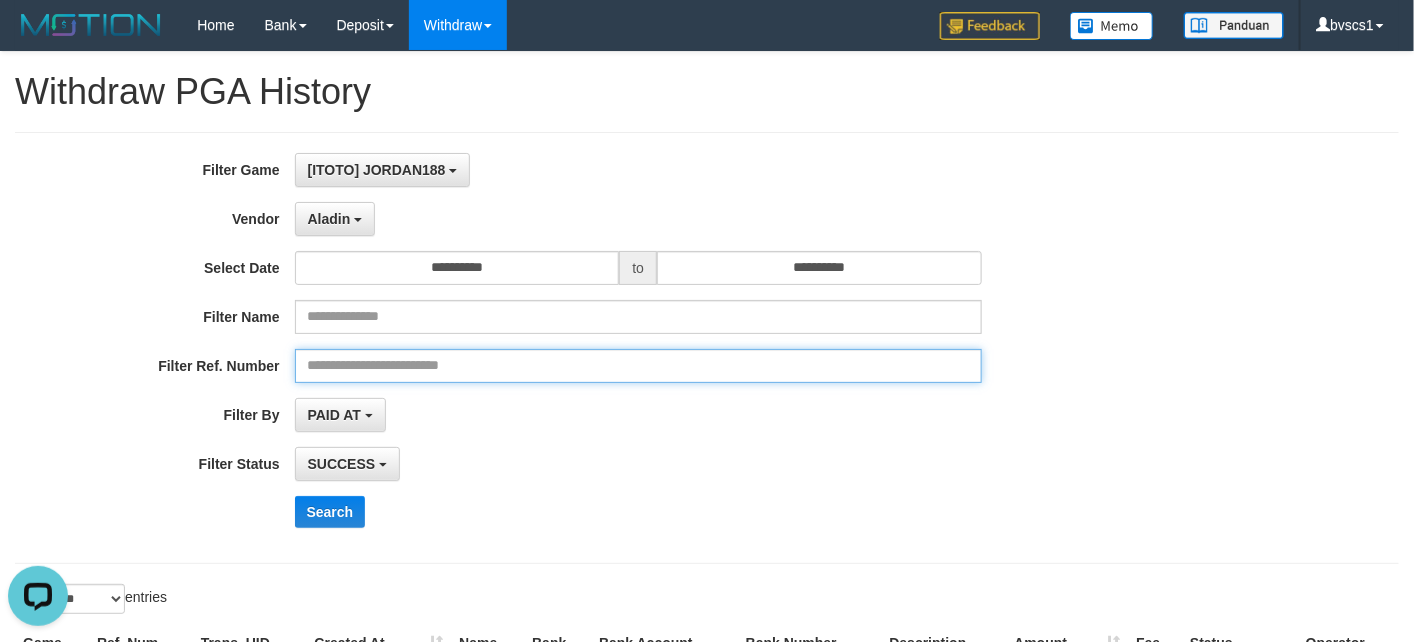 click at bounding box center [638, 366] 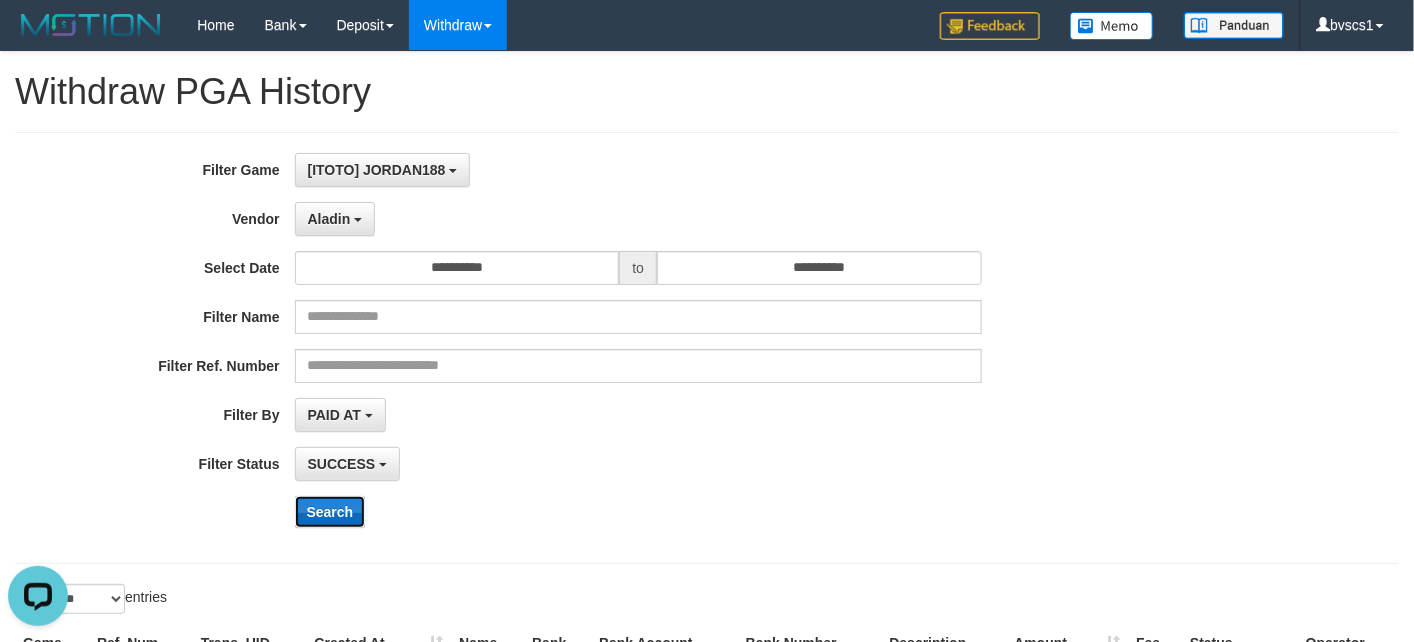 click on "Search" at bounding box center [330, 512] 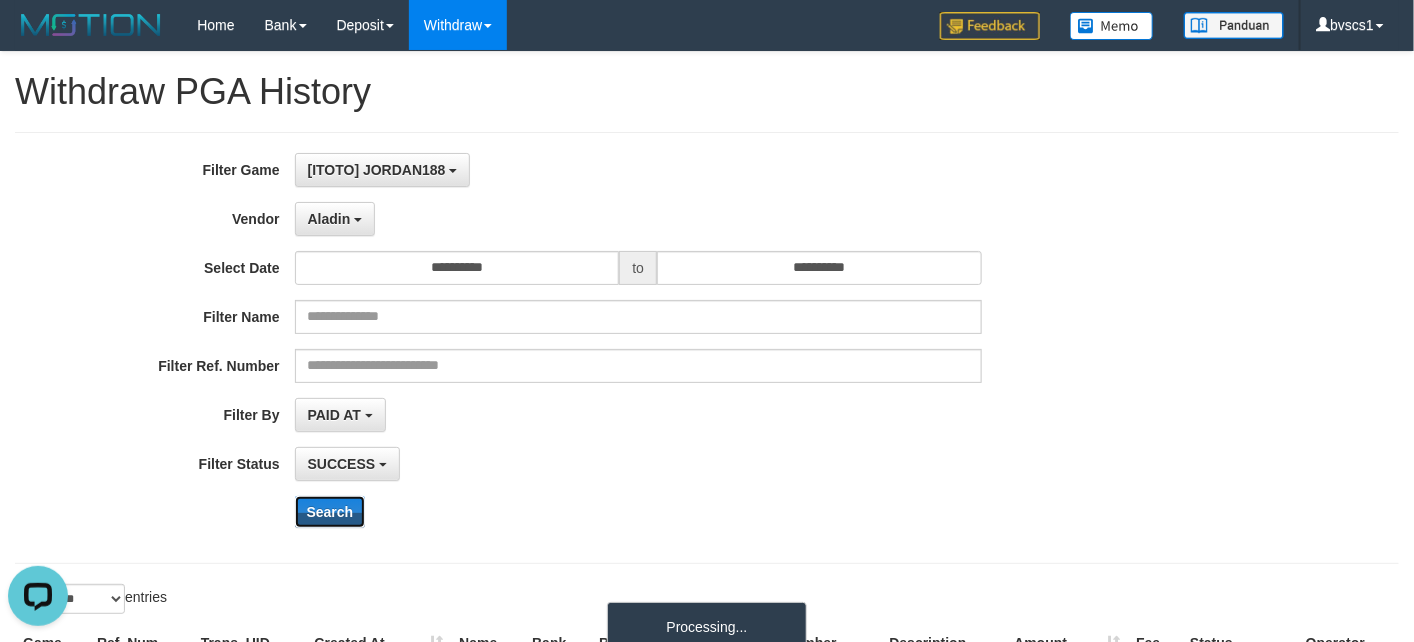 type 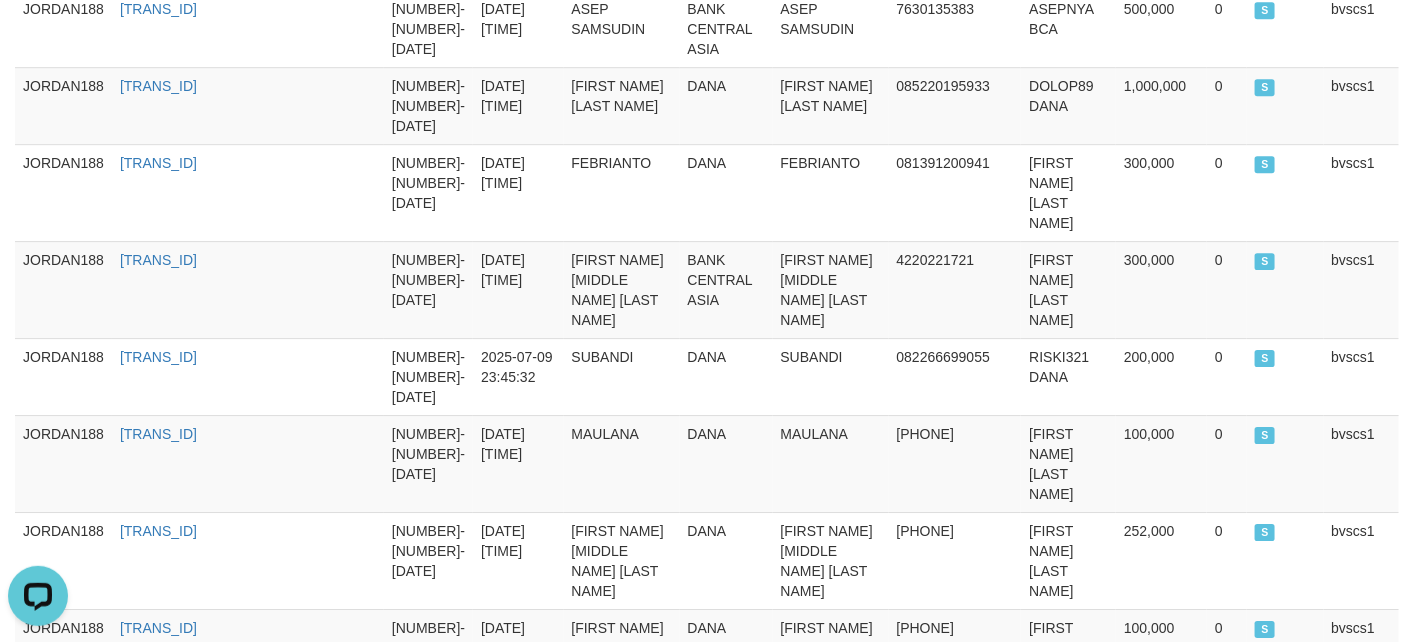 scroll, scrollTop: 2256, scrollLeft: 0, axis: vertical 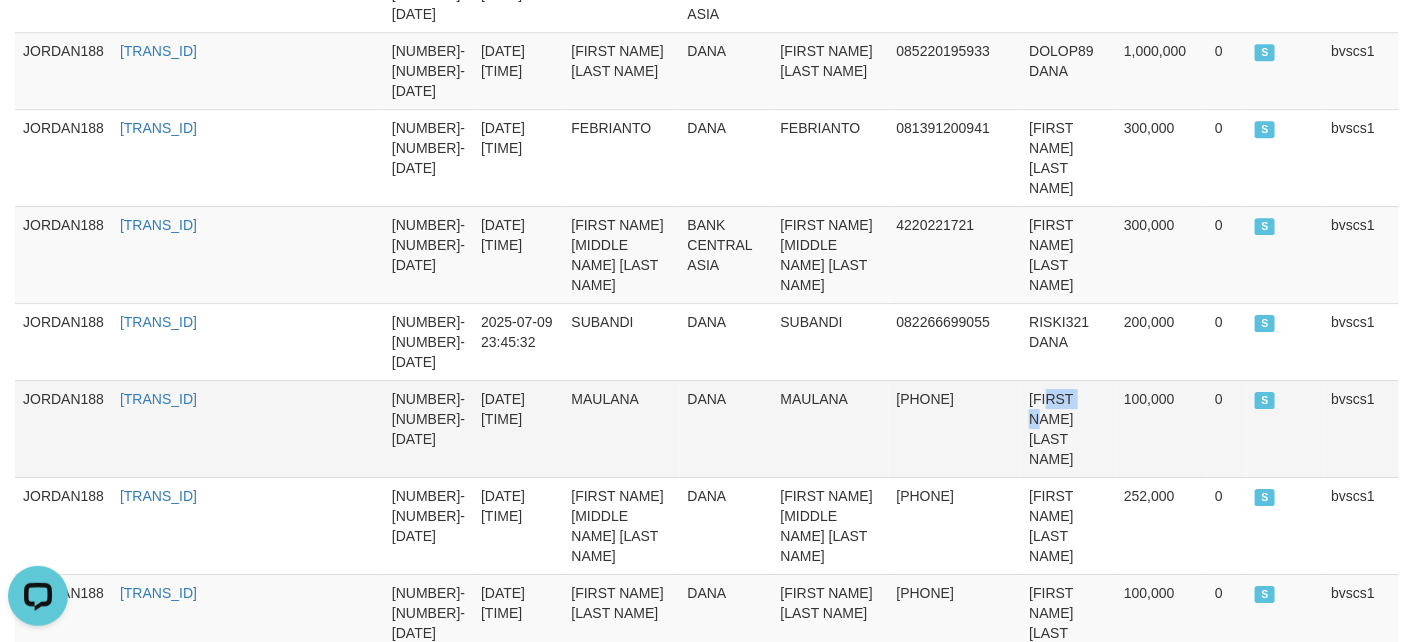 drag, startPoint x: 1050, startPoint y: 171, endPoint x: 1075, endPoint y: 162, distance: 26.57066 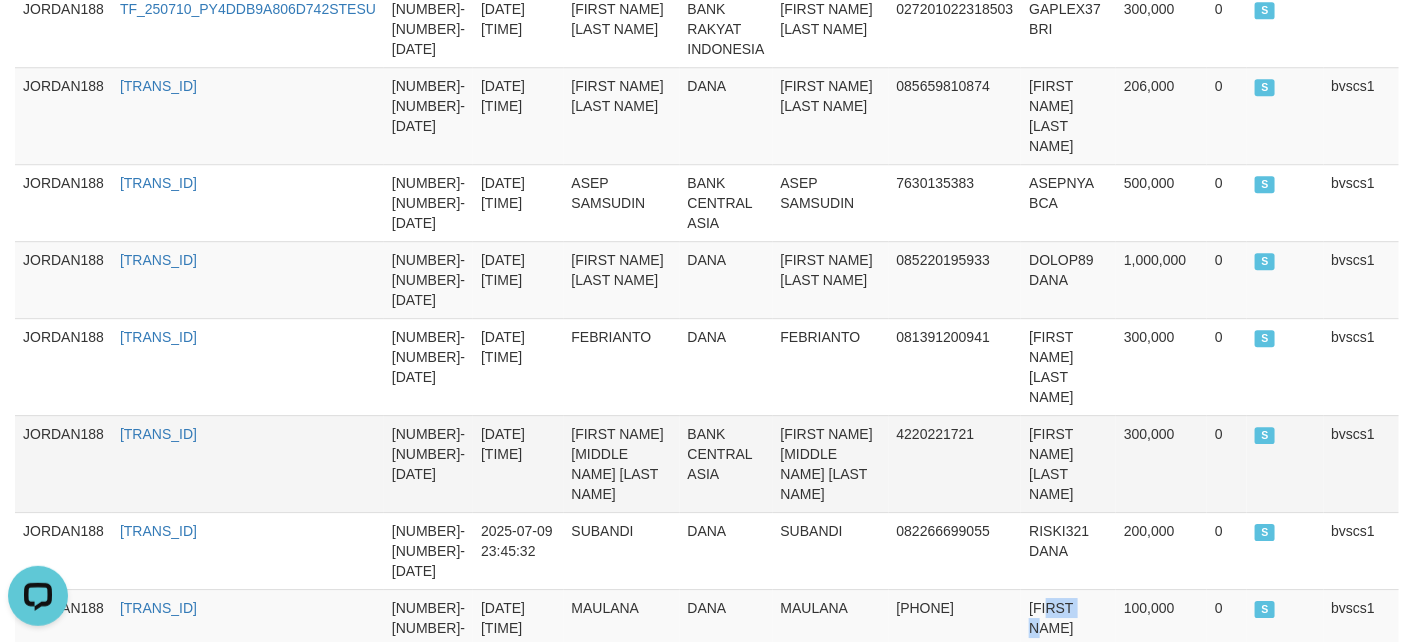 scroll, scrollTop: 1956, scrollLeft: 0, axis: vertical 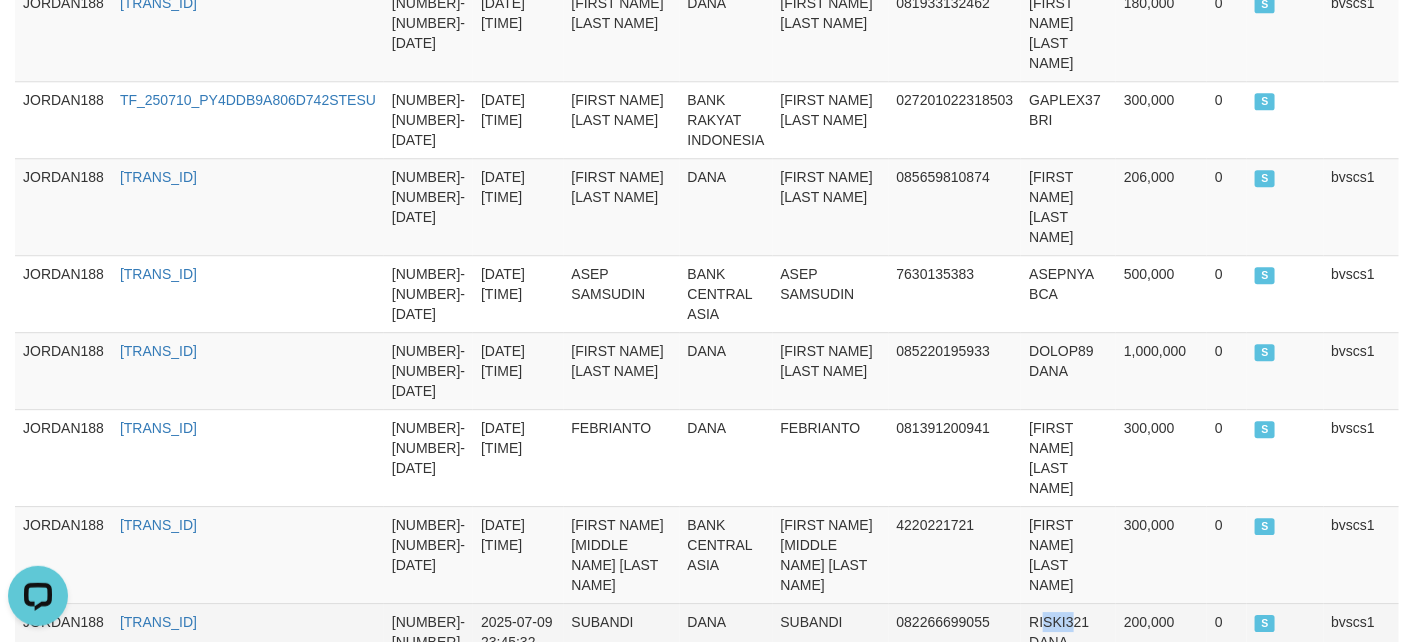 drag, startPoint x: 1068, startPoint y: 376, endPoint x: 1107, endPoint y: 372, distance: 39.20459 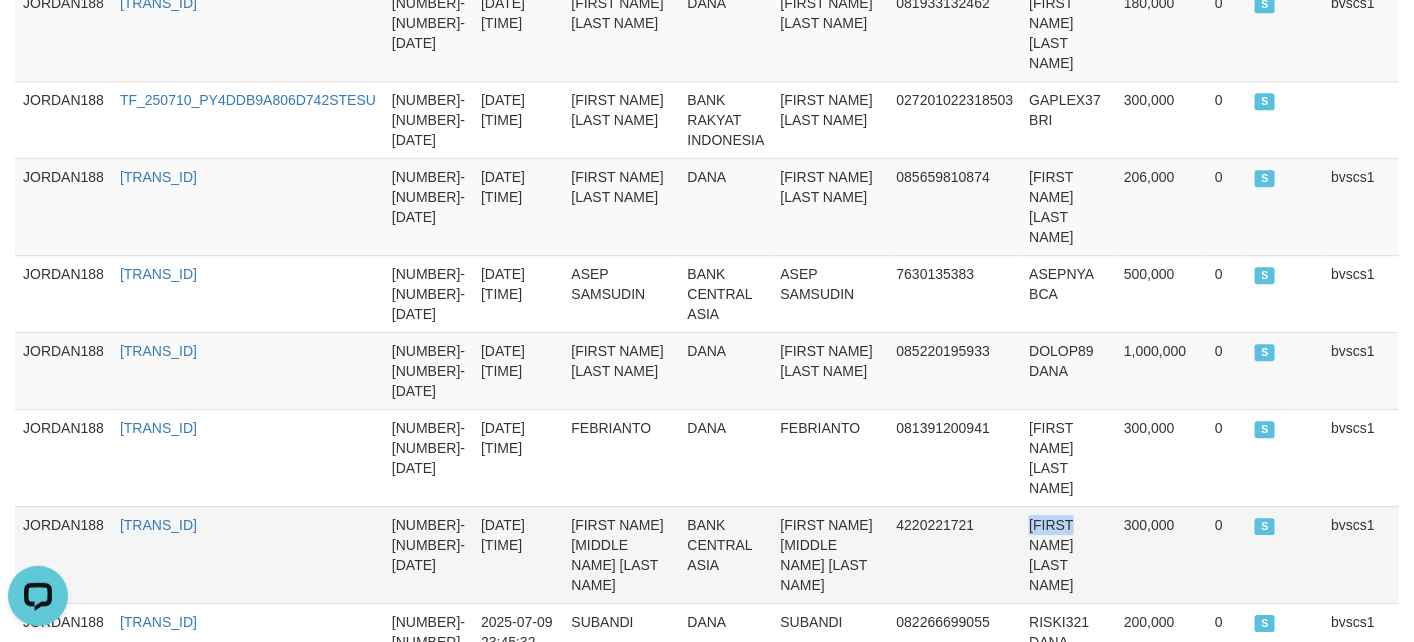 click on "ANFALFI BCA" at bounding box center (1068, 554) 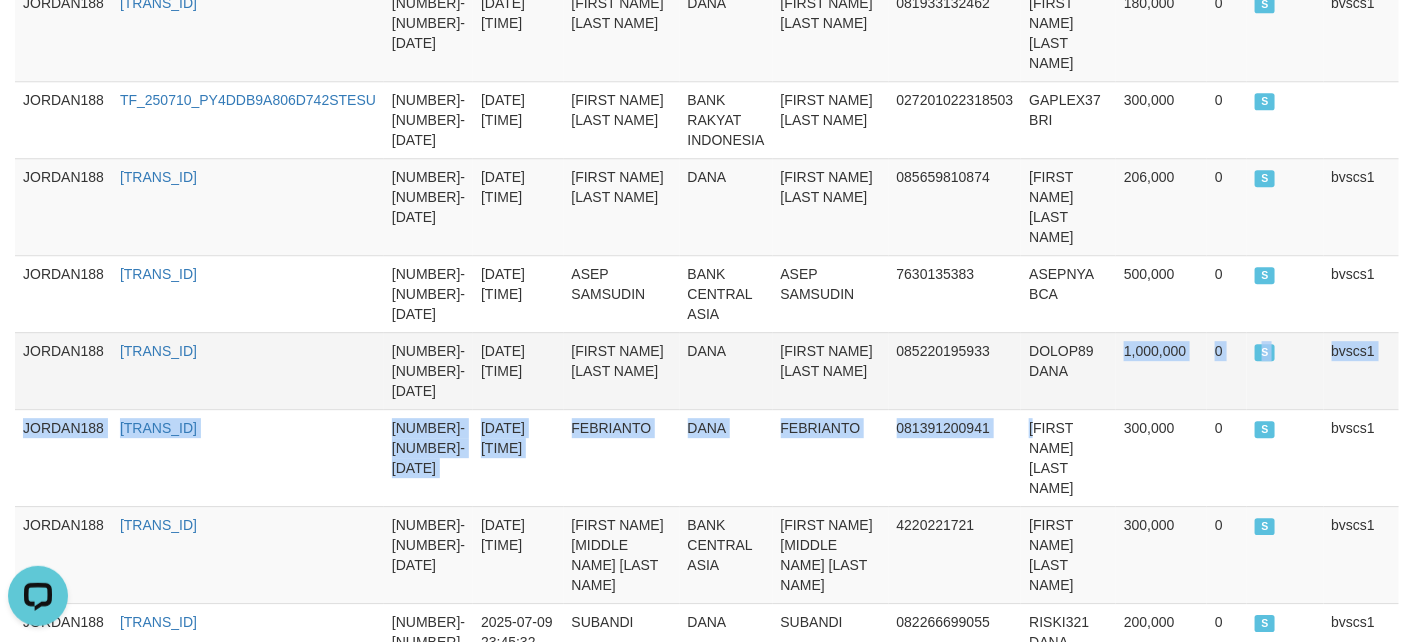 drag, startPoint x: 1062, startPoint y: 204, endPoint x: 1110, endPoint y: 192, distance: 49.47727 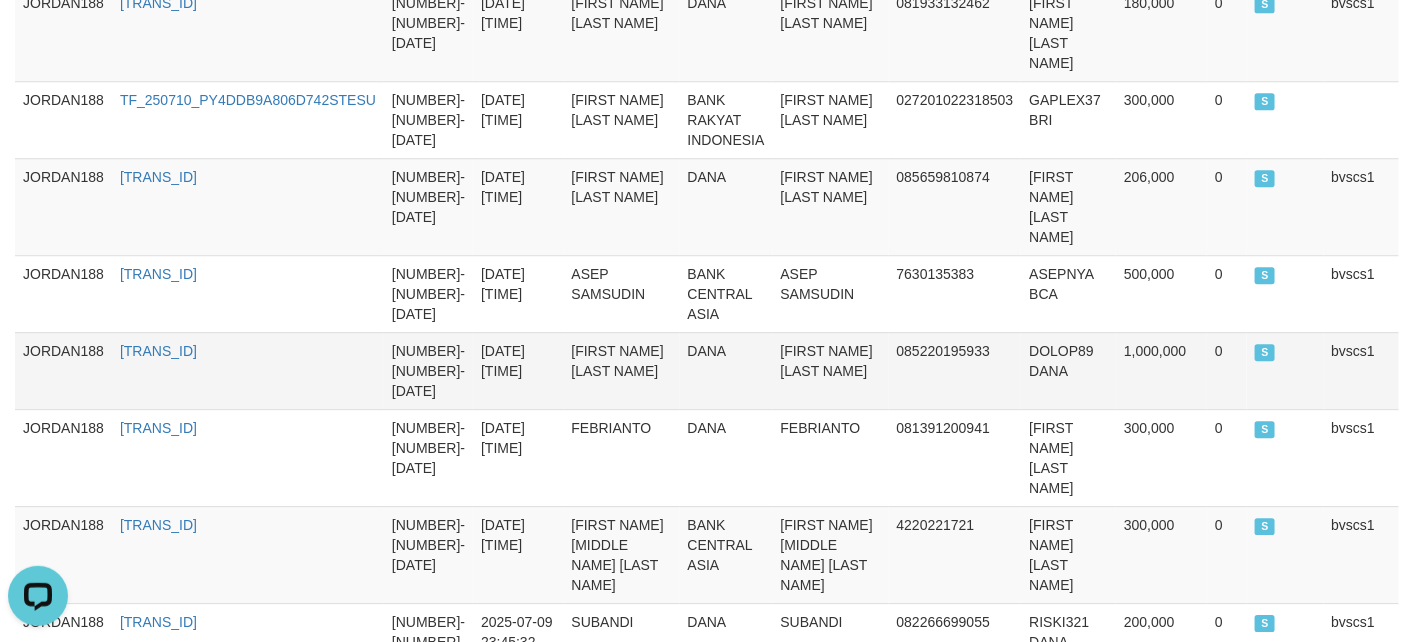 click on "DOLOP89 DANA" at bounding box center [1068, 370] 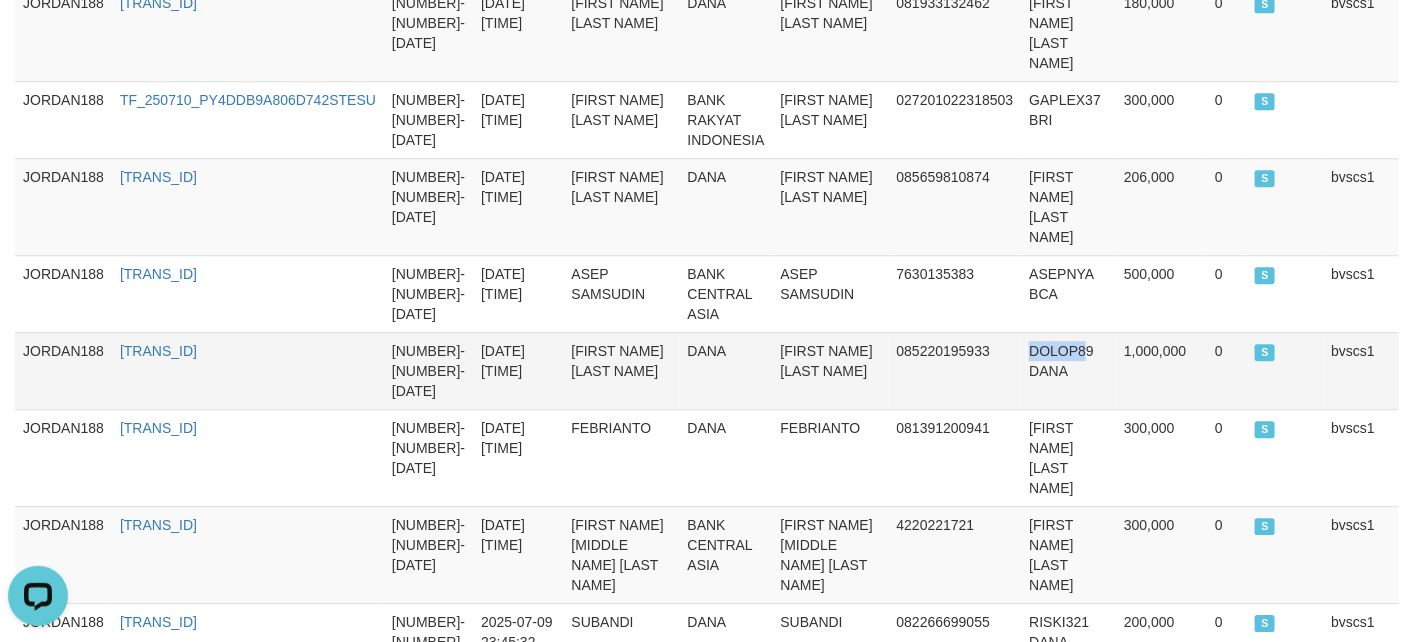 click on "DOLOP89 DANA" at bounding box center [1068, 370] 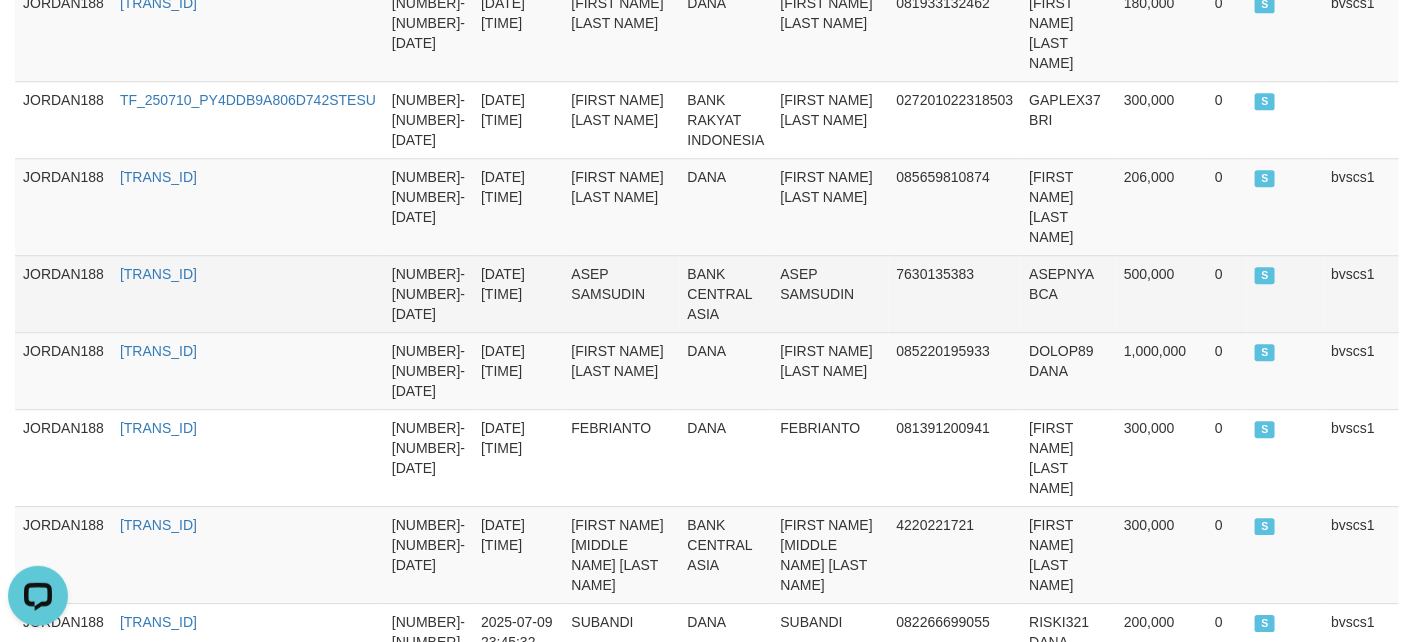 drag, startPoint x: 1072, startPoint y: 60, endPoint x: 1152, endPoint y: 54, distance: 80.224686 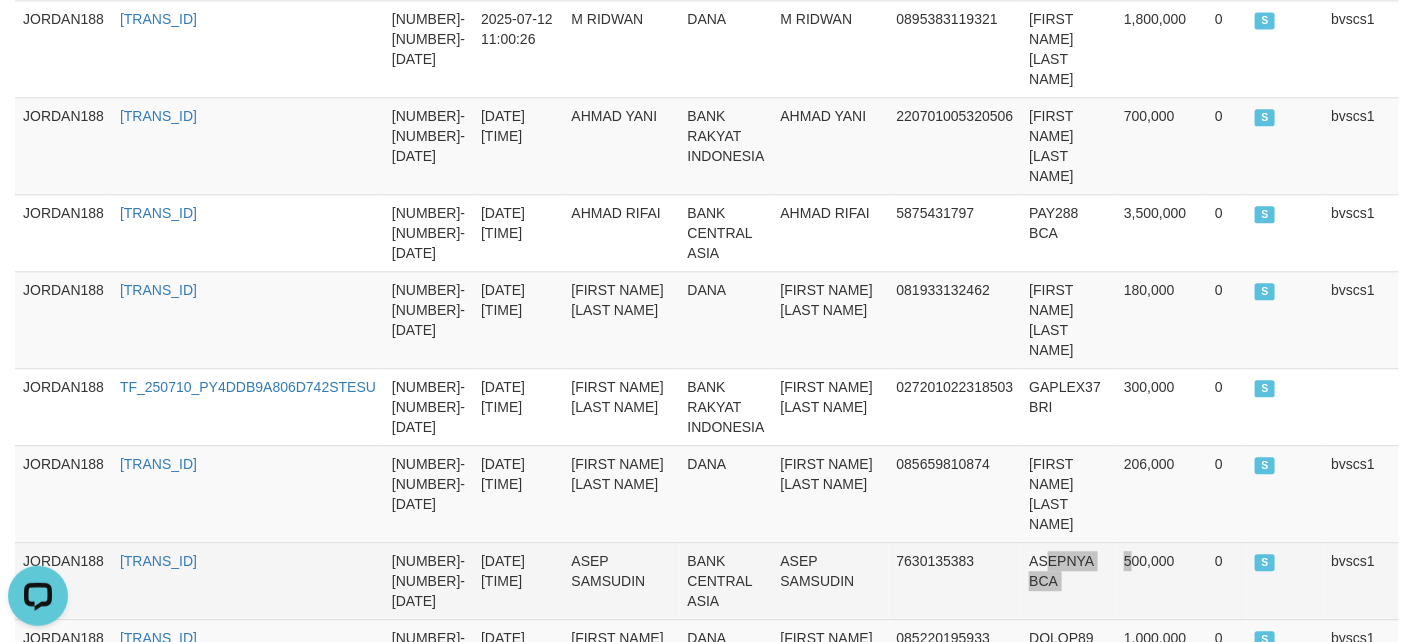 scroll, scrollTop: 1656, scrollLeft: 0, axis: vertical 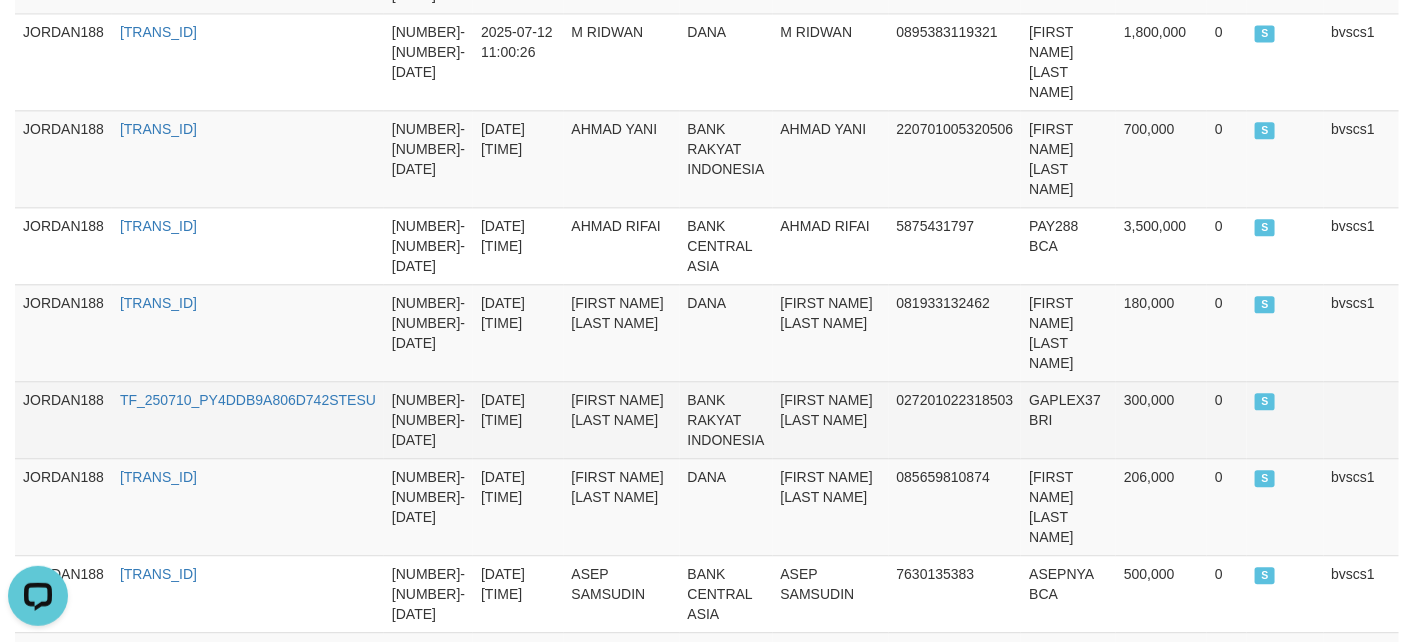click on "S" at bounding box center (1265, 401) 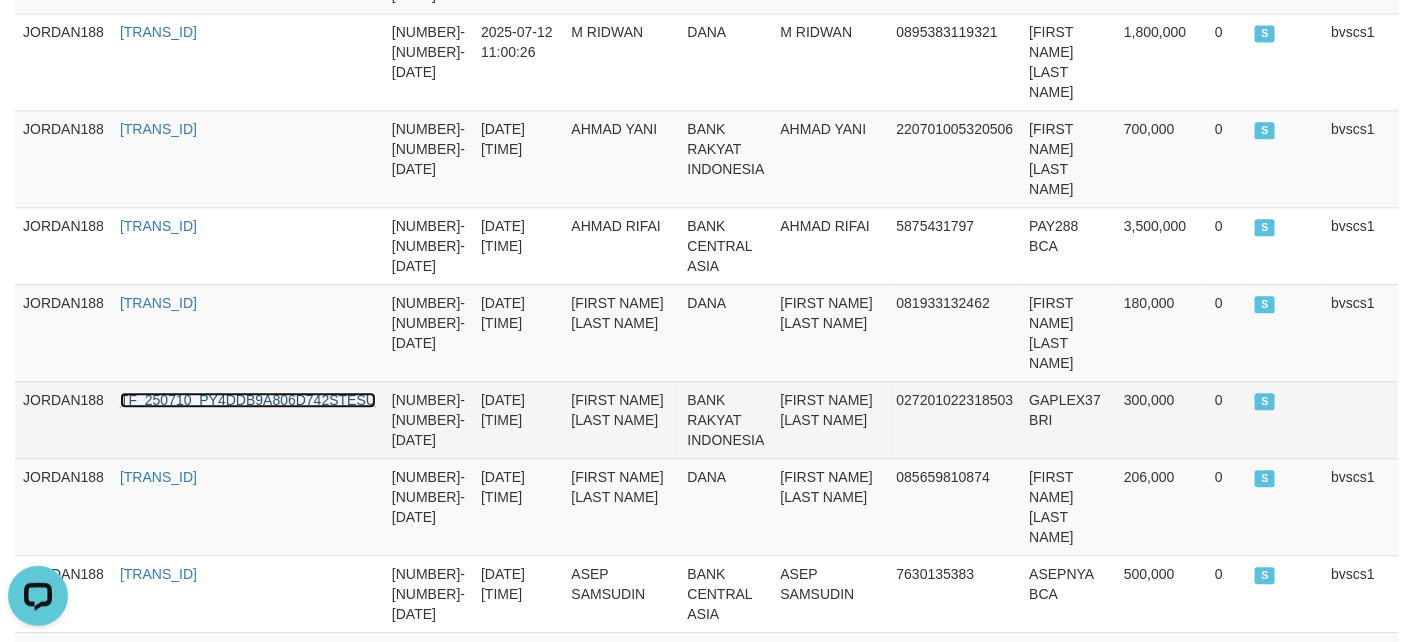 click on "TF_250710_PY4DDB9A806D742STESU" at bounding box center (248, 400) 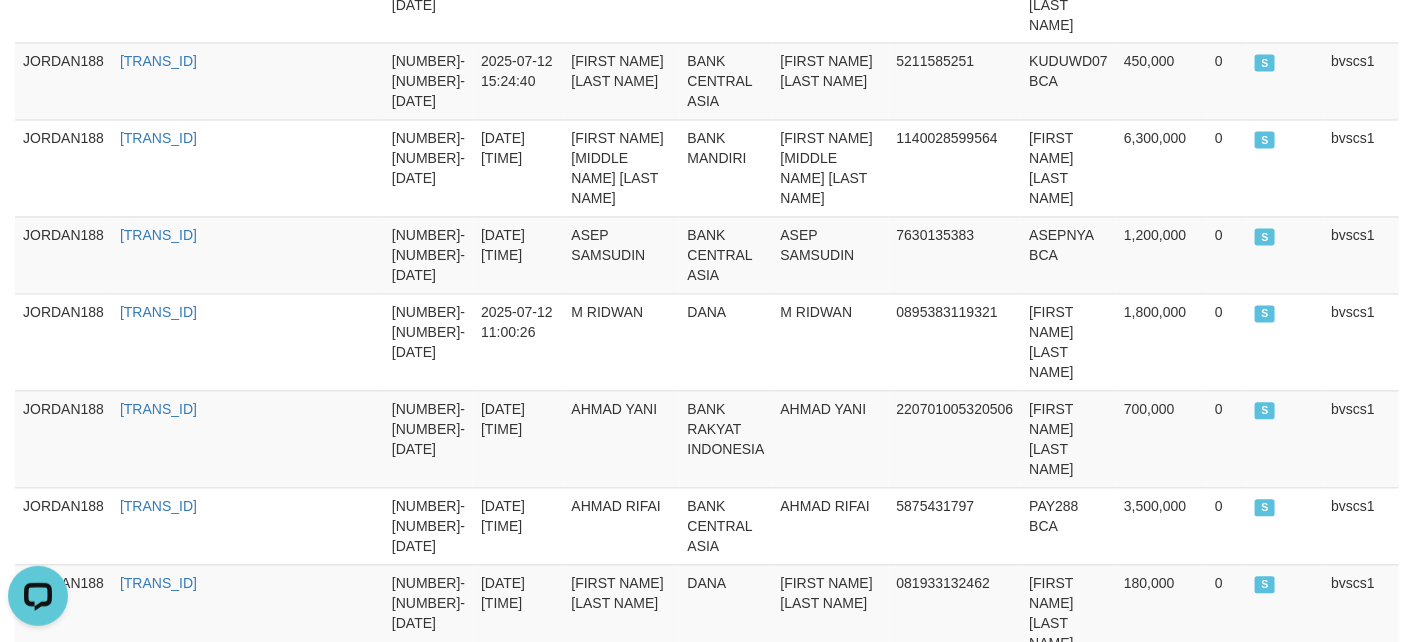 scroll, scrollTop: 1356, scrollLeft: 0, axis: vertical 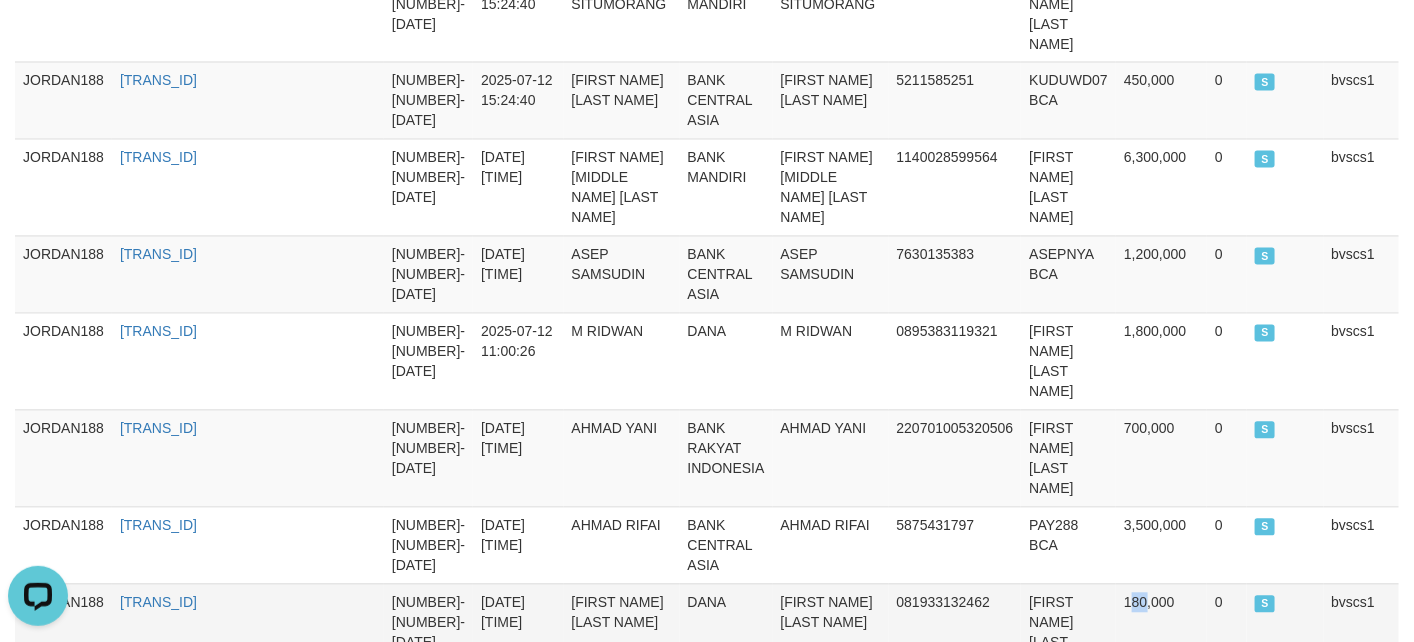 drag, startPoint x: 1155, startPoint y: 438, endPoint x: 1174, endPoint y: 435, distance: 19.235384 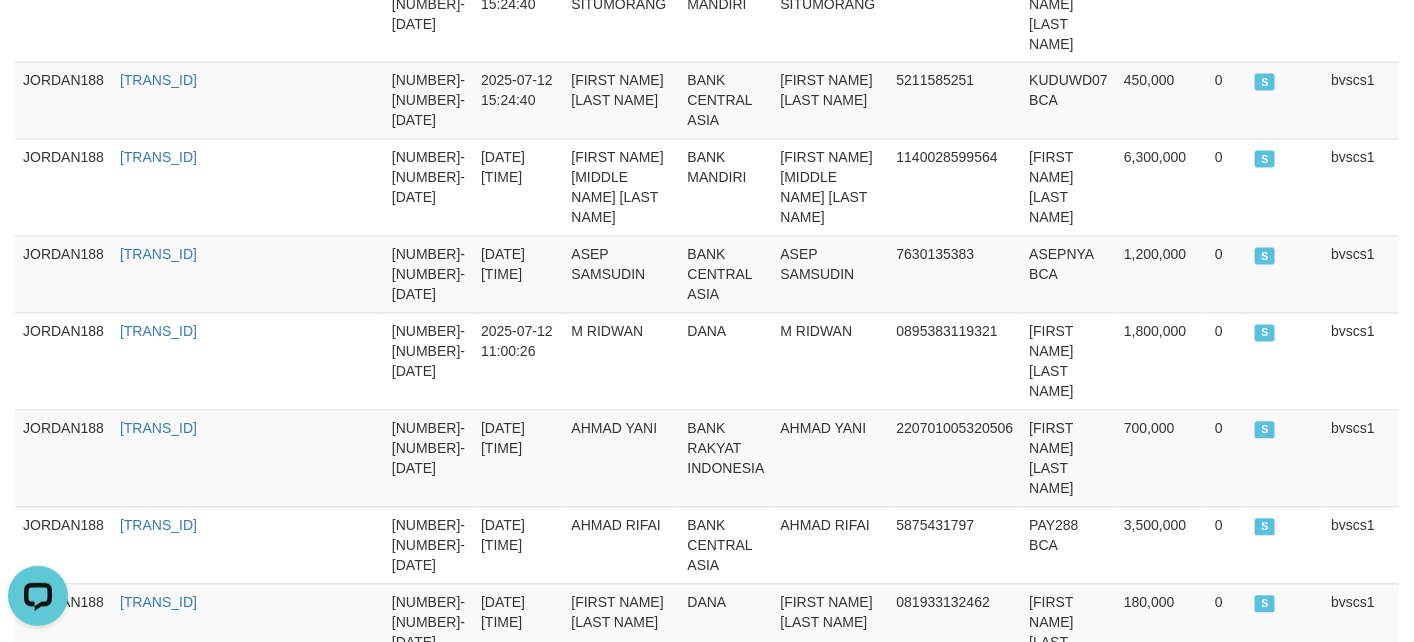 click on "ABDUL TAWAF" at bounding box center (831, 719) 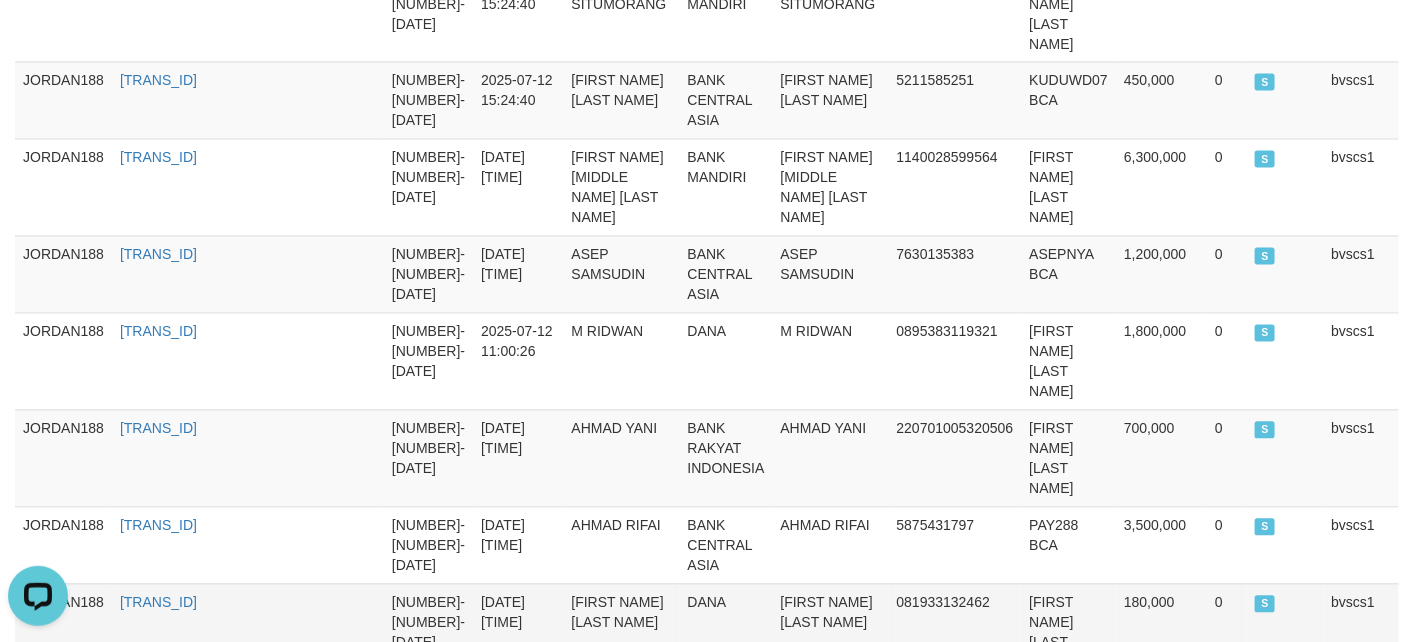 copy on "ABDUL TAWAF" 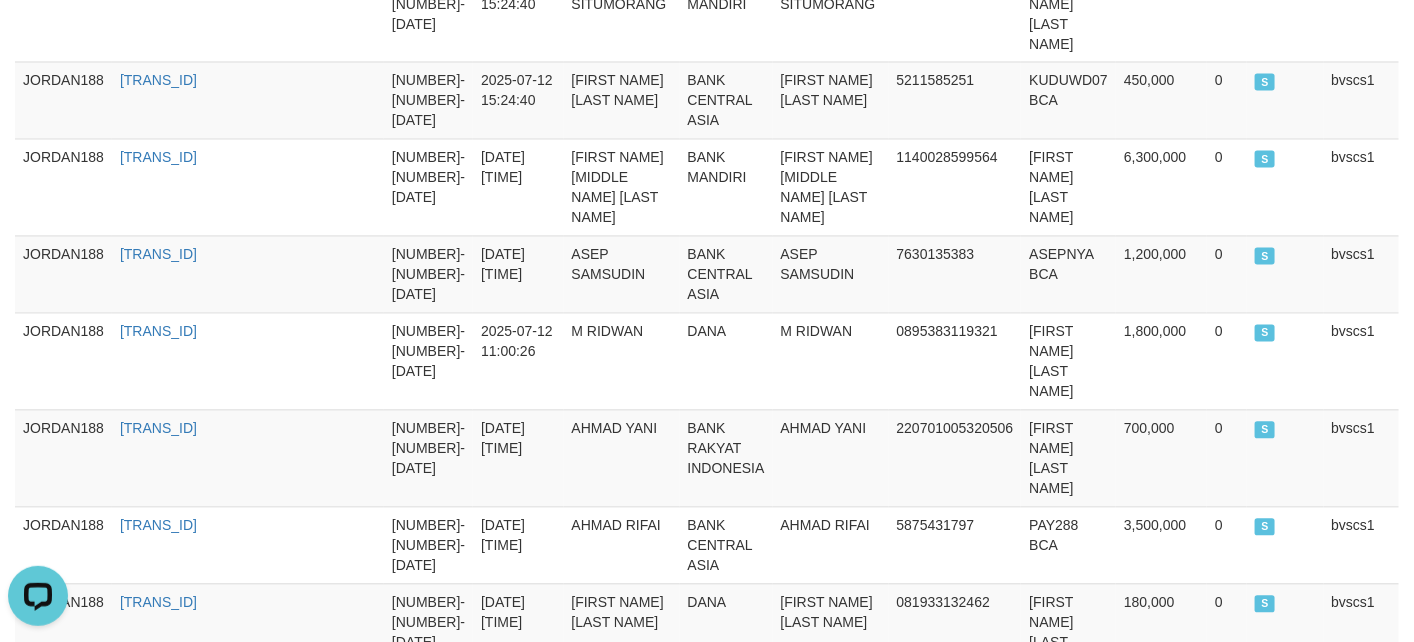click on "GAPLEX37 BRI" at bounding box center (1068, 719) 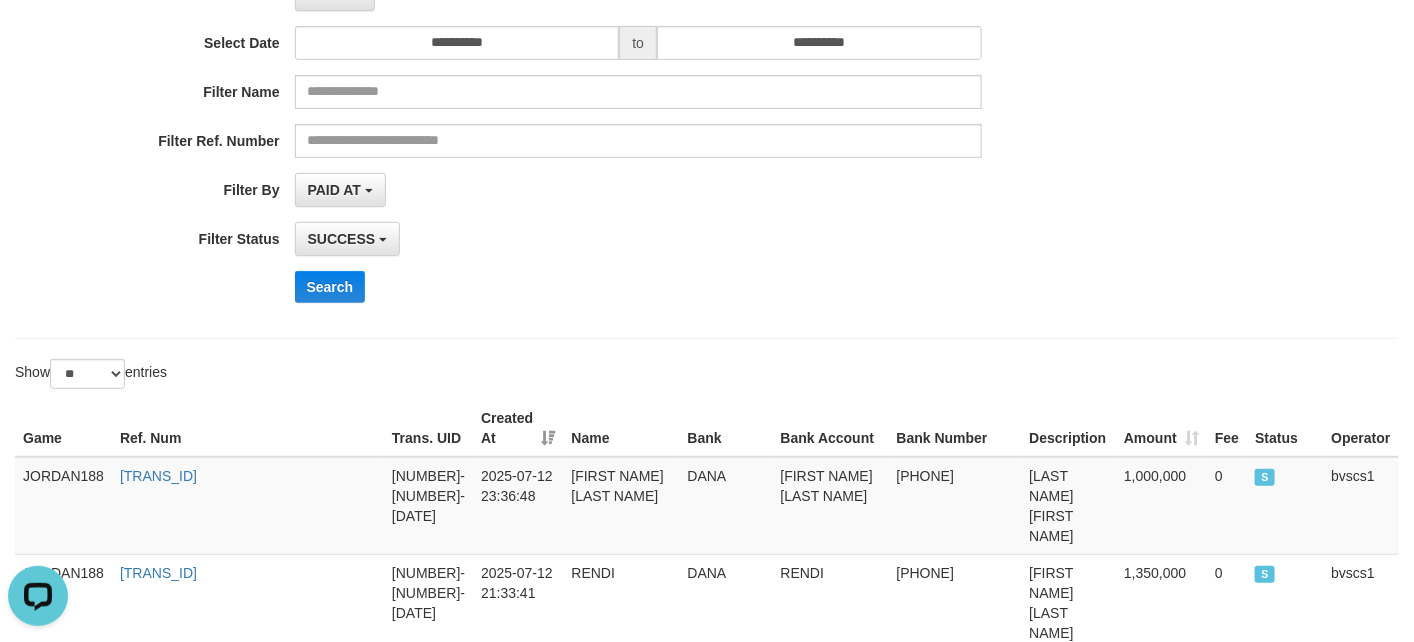 scroll, scrollTop: 0, scrollLeft: 0, axis: both 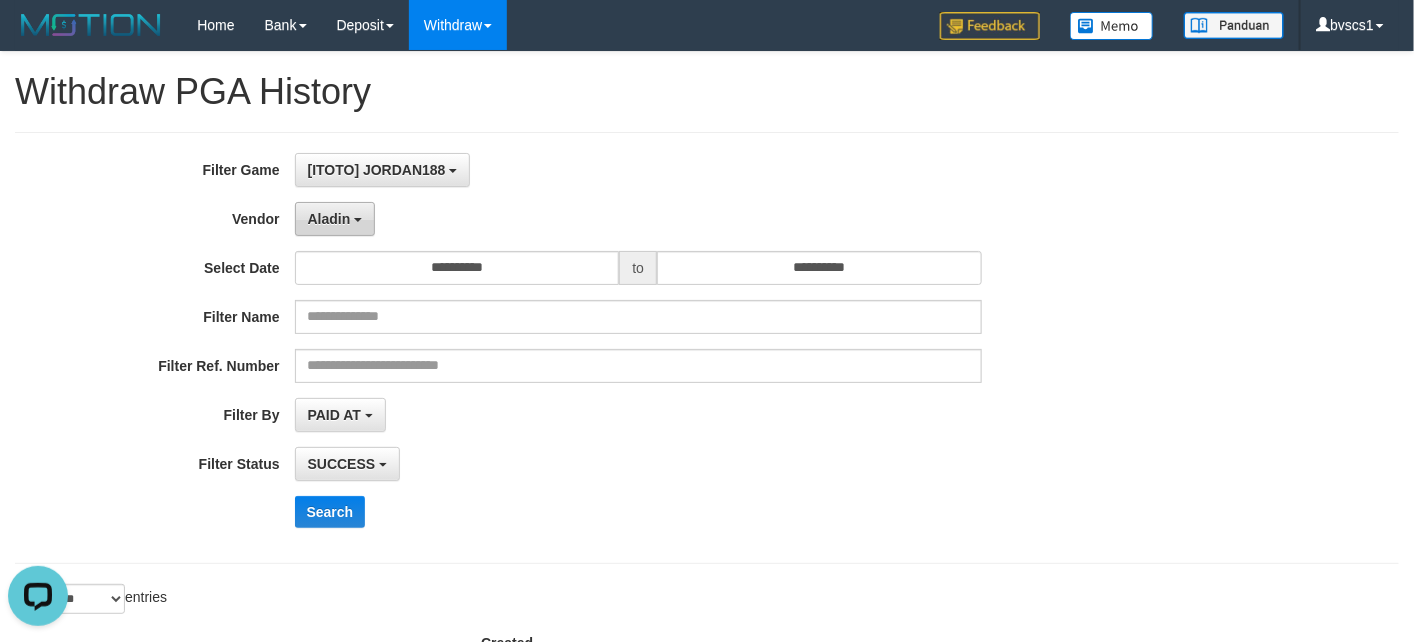 click on "Aladin" at bounding box center (335, 219) 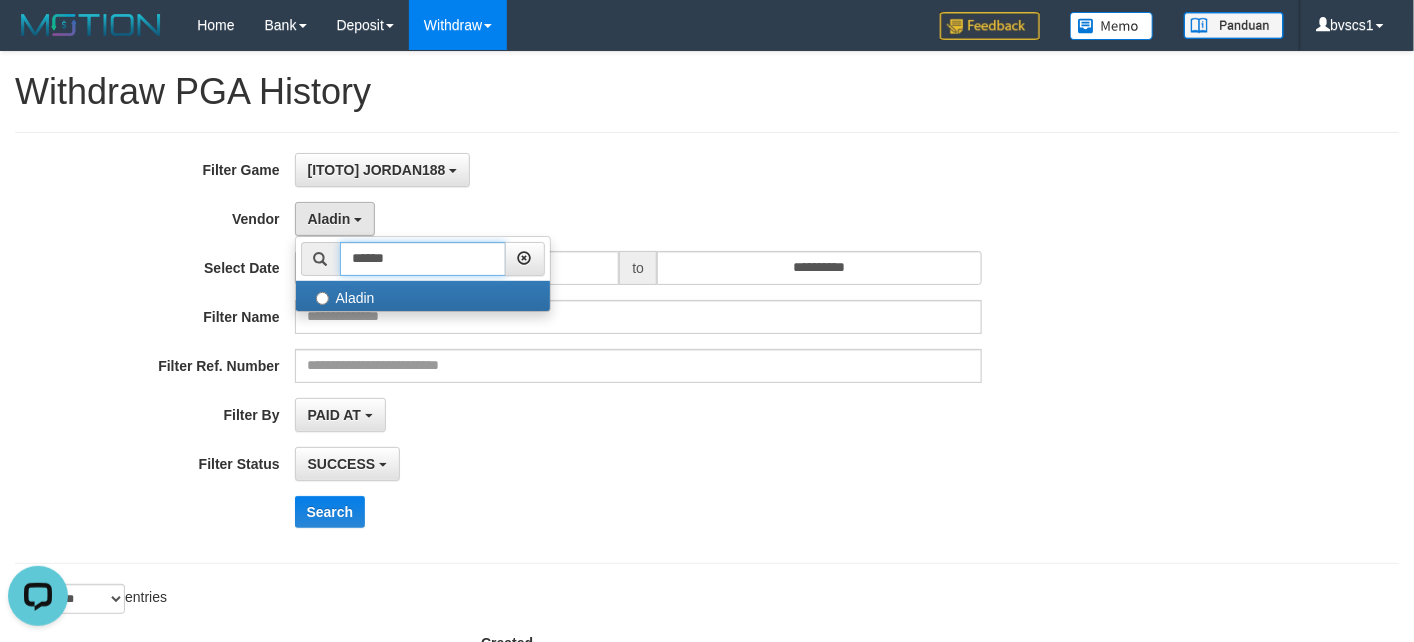 click on "******" at bounding box center [423, 259] 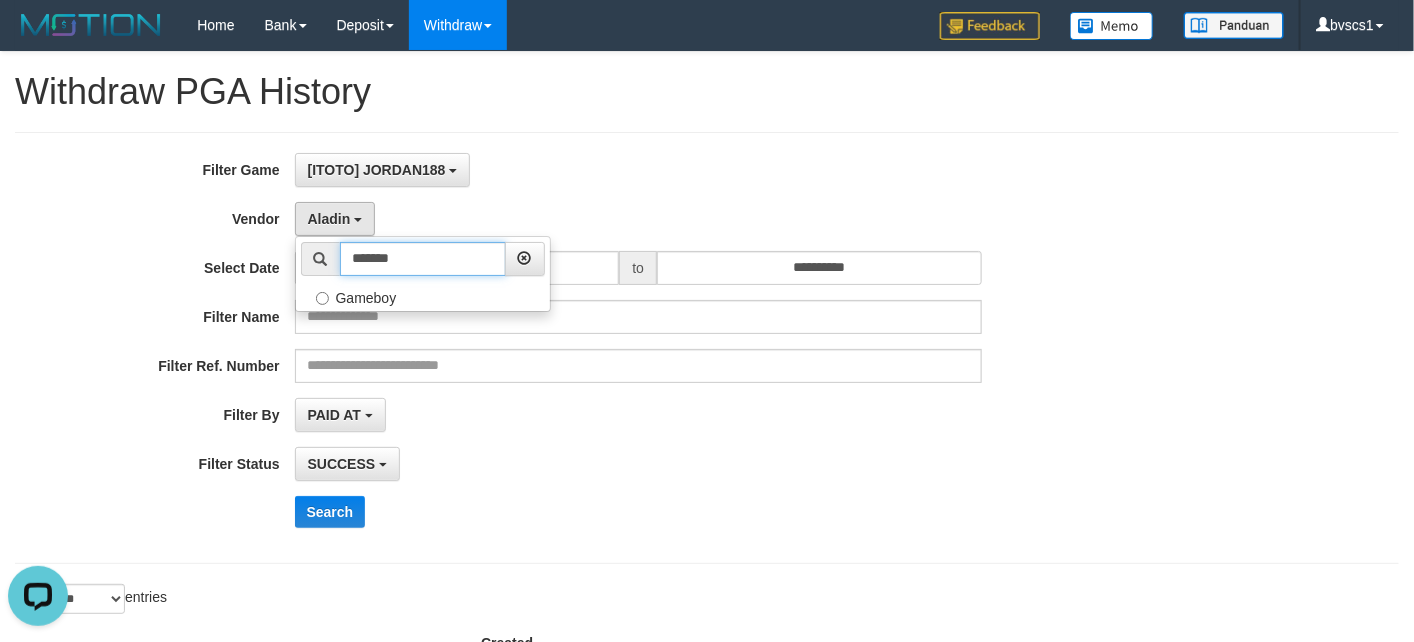 type on "*******" 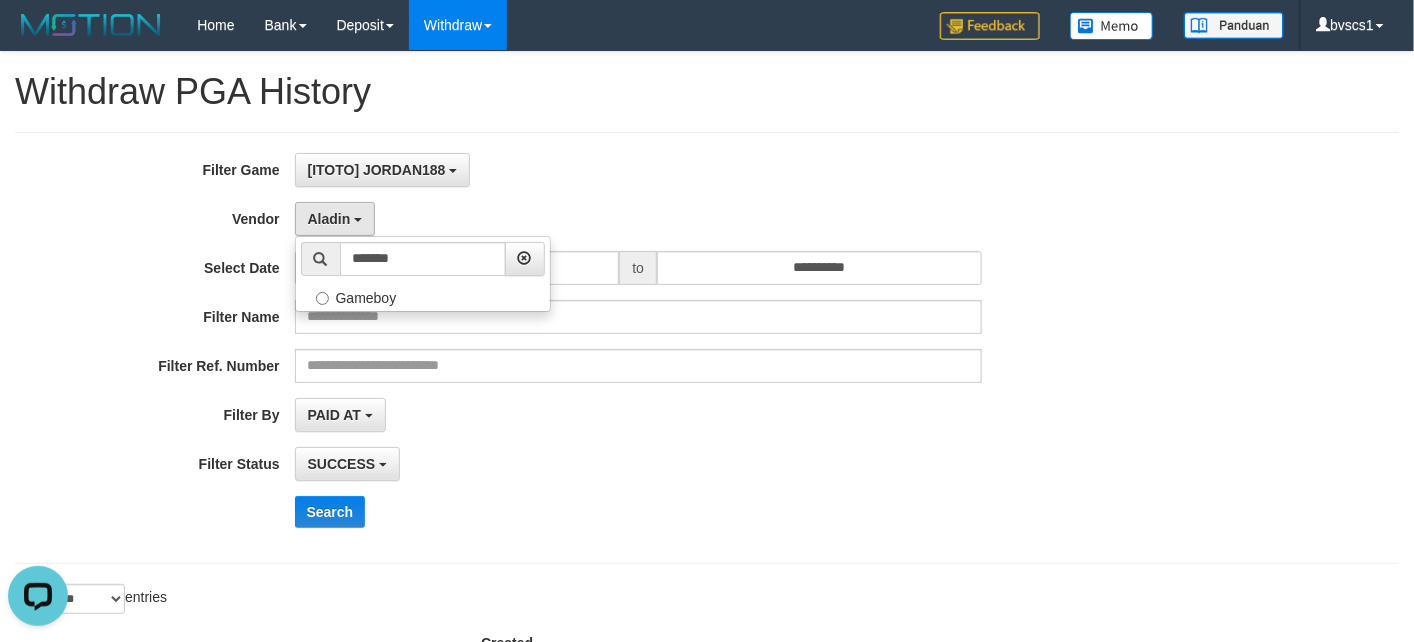 click at bounding box center (707, 132) 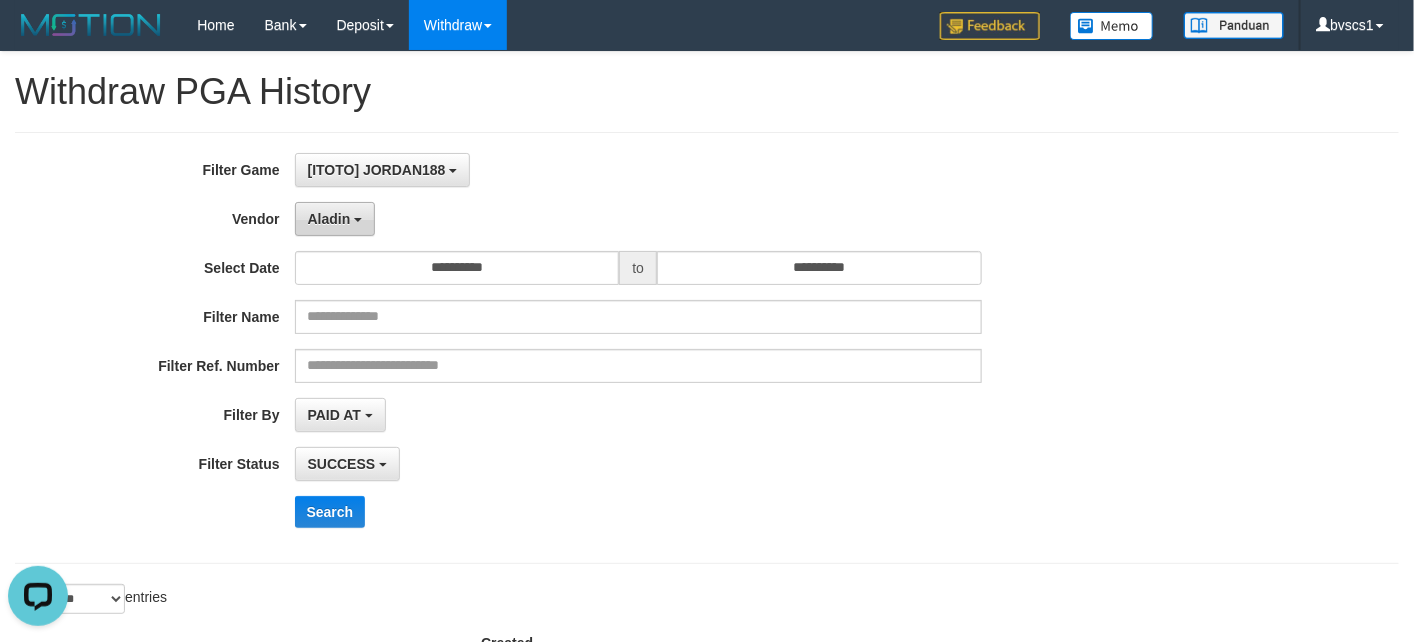 click on "Aladin" at bounding box center [329, 219] 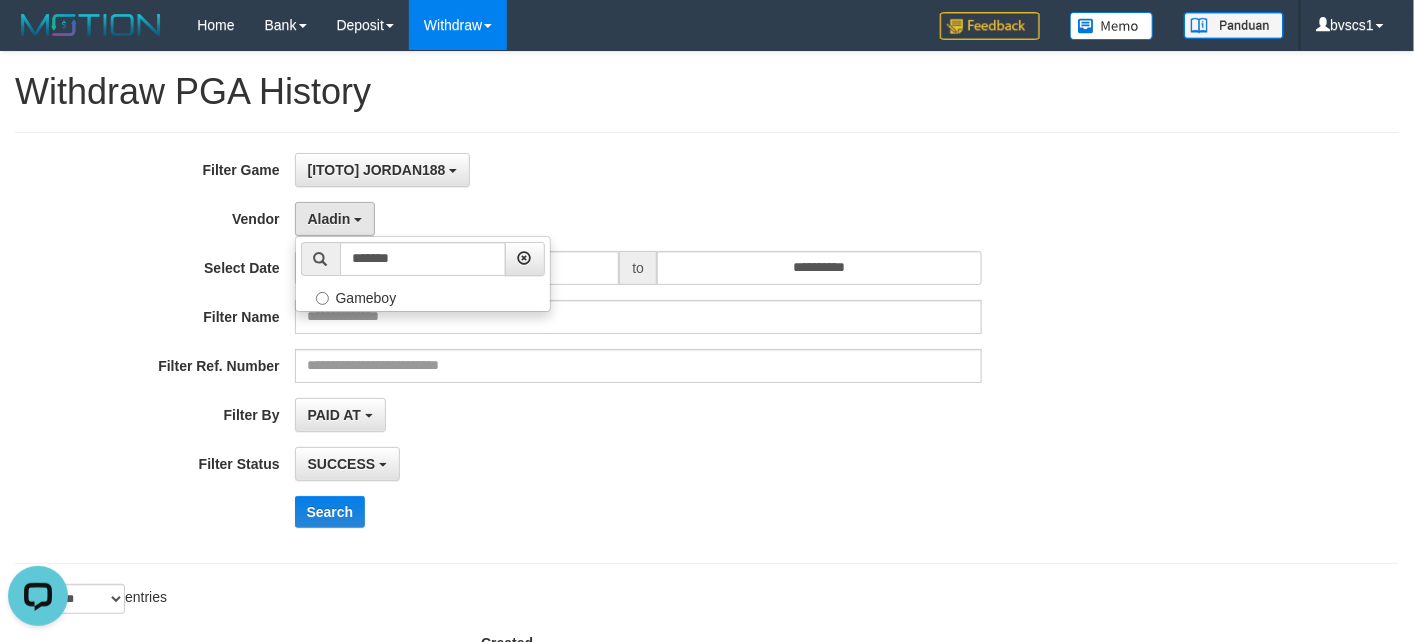 click at bounding box center [320, 259] 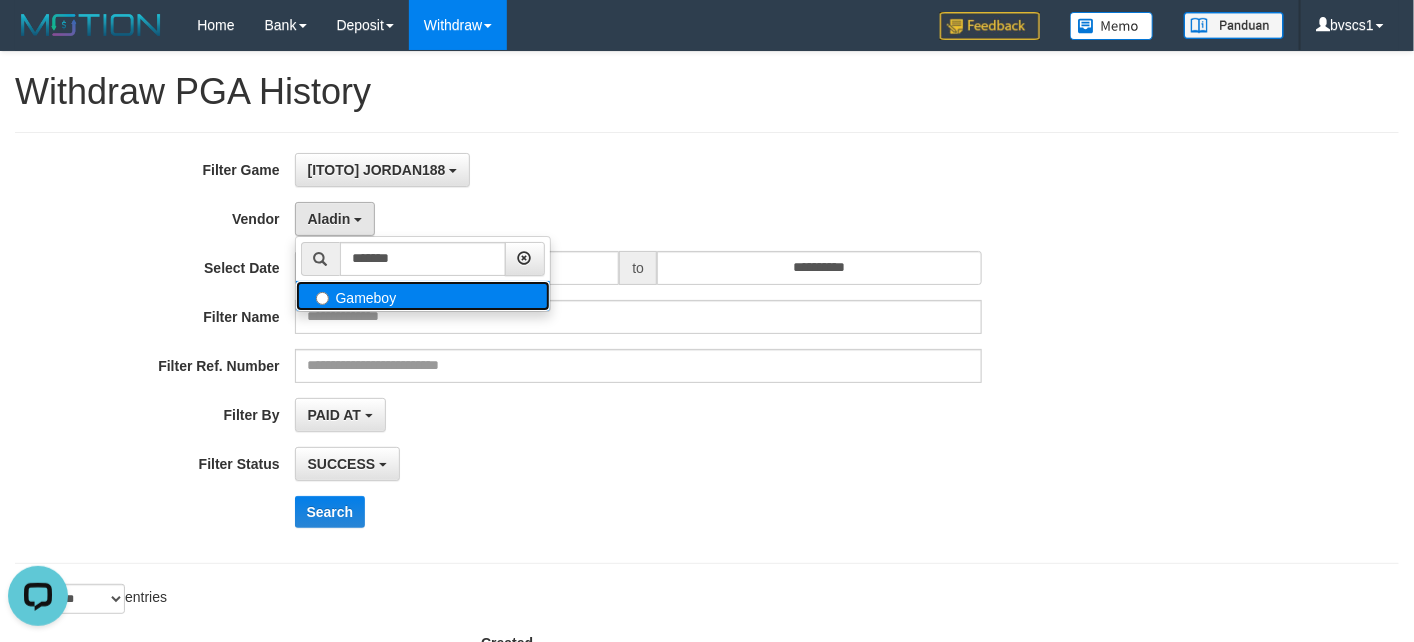 click on "Gameboy" at bounding box center (423, 296) 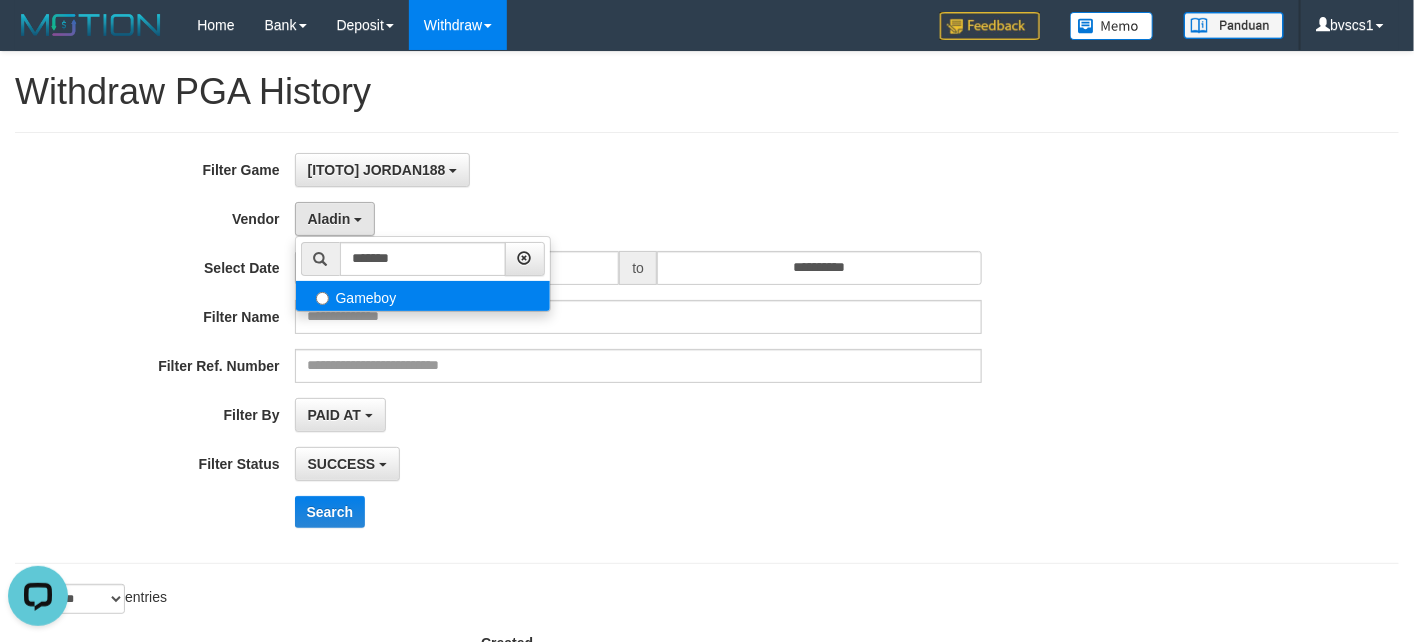 select on "**********" 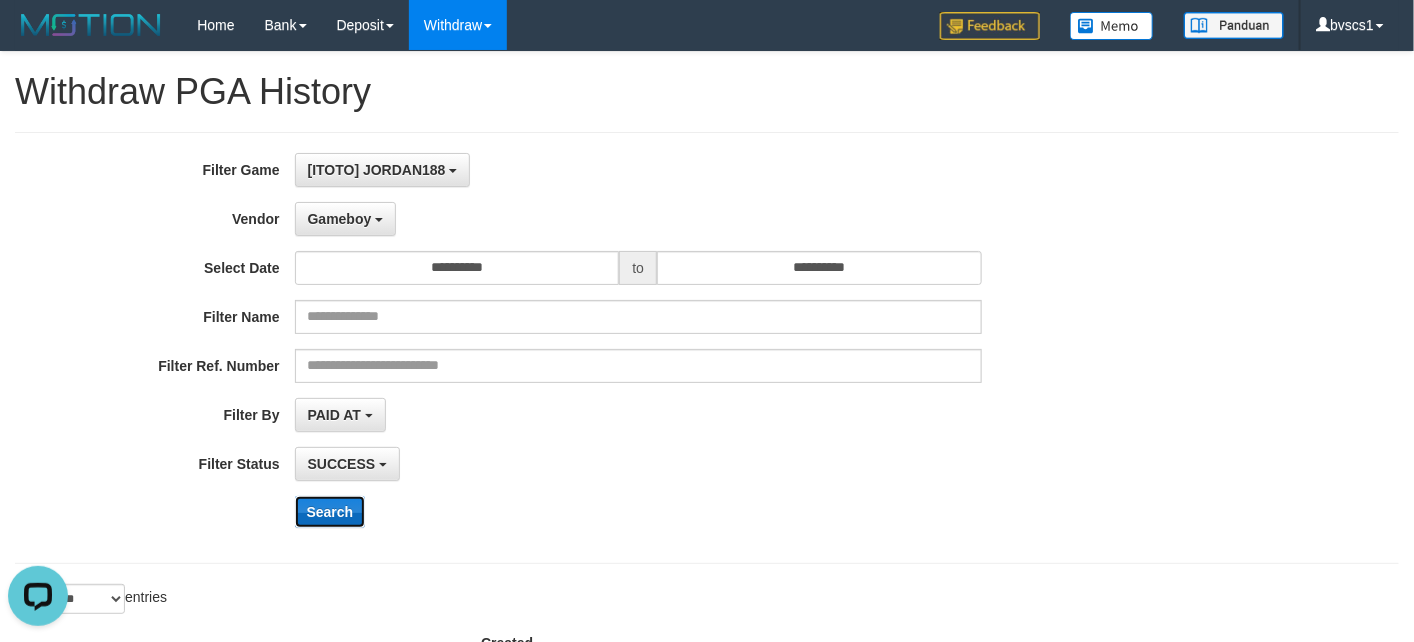 click on "Search" at bounding box center [330, 512] 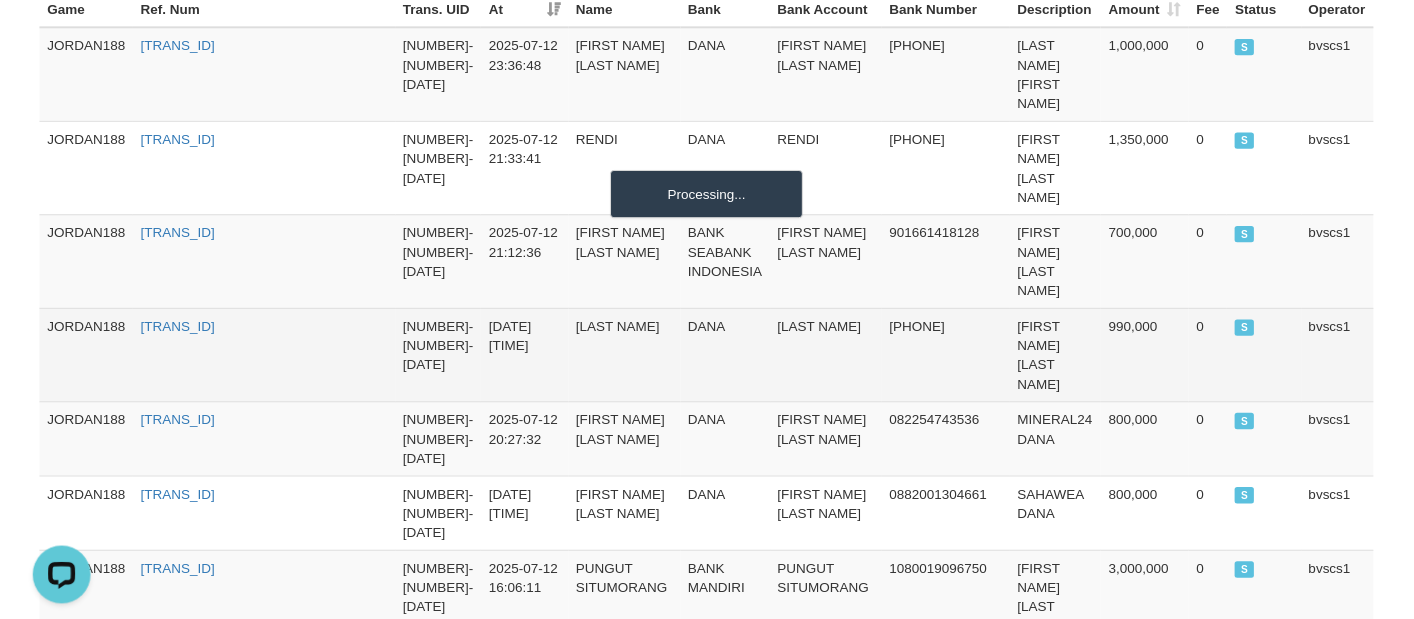 scroll, scrollTop: 600, scrollLeft: 0, axis: vertical 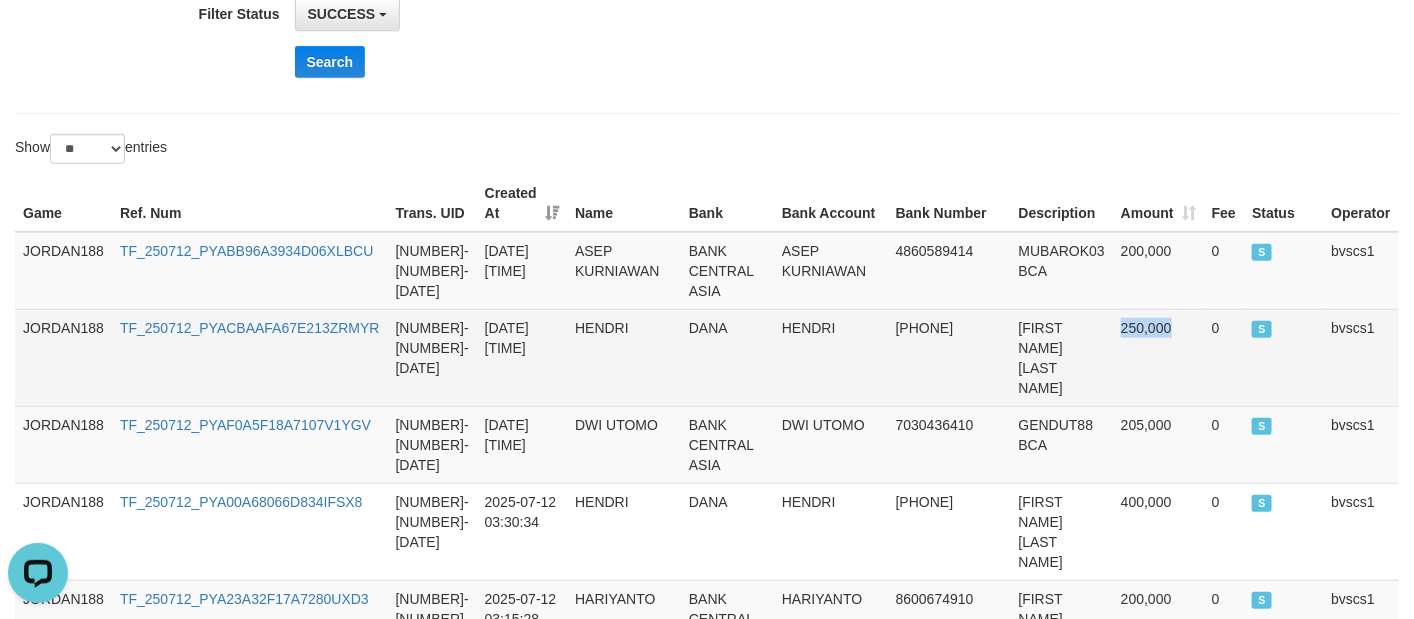 drag, startPoint x: 1158, startPoint y: 330, endPoint x: 1239, endPoint y: 330, distance: 81 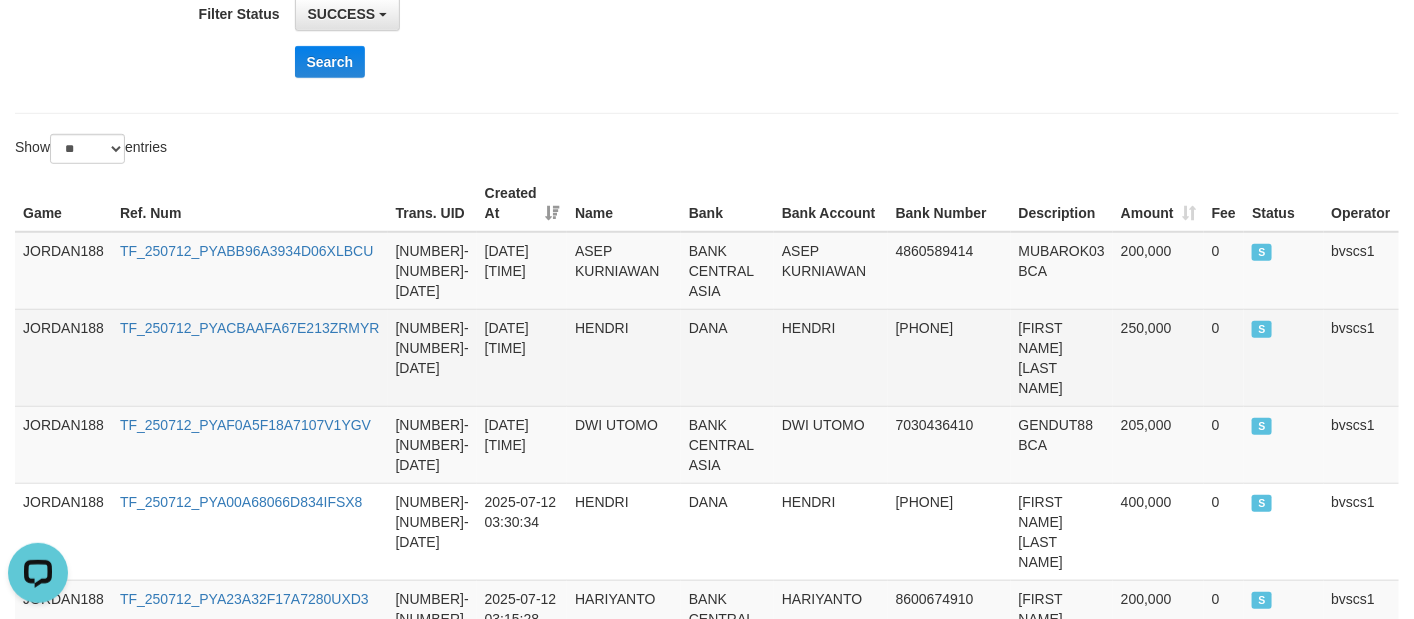 click on "HENDRI" at bounding box center [624, 357] 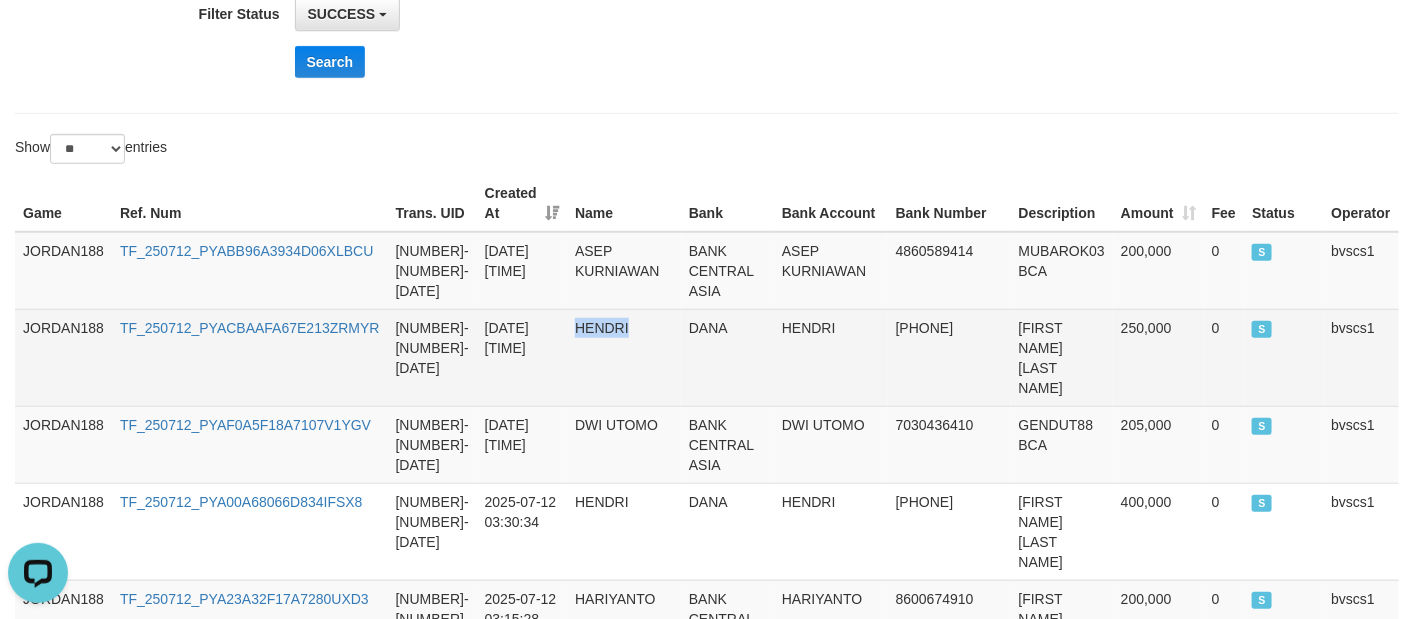 click on "HENDRI" at bounding box center [624, 357] 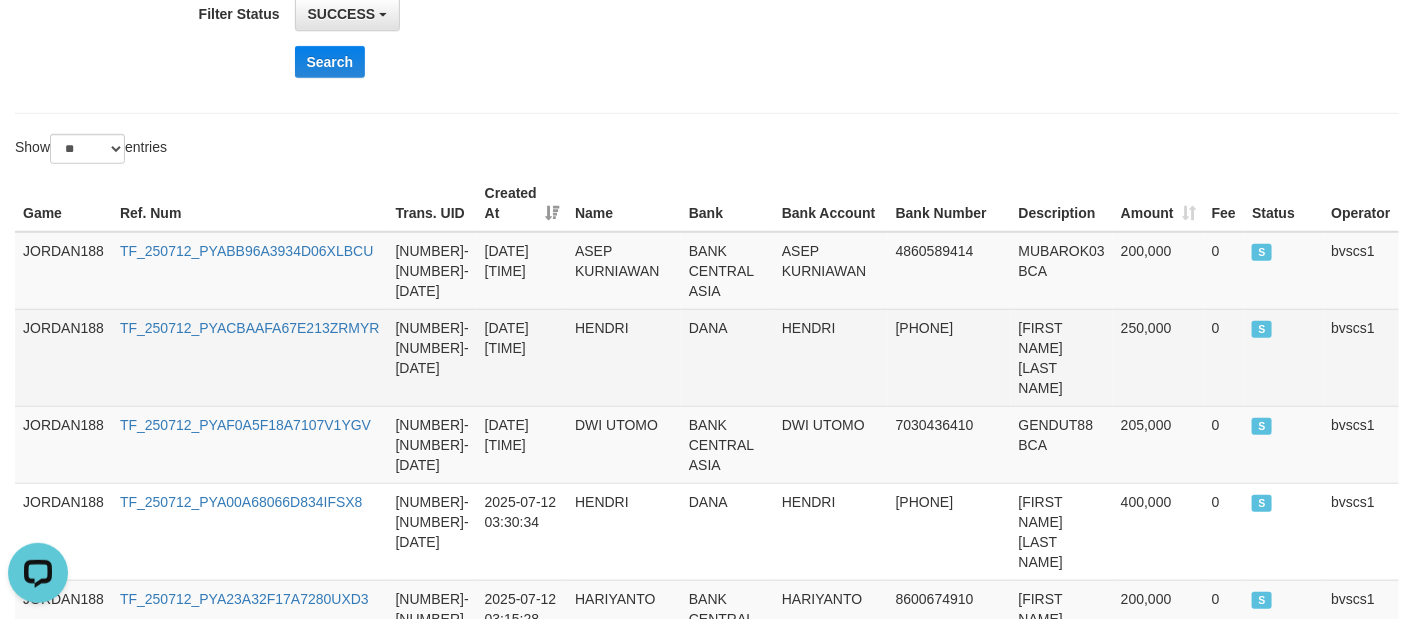 click on "HENDRI" at bounding box center (831, 357) 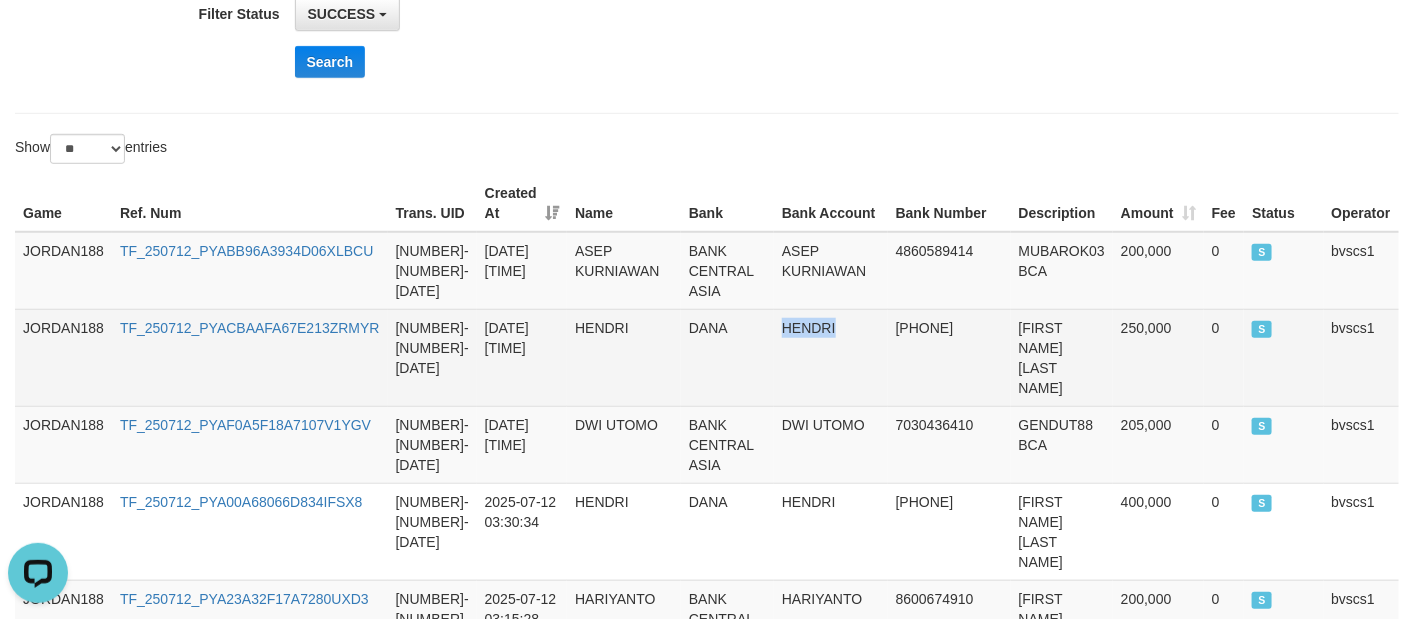 click on "HENDRI" at bounding box center [831, 357] 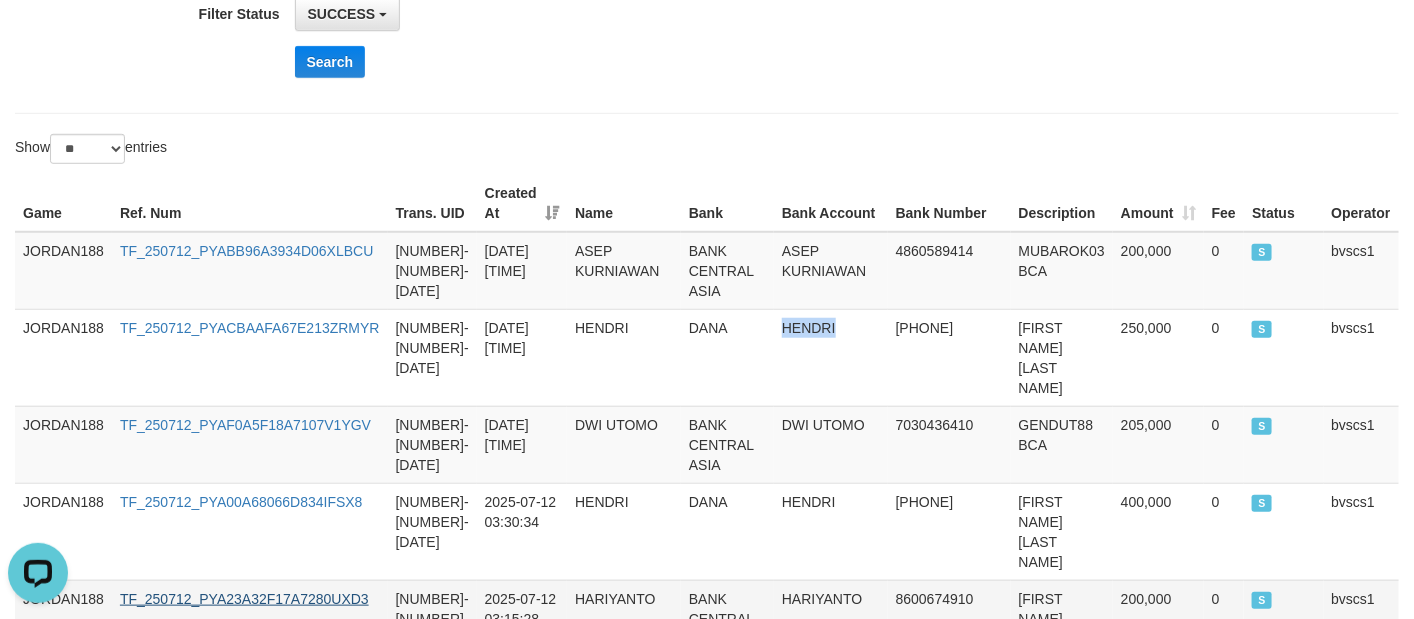 copy on "HENDRI" 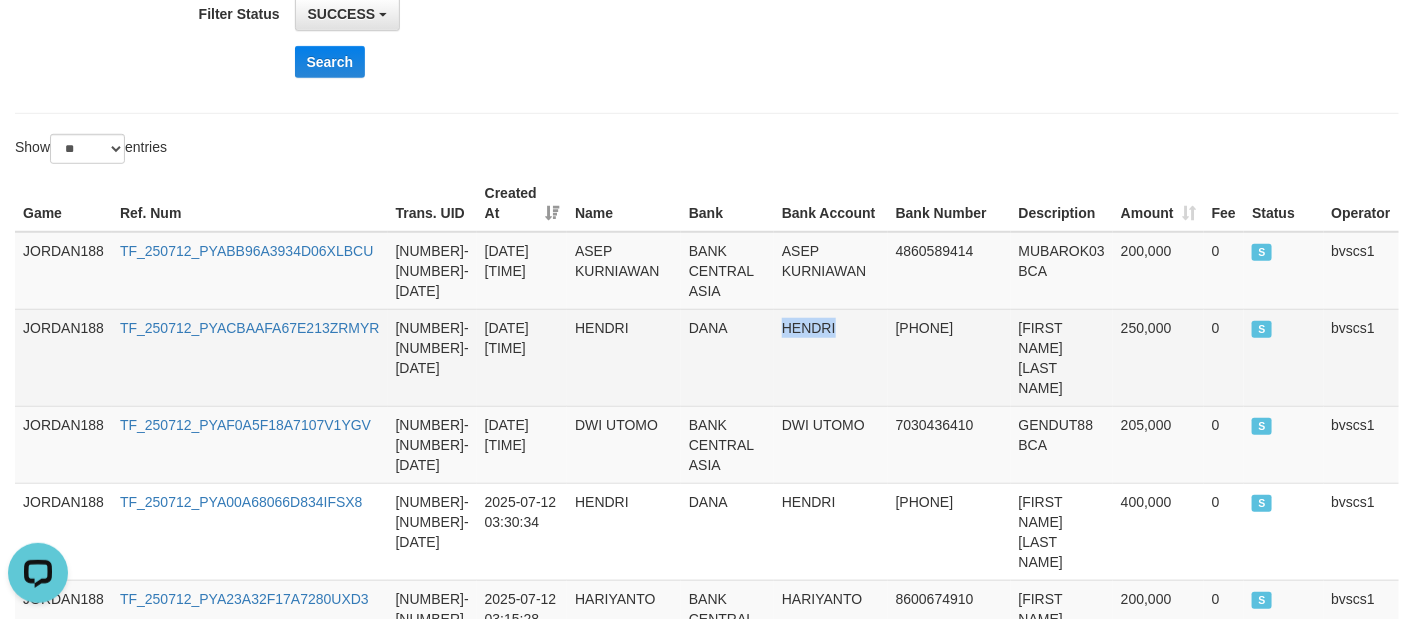drag, startPoint x: 523, startPoint y: 348, endPoint x: 459, endPoint y: 351, distance: 64.070274 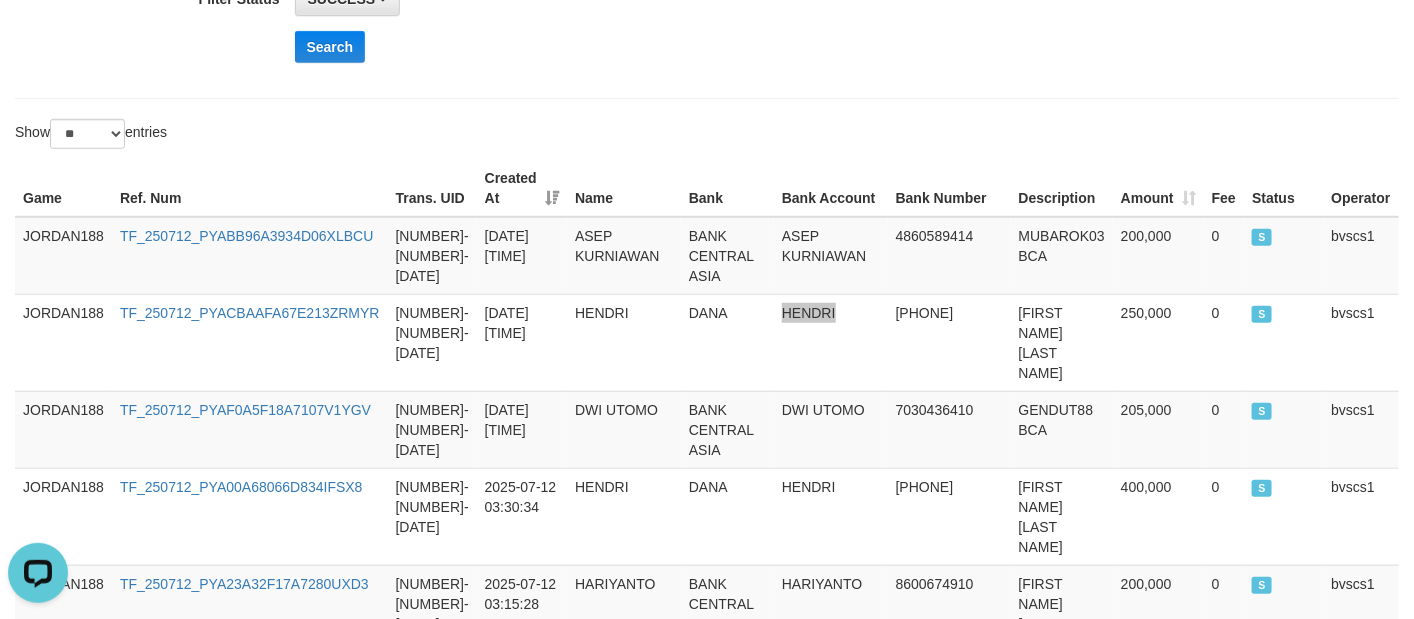 scroll, scrollTop: 0, scrollLeft: 21, axis: horizontal 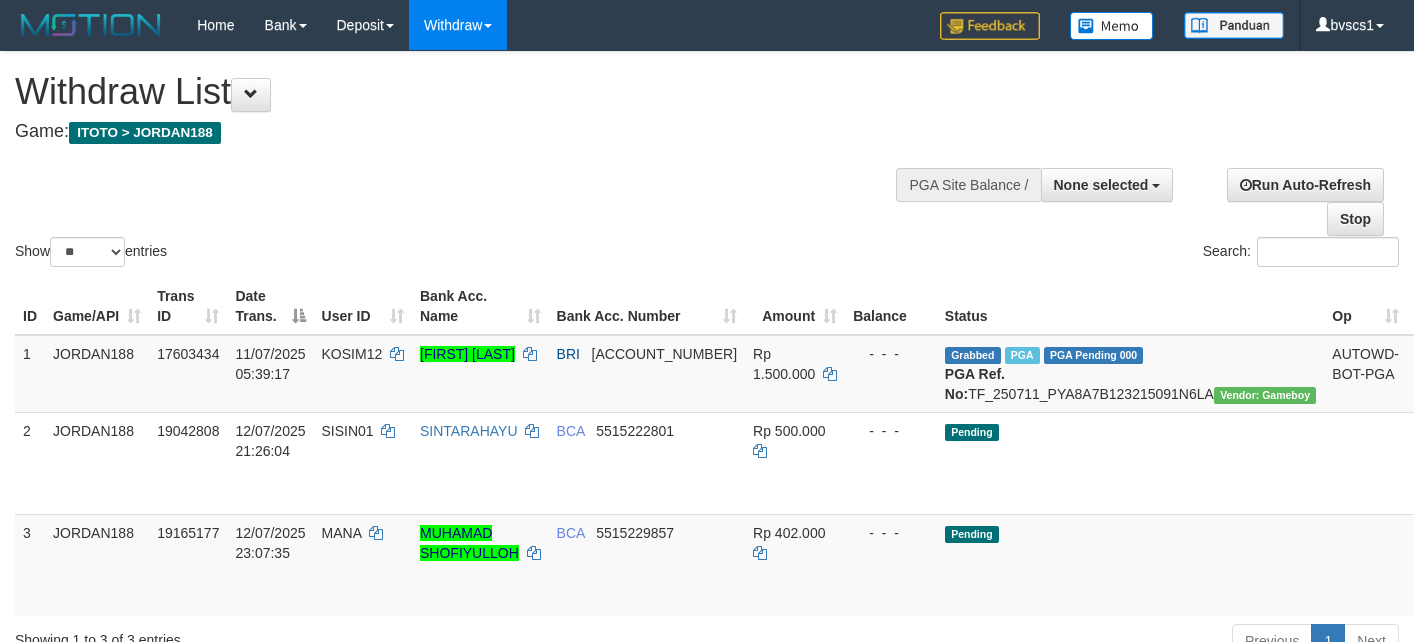 select 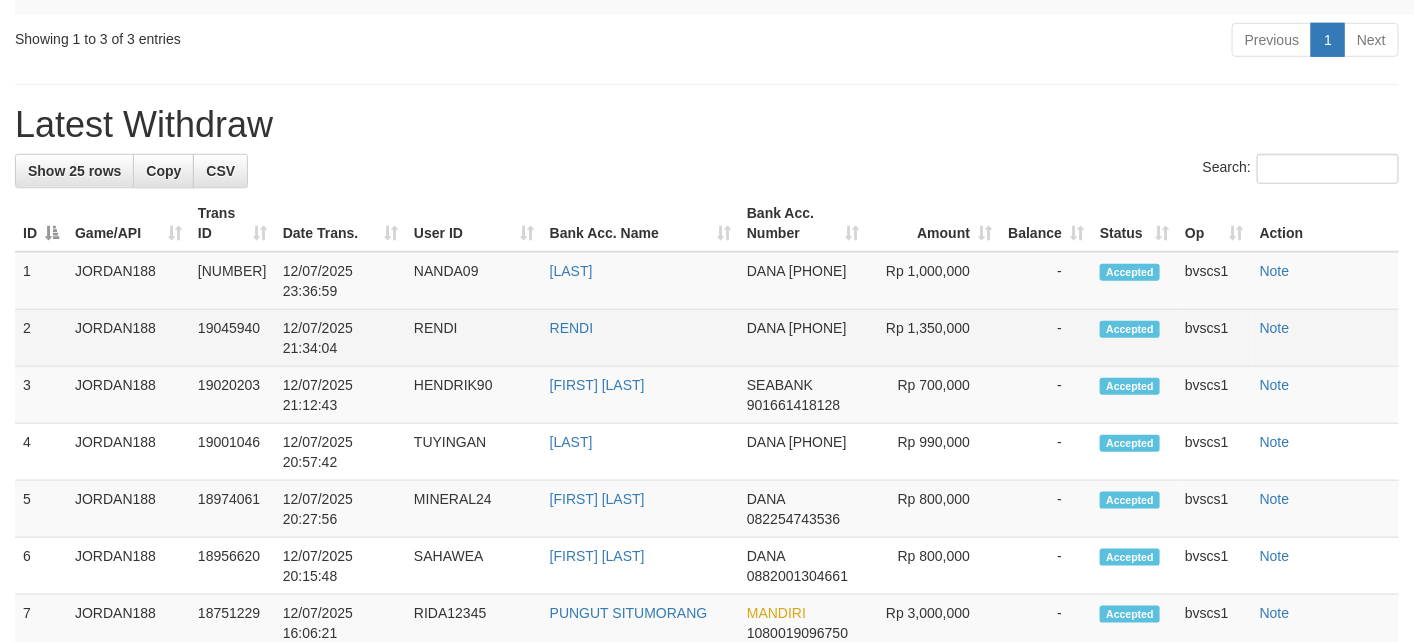 scroll, scrollTop: 655, scrollLeft: 0, axis: vertical 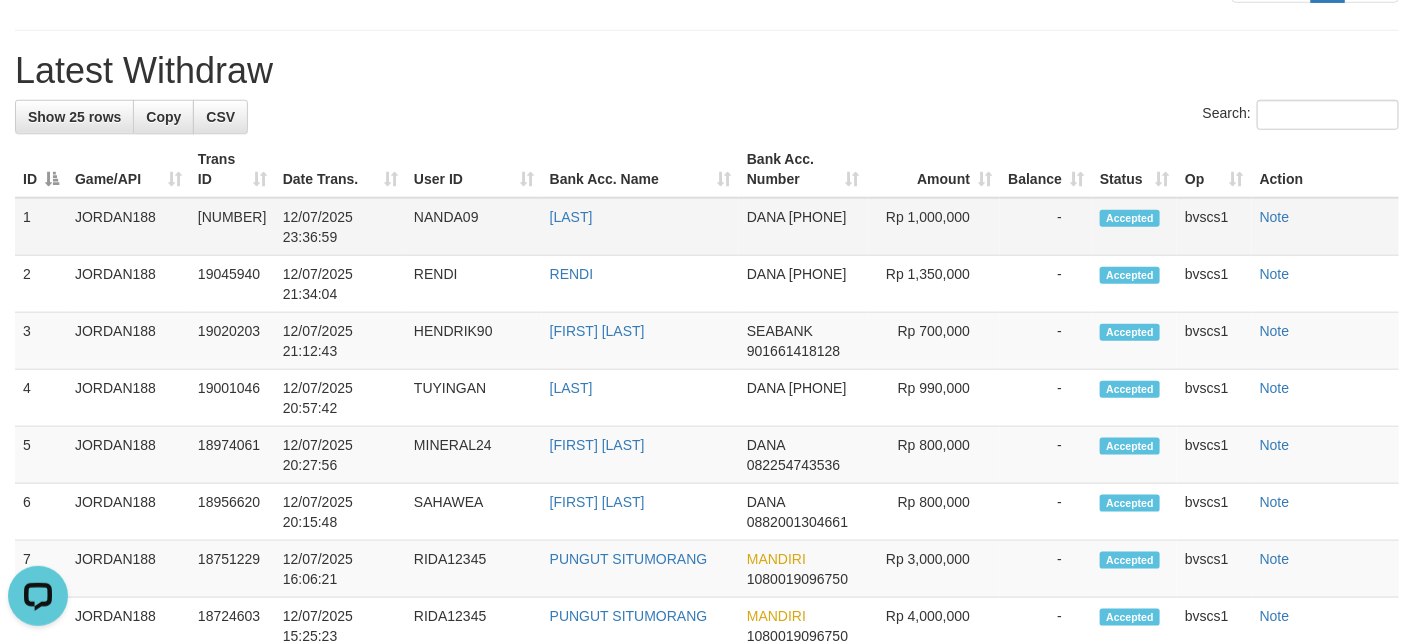 click on "12/07/2025 23:36:59" at bounding box center (340, 227) 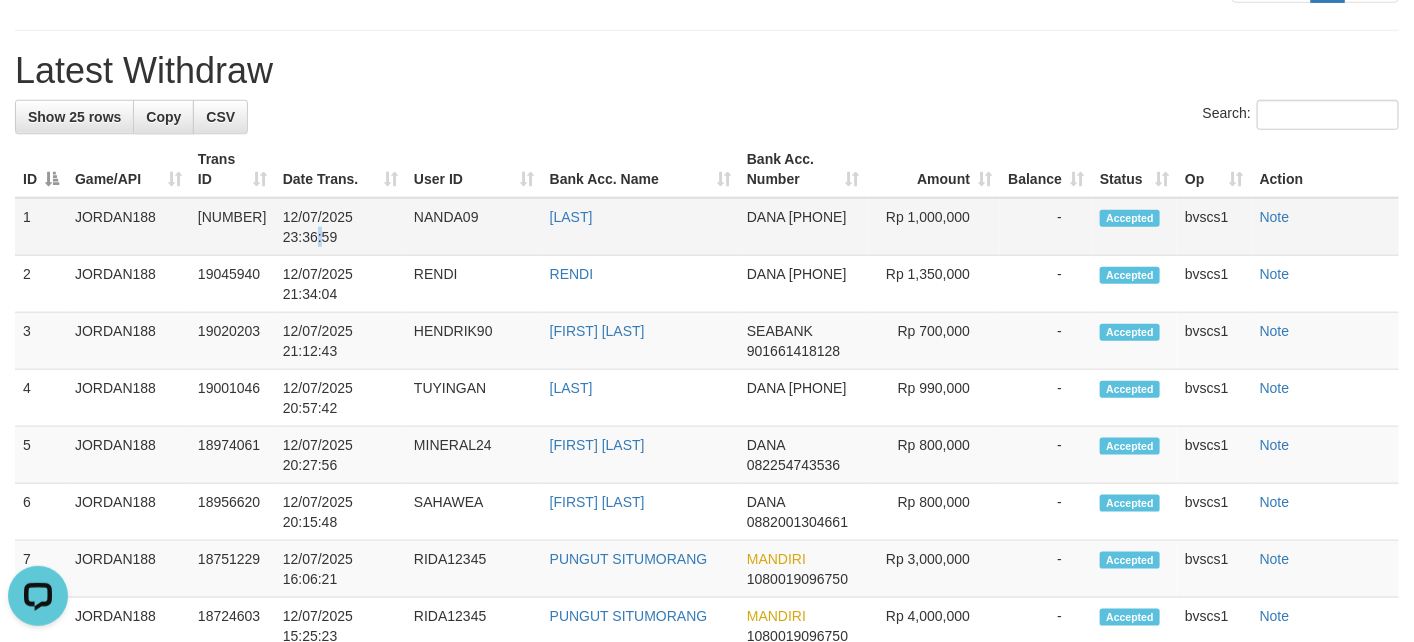 click on "12/07/2025 23:36:59" at bounding box center [340, 227] 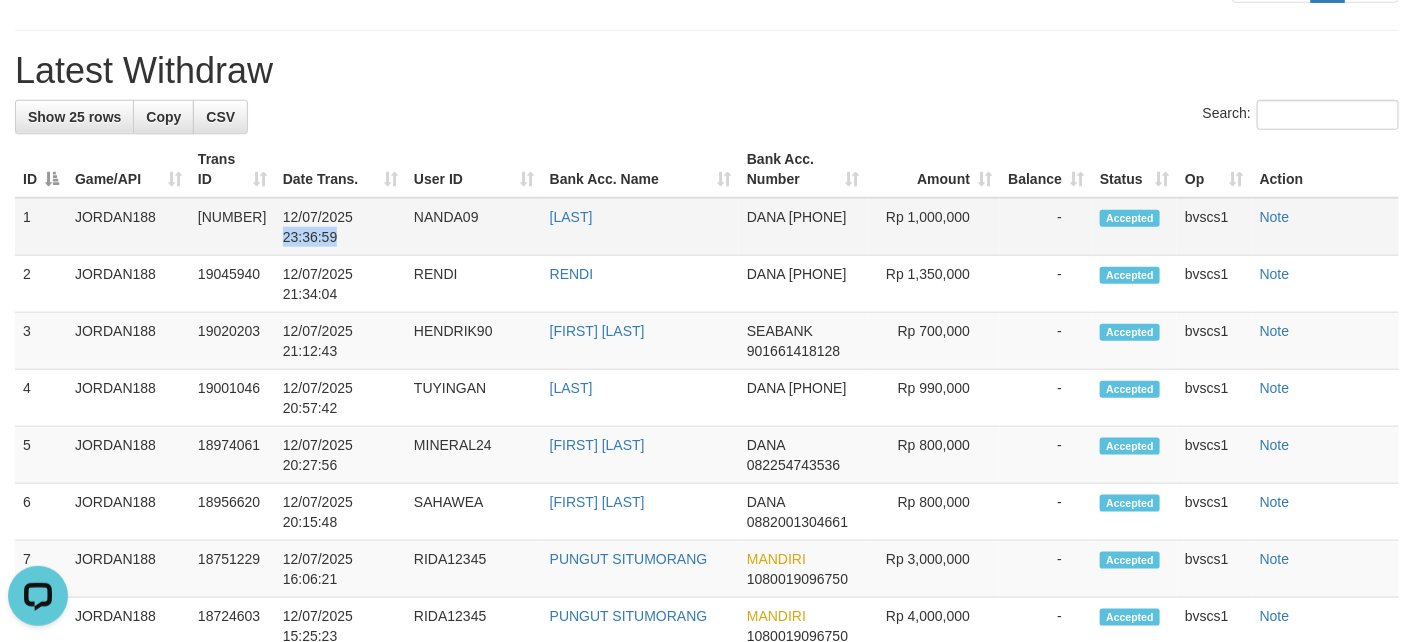 drag, startPoint x: 342, startPoint y: 253, endPoint x: 280, endPoint y: 268, distance: 63.788715 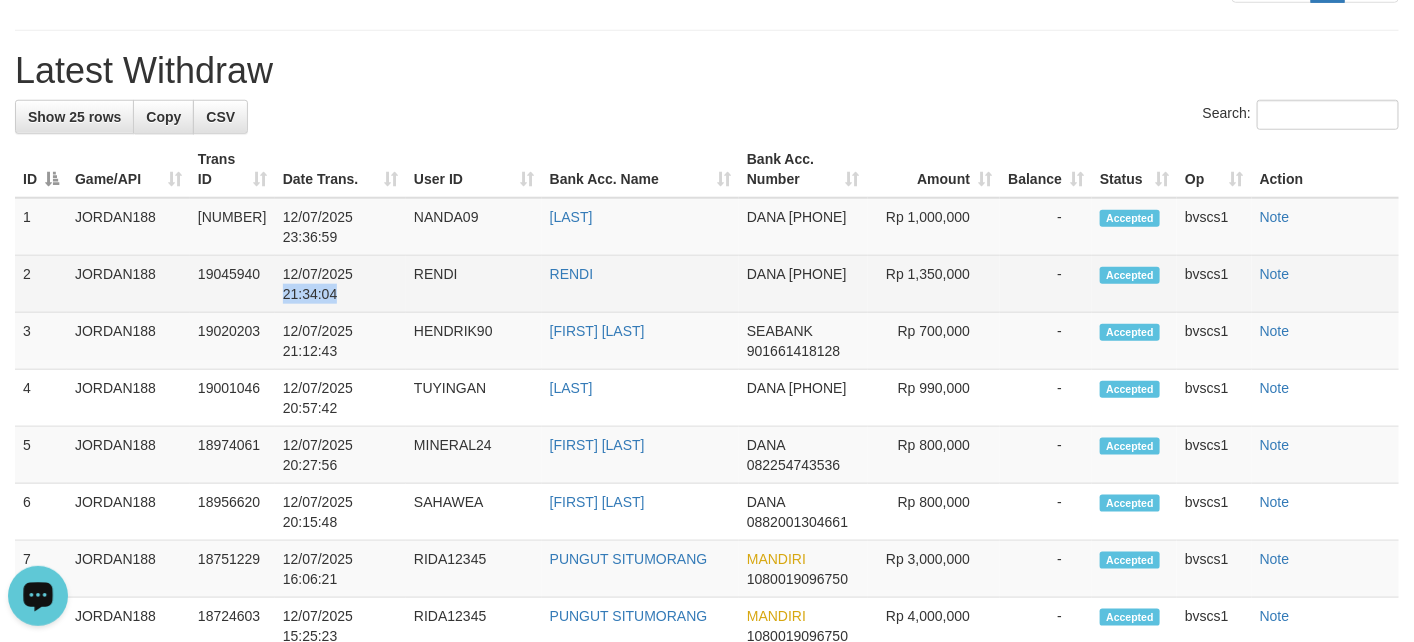 drag, startPoint x: 343, startPoint y: 313, endPoint x: 280, endPoint y: 327, distance: 64.53681 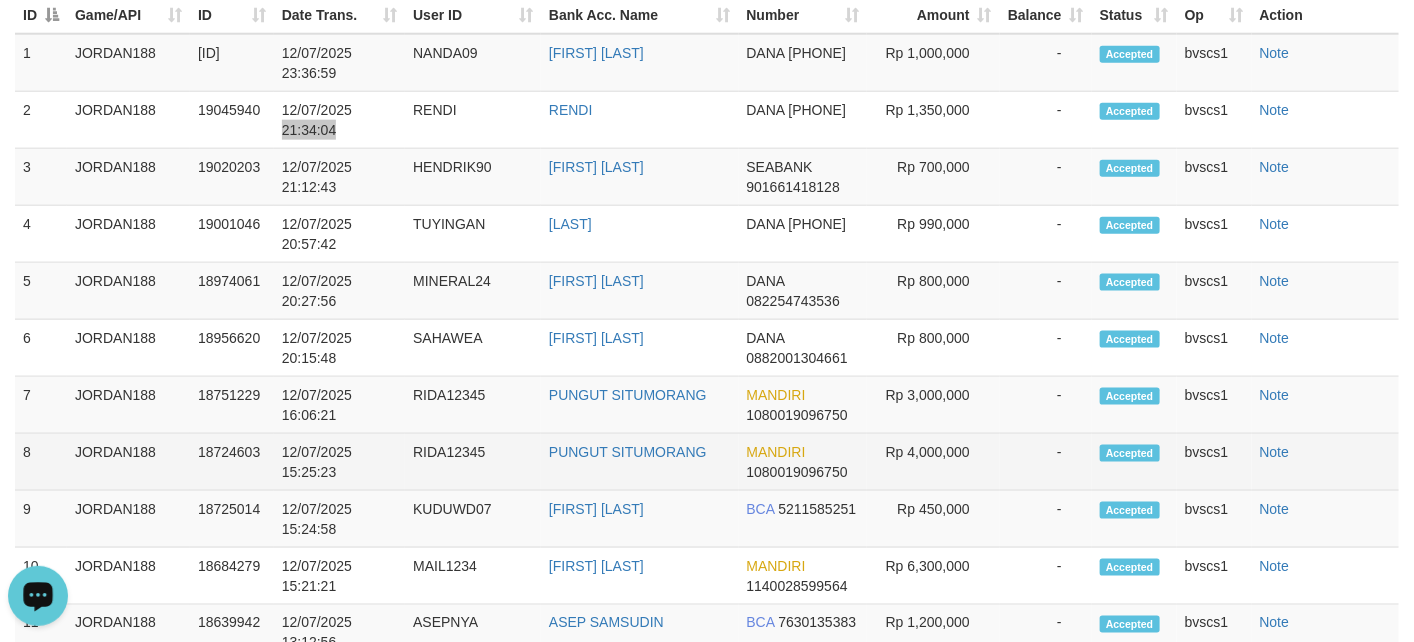 scroll, scrollTop: 789, scrollLeft: 0, axis: vertical 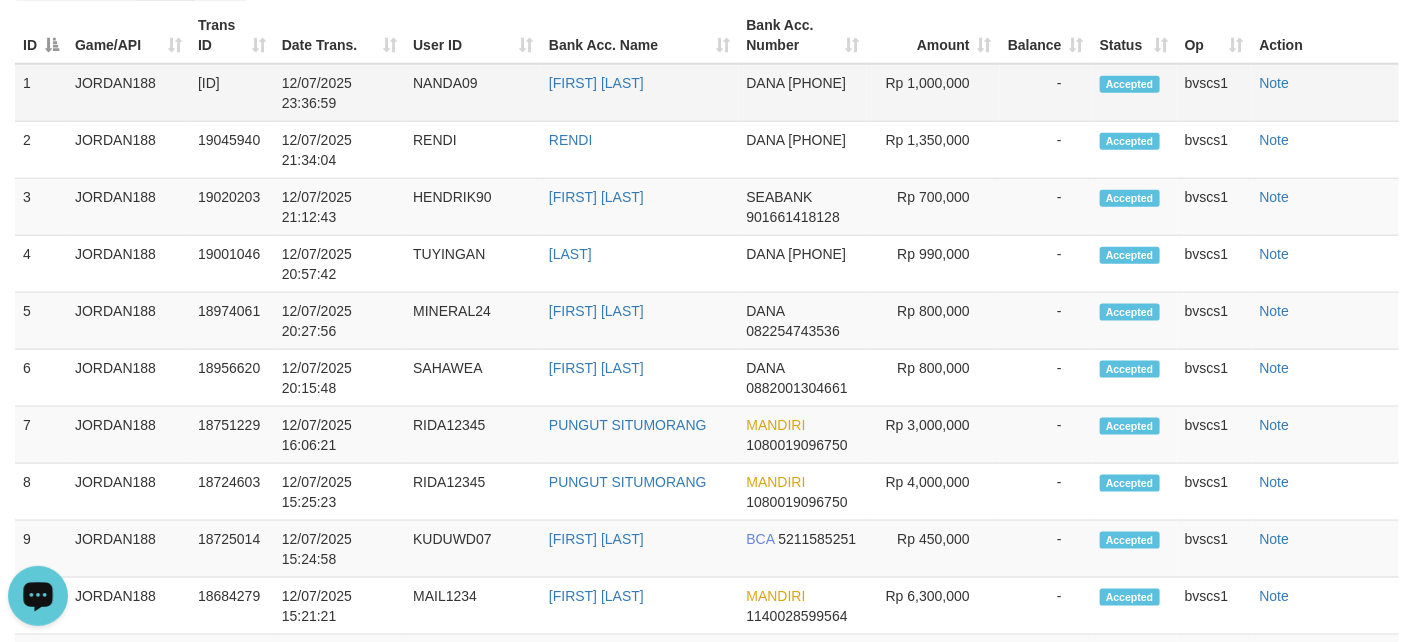 click on "Accepted" 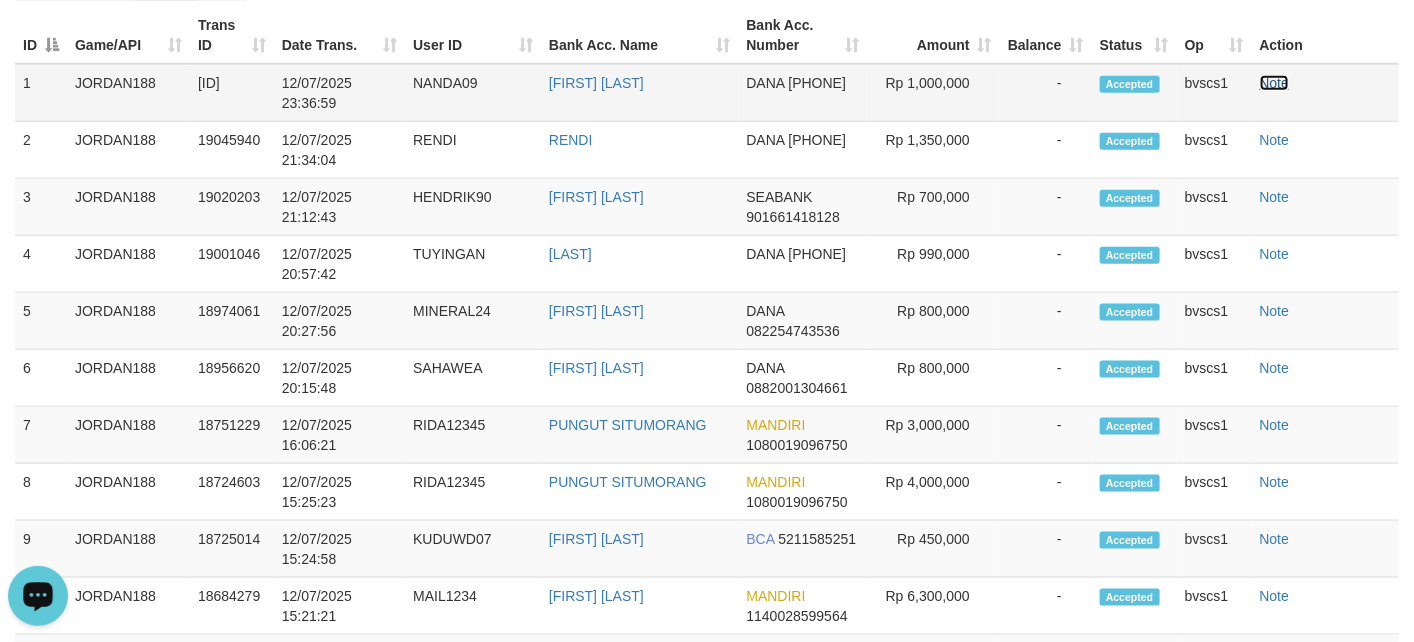click on "Note" 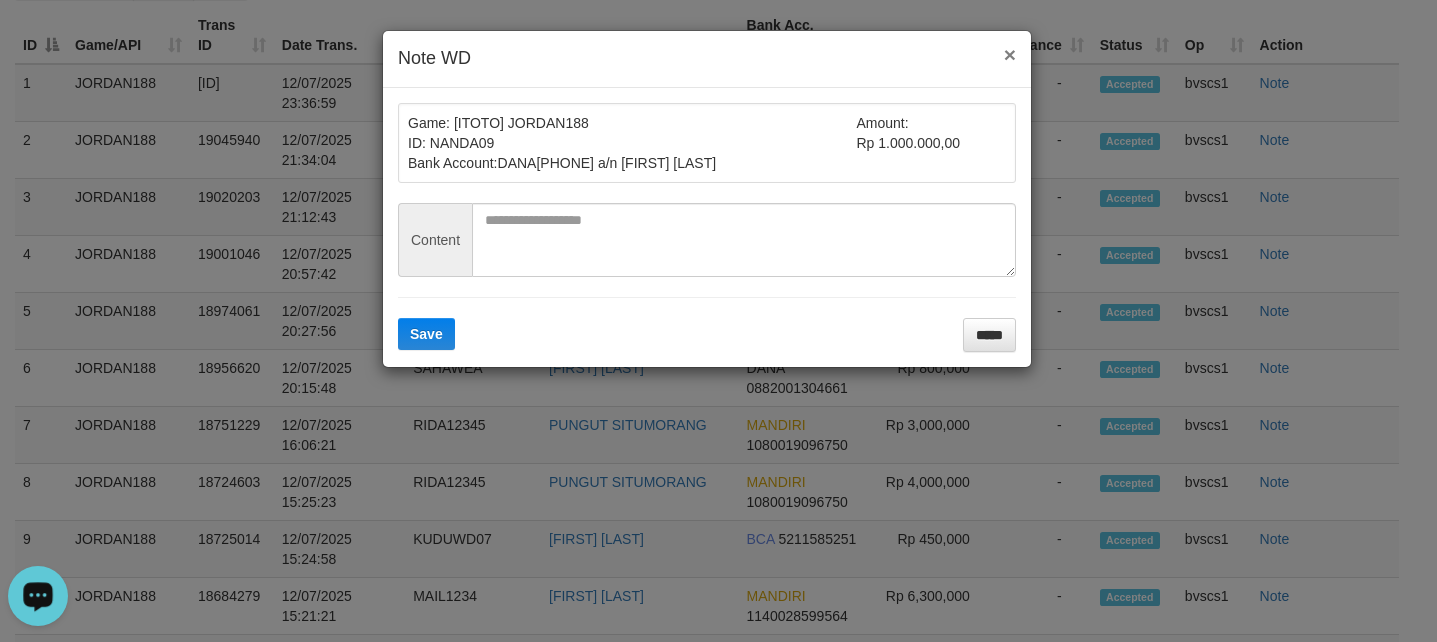 click on "×" 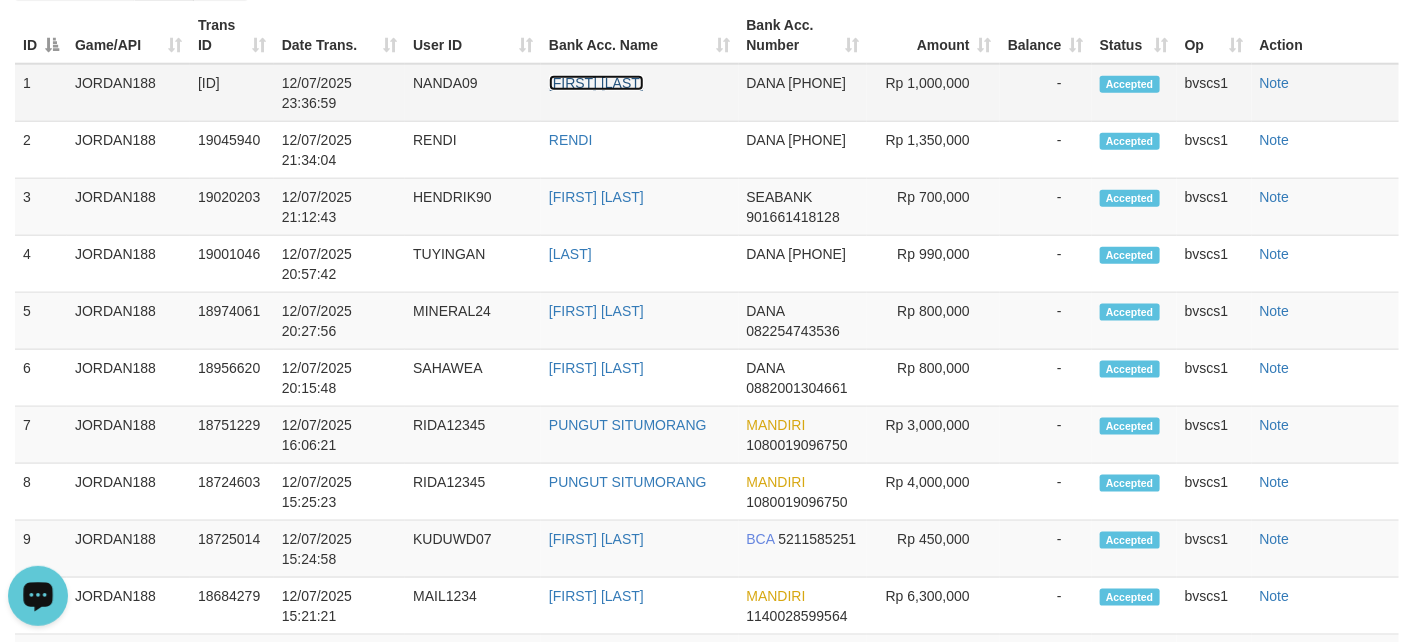 click on "WULAN SANTIKA" 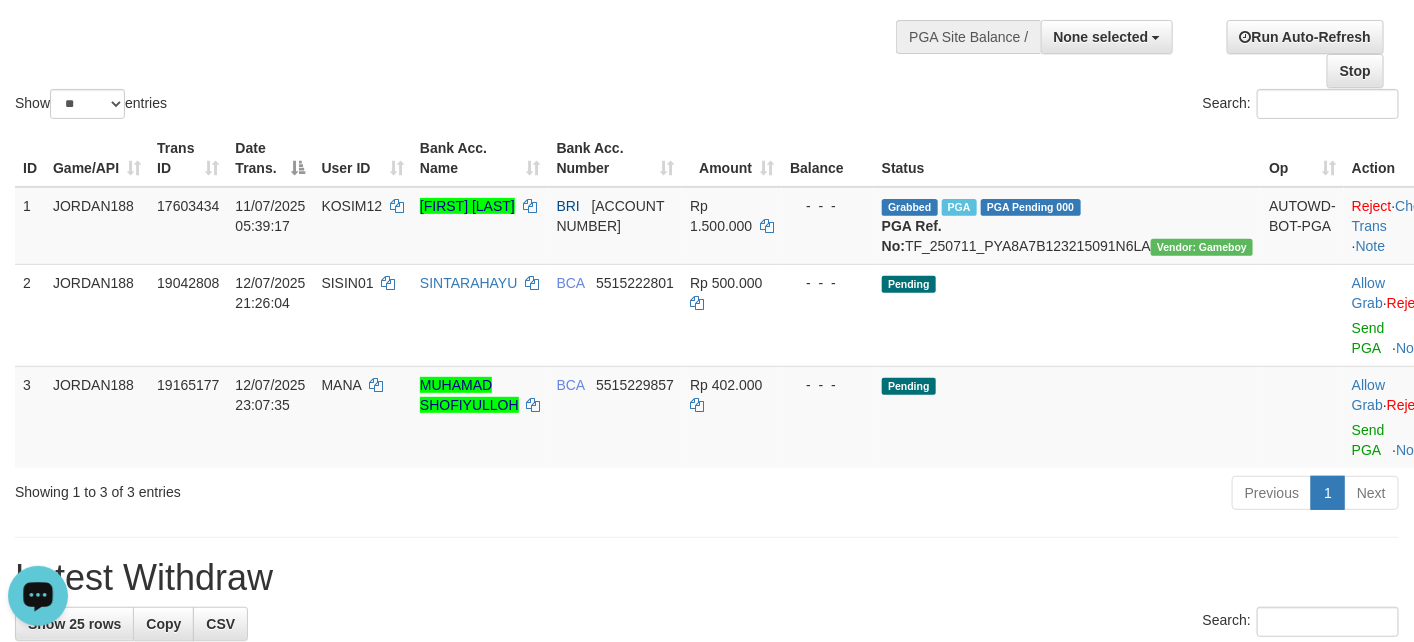 scroll, scrollTop: 150, scrollLeft: 0, axis: vertical 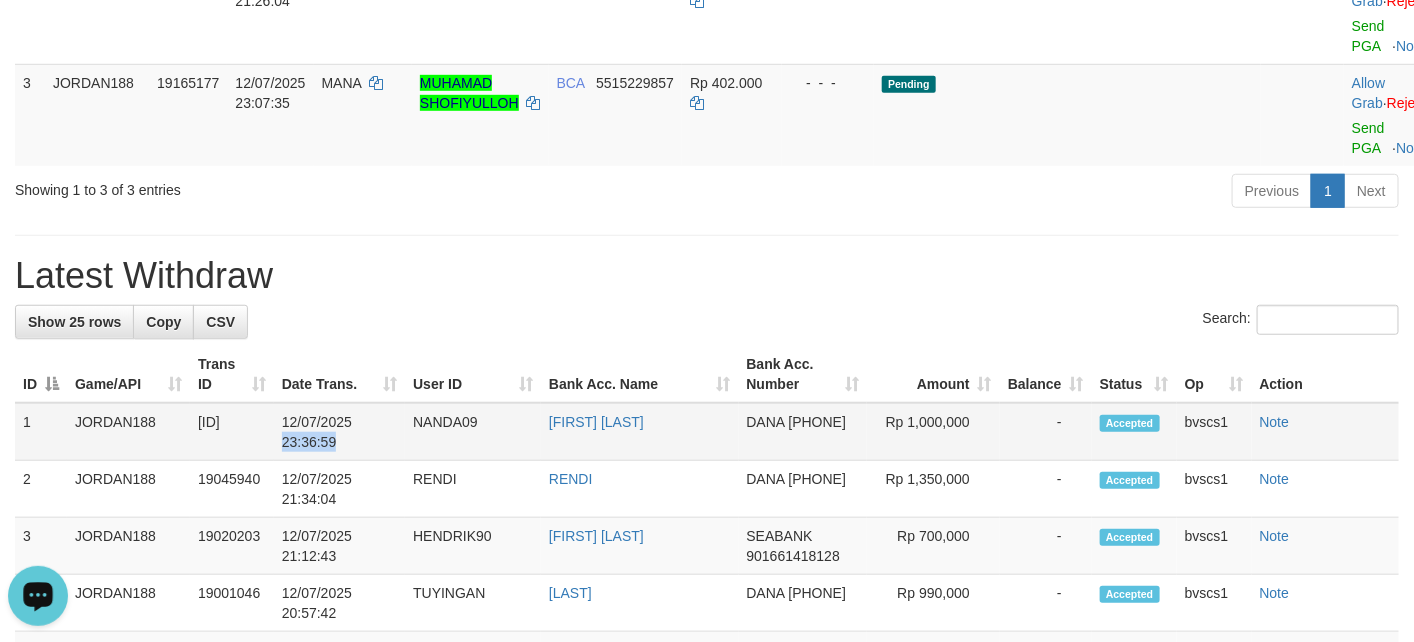 copy on "23:36:59" 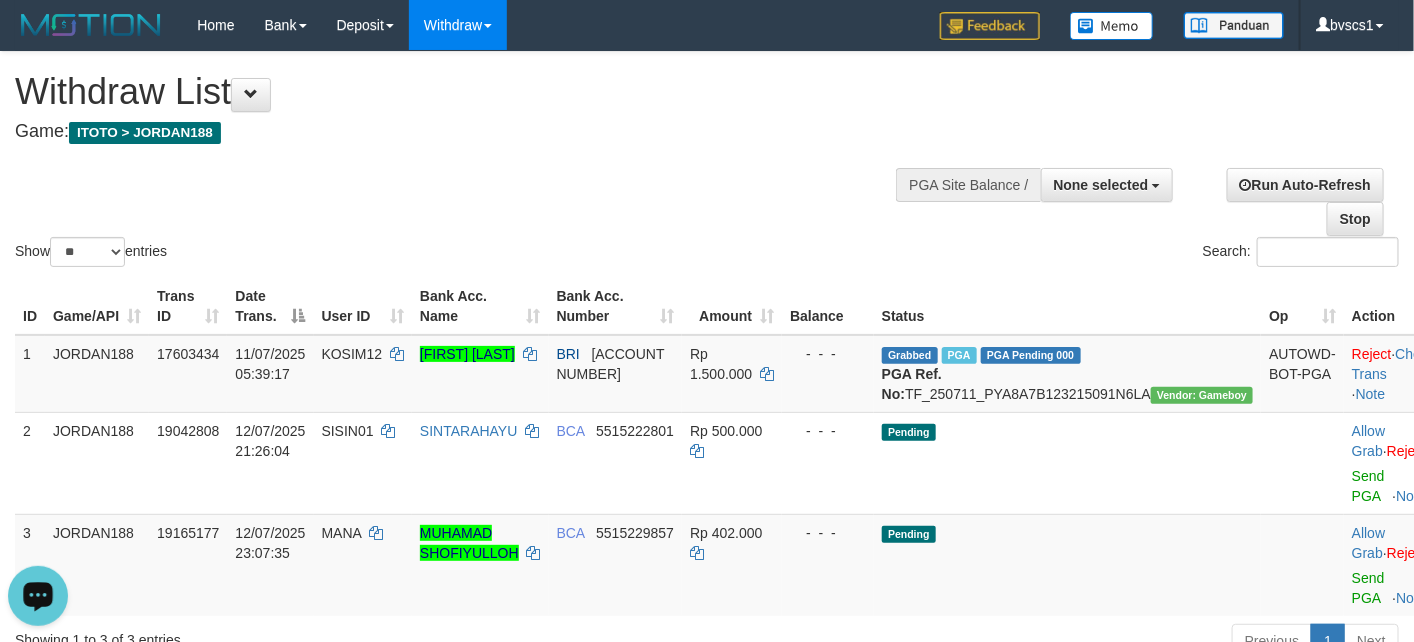 scroll, scrollTop: 150, scrollLeft: 0, axis: vertical 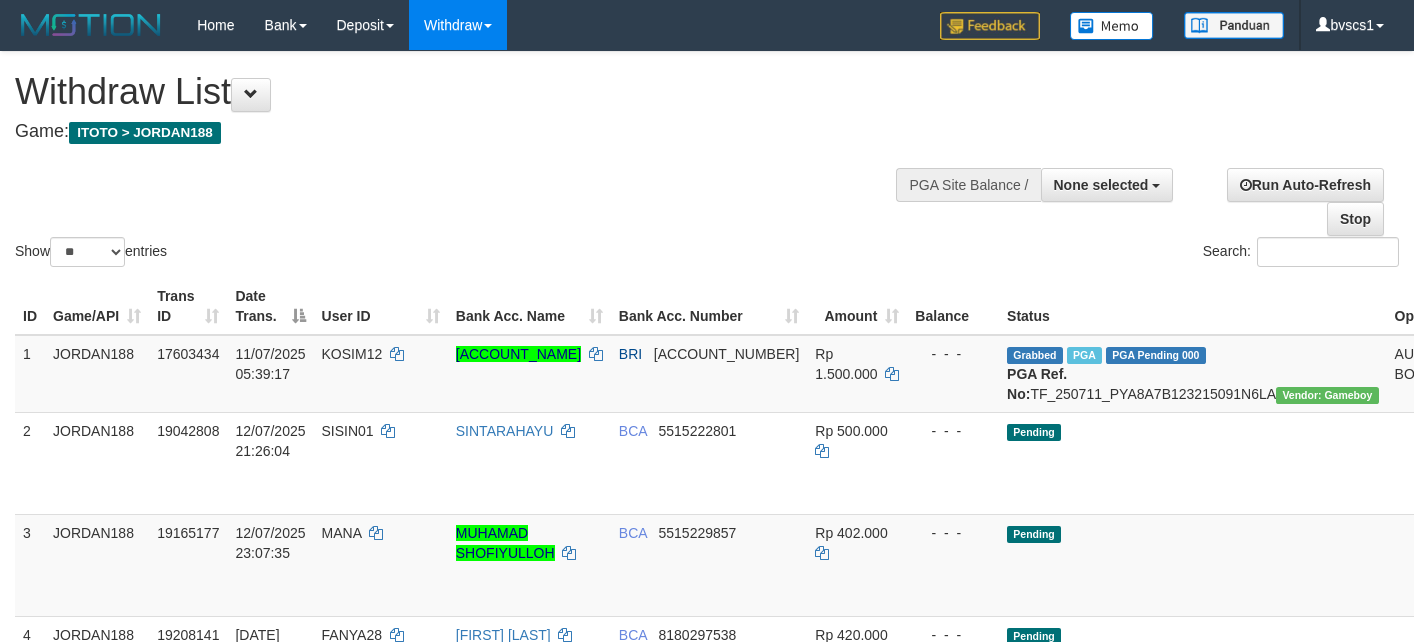 select 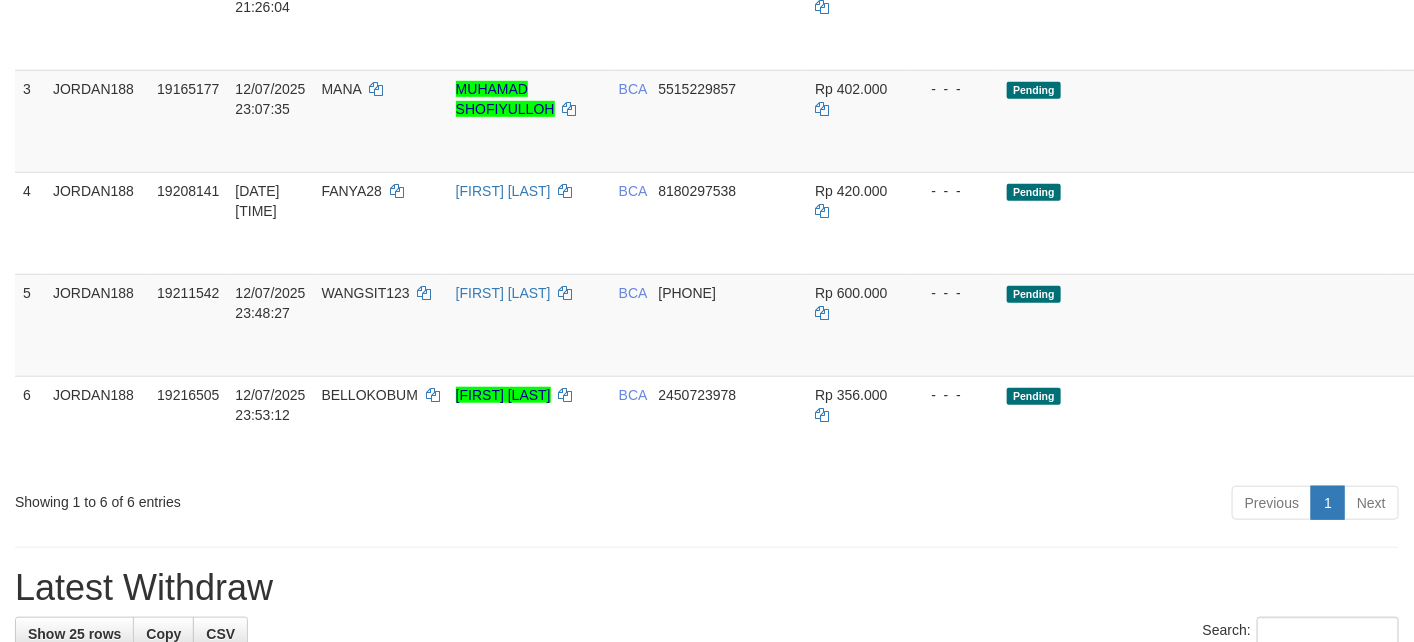 scroll, scrollTop: 450, scrollLeft: 0, axis: vertical 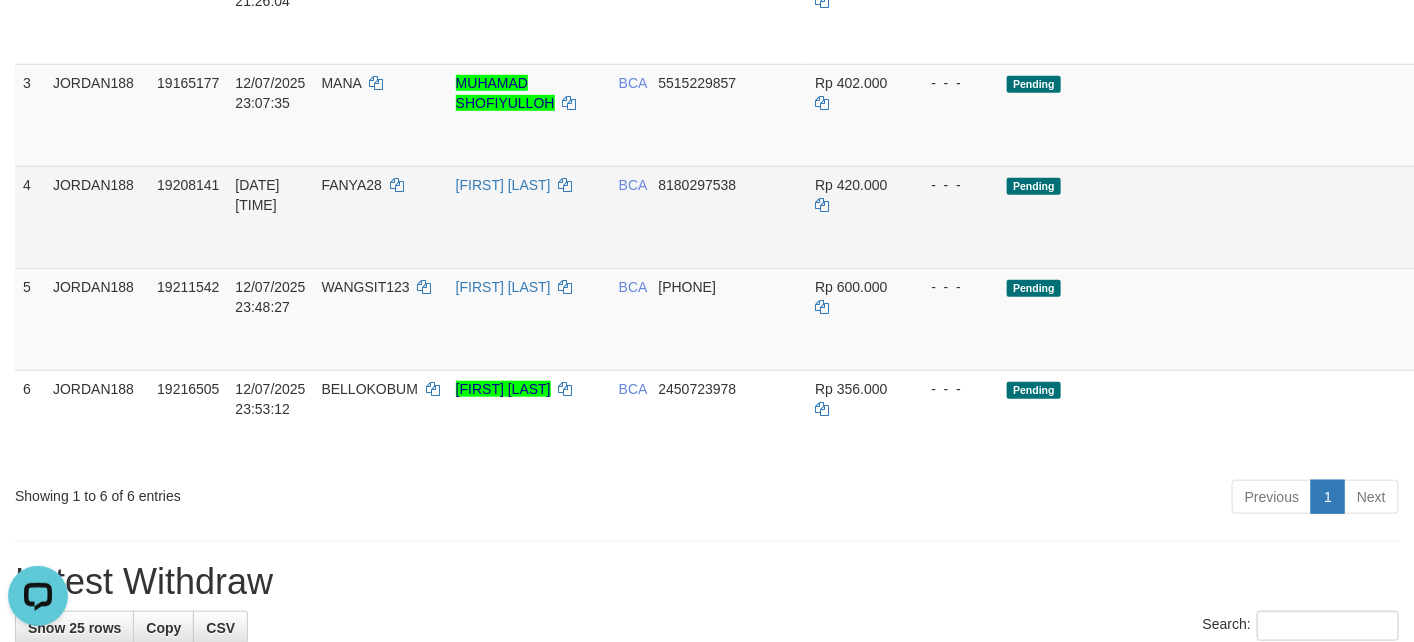click on "BCA     8180297538" at bounding box center (709, 217) 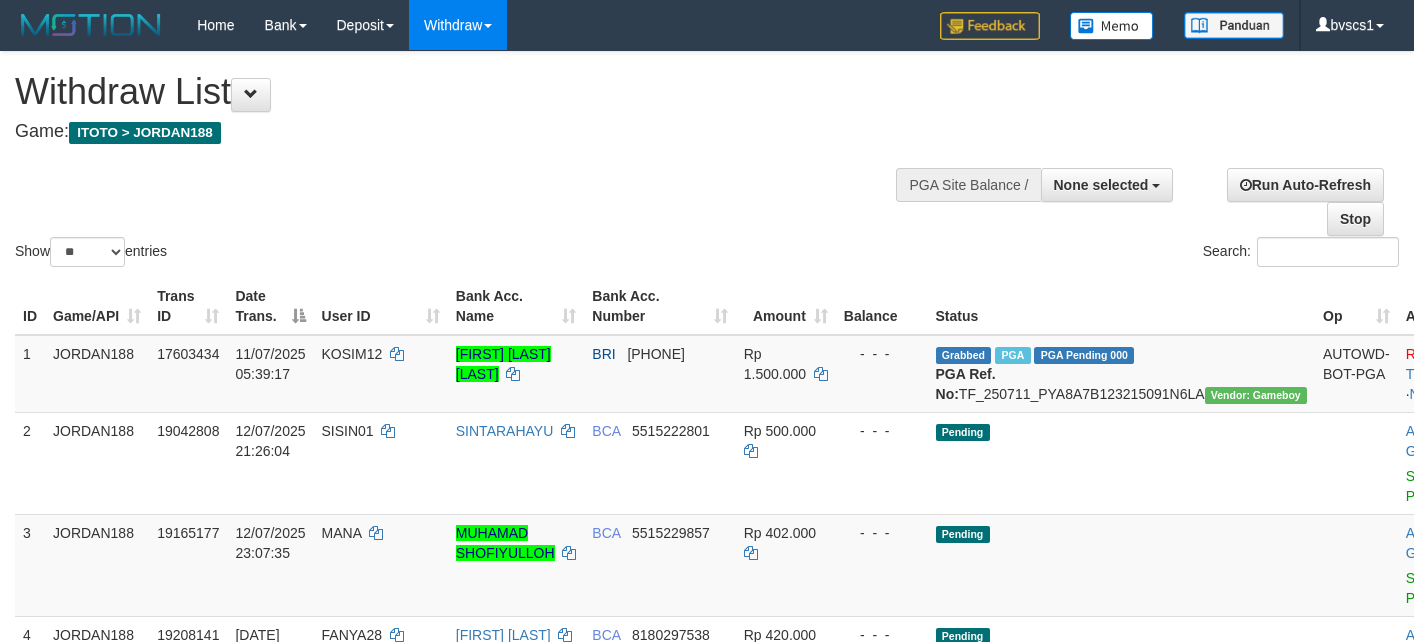 select 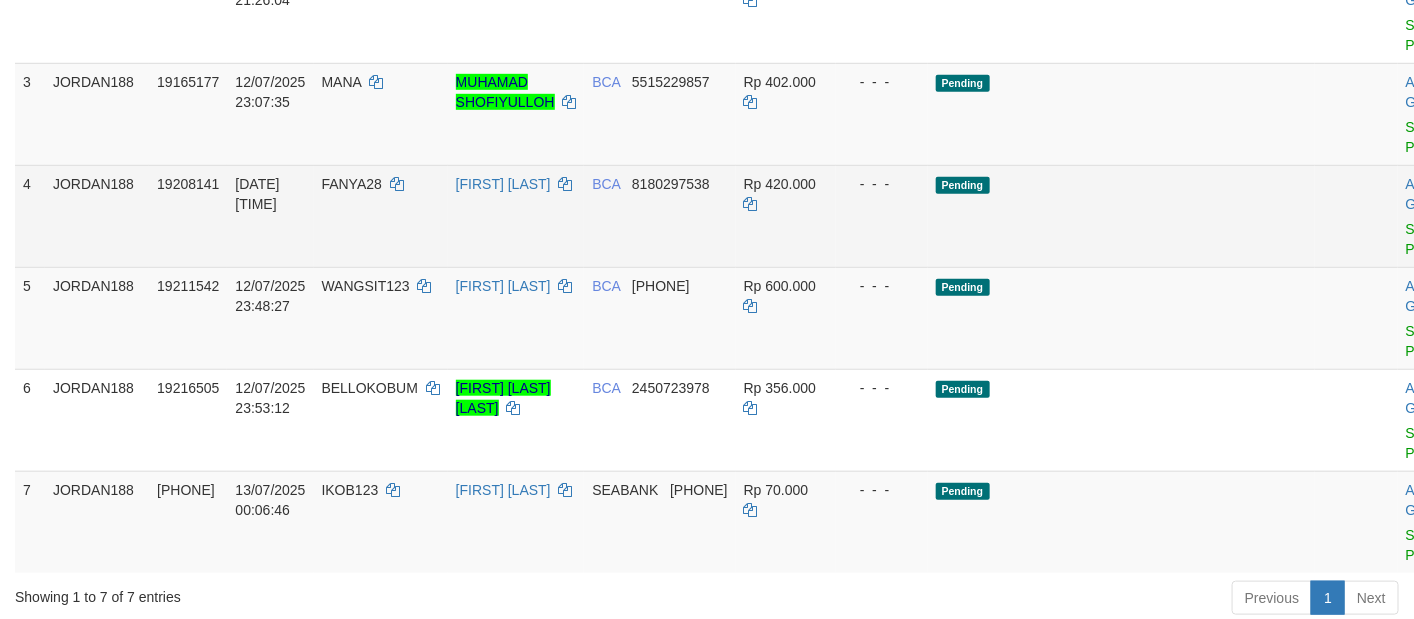 scroll, scrollTop: 439, scrollLeft: 0, axis: vertical 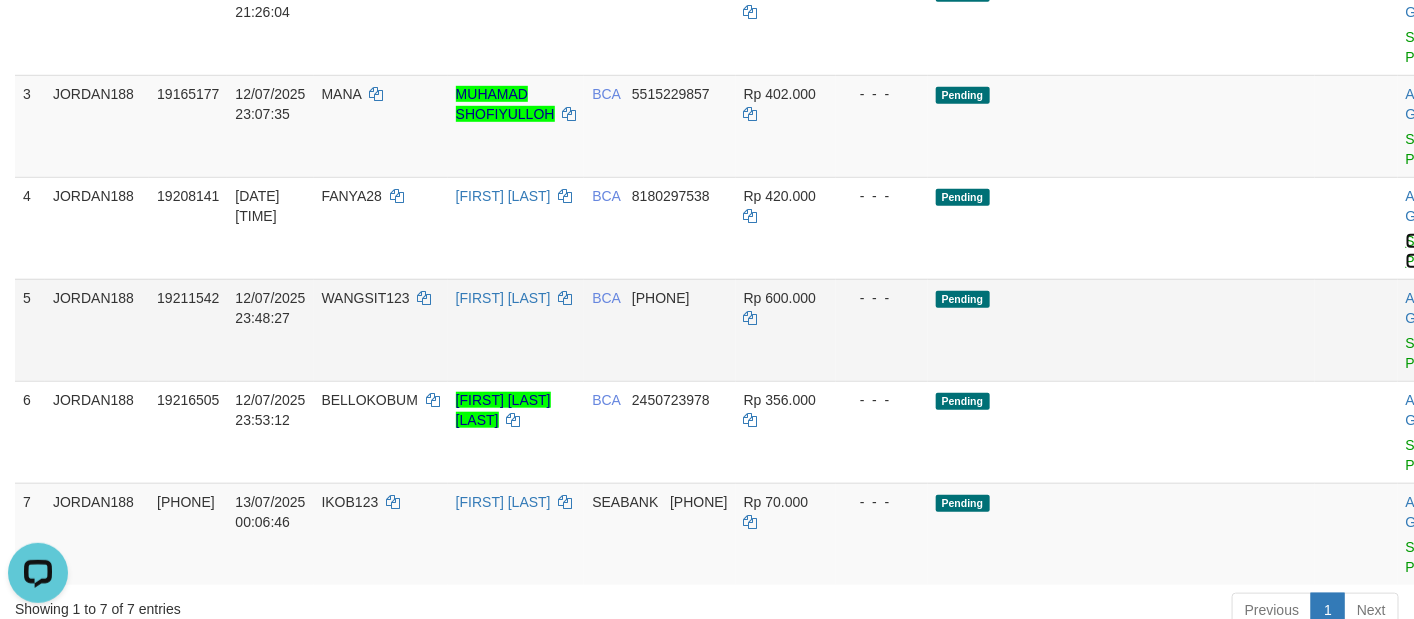 drag, startPoint x: 1329, startPoint y: 261, endPoint x: 889, endPoint y: 394, distance: 459.66183 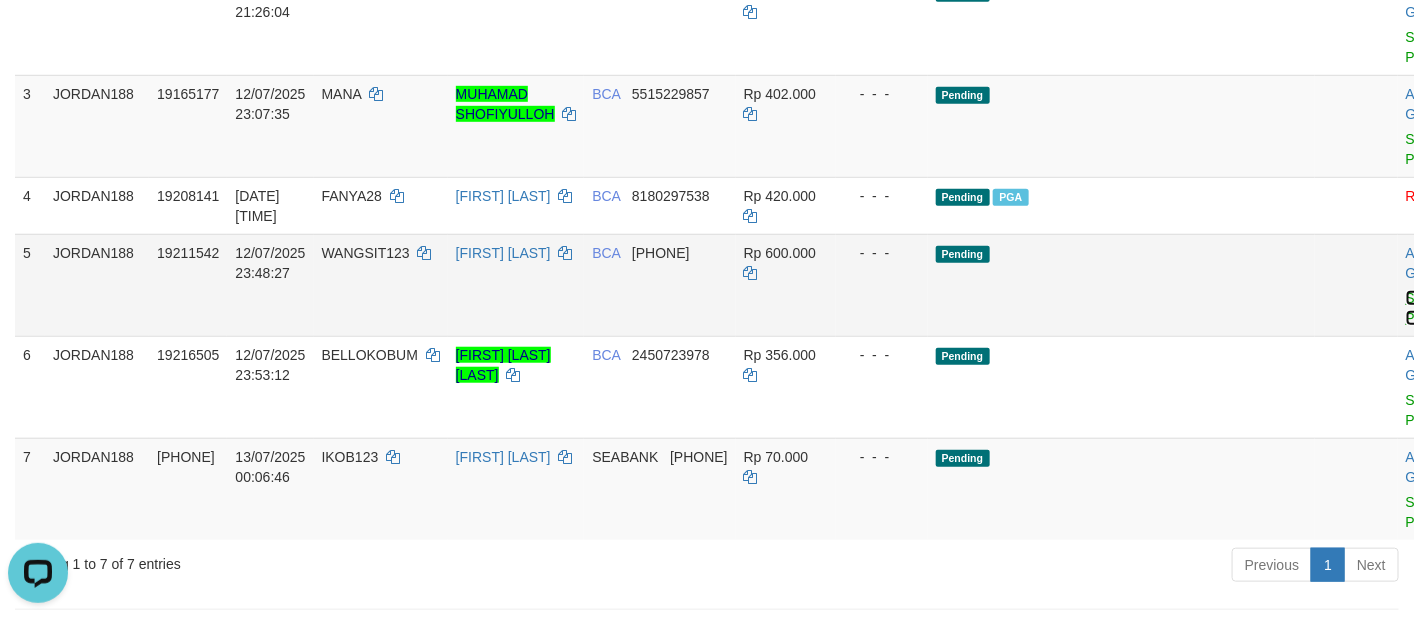 click on "Send PGA" at bounding box center [1422, 308] 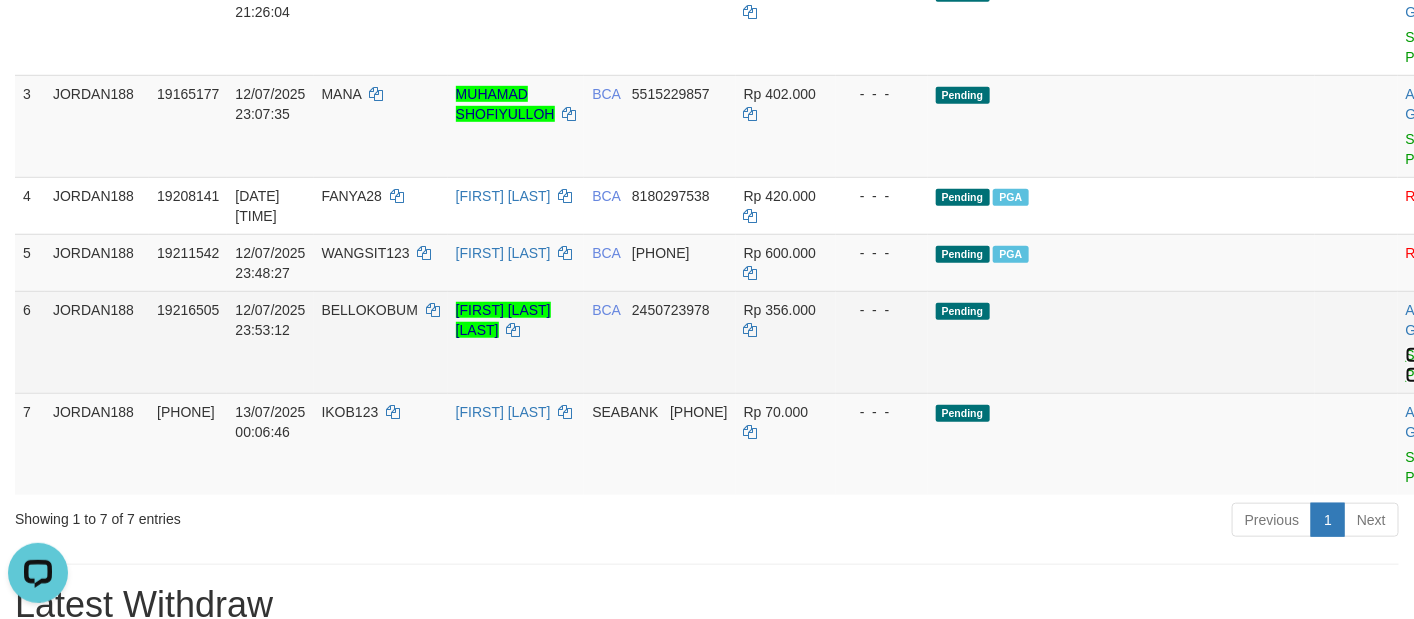 click on "Send PGA" at bounding box center [1422, 365] 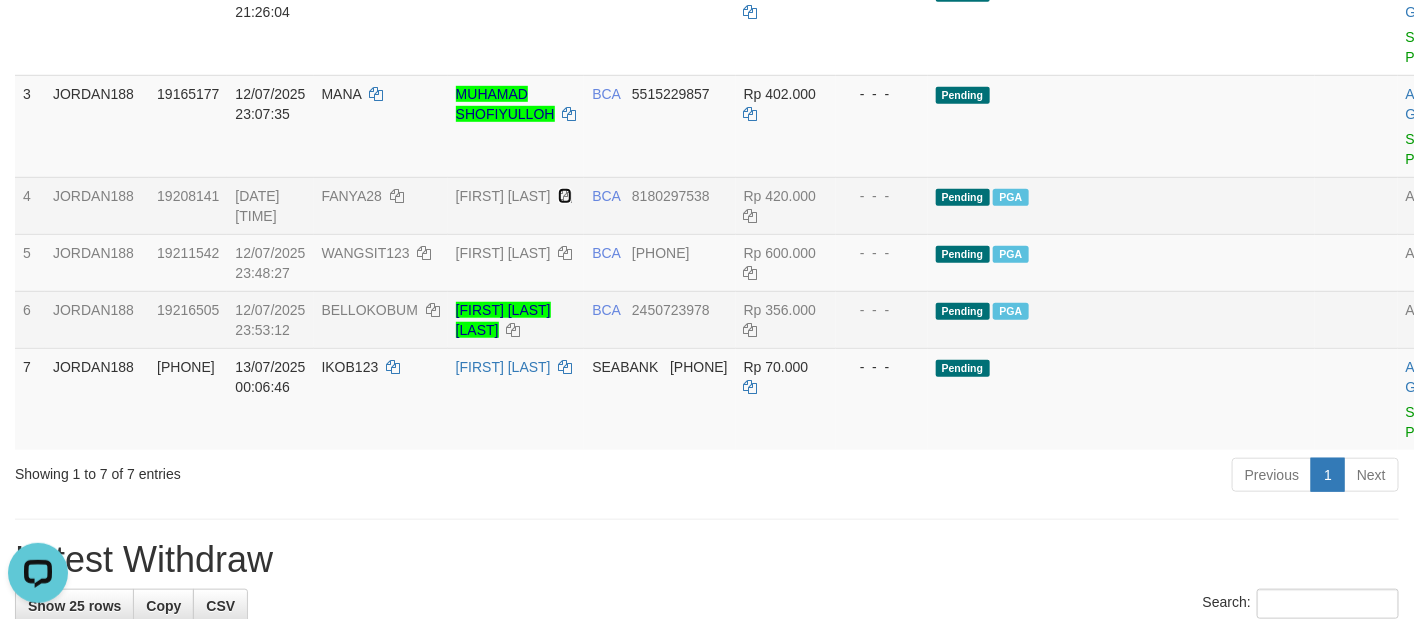 click at bounding box center [565, 196] 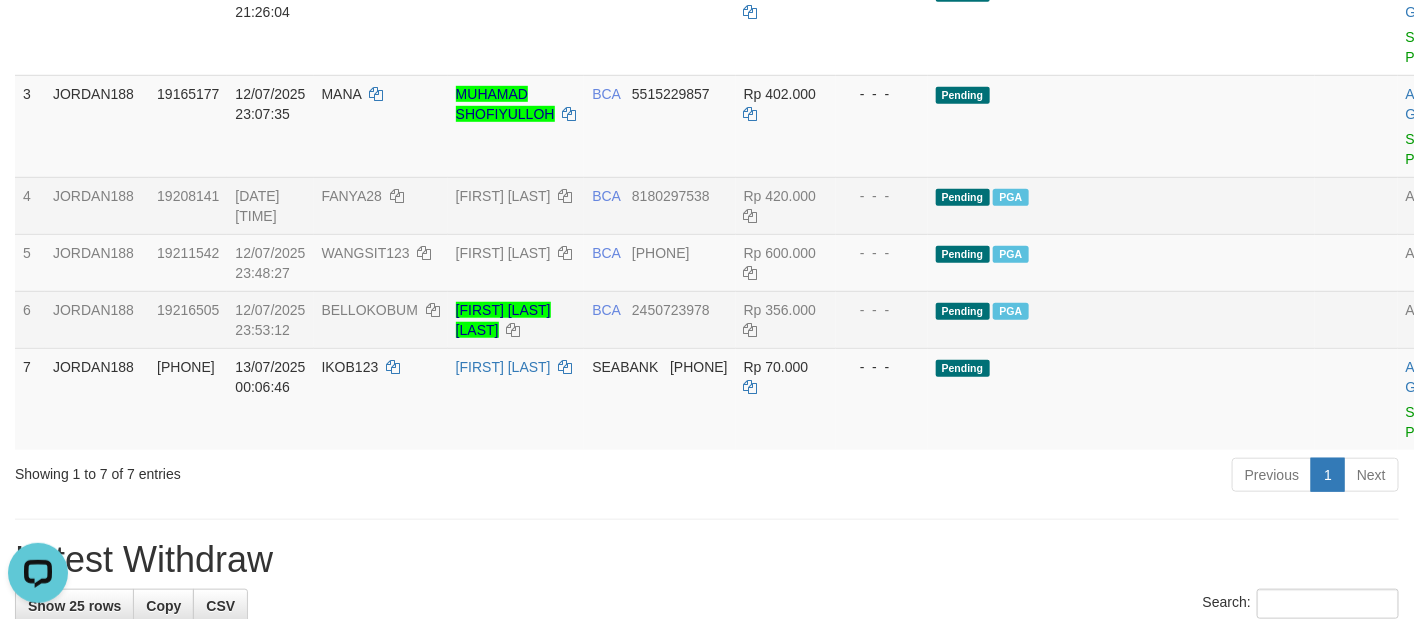 click on "FANYA28" at bounding box center (381, 205) 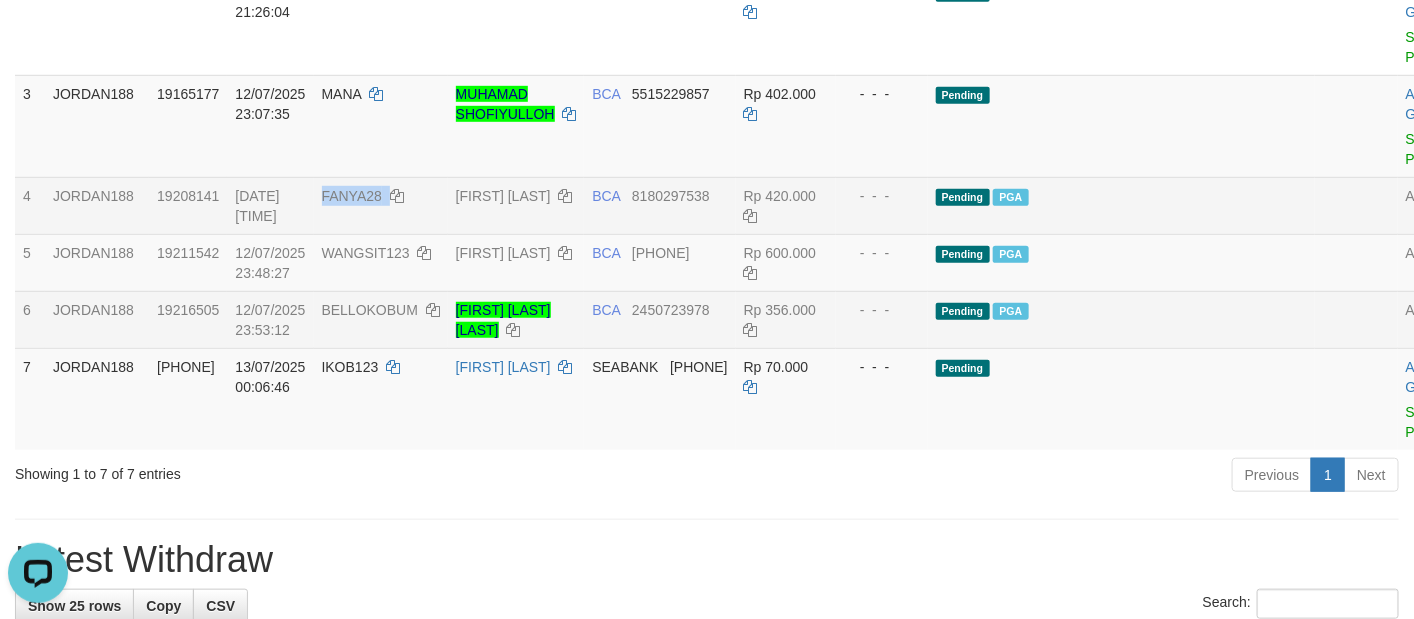 click on "FANYA28" at bounding box center (381, 205) 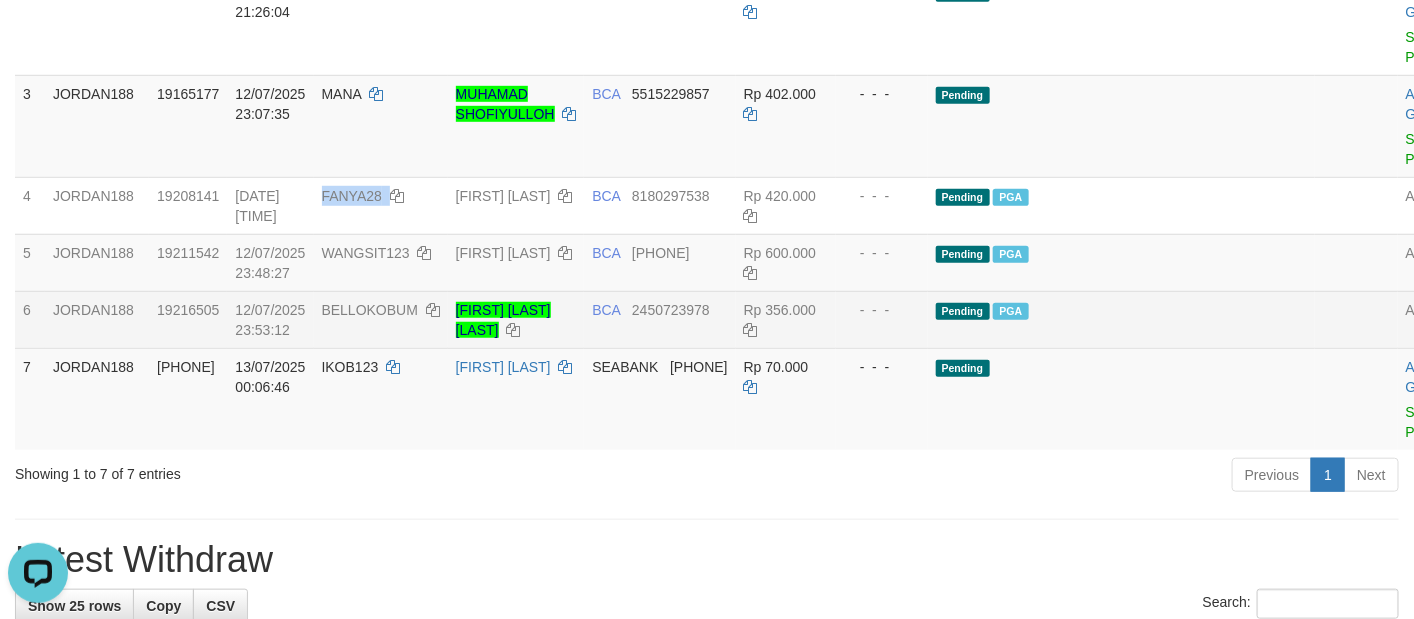 copy on "FANYA28" 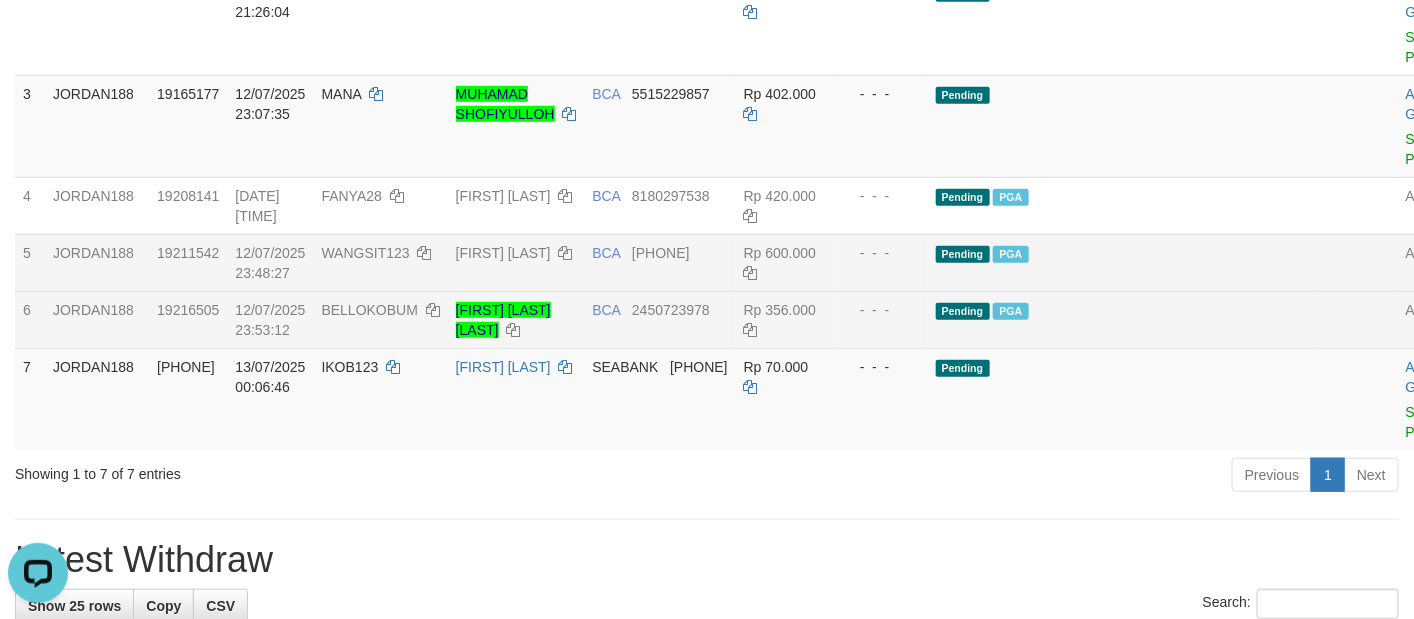 click on "BCA     0961063140" at bounding box center [659, 262] 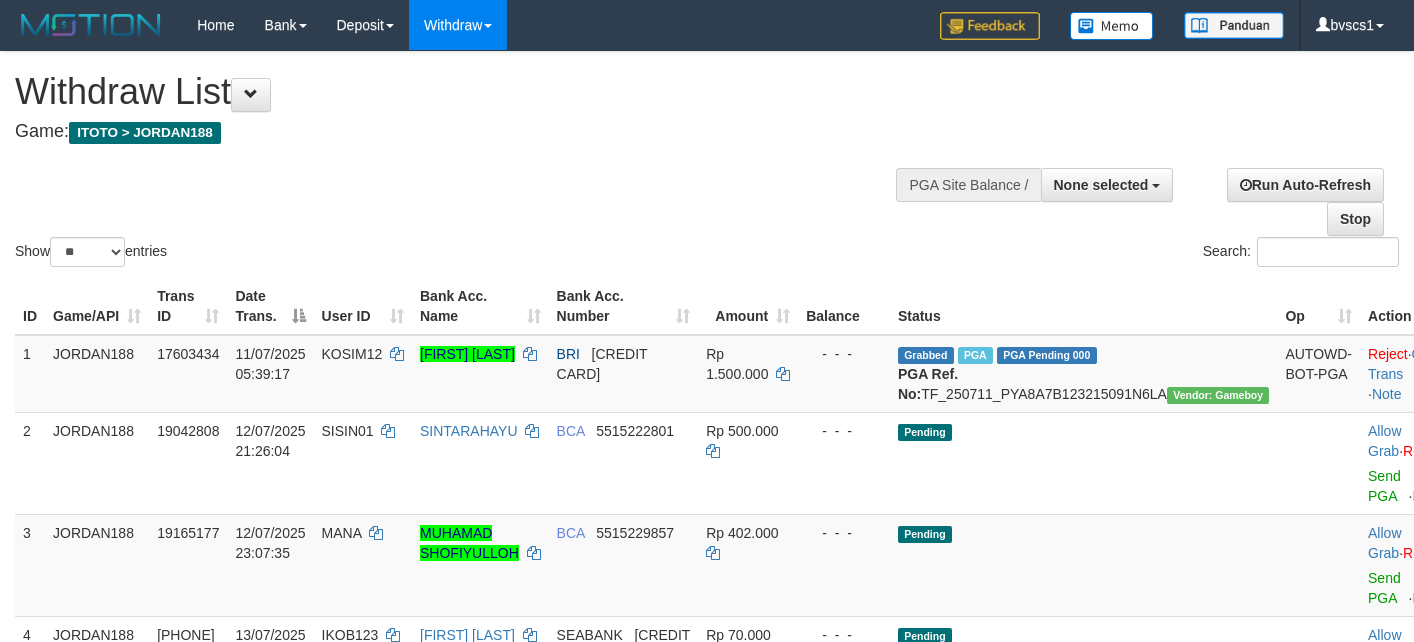 select 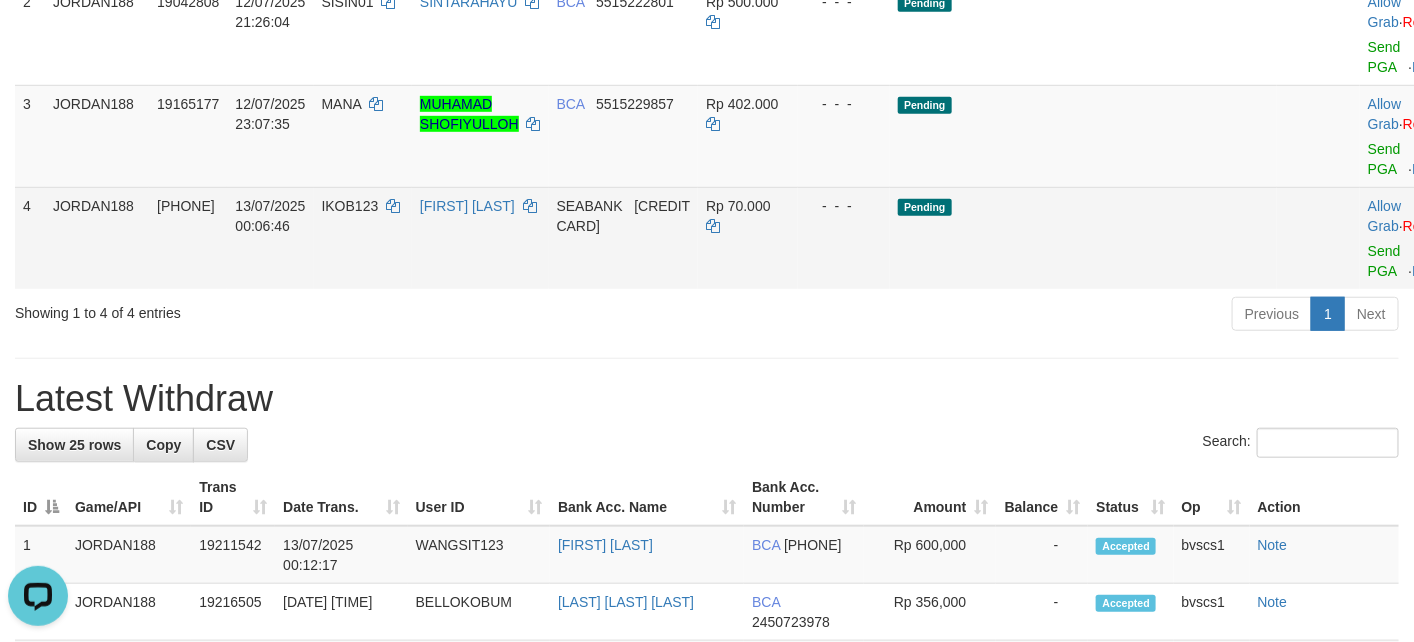 scroll, scrollTop: 0, scrollLeft: 0, axis: both 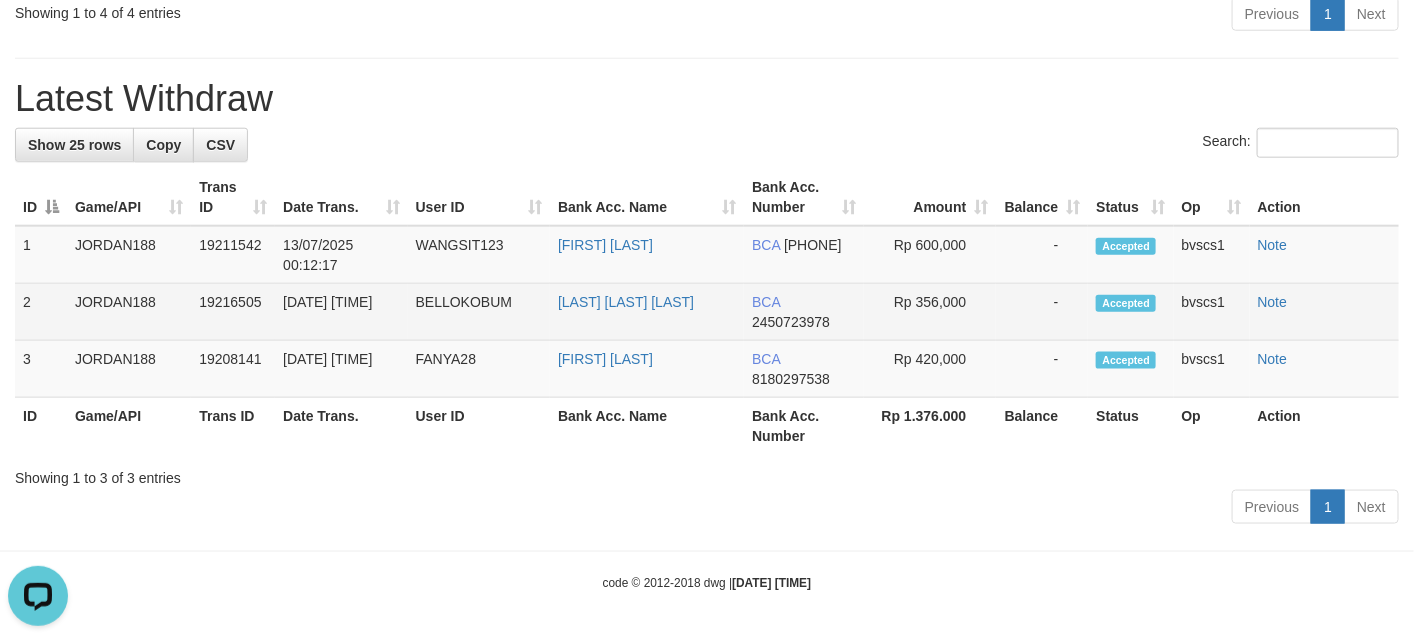 drag, startPoint x: 583, startPoint y: 346, endPoint x: 555, endPoint y: 333, distance: 30.870699 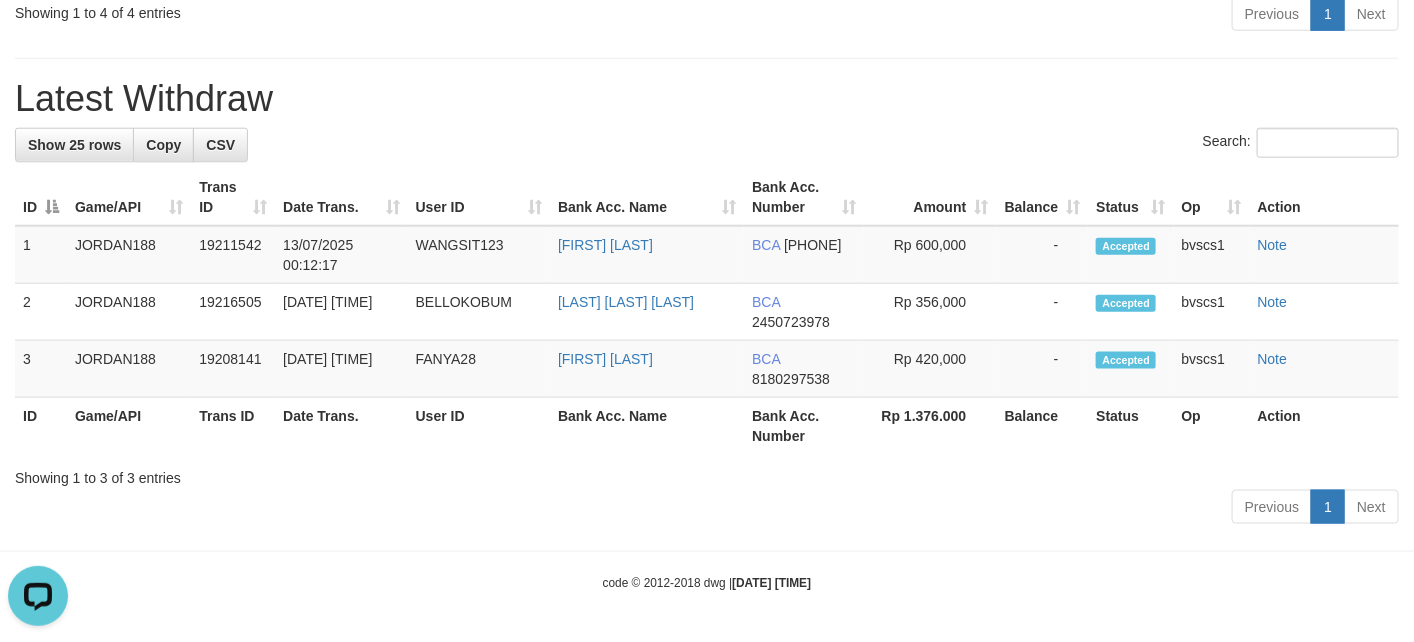 copy on "[LAST] [LAST] [LAST]" 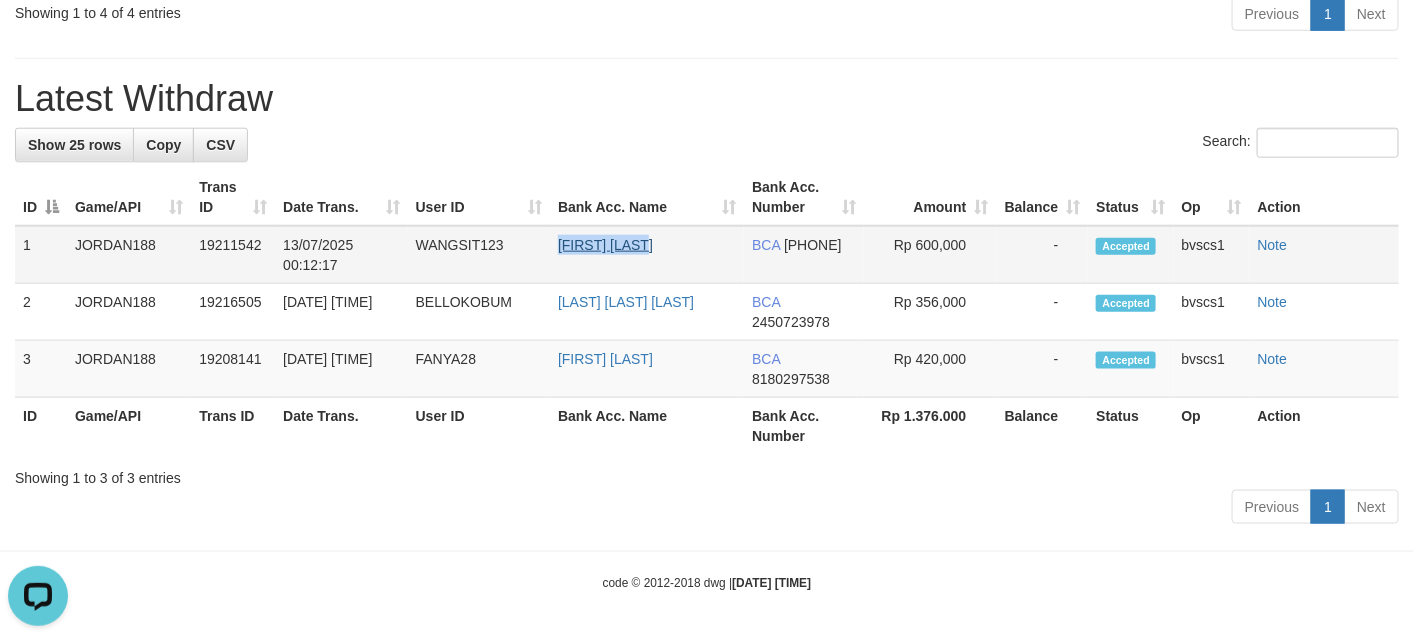 drag, startPoint x: 684, startPoint y: 265, endPoint x: 561, endPoint y: 265, distance: 123 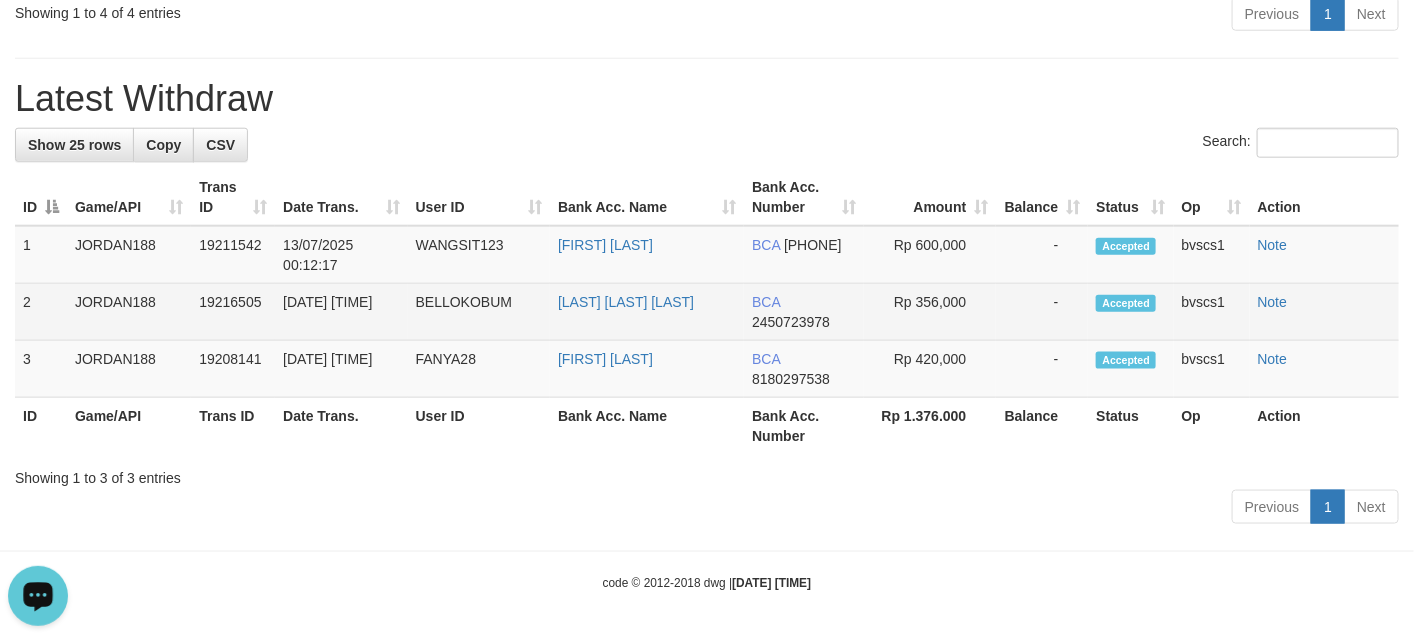 click on "BELLOKOBUM" at bounding box center [479, 312] 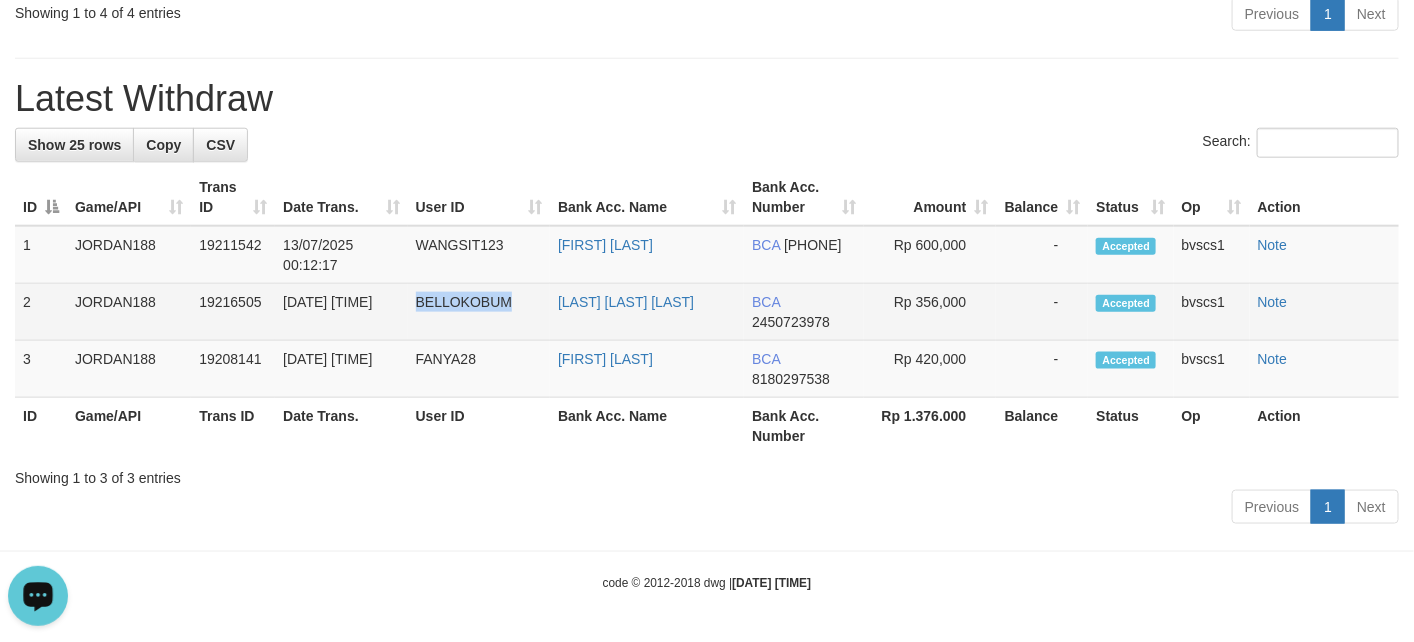 click on "BELLOKOBUM" at bounding box center [479, 312] 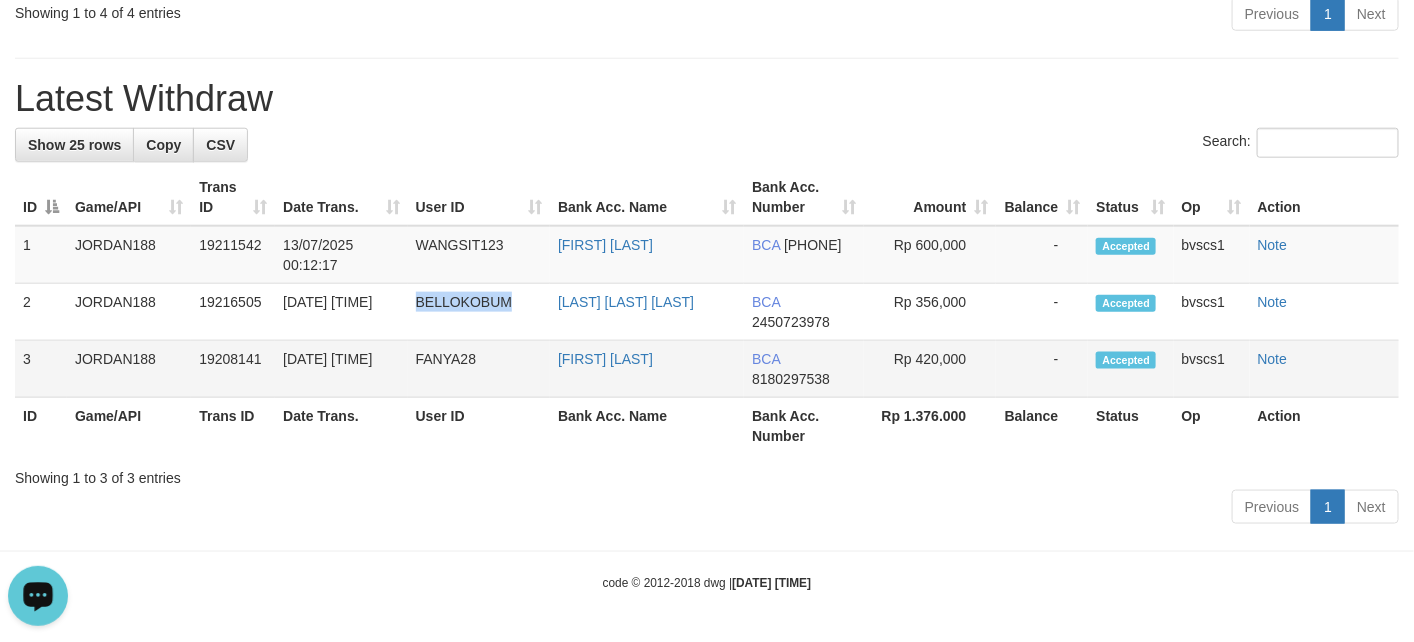 copy on "BELLOKOBUM" 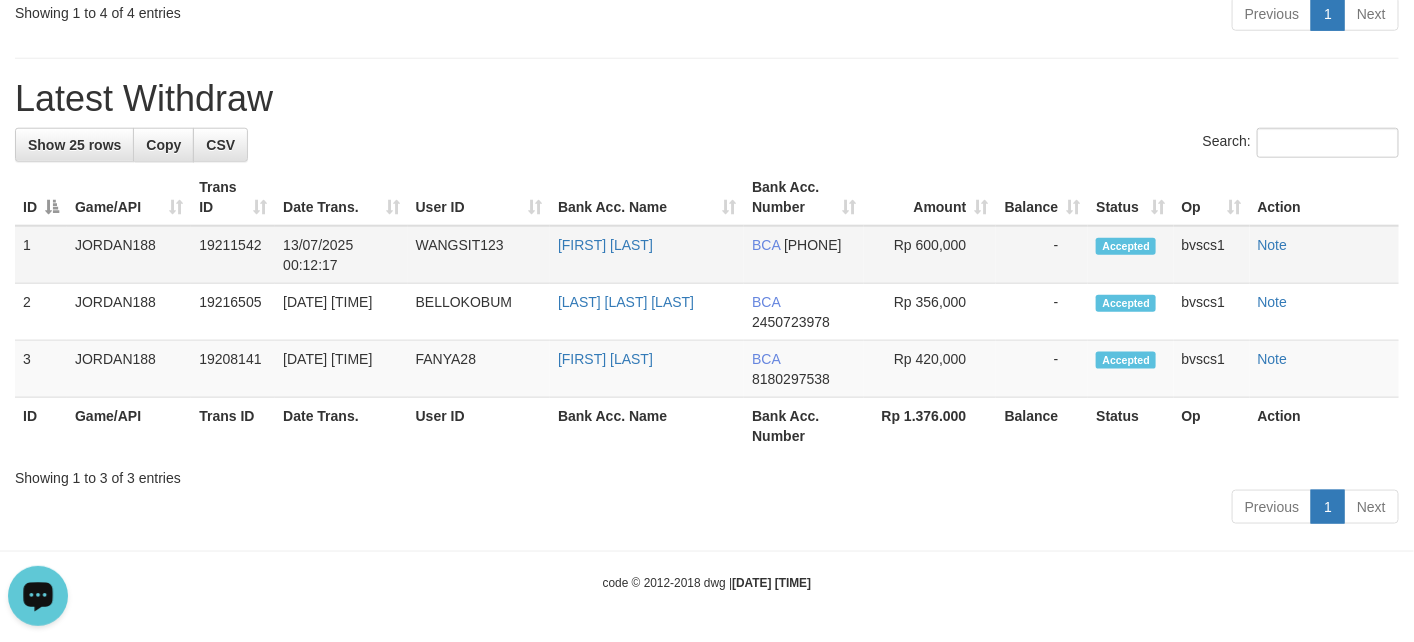 click on "WANGSIT123" at bounding box center [479, 255] 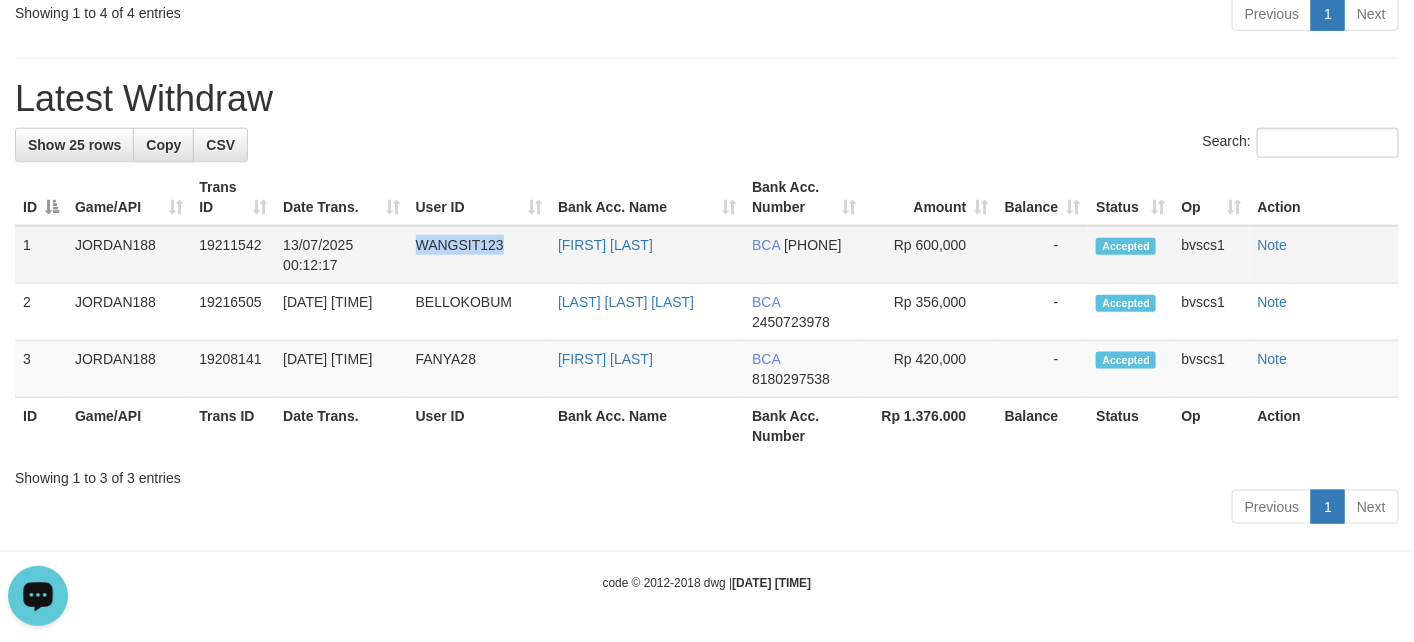 click on "WANGSIT123" at bounding box center [479, 255] 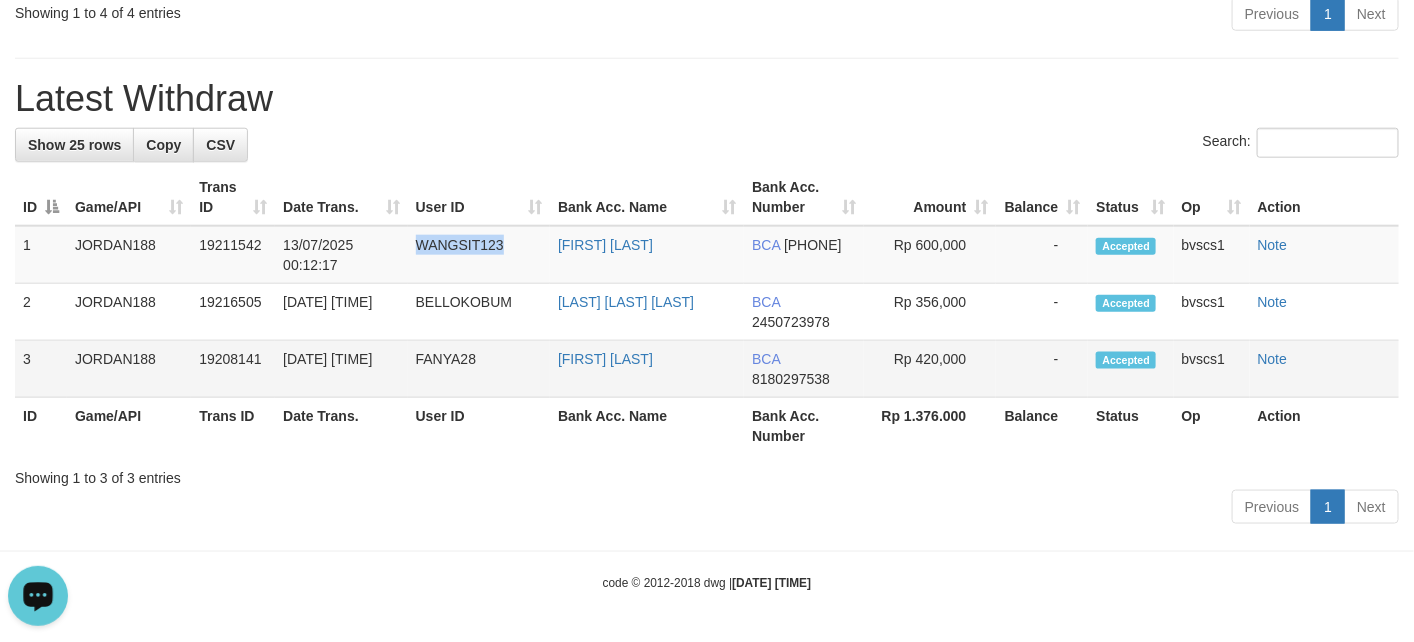 copy on "WANGSIT123" 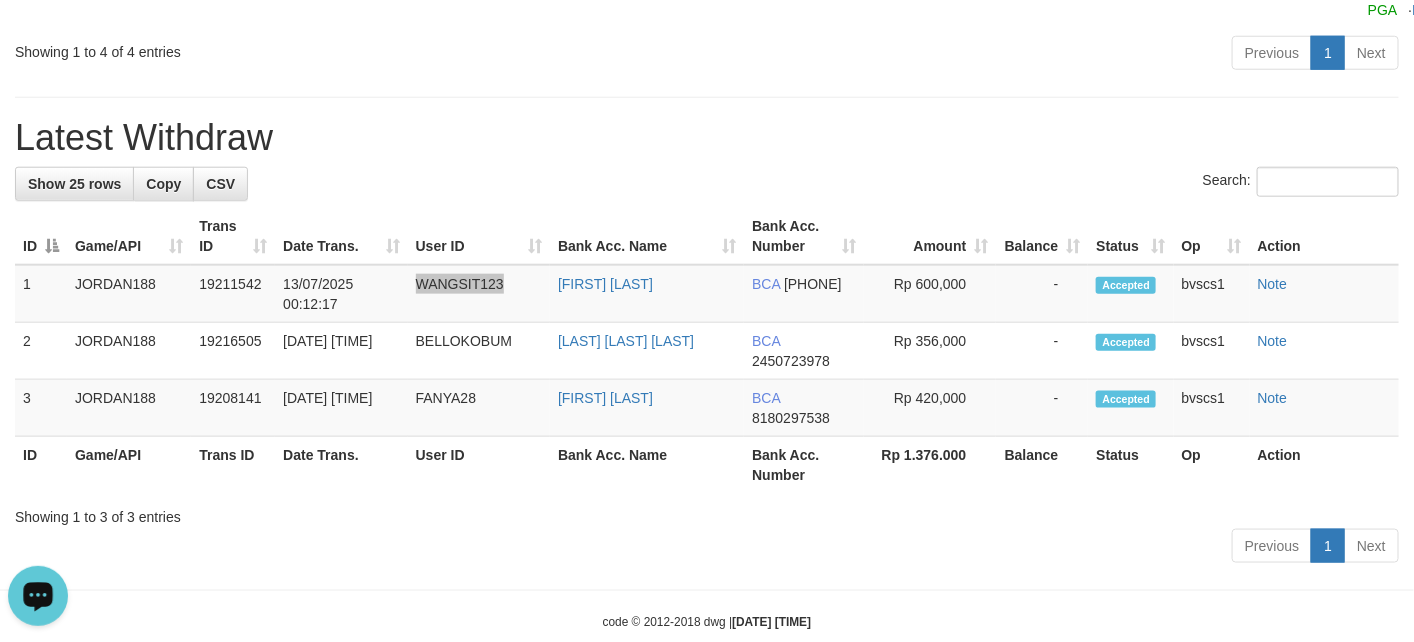 scroll, scrollTop: 759, scrollLeft: 0, axis: vertical 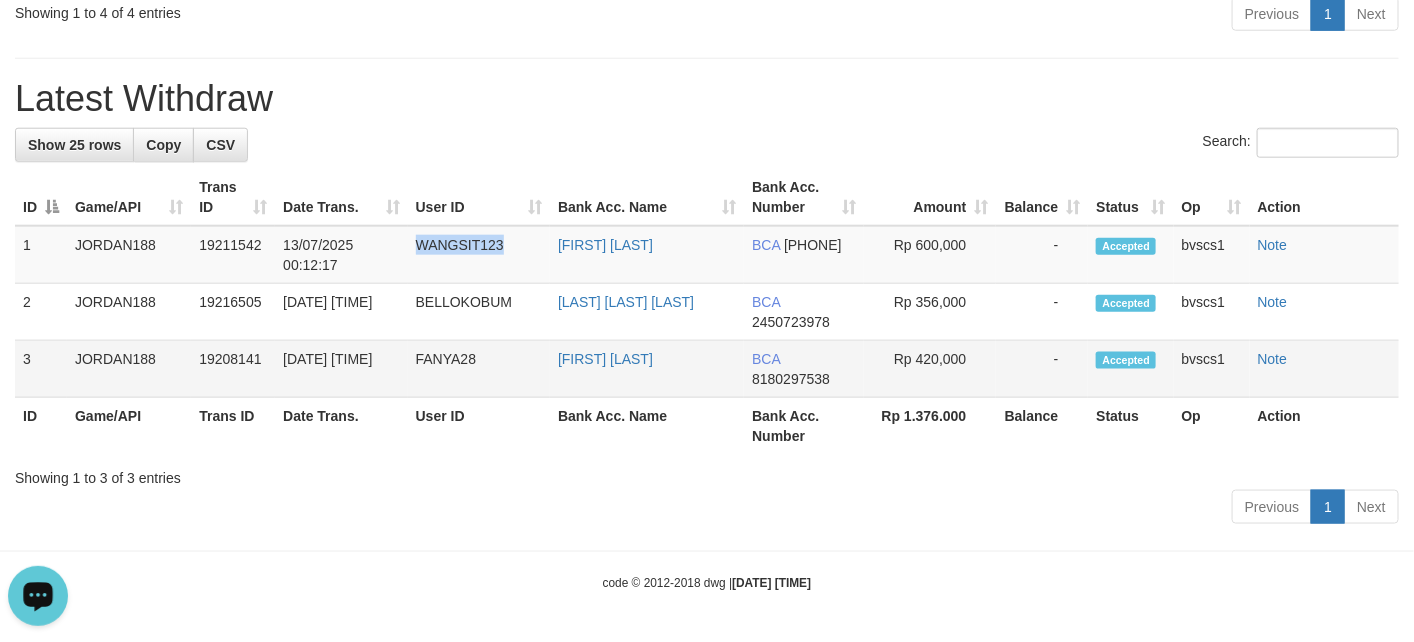 drag, startPoint x: 346, startPoint y: 379, endPoint x: 285, endPoint y: 384, distance: 61.204575 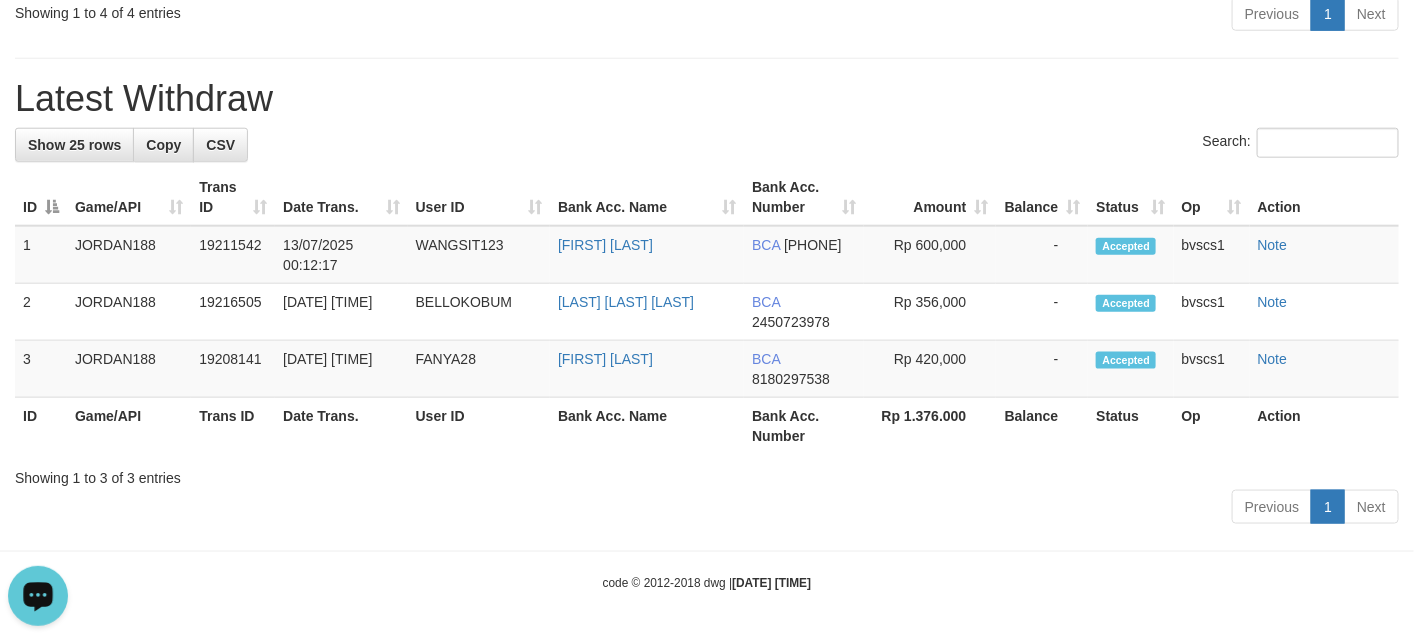 click on "**********" at bounding box center [707, -73] 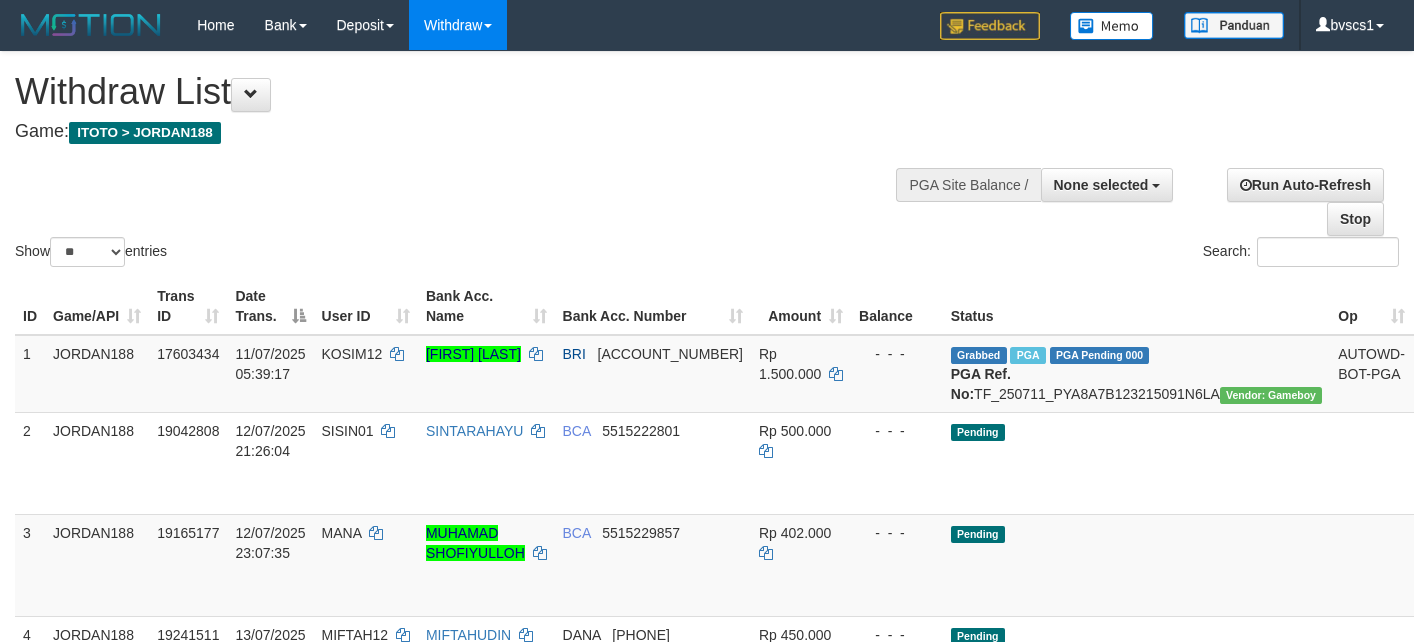 select 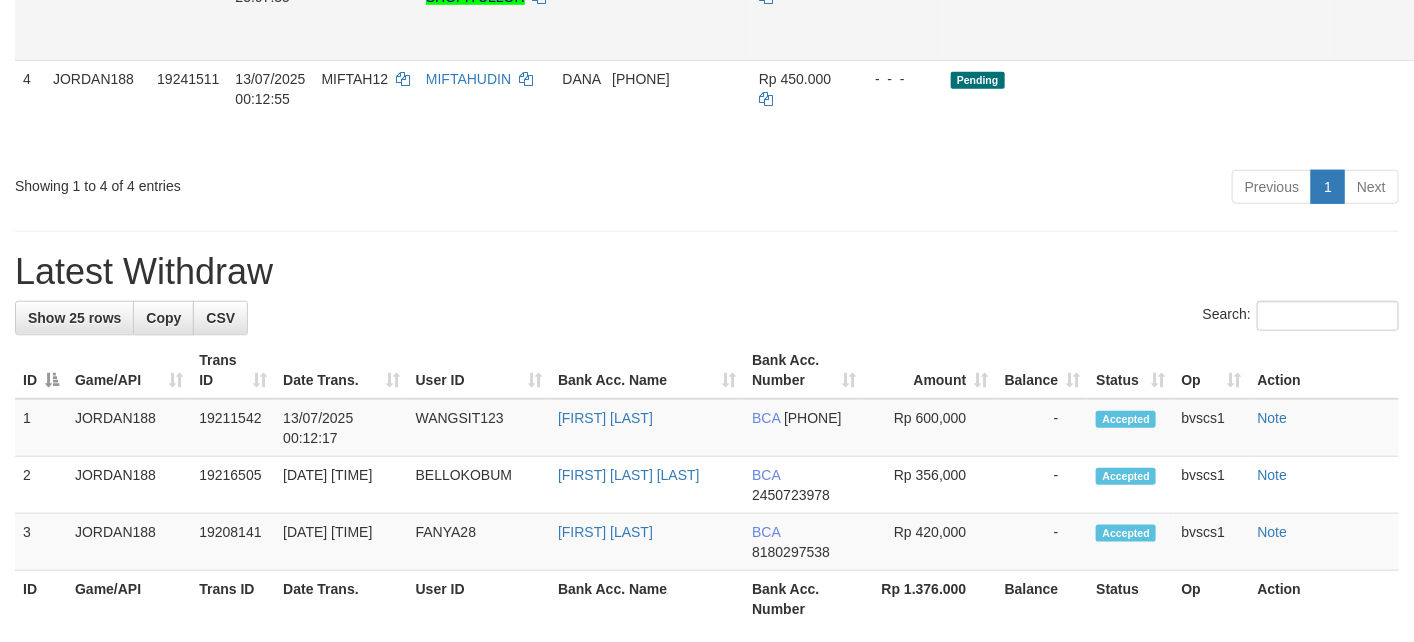 scroll, scrollTop: 300, scrollLeft: 0, axis: vertical 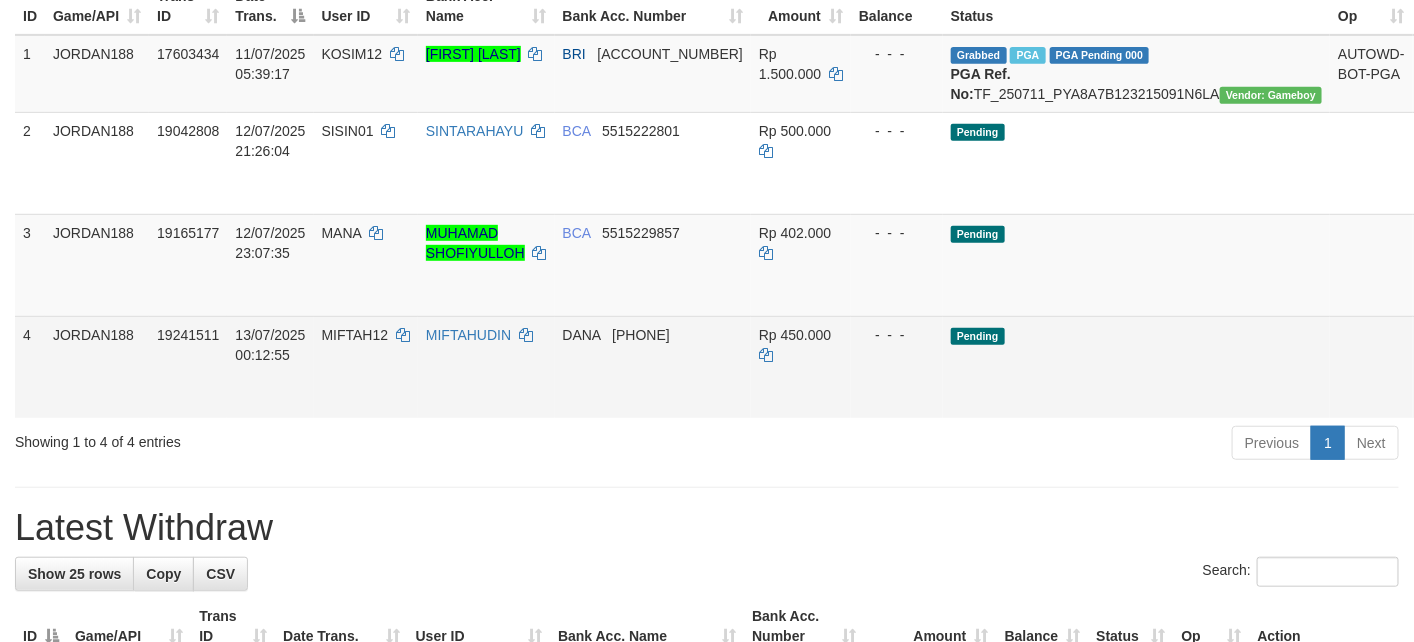 click on "Send PGA" at bounding box center [1437, 390] 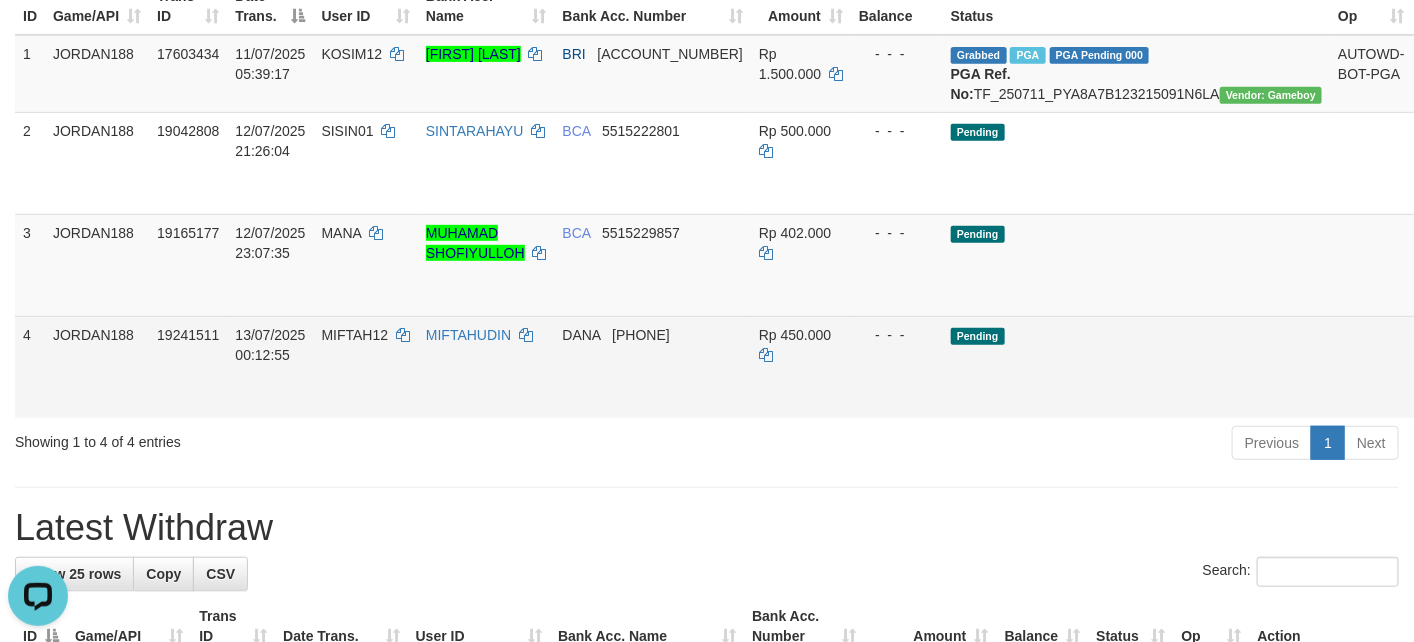 scroll, scrollTop: 0, scrollLeft: 0, axis: both 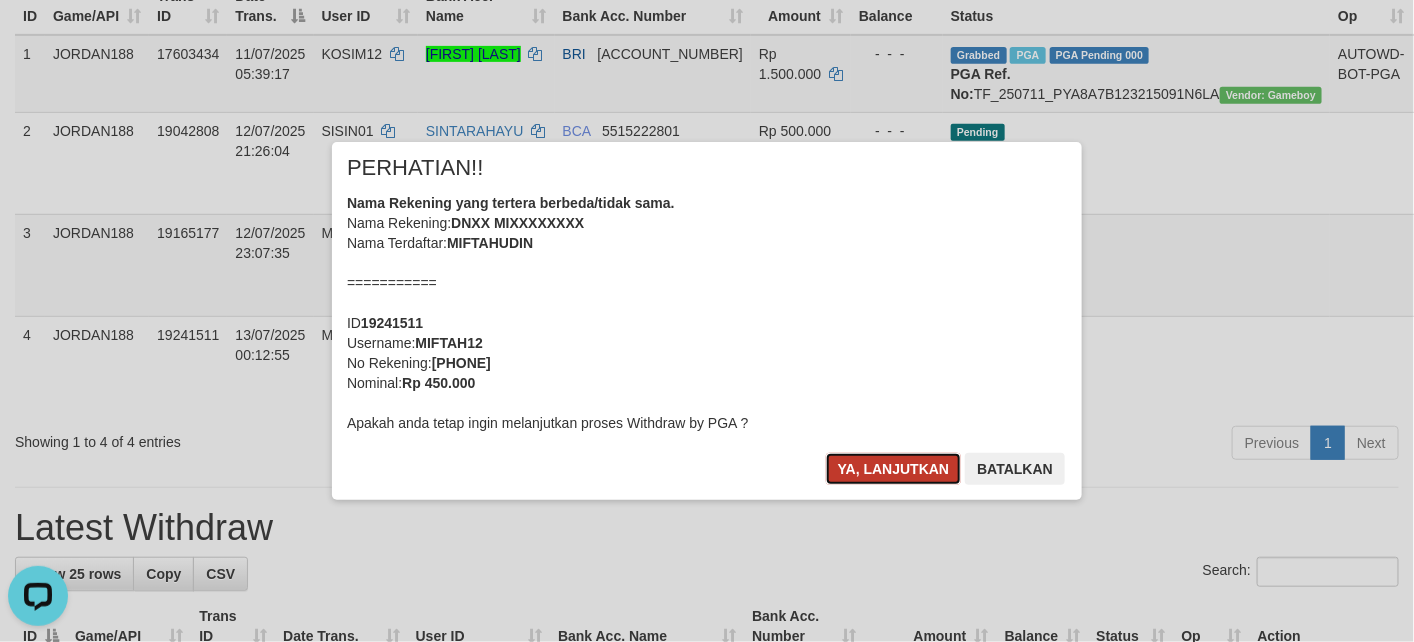 click on "Ya, lanjutkan" at bounding box center [894, 469] 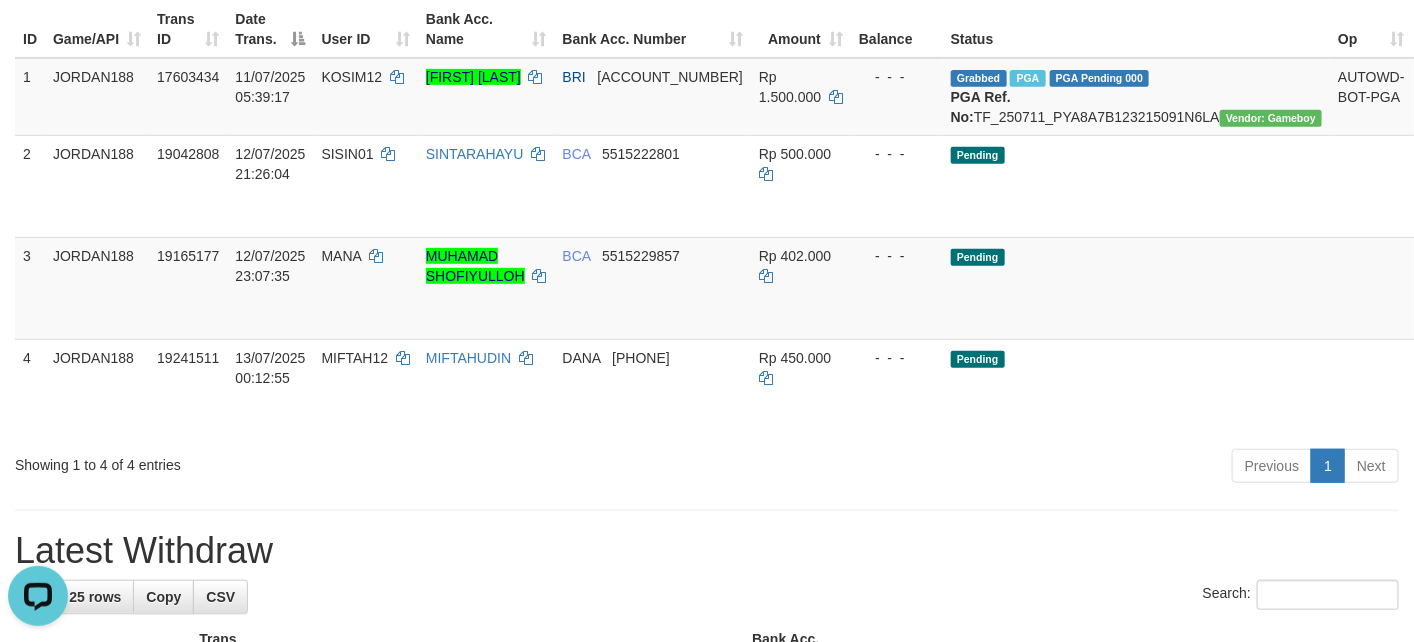 scroll, scrollTop: 0, scrollLeft: 0, axis: both 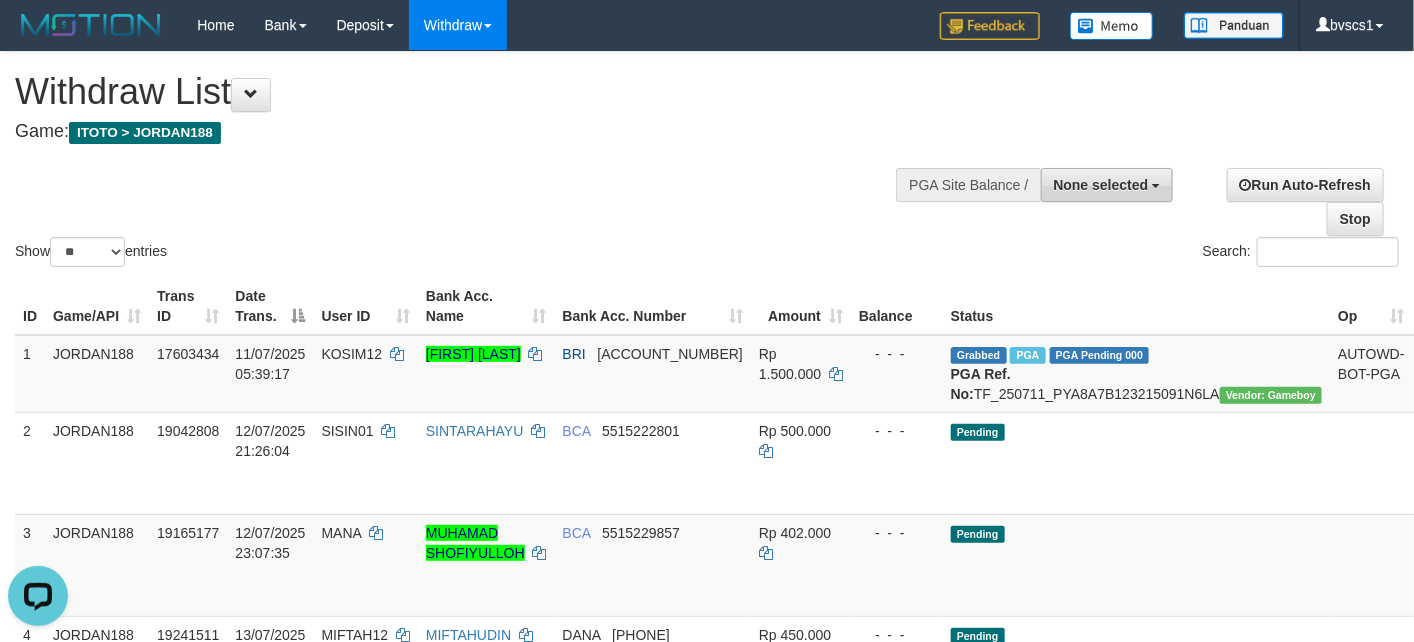 click on "None selected" at bounding box center (1107, 185) 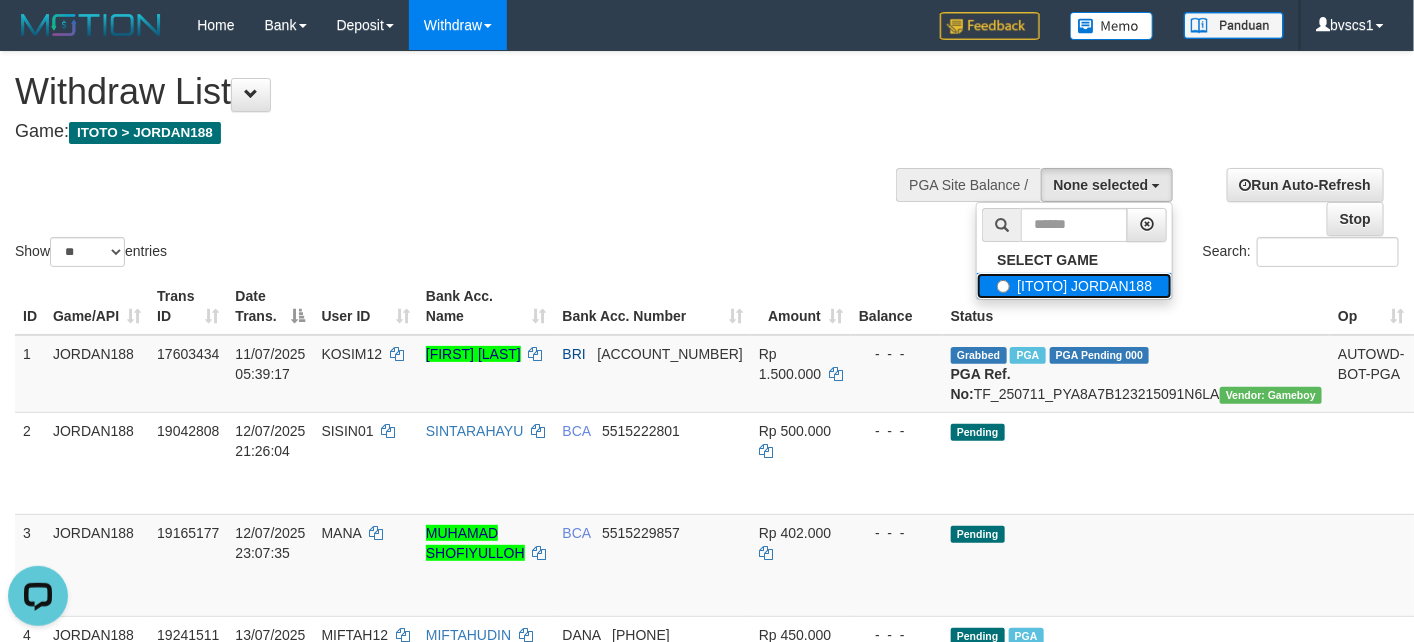 click on "[ITOTO] JORDAN188" at bounding box center (1074, 286) 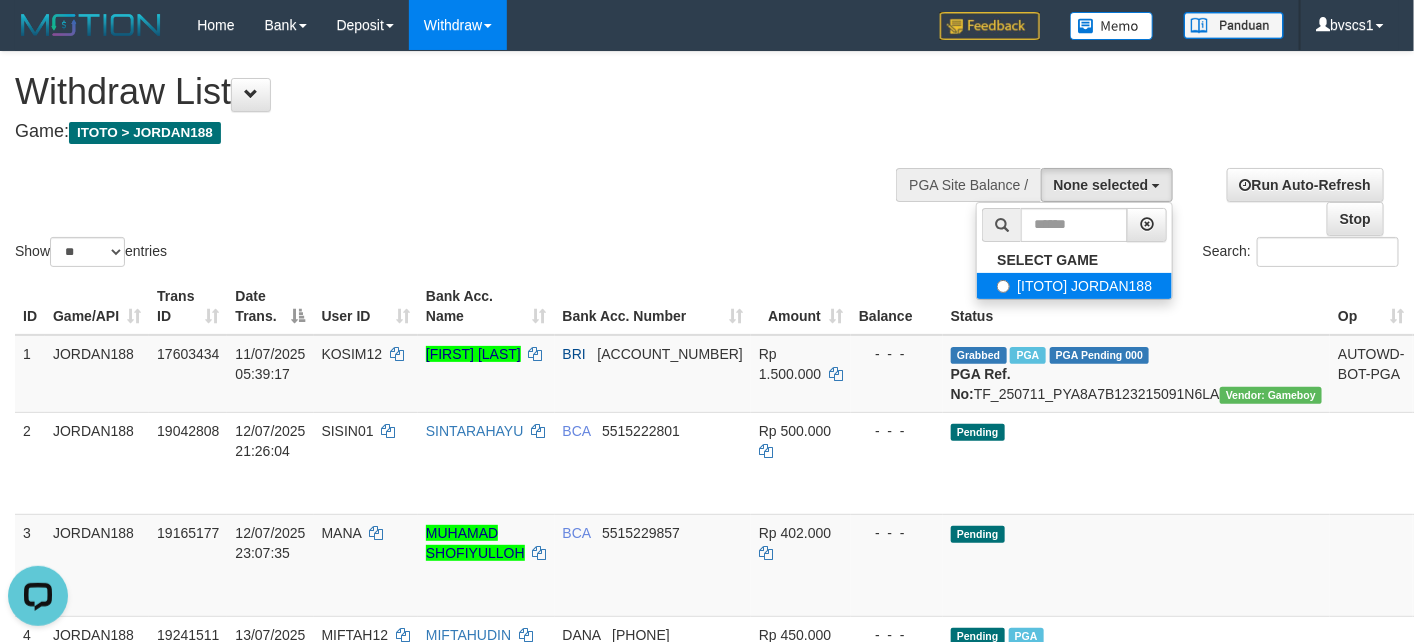select on "****" 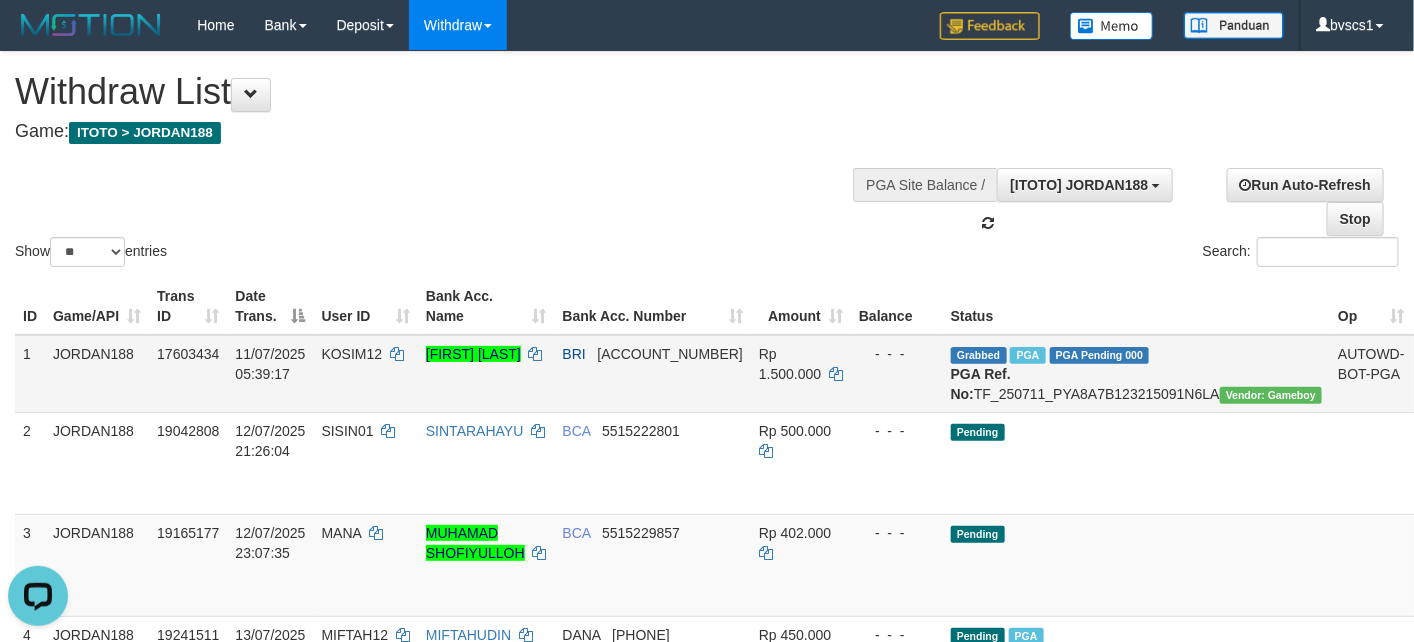 scroll, scrollTop: 18, scrollLeft: 0, axis: vertical 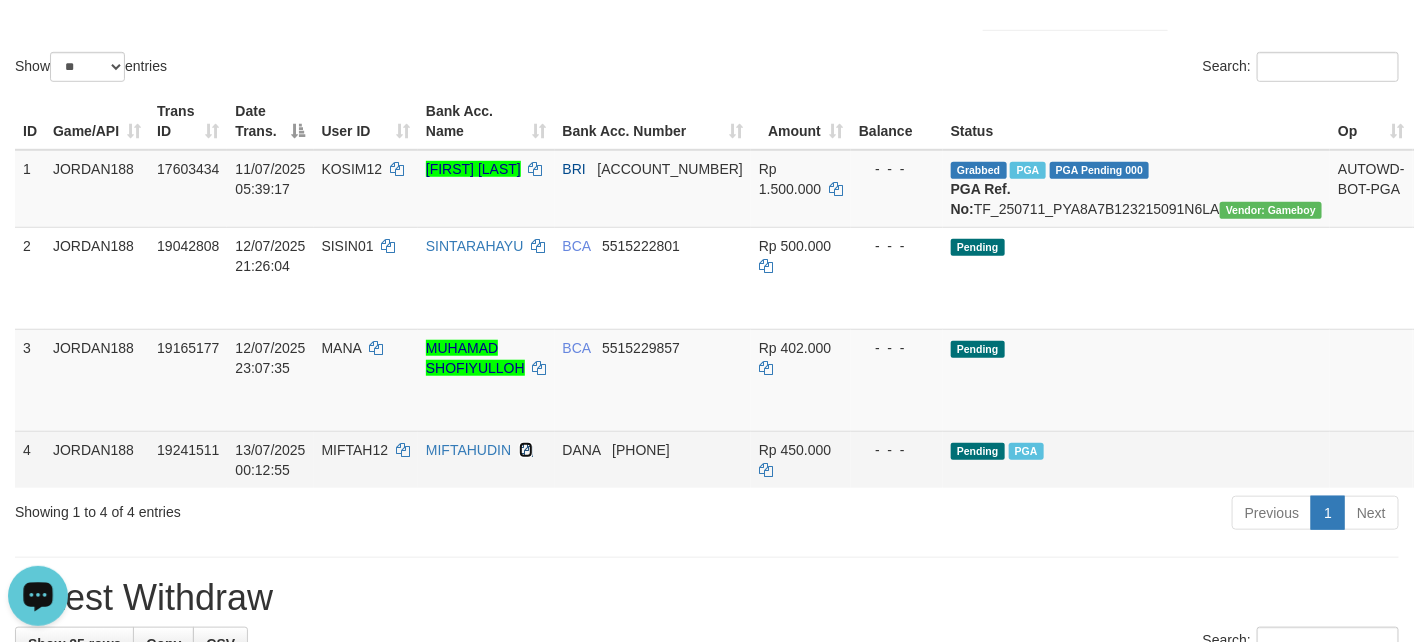 click at bounding box center (526, 450) 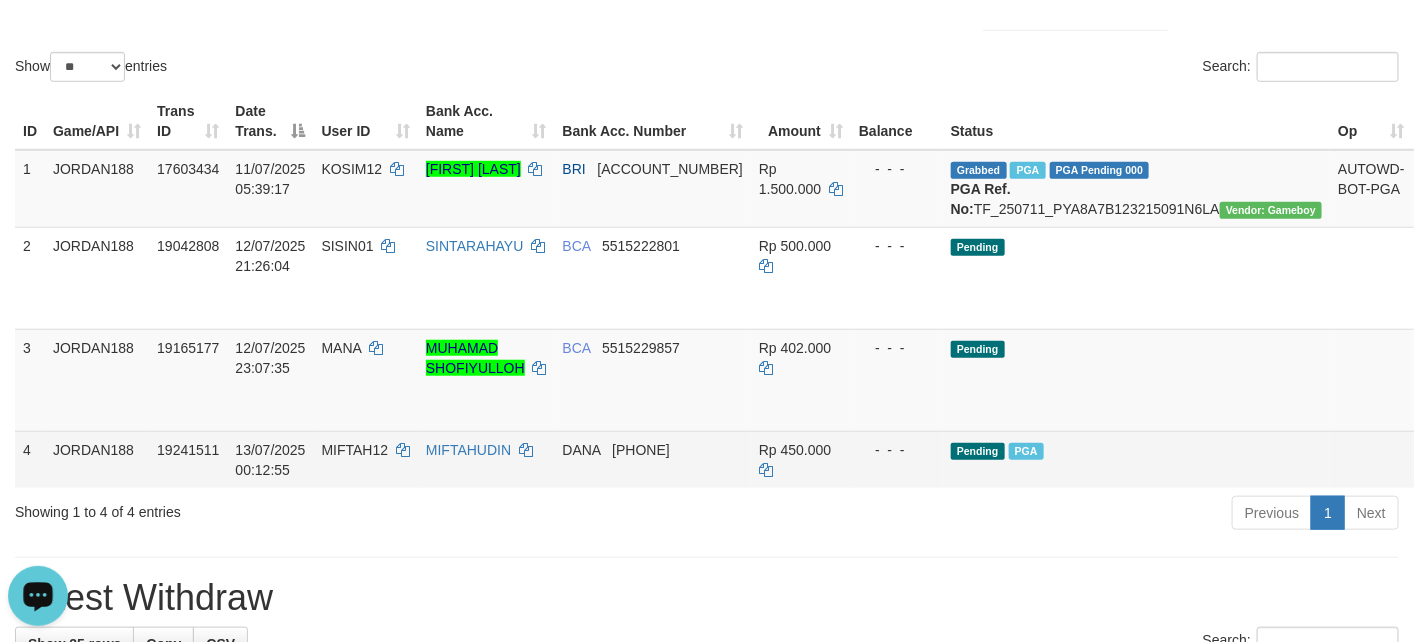 click on "MIFTAH12" at bounding box center (355, 450) 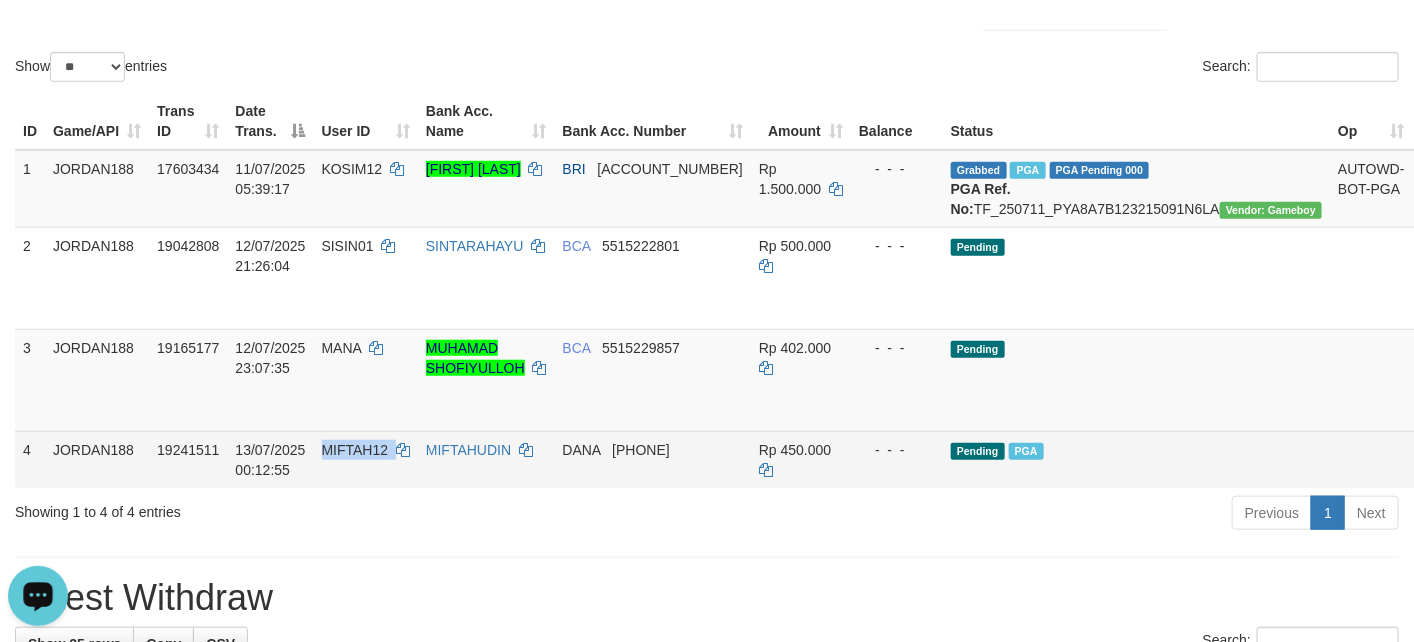 click on "MIFTAH12" at bounding box center (355, 450) 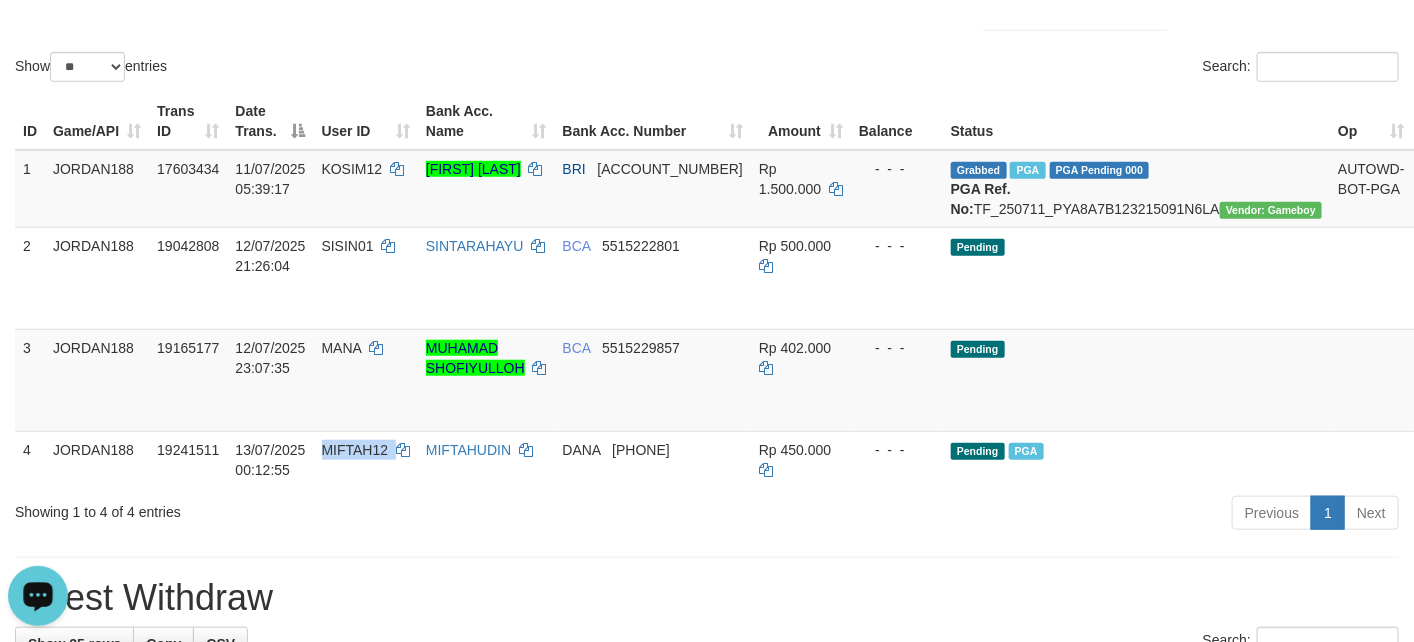 copy on "MIFTAH12" 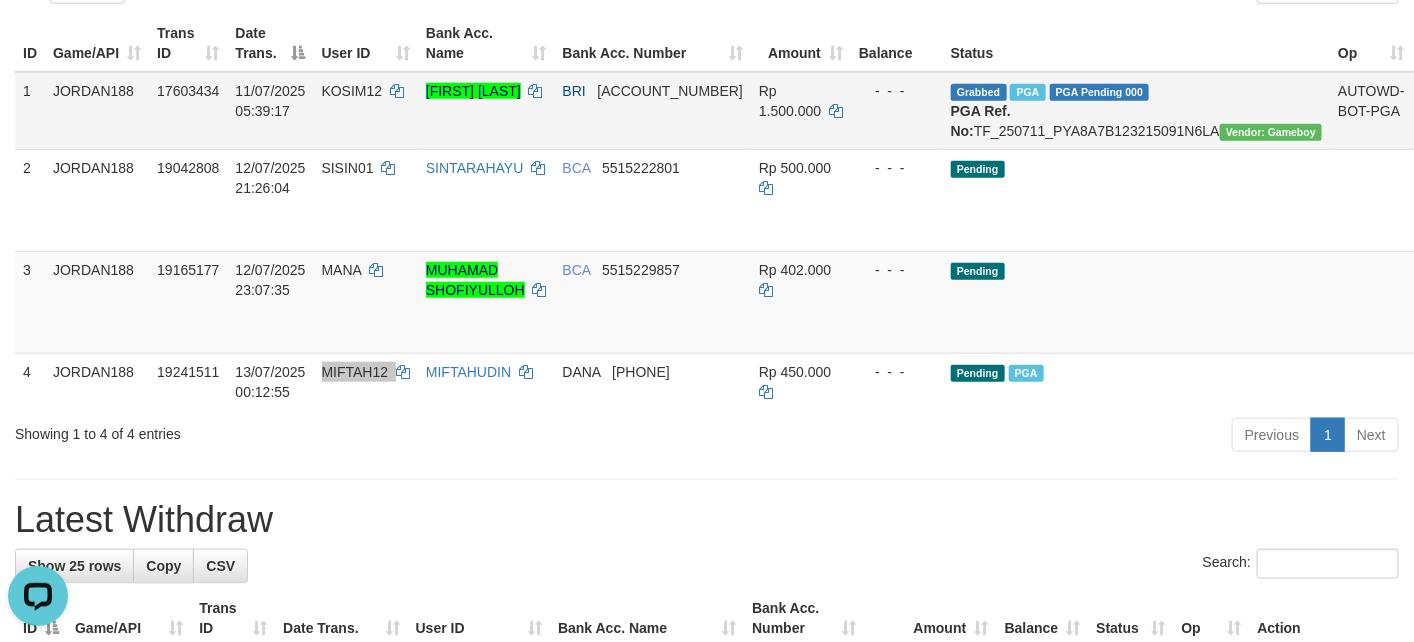 scroll, scrollTop: 600, scrollLeft: 0, axis: vertical 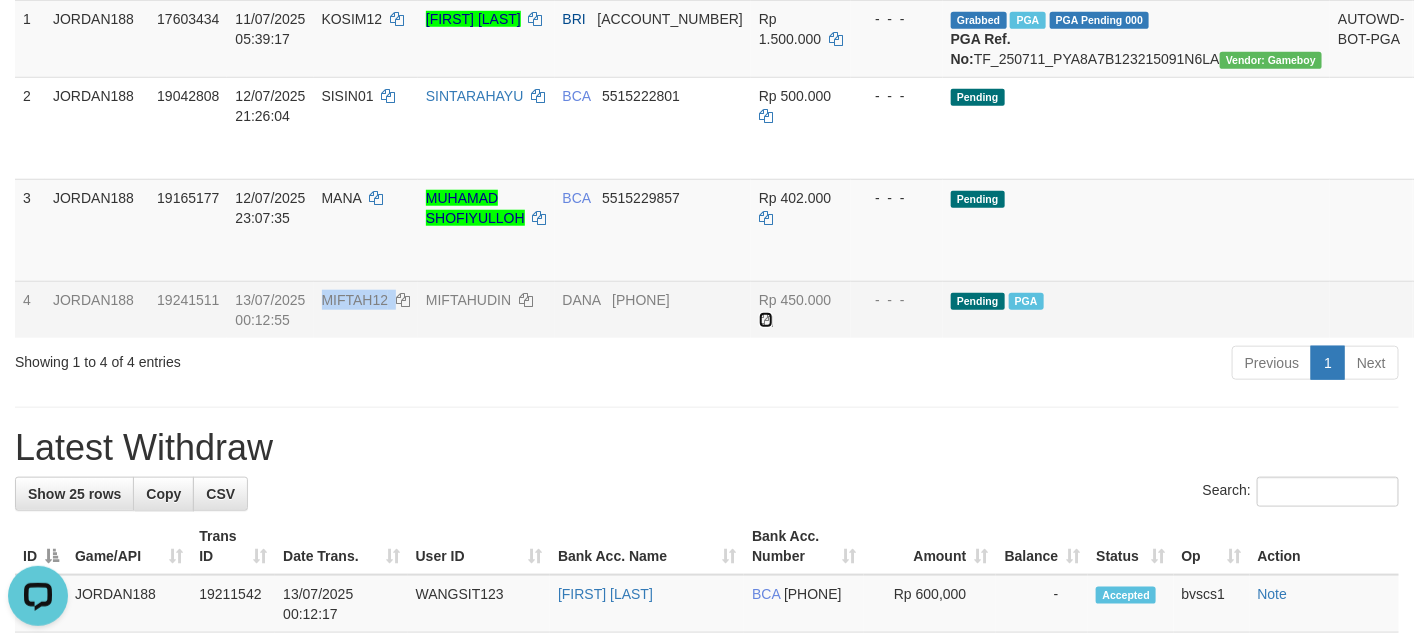 click at bounding box center [766, 320] 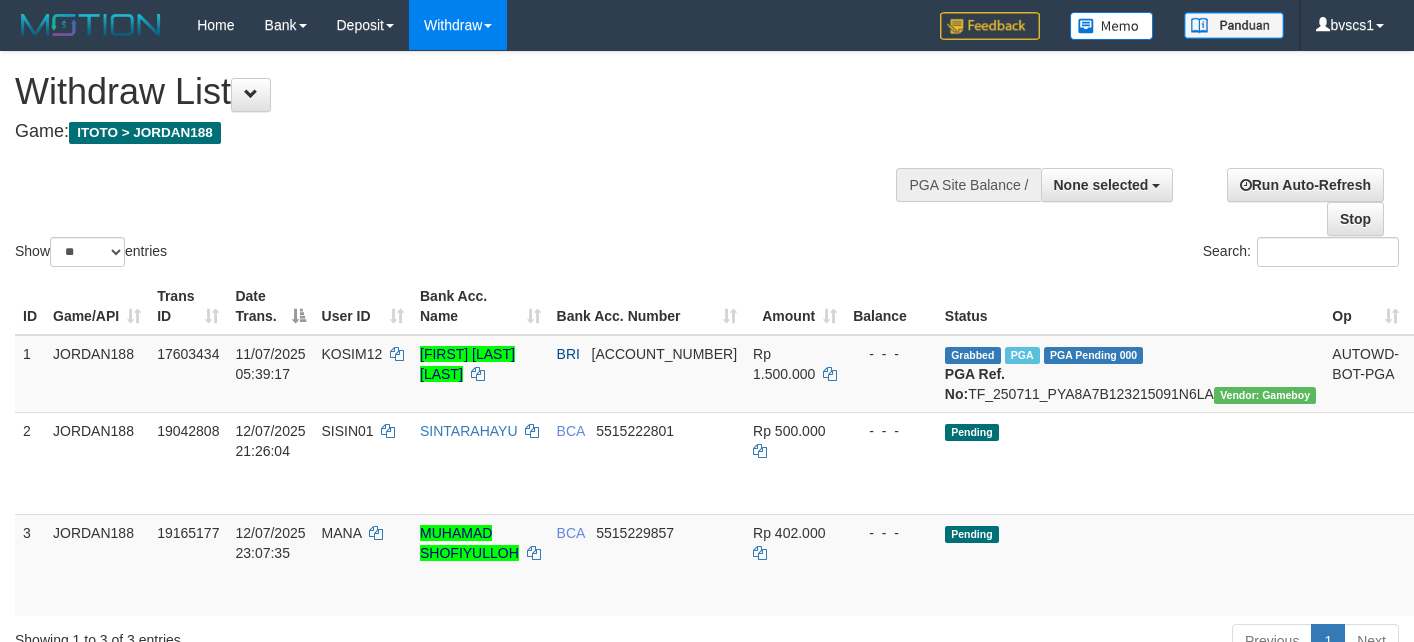 select 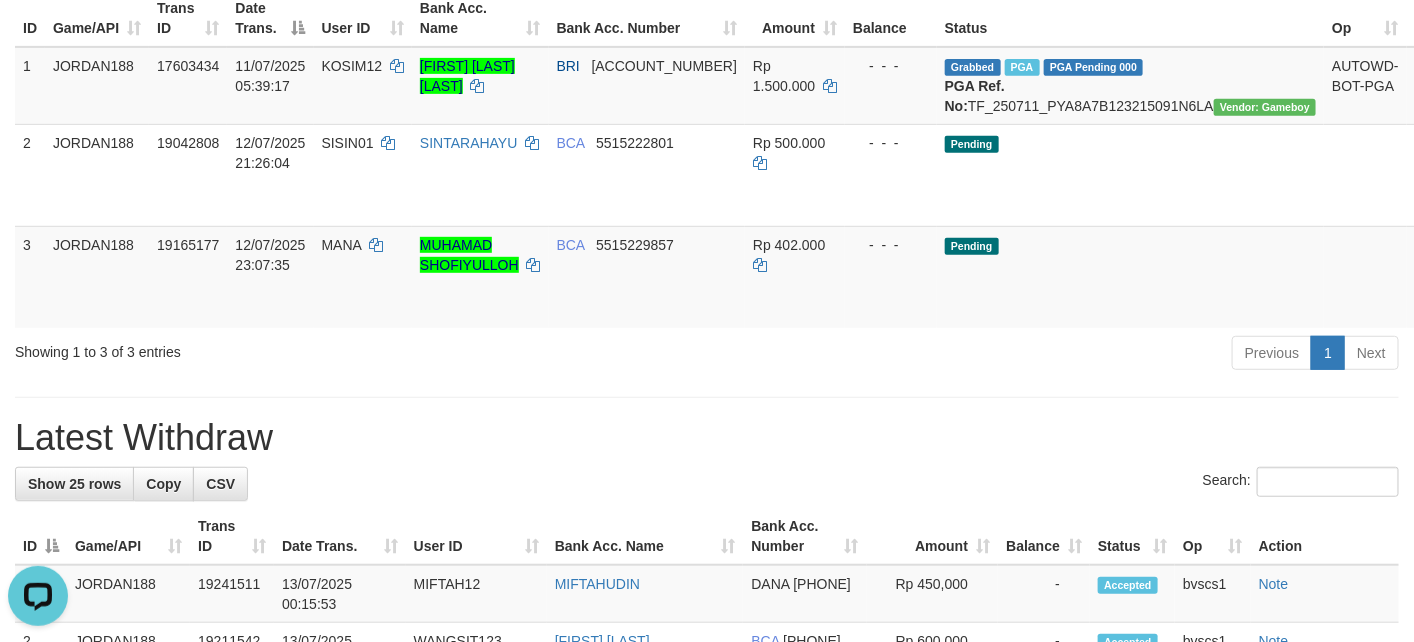 scroll, scrollTop: 0, scrollLeft: 0, axis: both 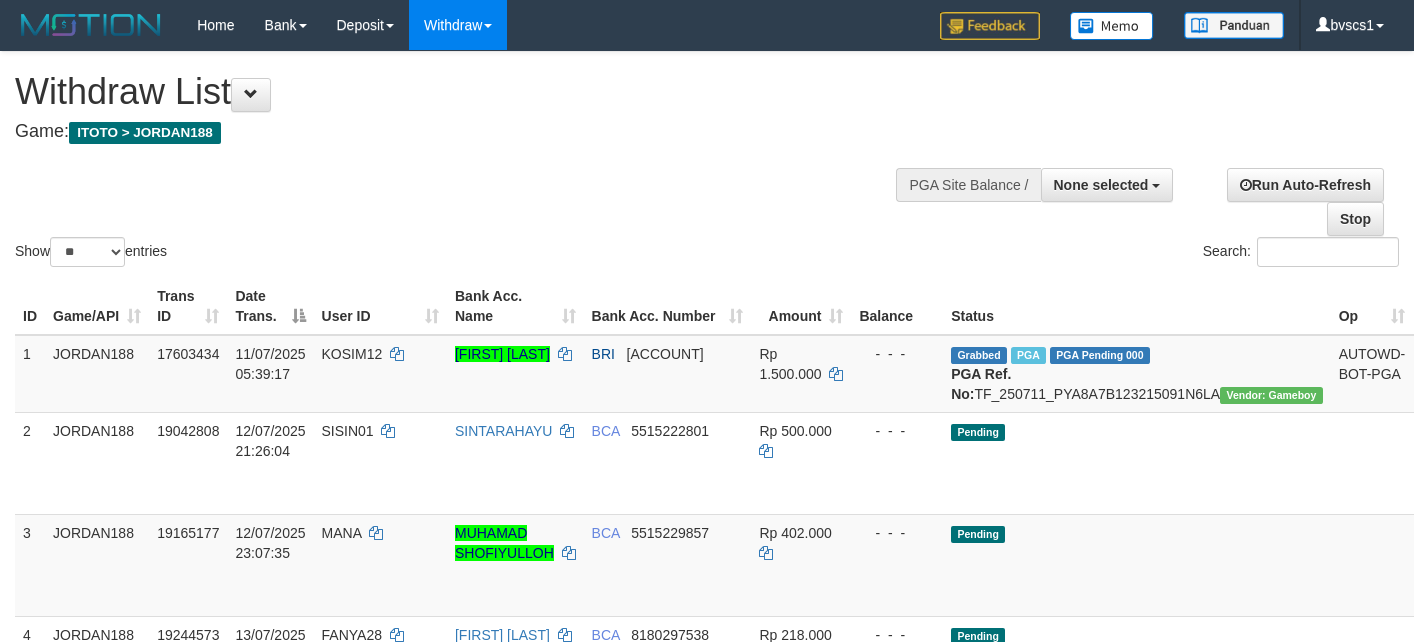 select 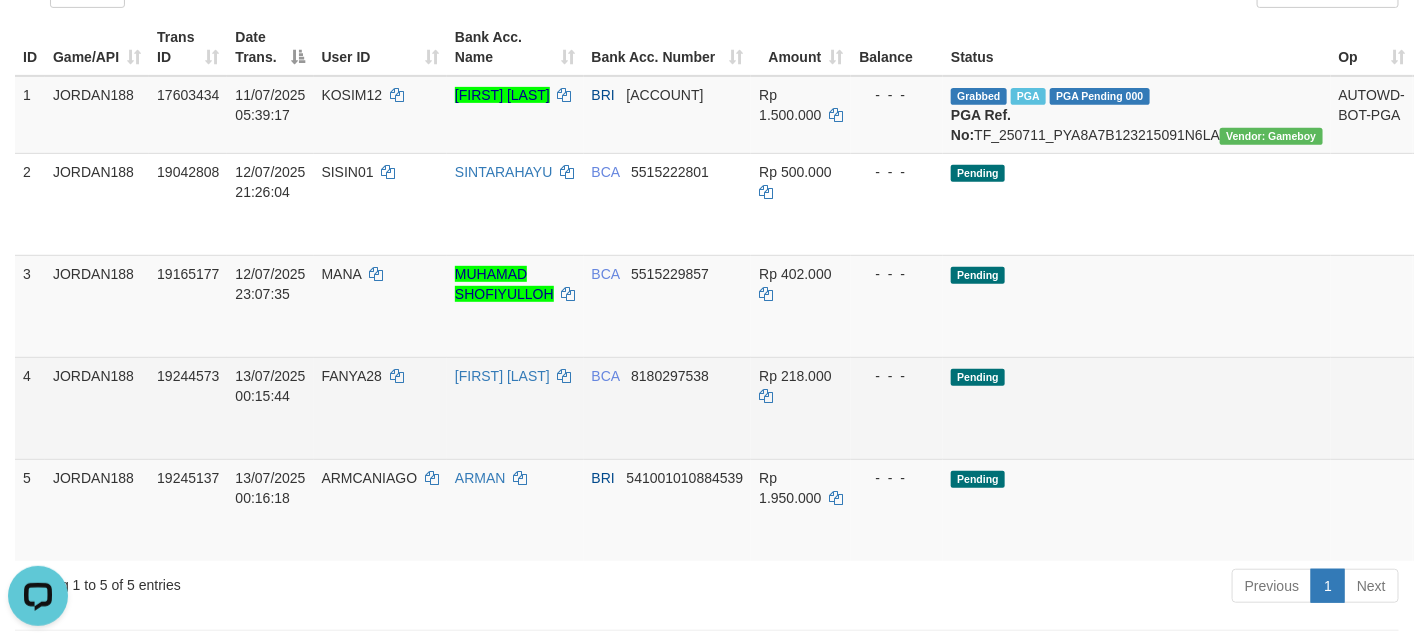 scroll, scrollTop: 0, scrollLeft: 0, axis: both 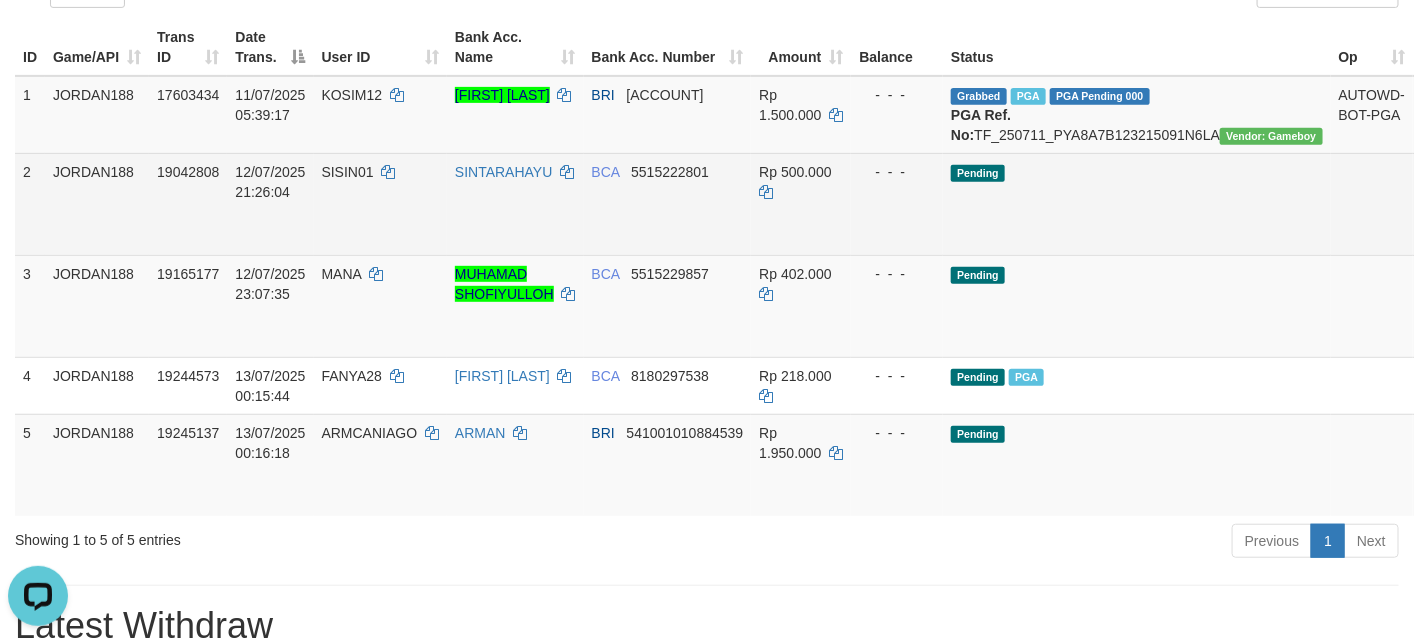 click on "[BANK] [ACCOUNT]" at bounding box center [668, 204] 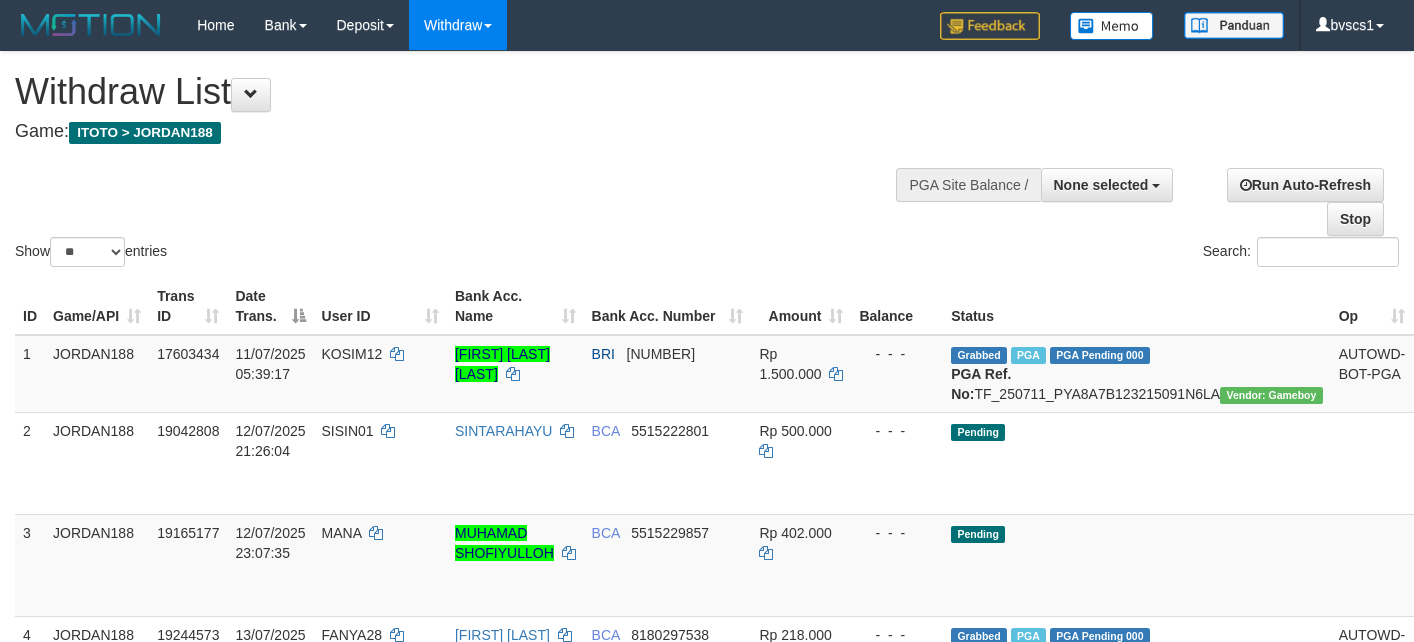 select 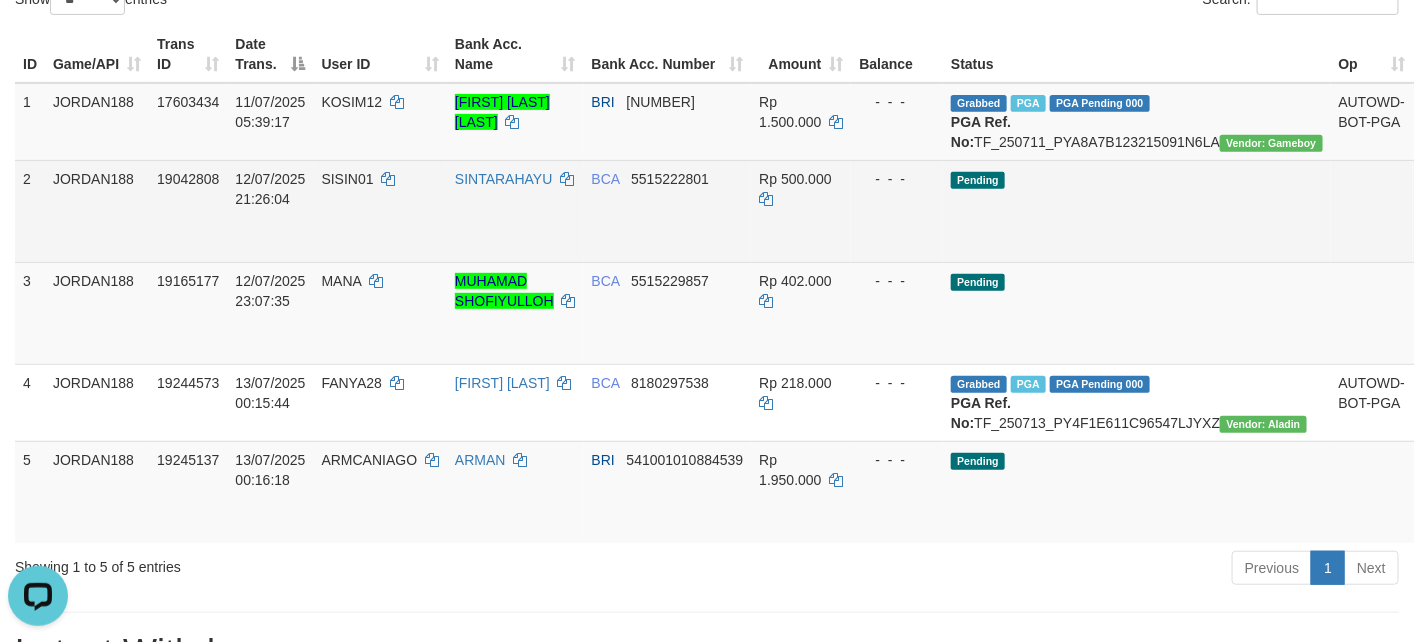 scroll, scrollTop: 0, scrollLeft: 0, axis: both 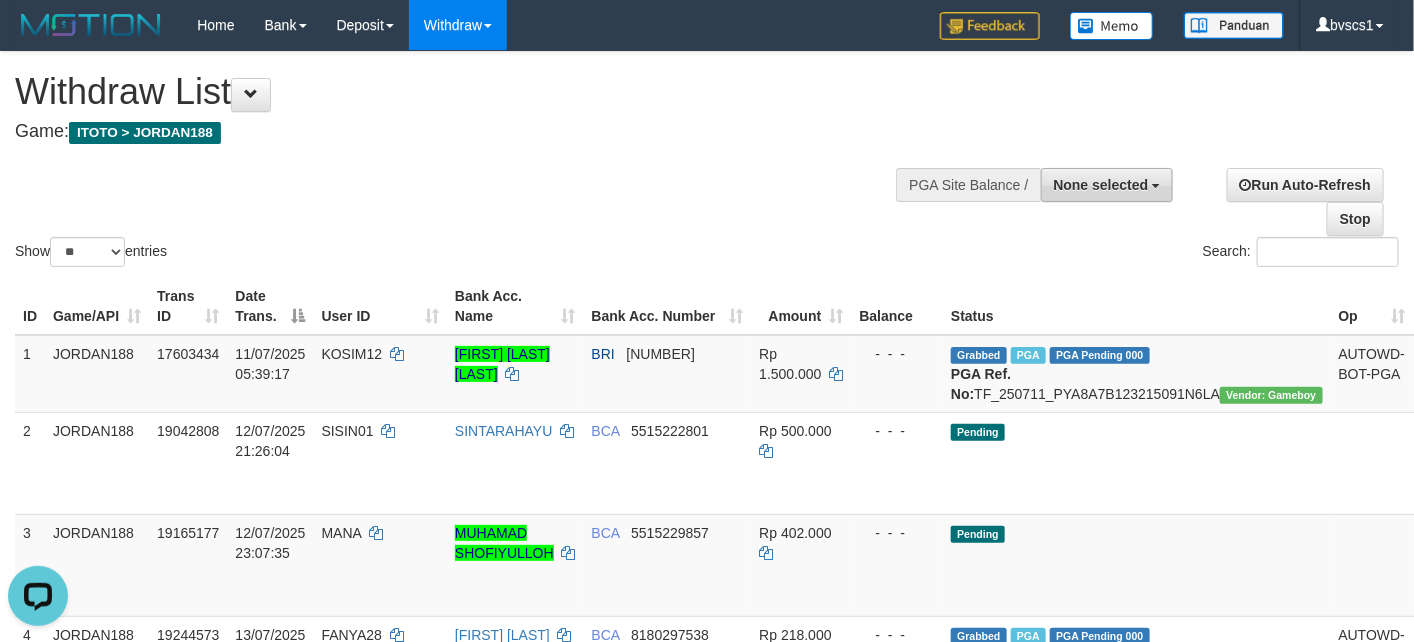 click on "None selected" at bounding box center (1107, 185) 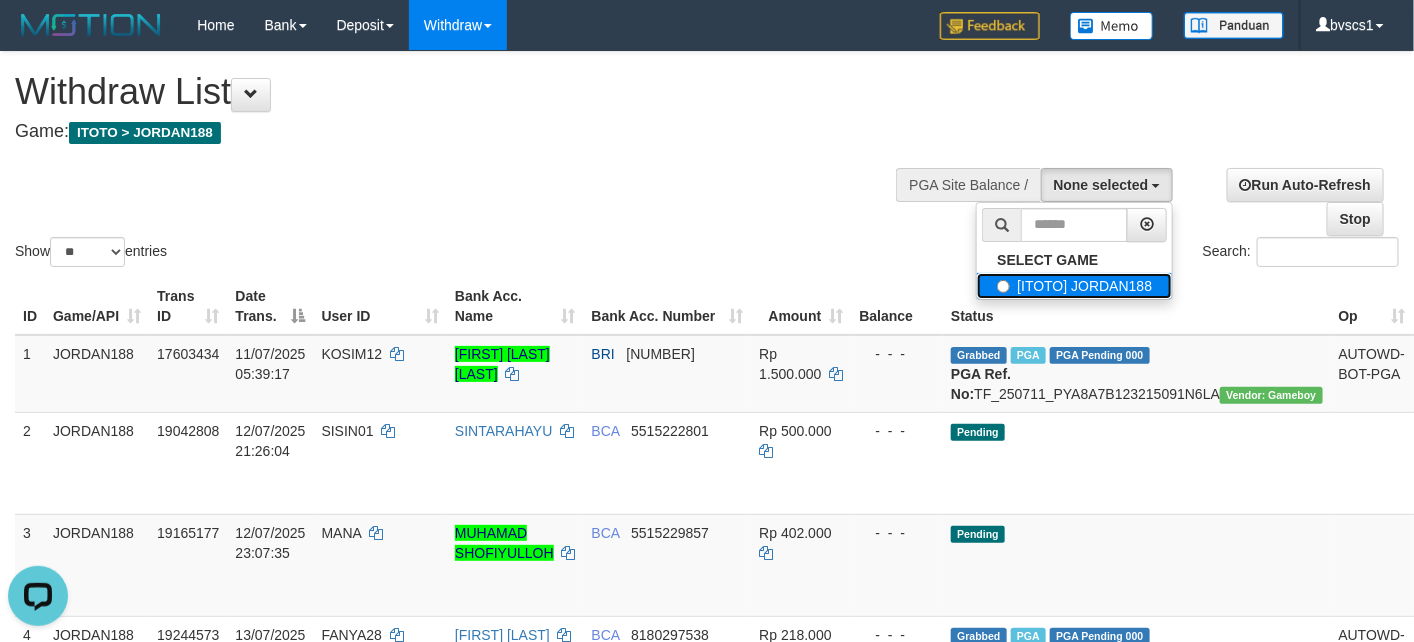 click on "[ITOTO] JORDAN188" at bounding box center [1074, 286] 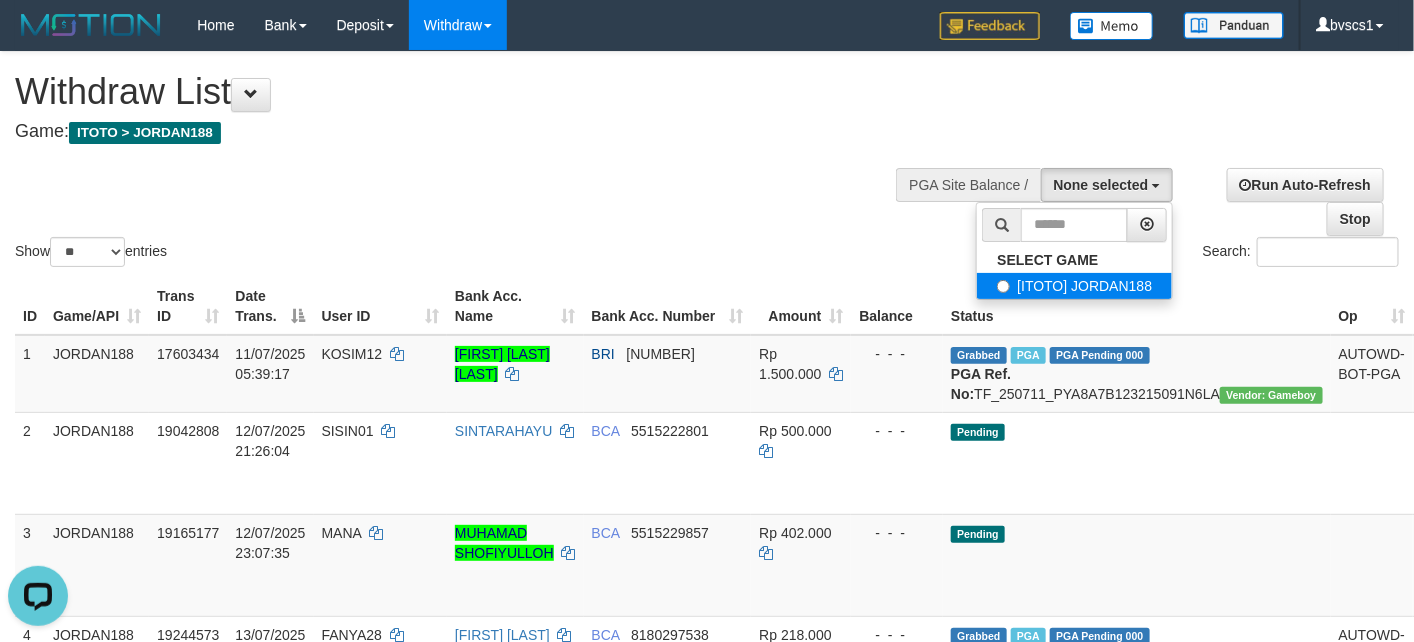 select on "****" 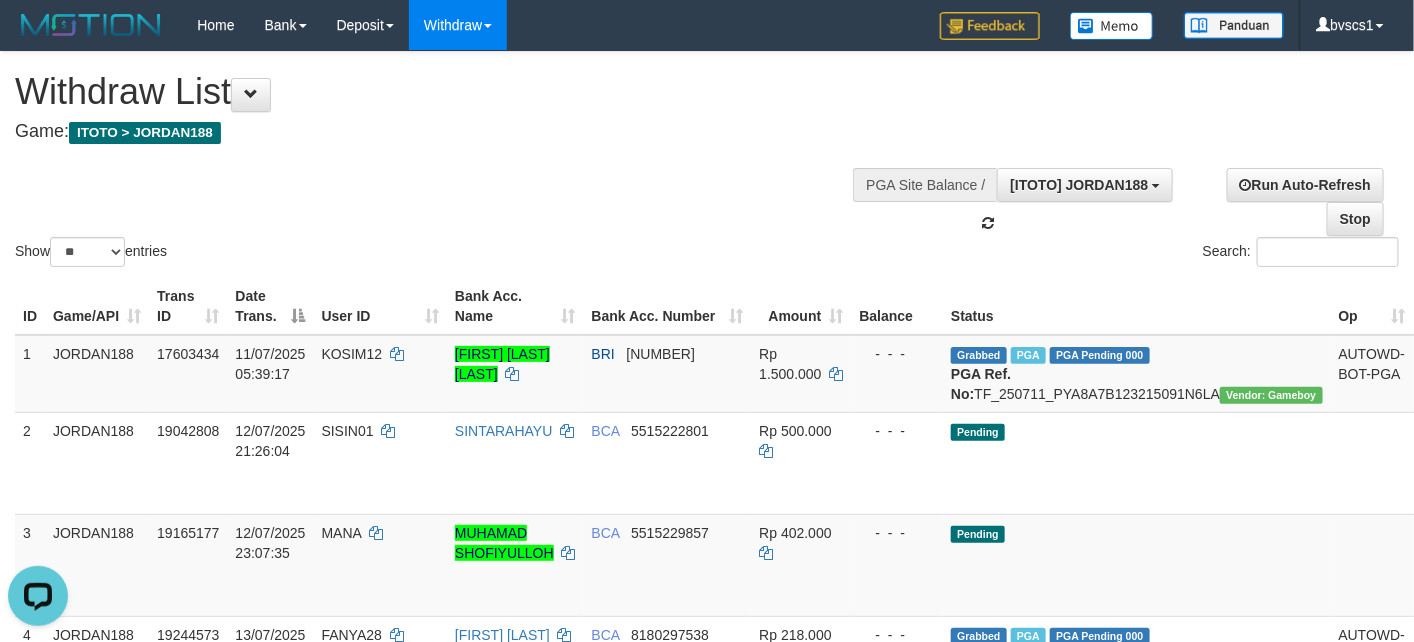 scroll, scrollTop: 18, scrollLeft: 0, axis: vertical 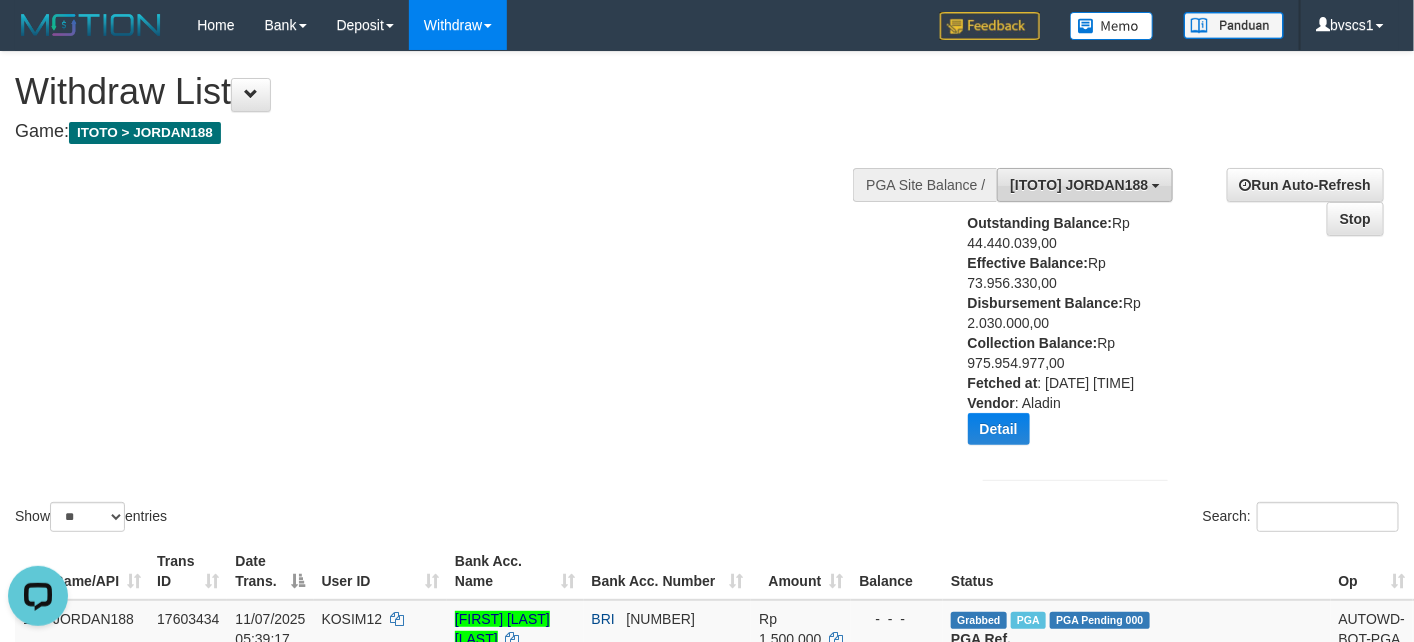 click on "[ITOTO] JORDAN188" at bounding box center [1079, 185] 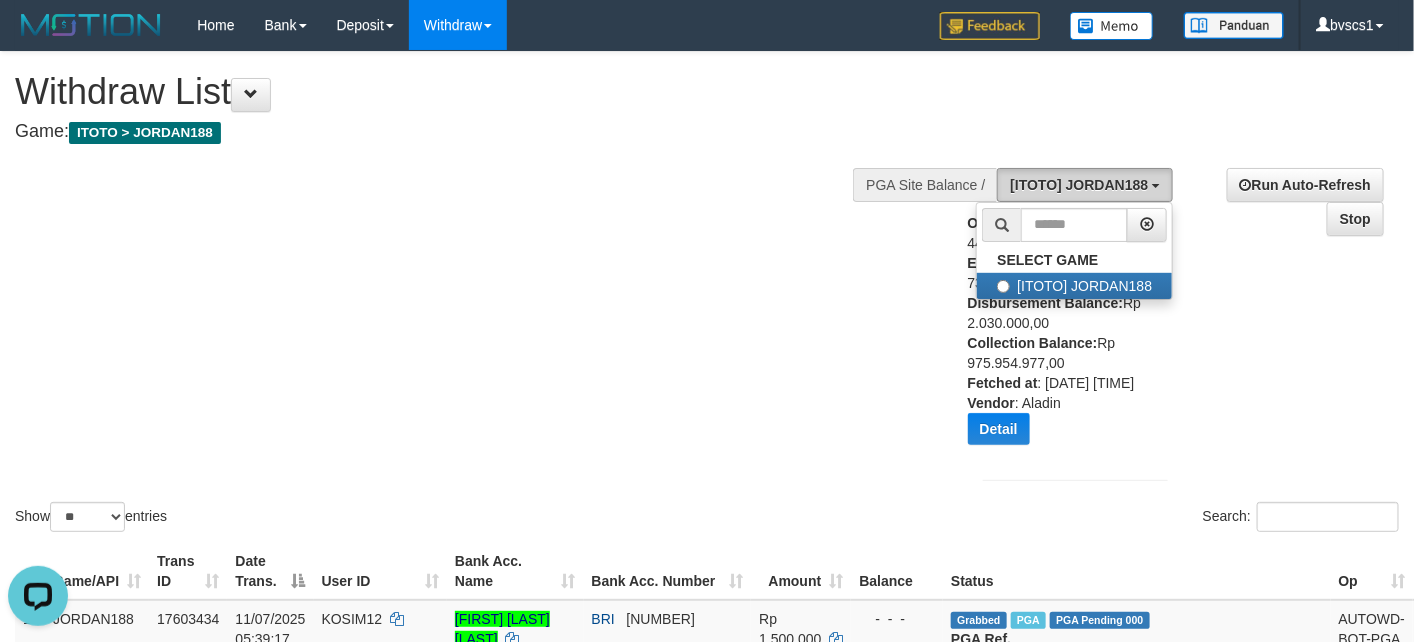 click on "[ITOTO] JORDAN188" at bounding box center (1085, 185) 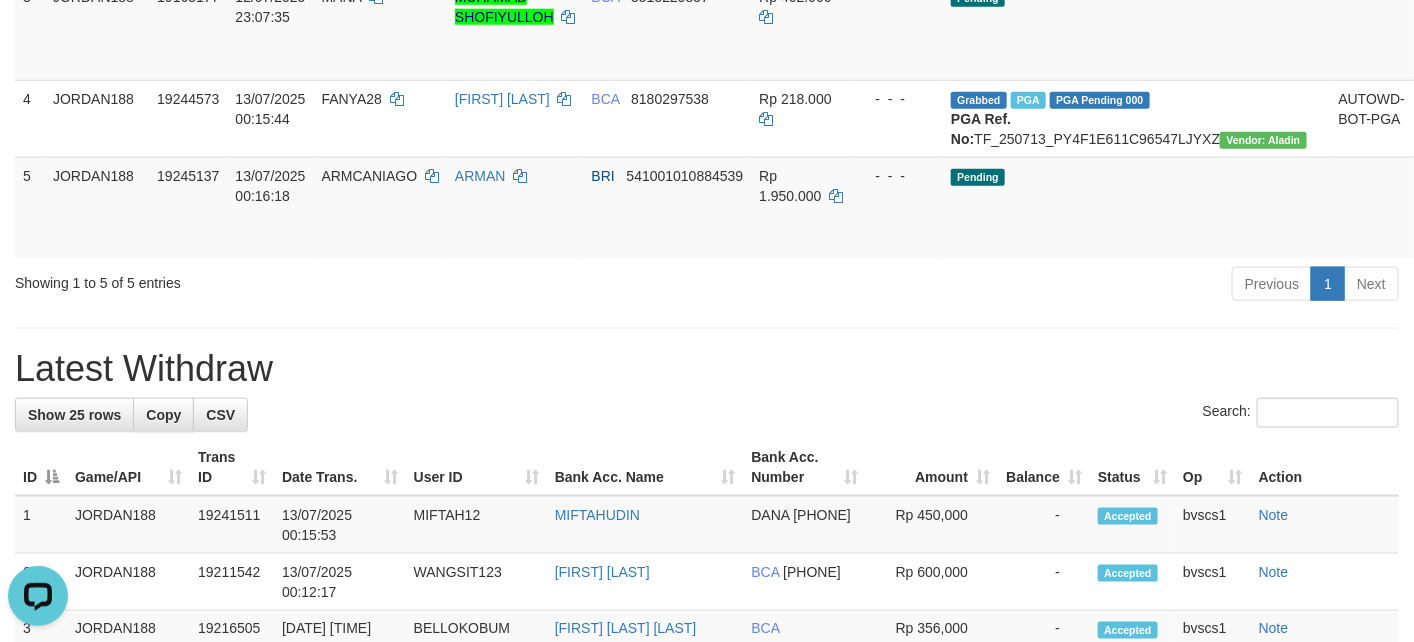 scroll, scrollTop: 750, scrollLeft: 0, axis: vertical 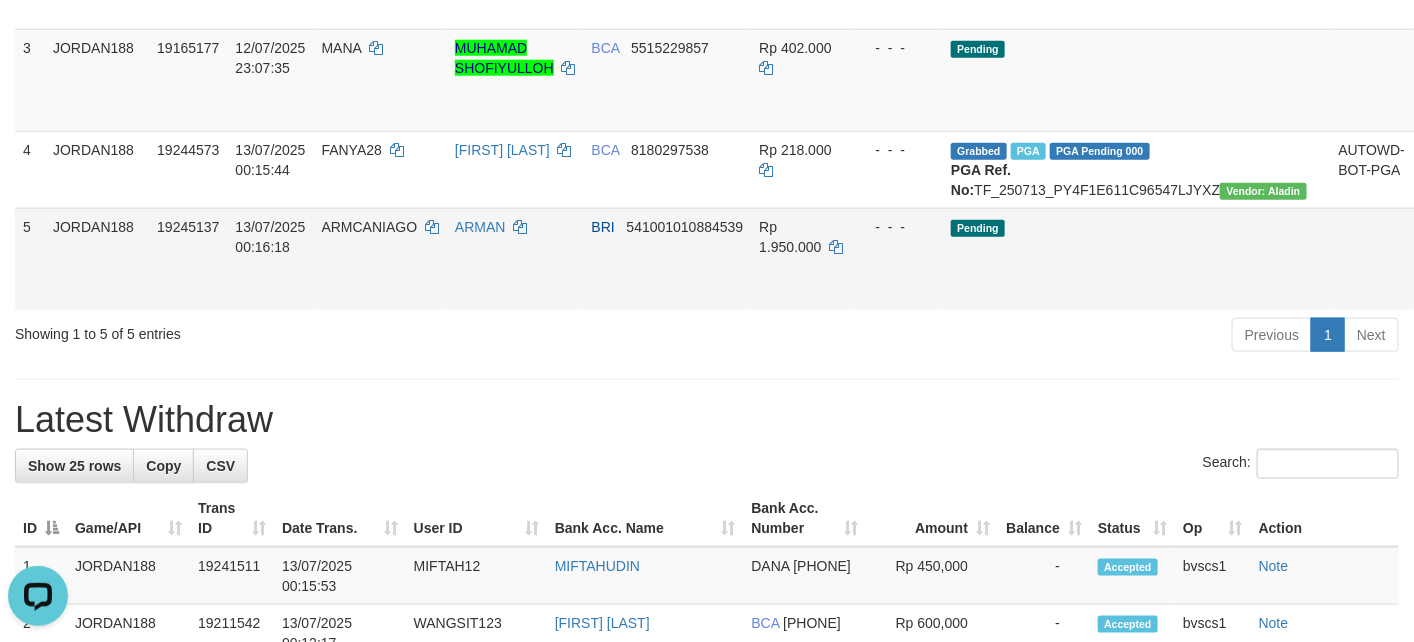 click on "Send PGA" at bounding box center [1437, 282] 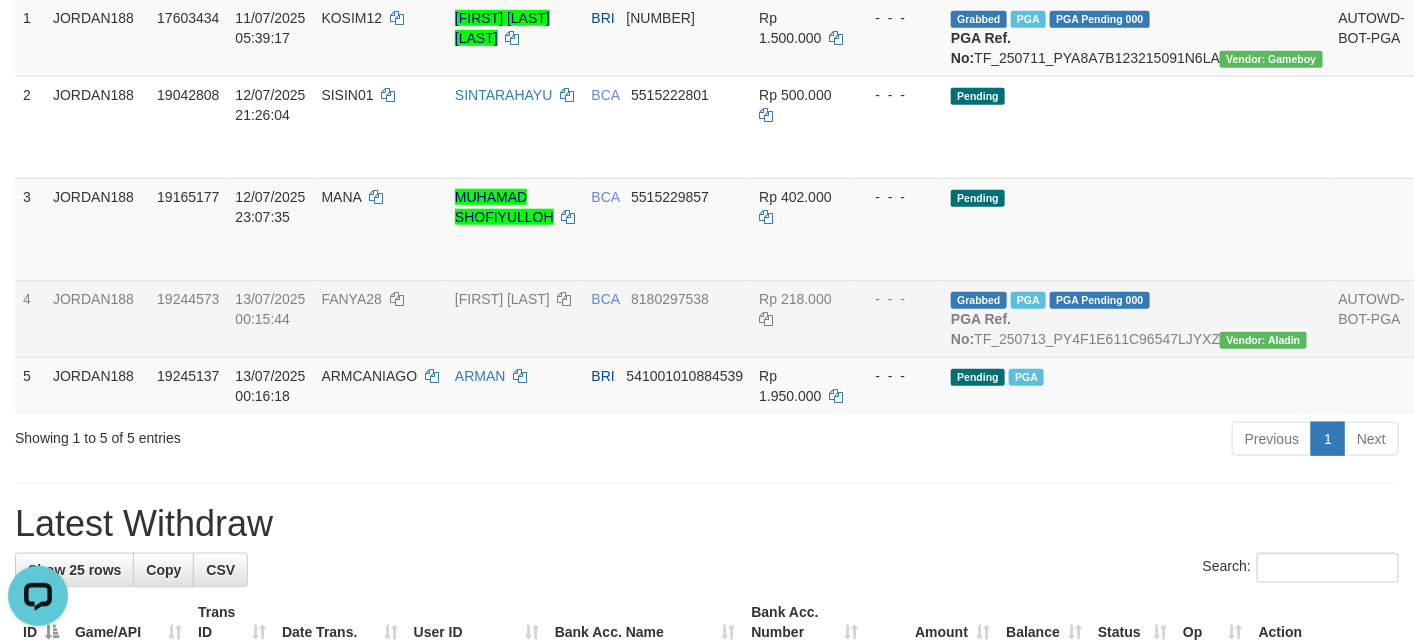 scroll, scrollTop: 600, scrollLeft: 0, axis: vertical 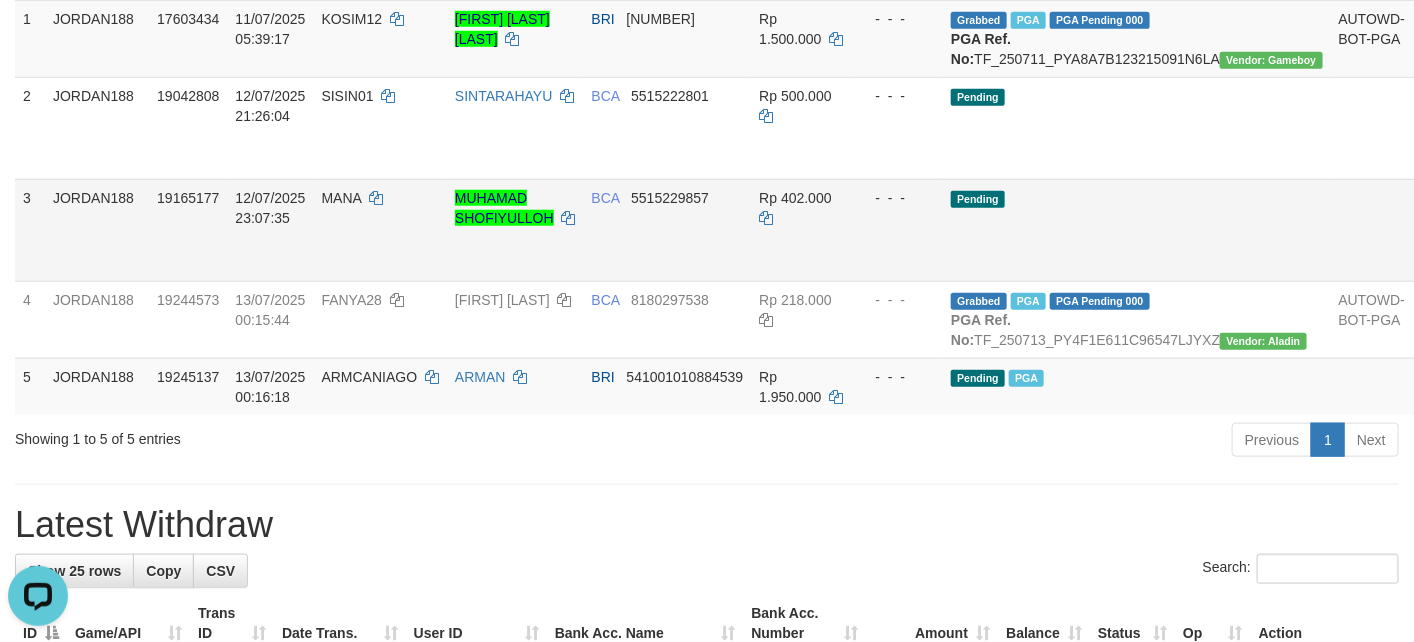 click on "MUHAMAD SHOFIYULLOH" at bounding box center (515, 230) 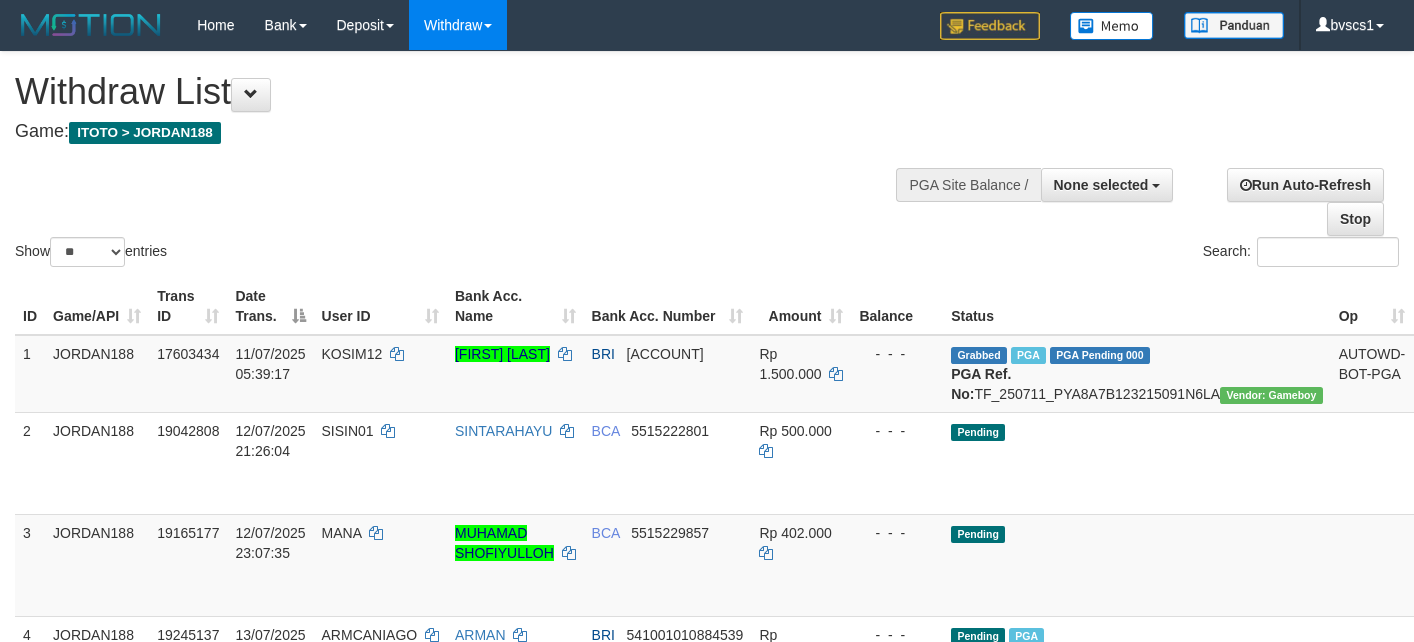 select 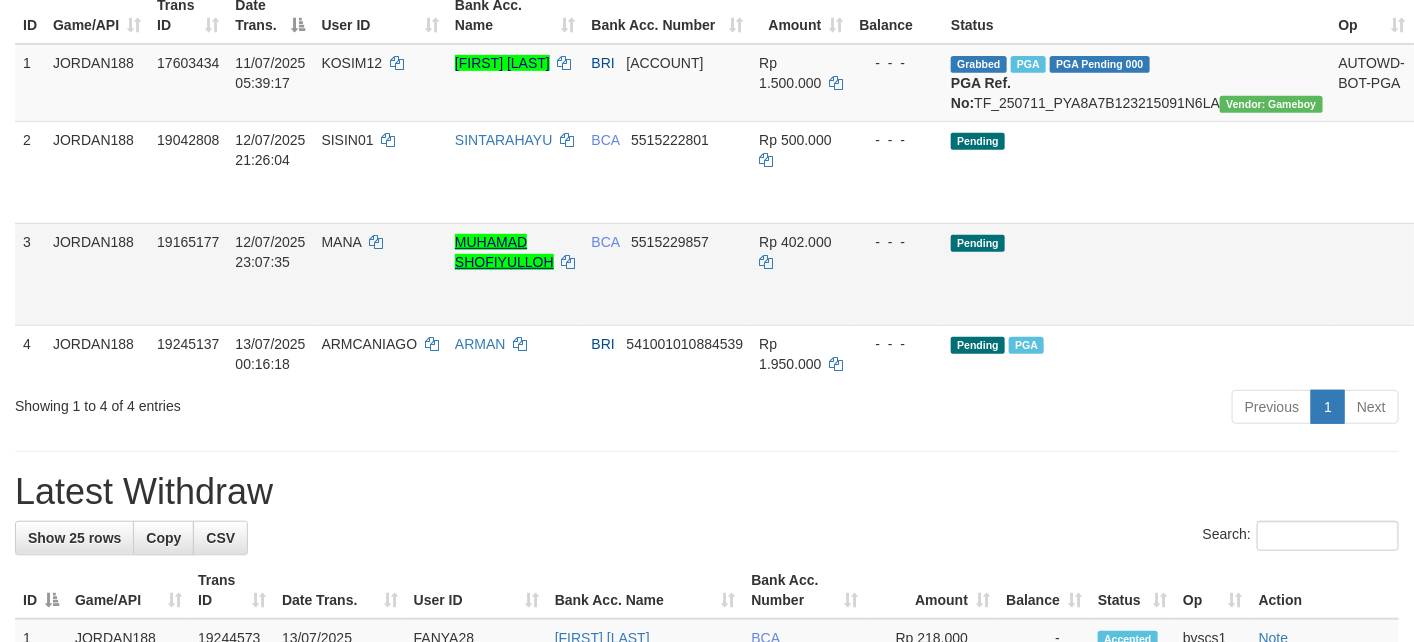 scroll, scrollTop: 288, scrollLeft: 0, axis: vertical 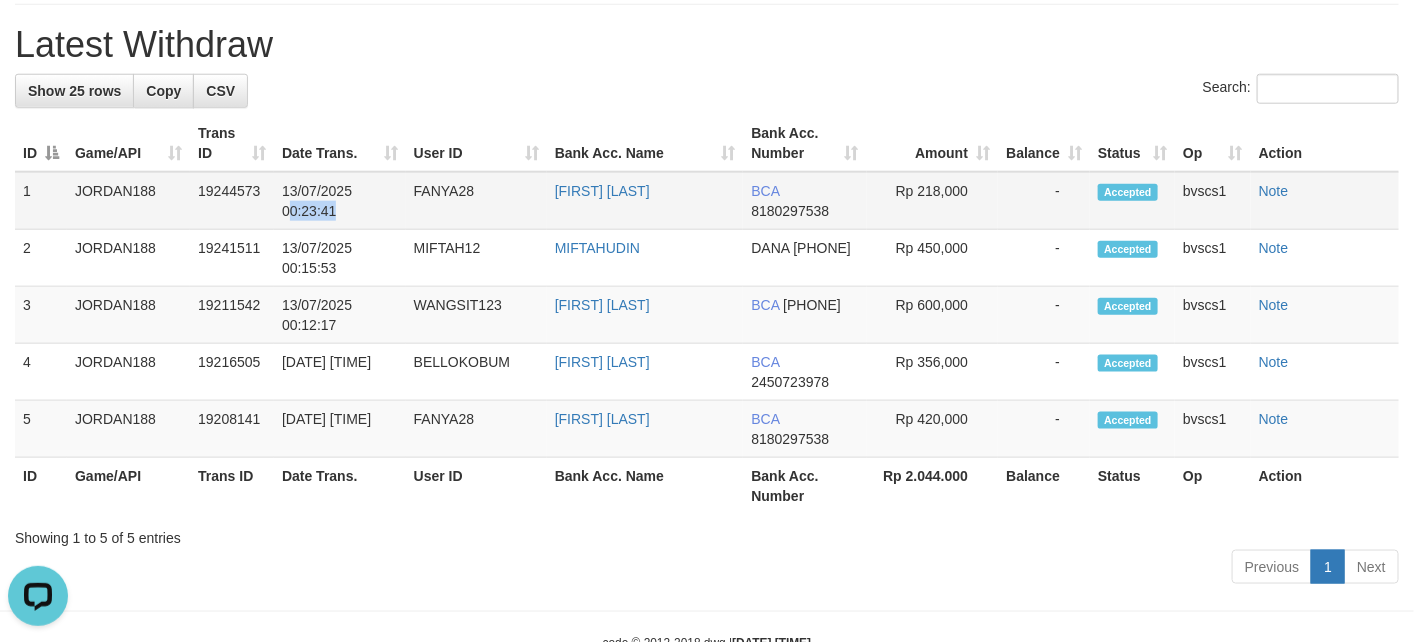drag, startPoint x: 345, startPoint y: 237, endPoint x: 286, endPoint y: 240, distance: 59.07622 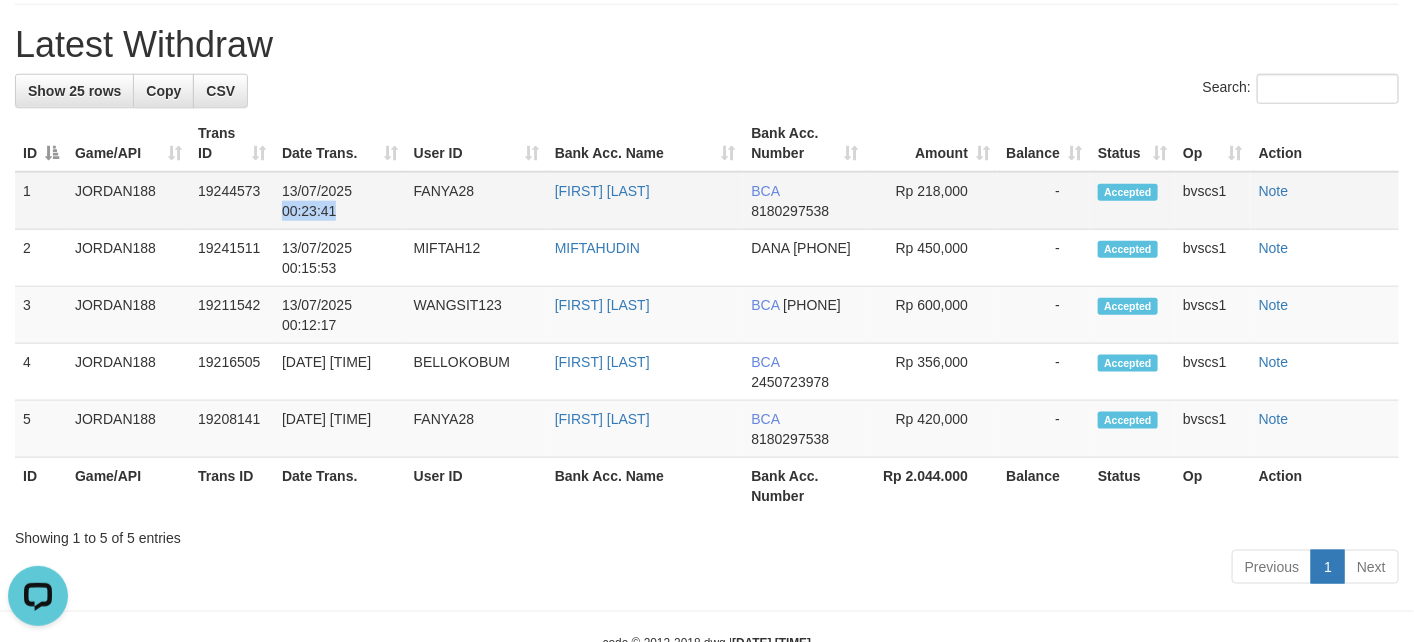 drag, startPoint x: 342, startPoint y: 231, endPoint x: 273, endPoint y: 238, distance: 69.354164 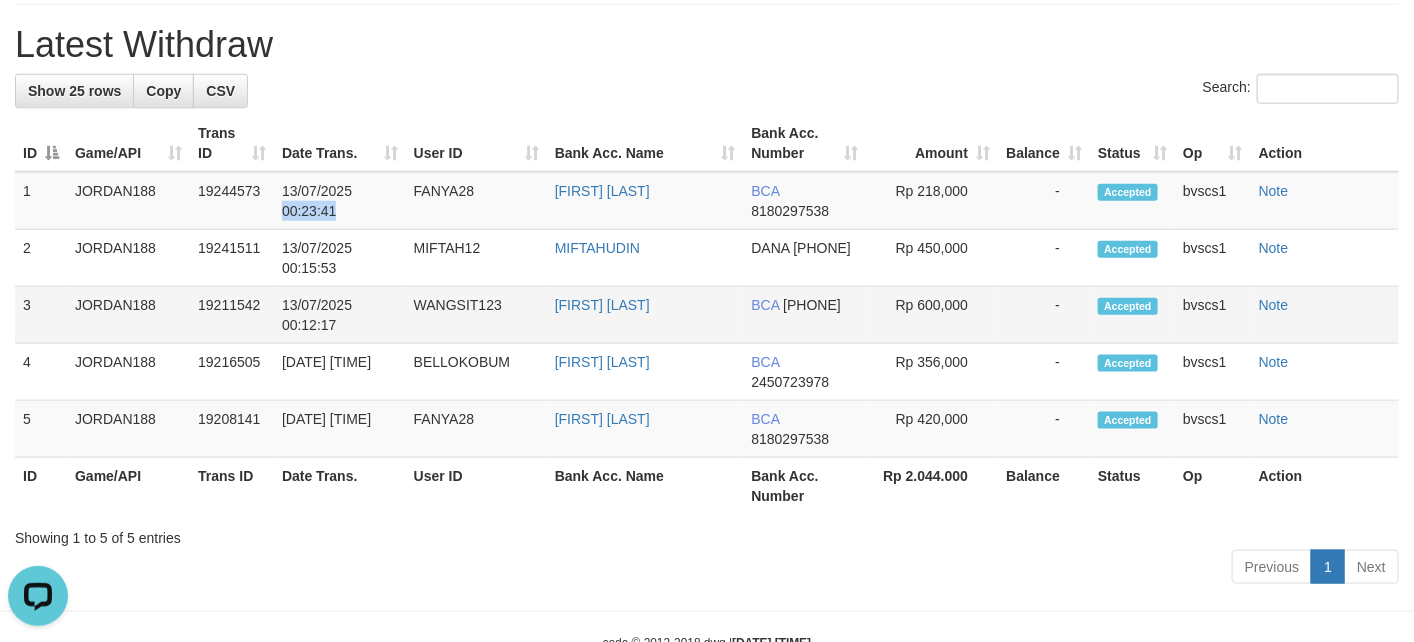 copy on "00:23:41" 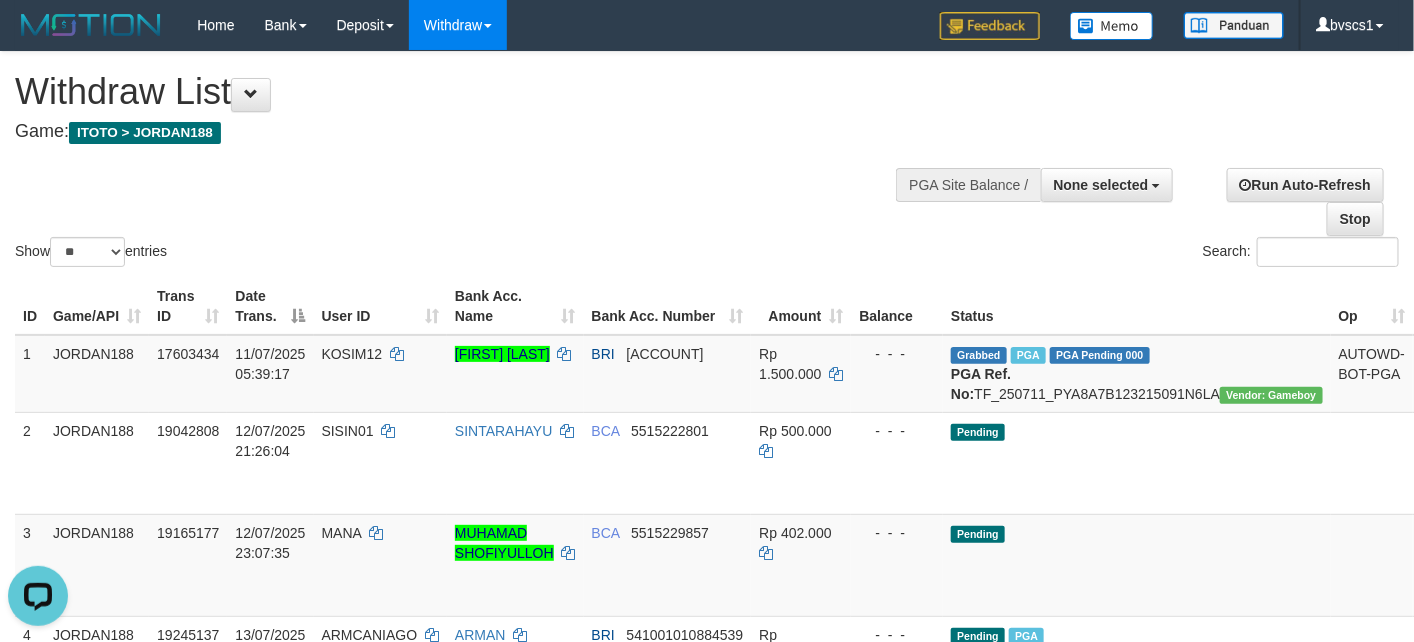scroll, scrollTop: 150, scrollLeft: 0, axis: vertical 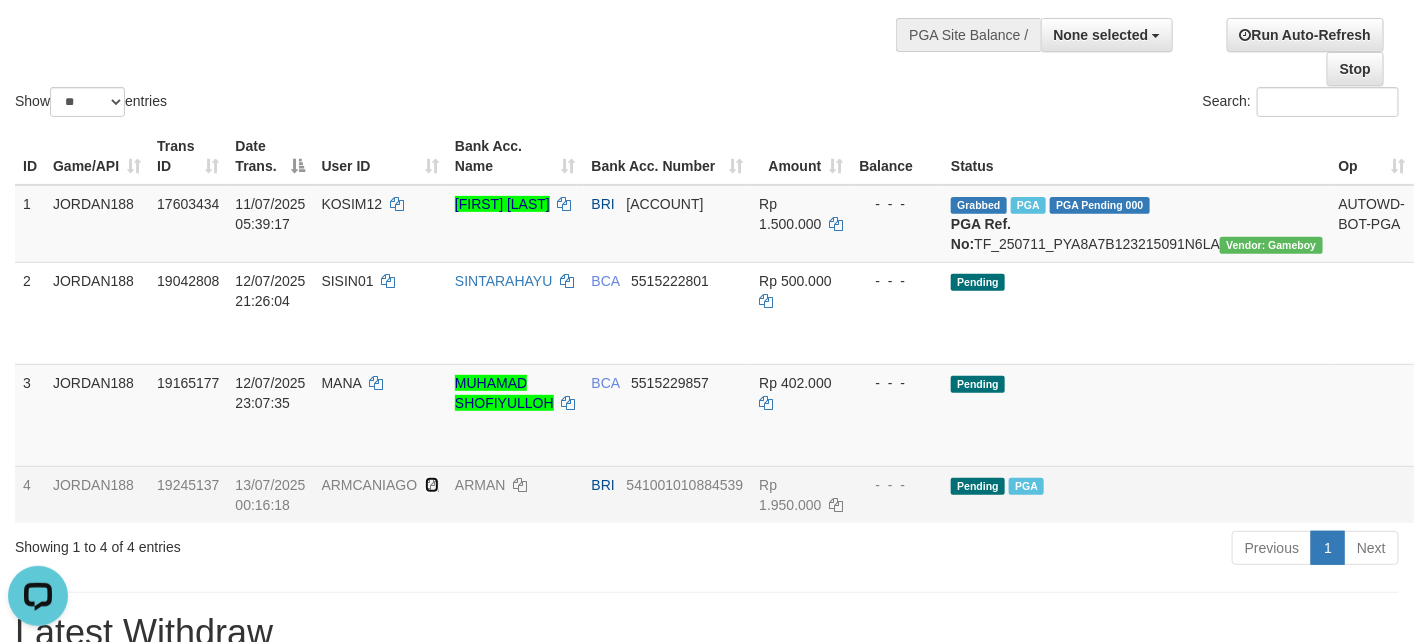 click at bounding box center [432, 485] 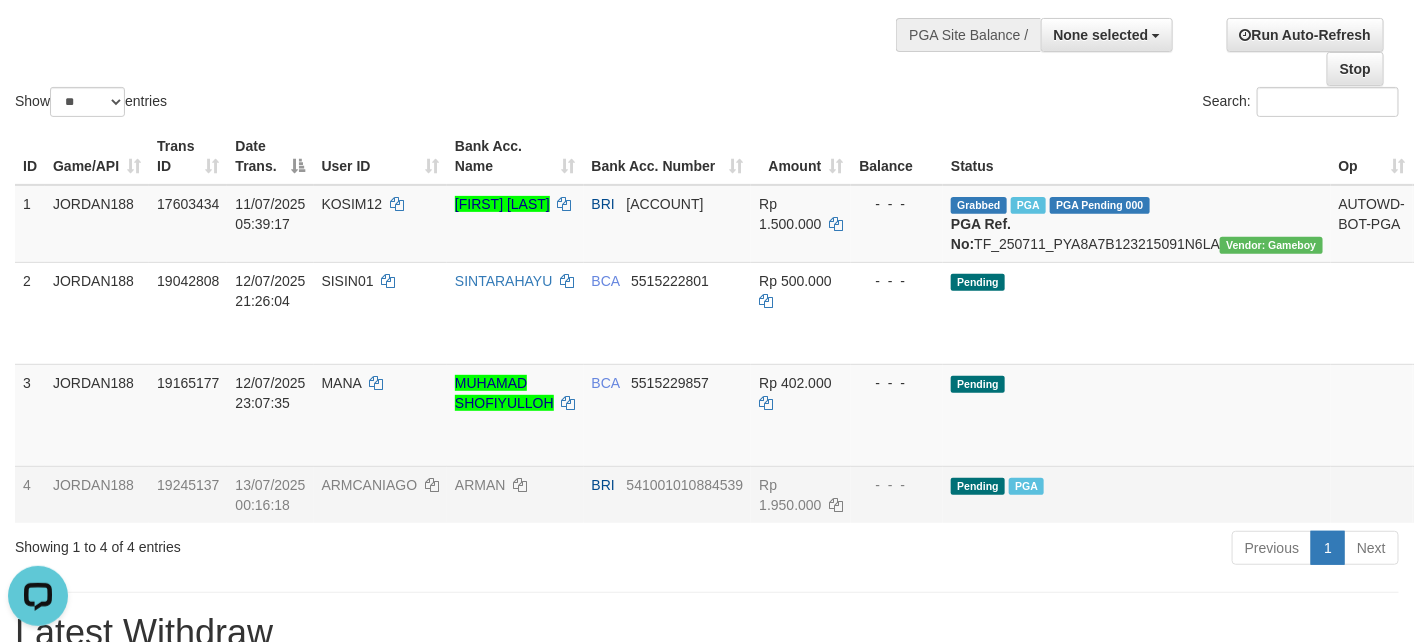 copy on "00:23:41" 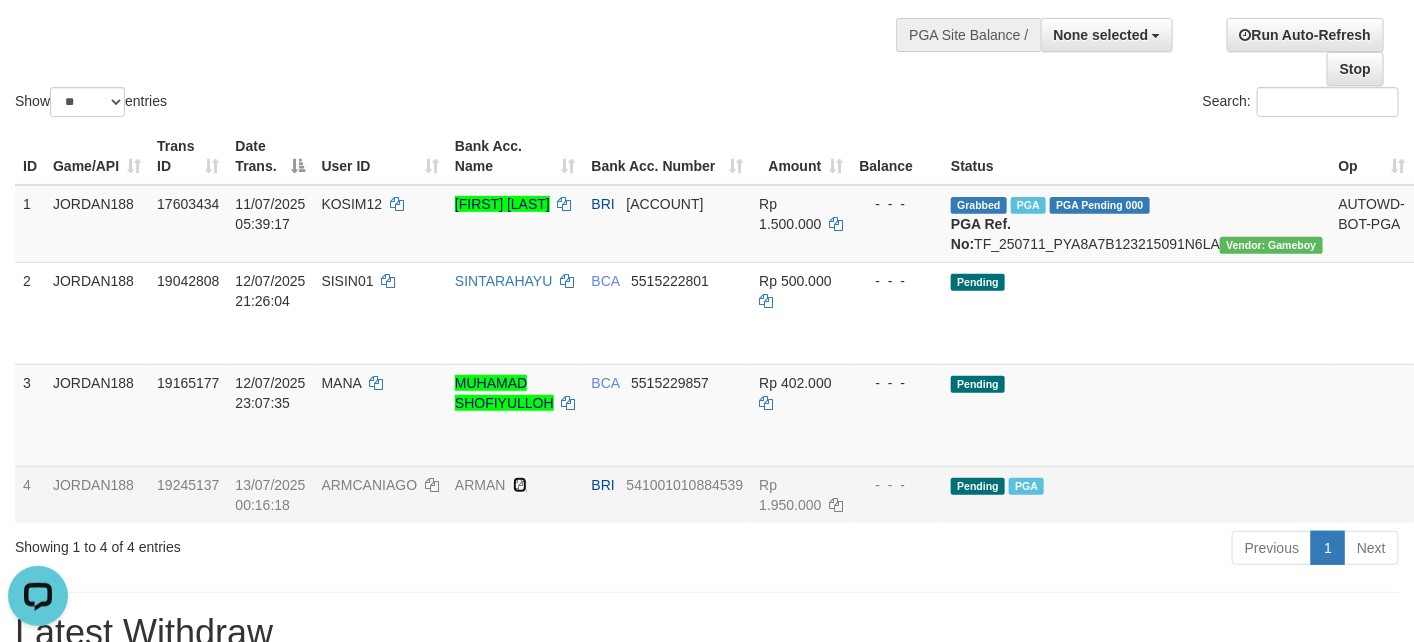 click at bounding box center [520, 485] 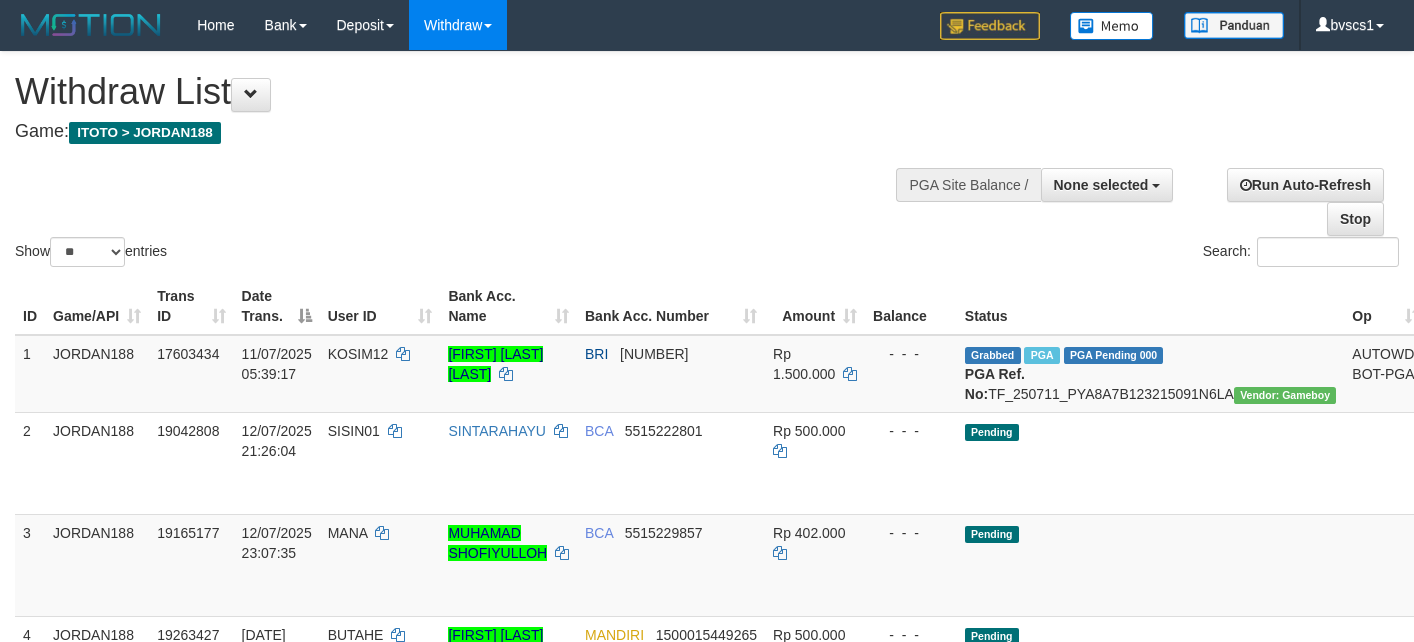 select 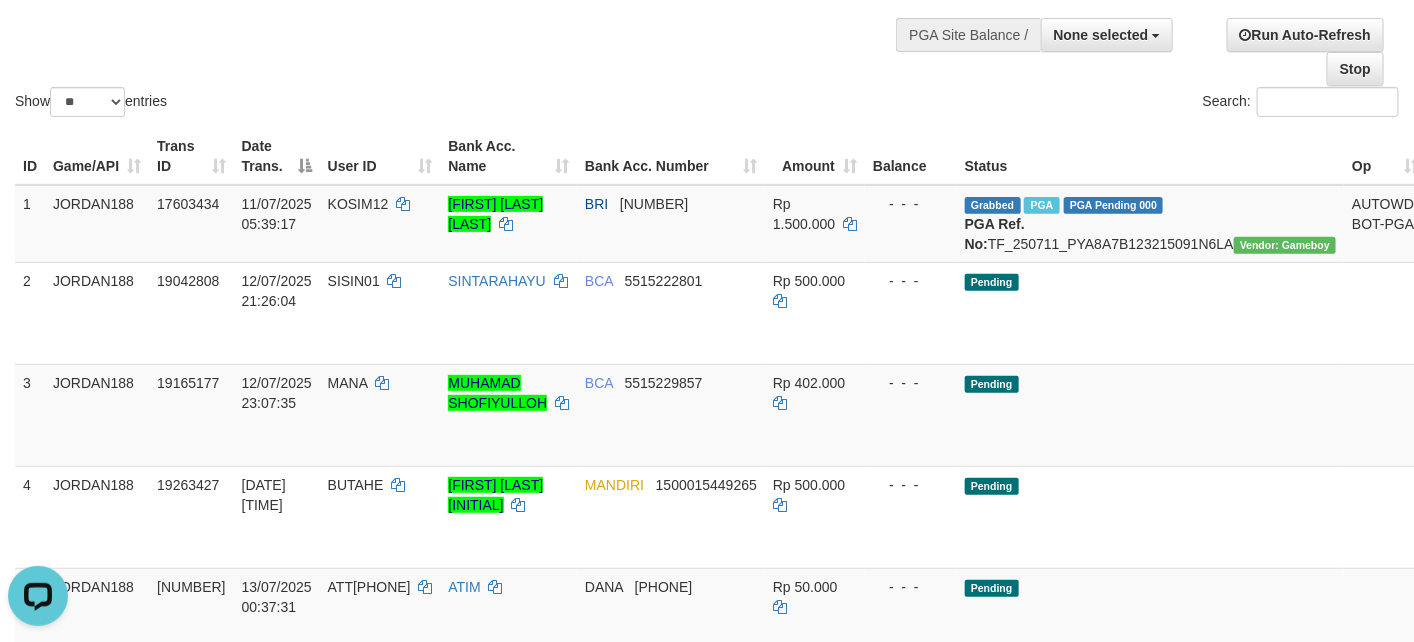 scroll, scrollTop: 0, scrollLeft: 0, axis: both 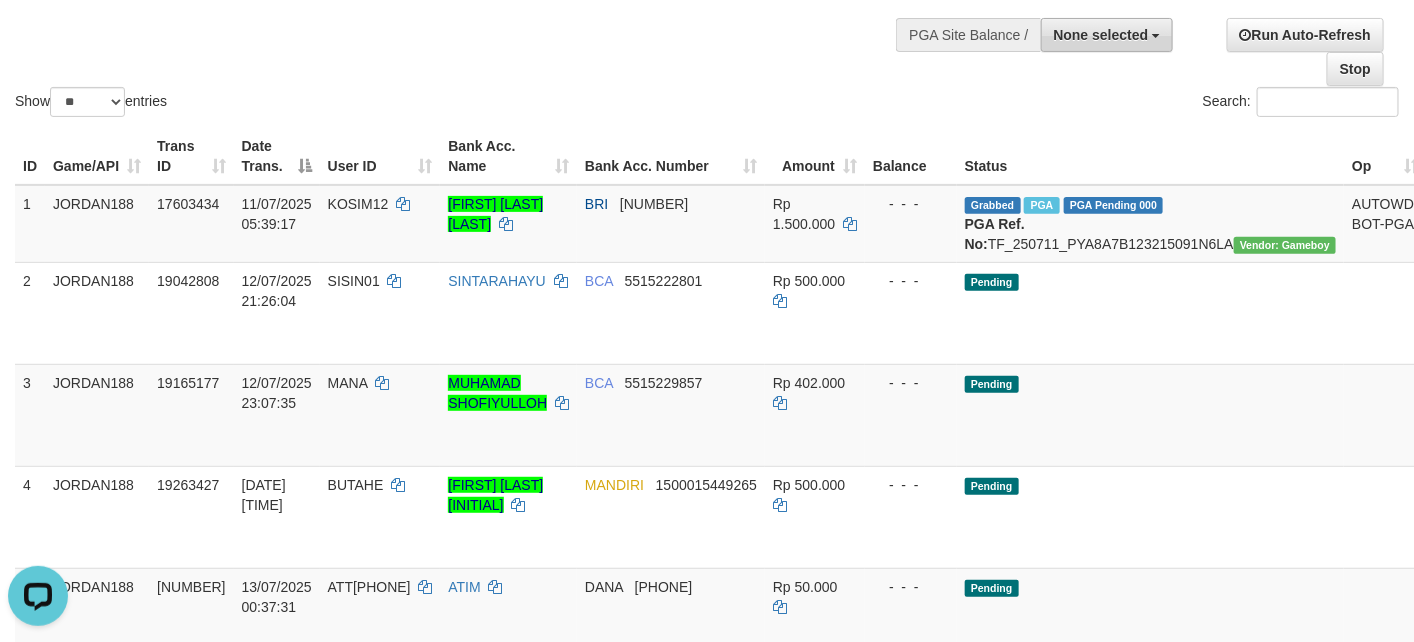 click on "None selected" at bounding box center (1107, 35) 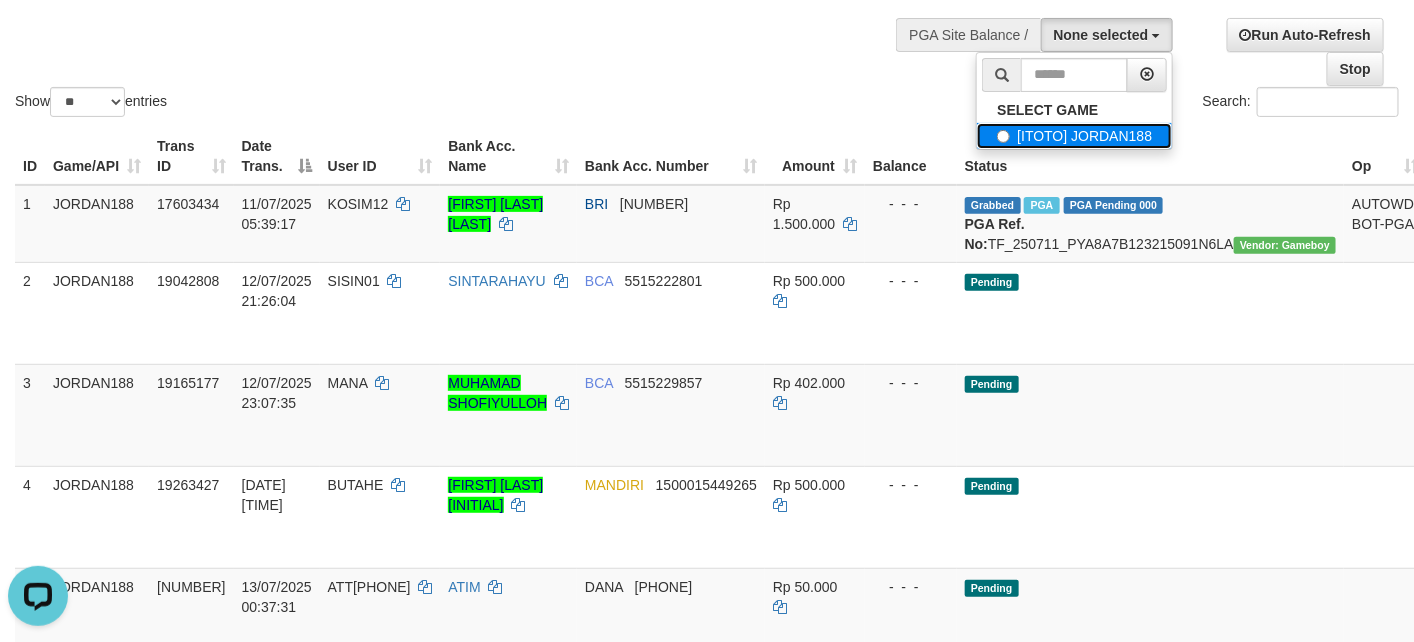 click on "[ITOTO] JORDAN188" at bounding box center (1074, 136) 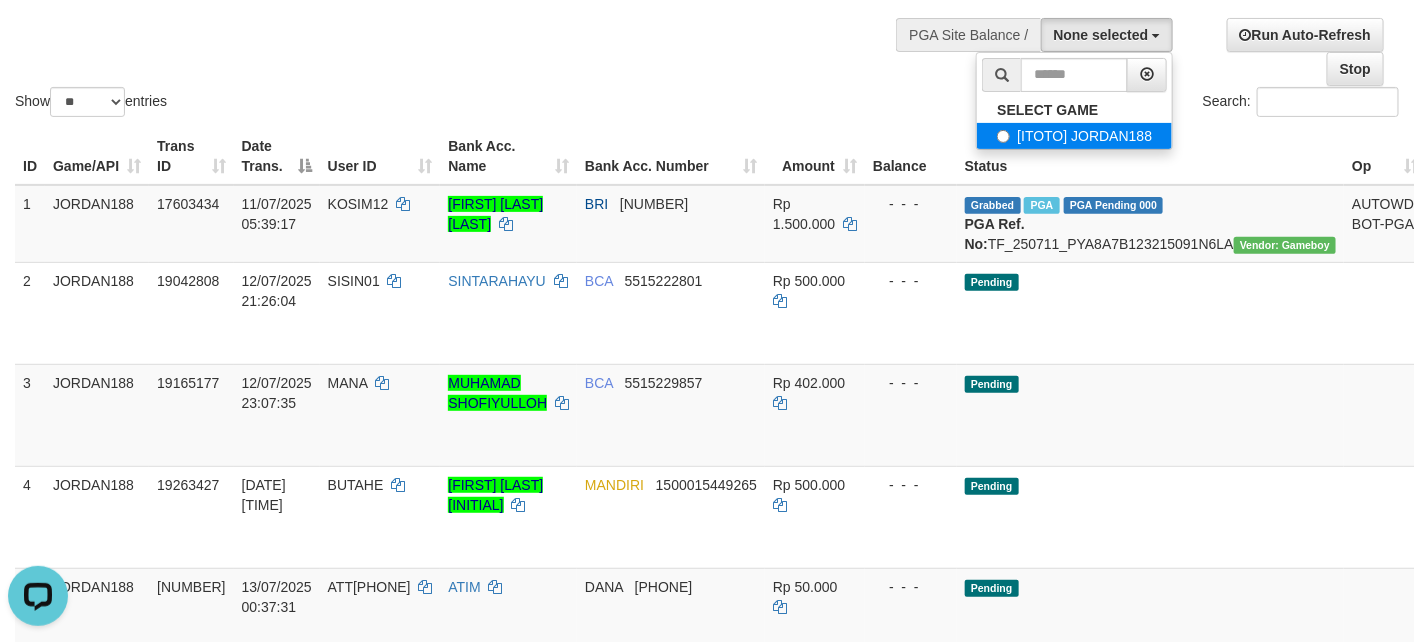 select on "****" 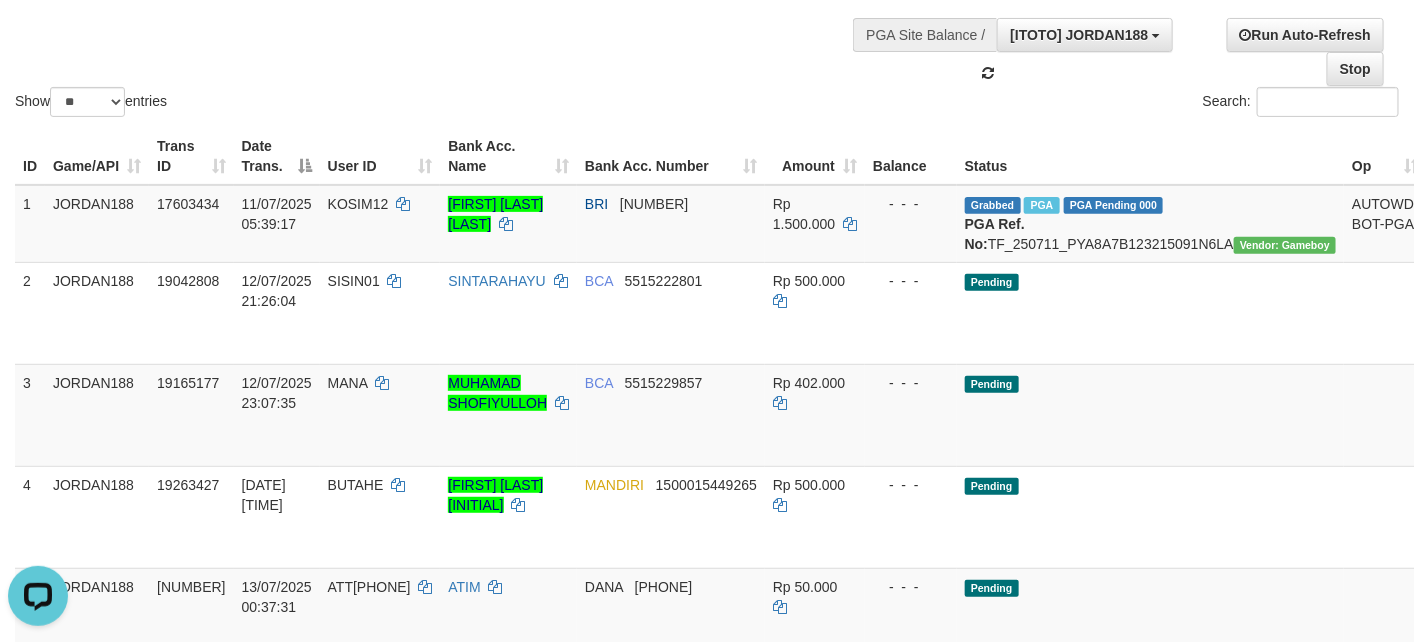 scroll, scrollTop: 18, scrollLeft: 0, axis: vertical 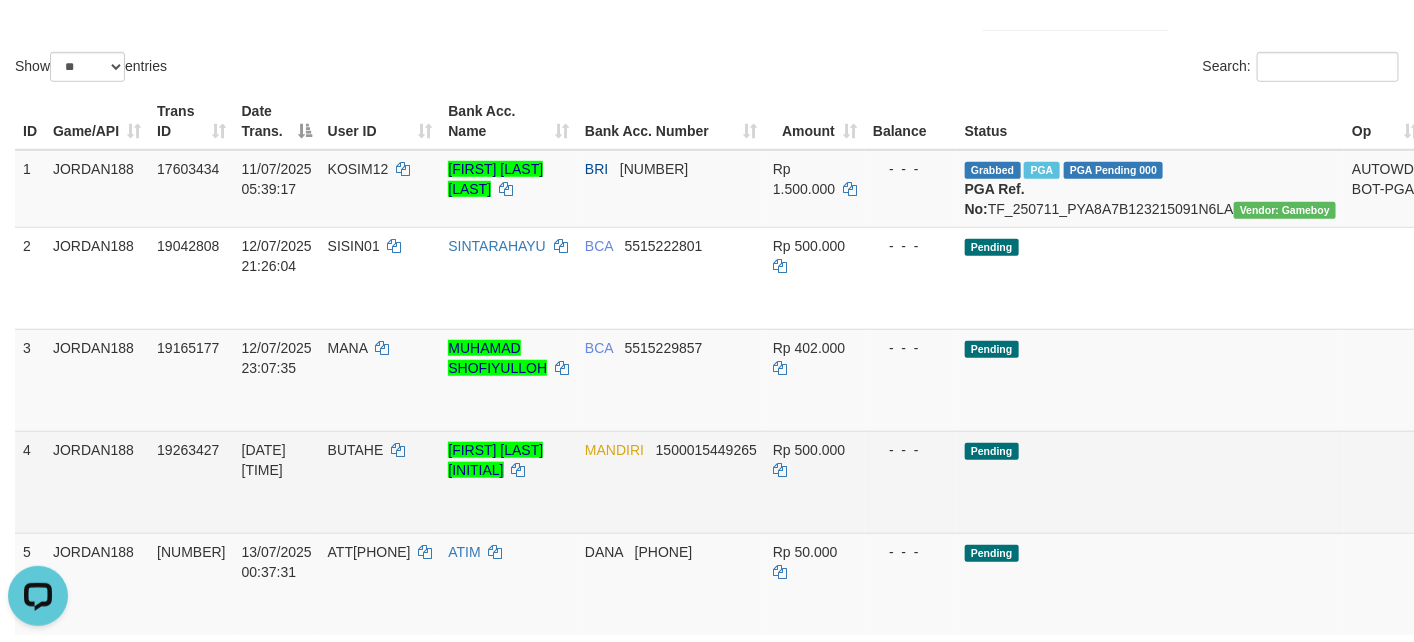 click on "Send PGA" at bounding box center [1451, 505] 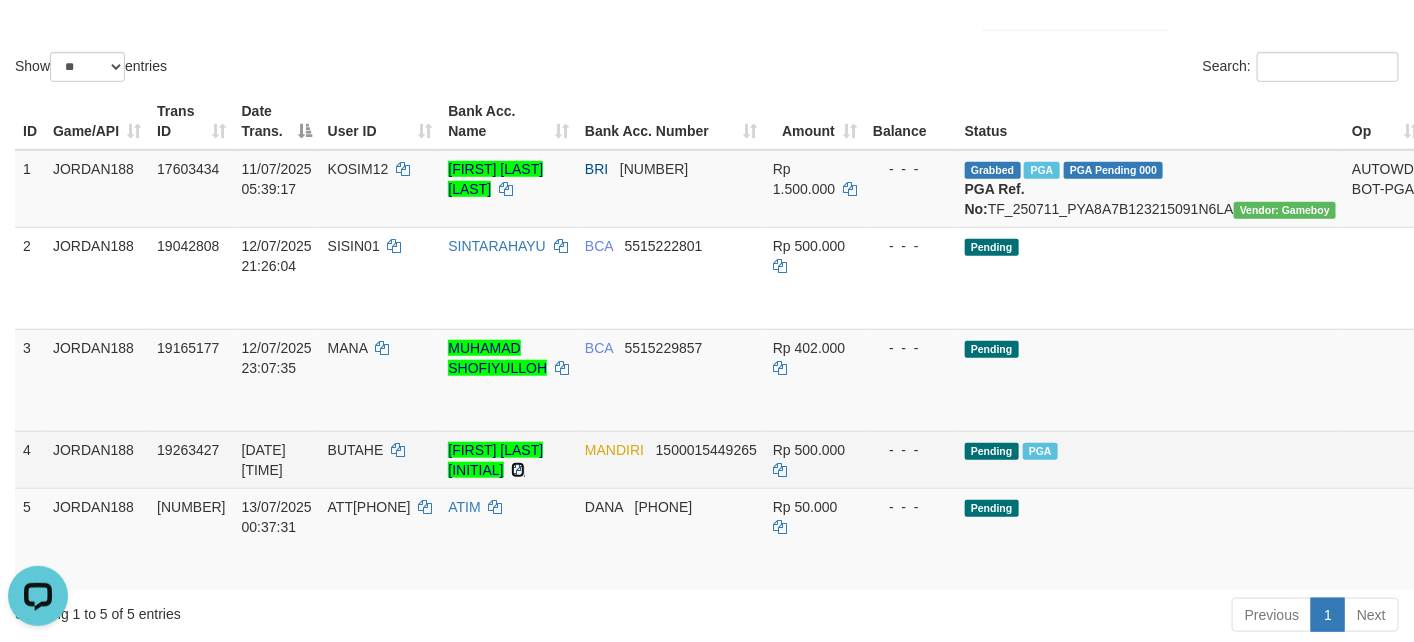 click at bounding box center (518, 470) 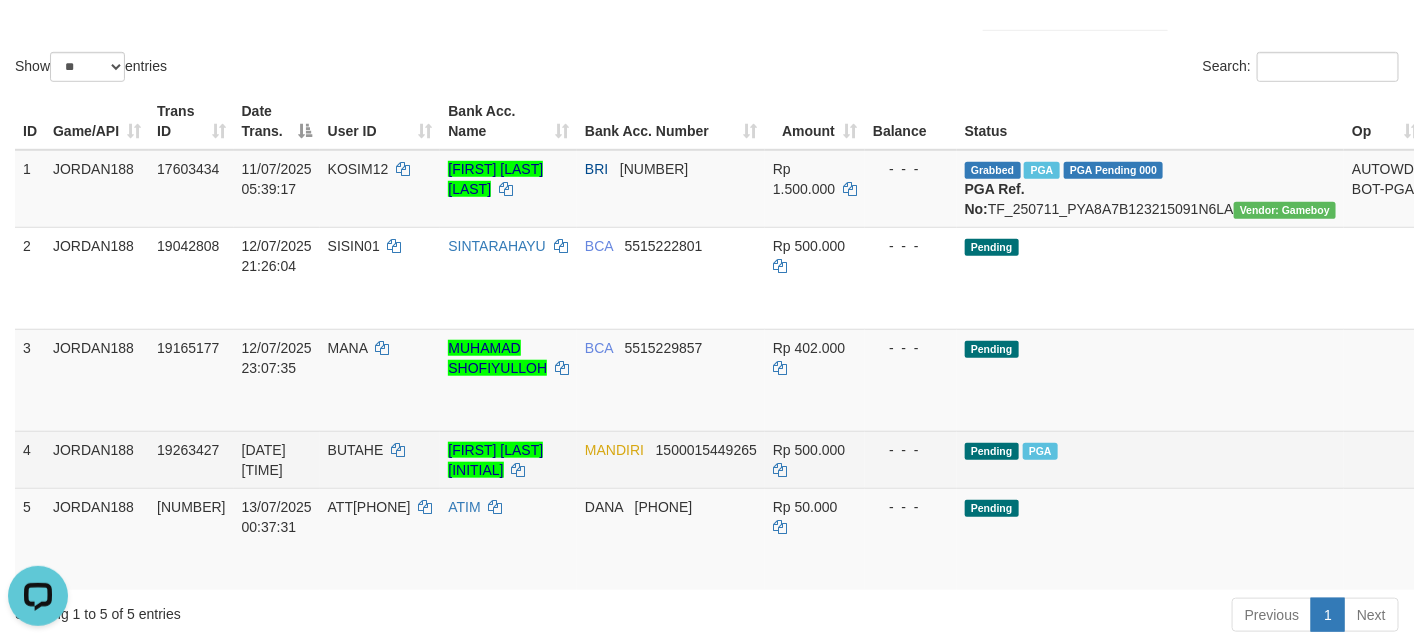 click on "BUTAHE" at bounding box center [380, 459] 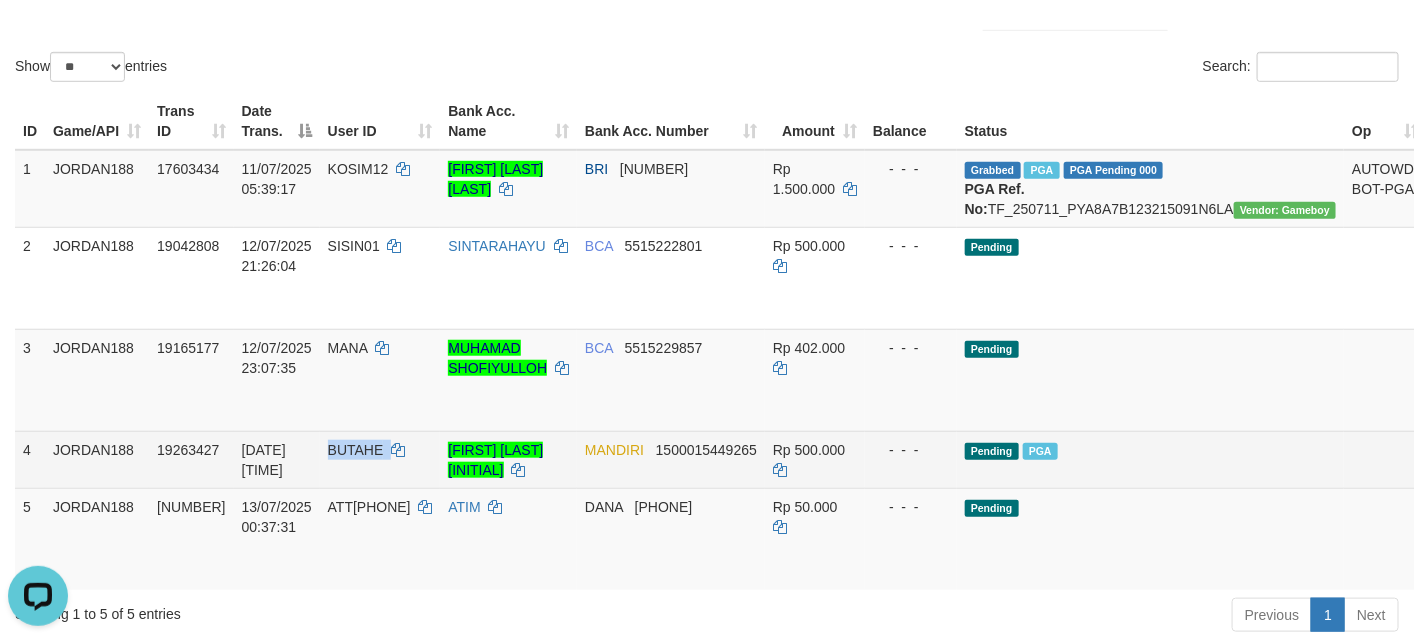 click on "BUTAHE" at bounding box center (380, 459) 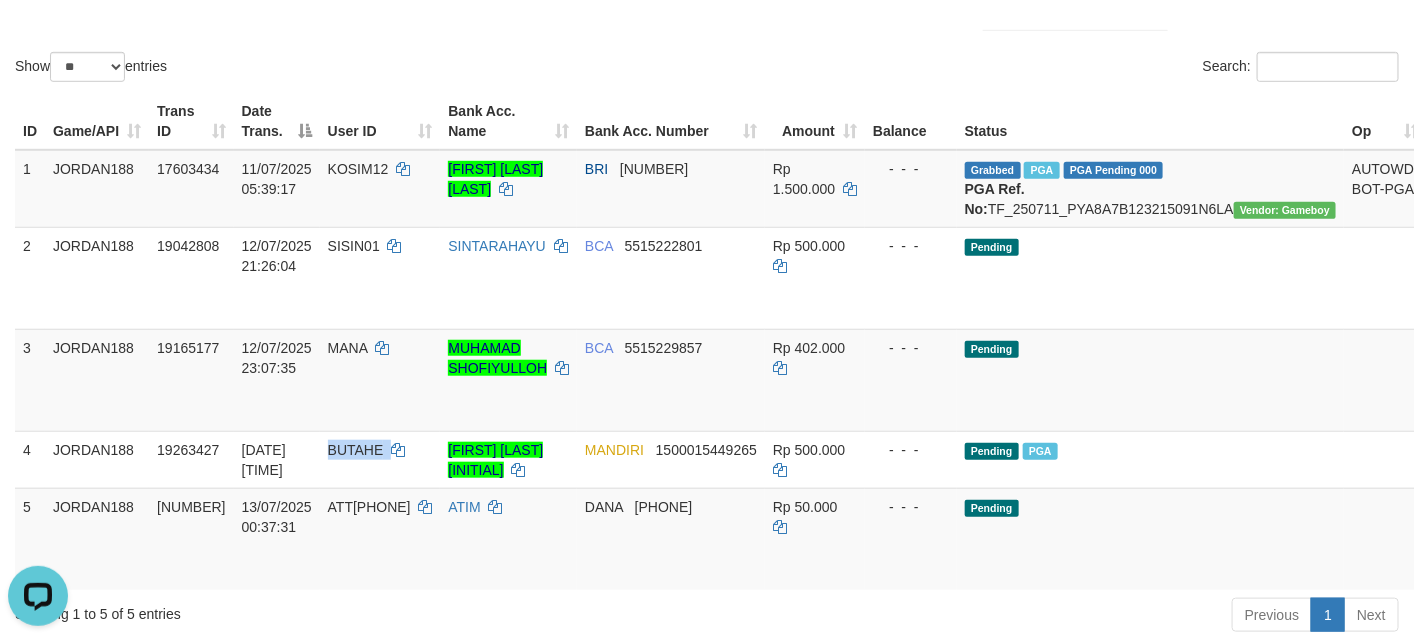 copy on "BUTAHE" 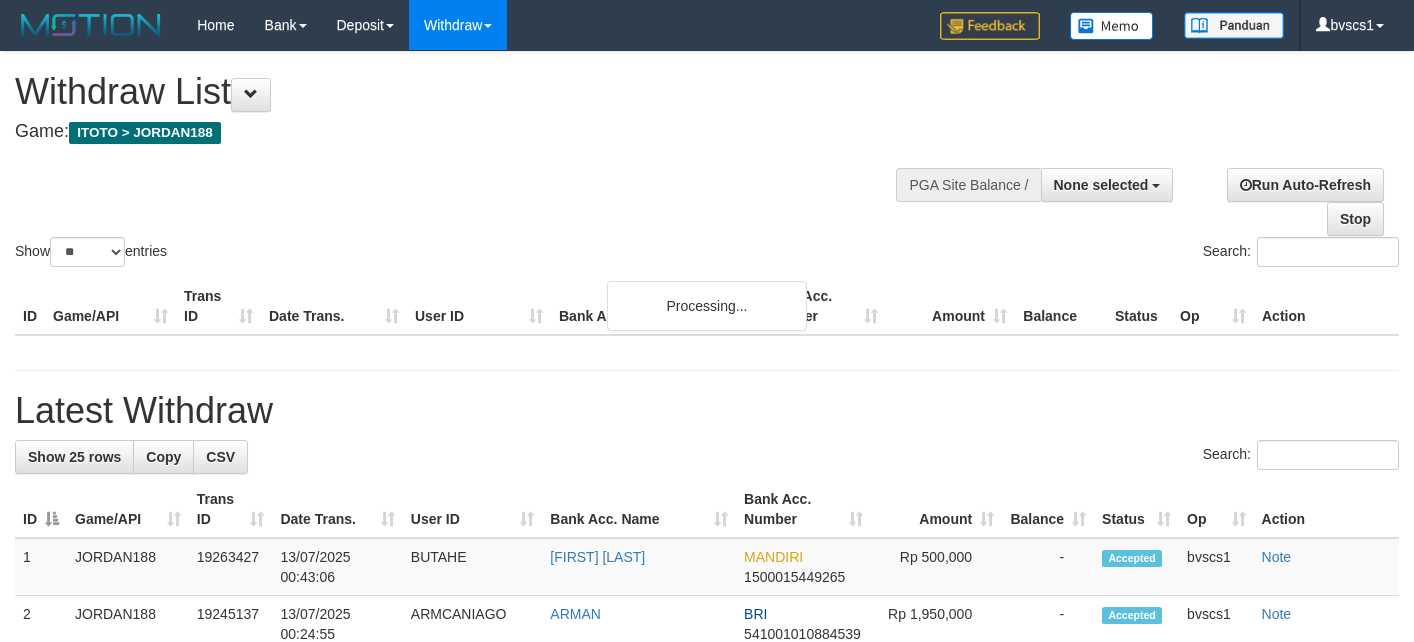 select 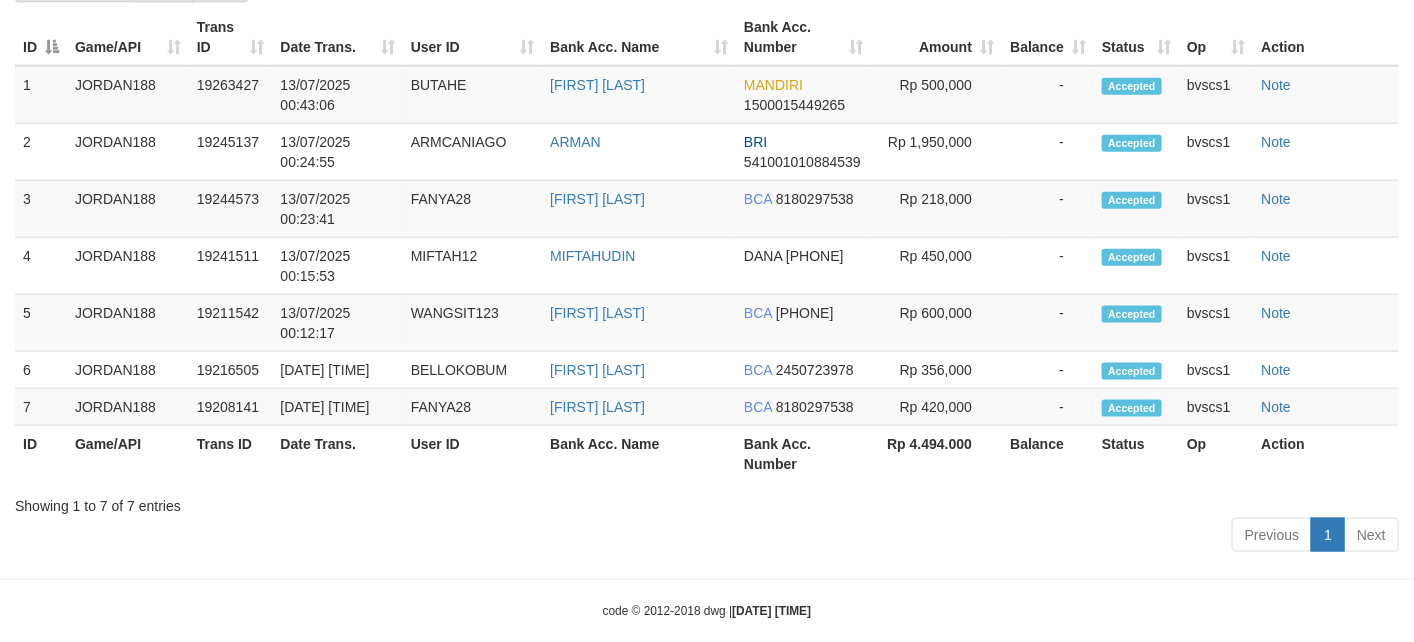 scroll, scrollTop: 450, scrollLeft: 0, axis: vertical 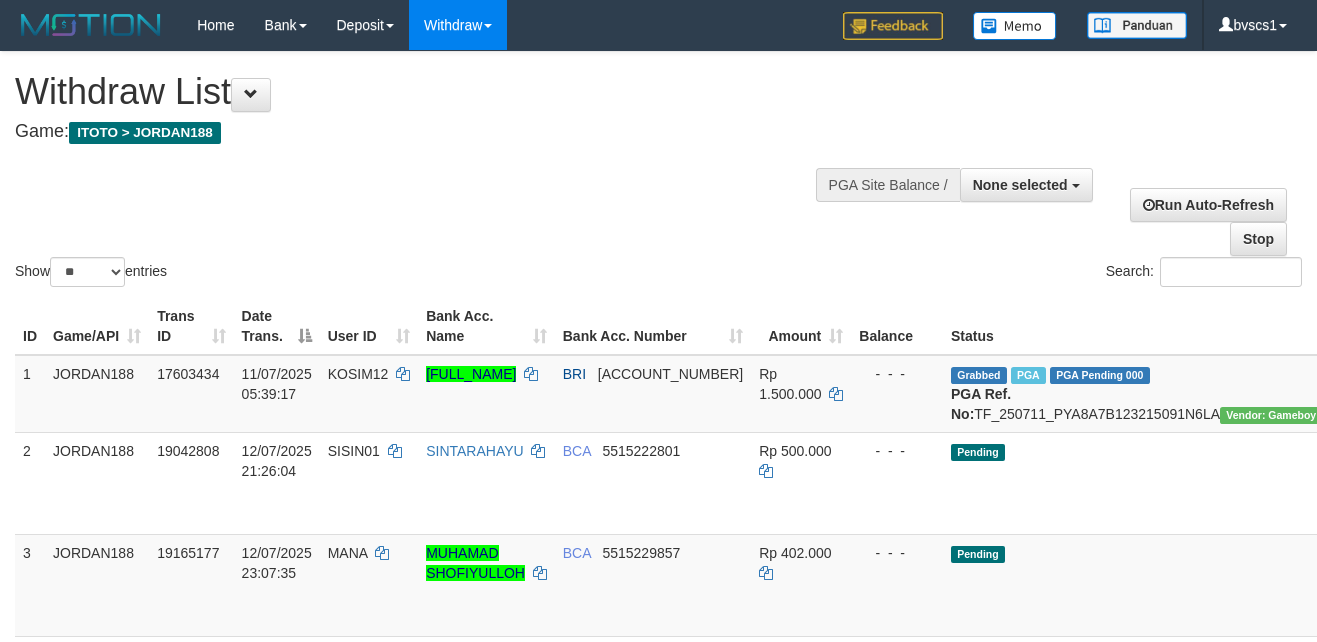 select 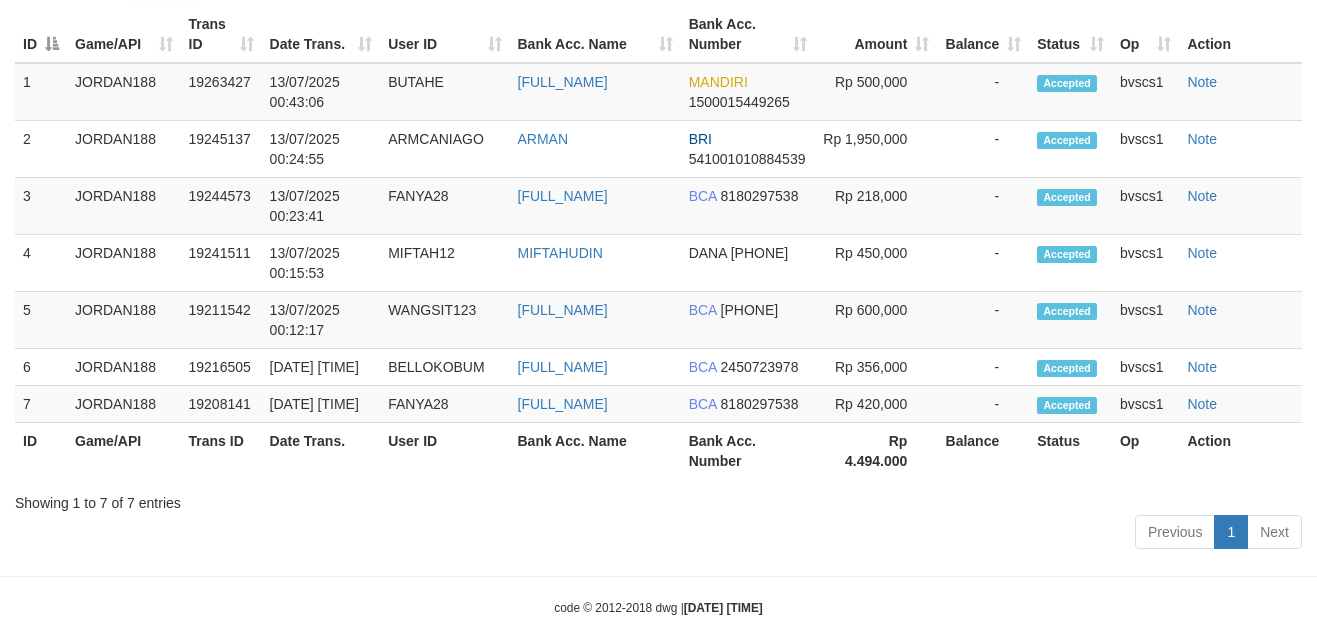 scroll, scrollTop: 471, scrollLeft: 0, axis: vertical 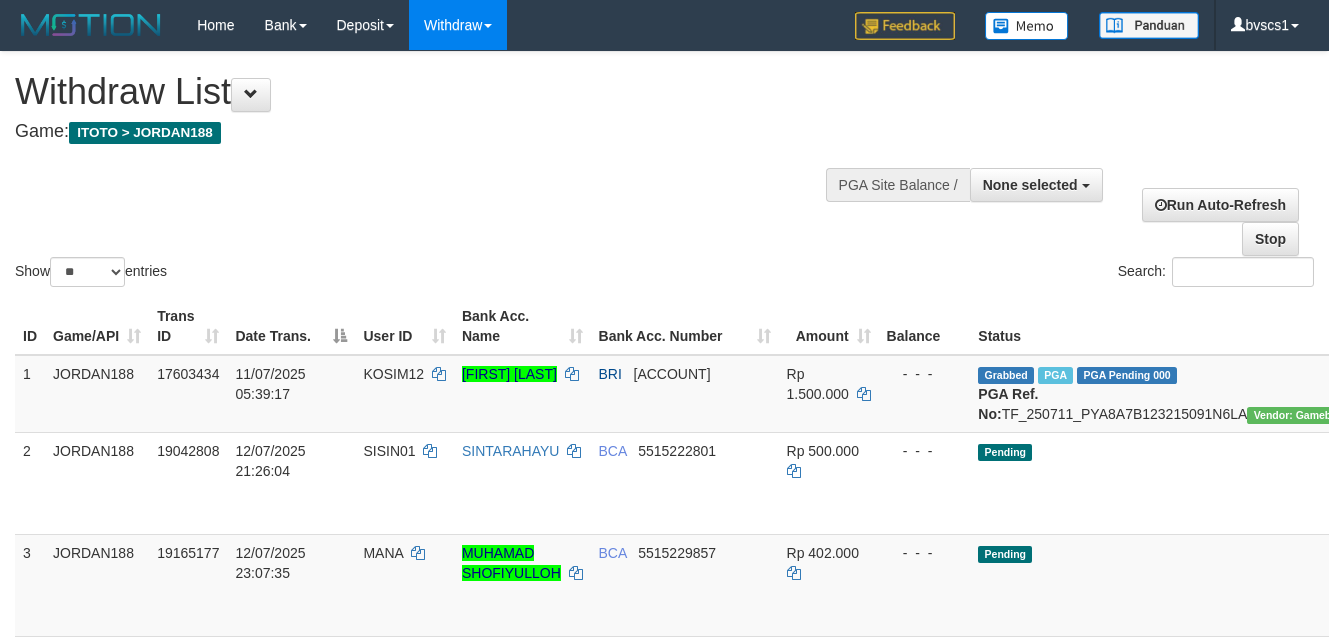 select 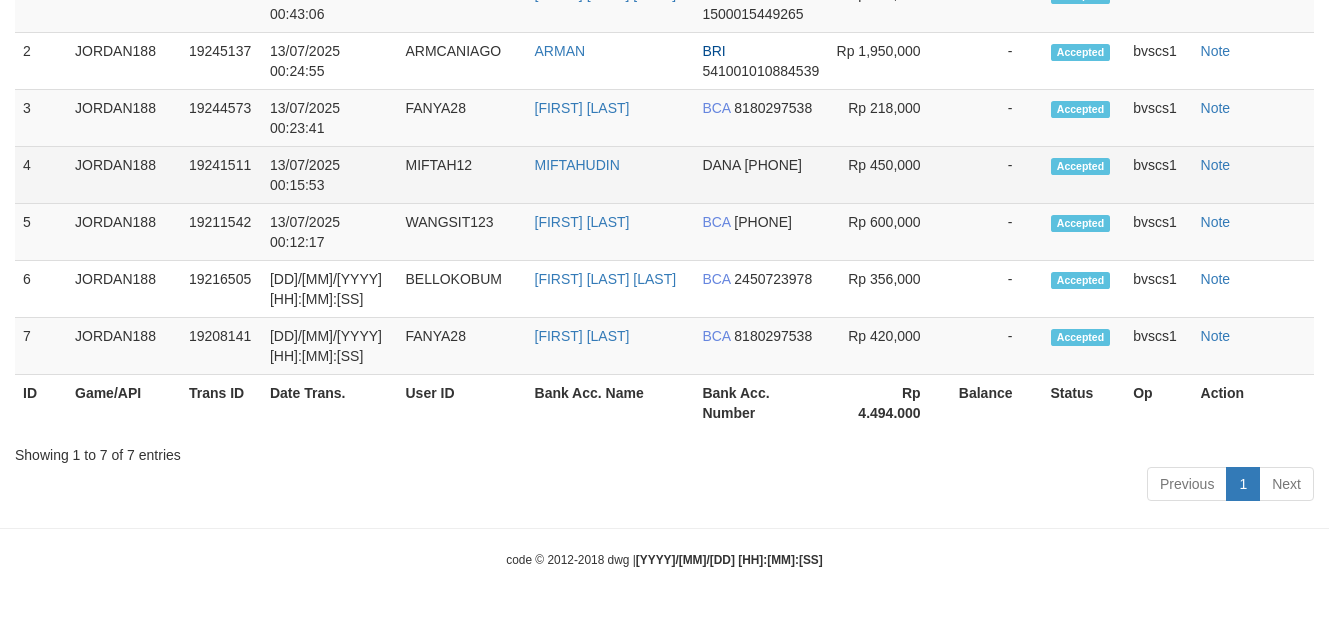 scroll, scrollTop: 430, scrollLeft: 0, axis: vertical 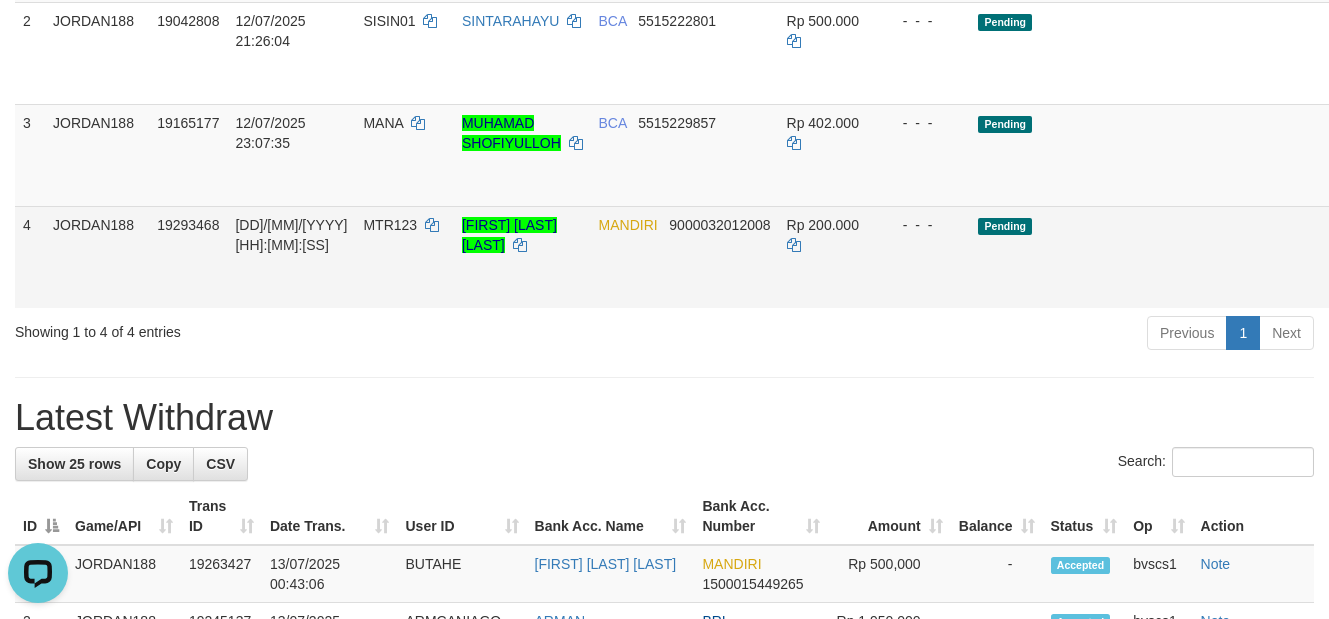click on "Send PGA" at bounding box center (1464, 280) 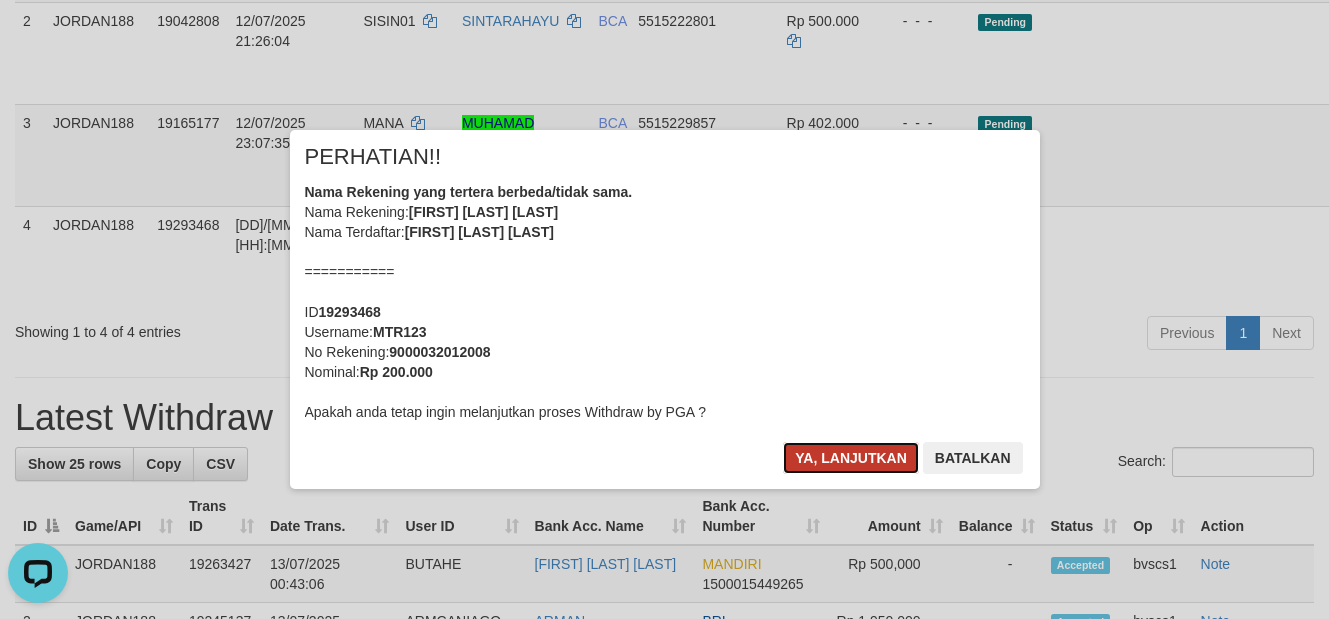 click on "Ya, lanjutkan" at bounding box center [851, 458] 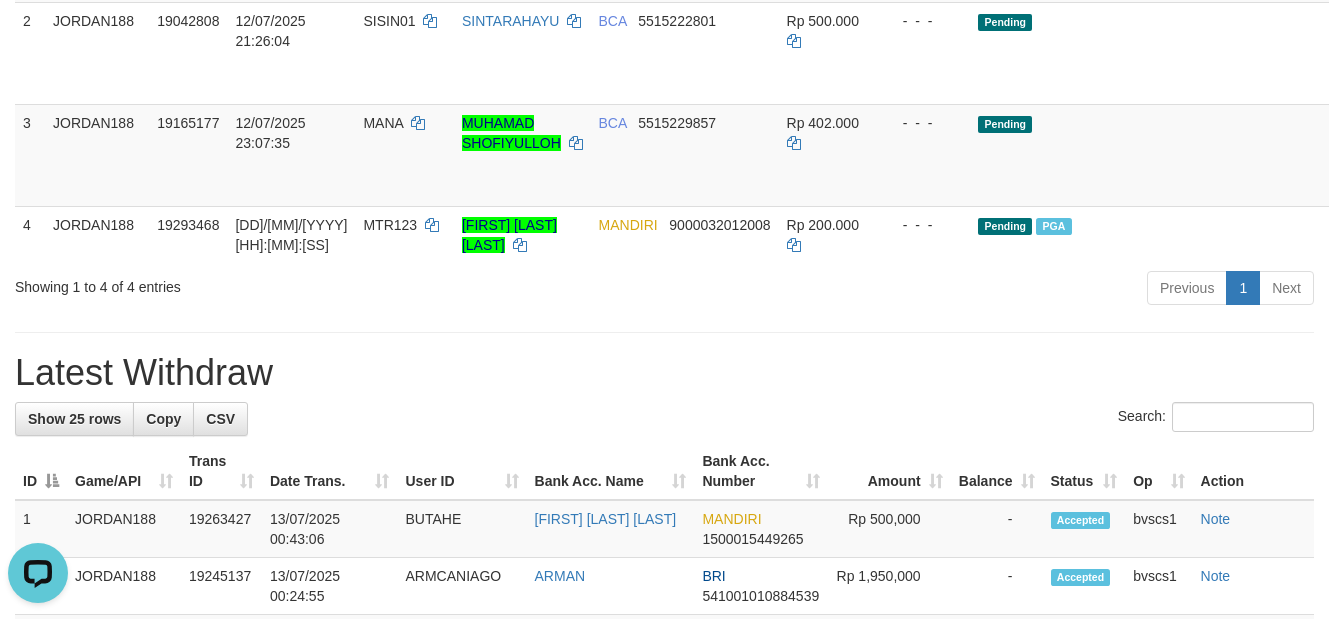 scroll, scrollTop: 280, scrollLeft: 0, axis: vertical 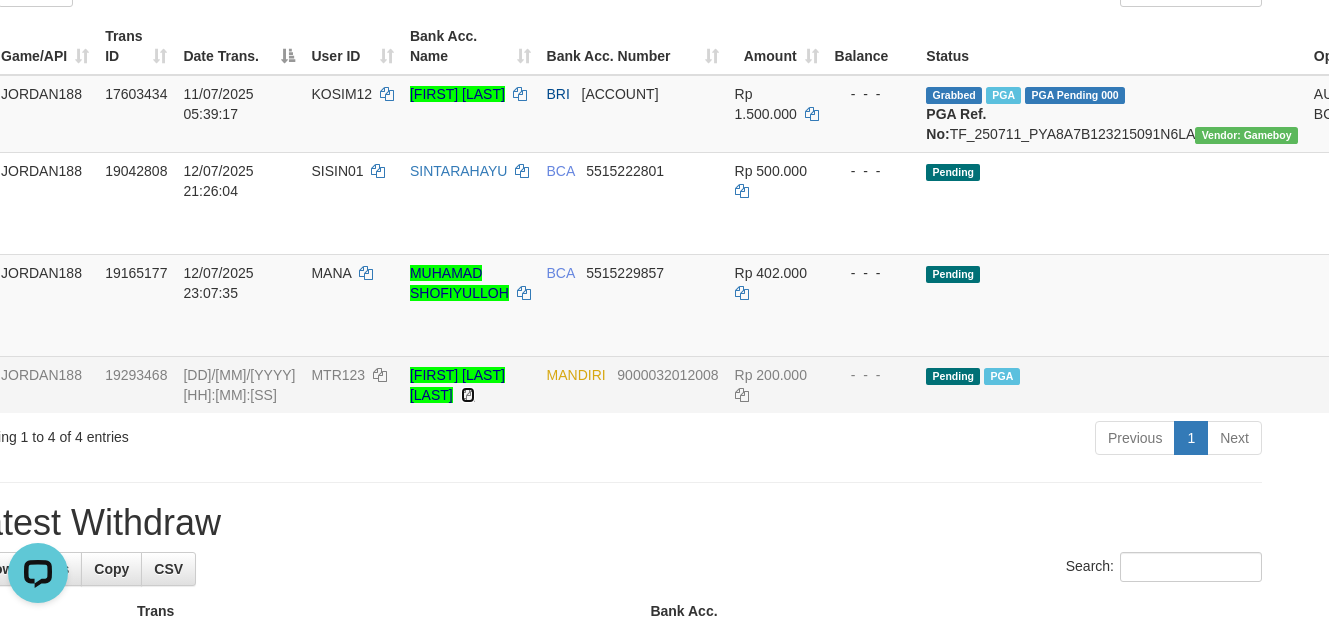 click at bounding box center [468, 395] 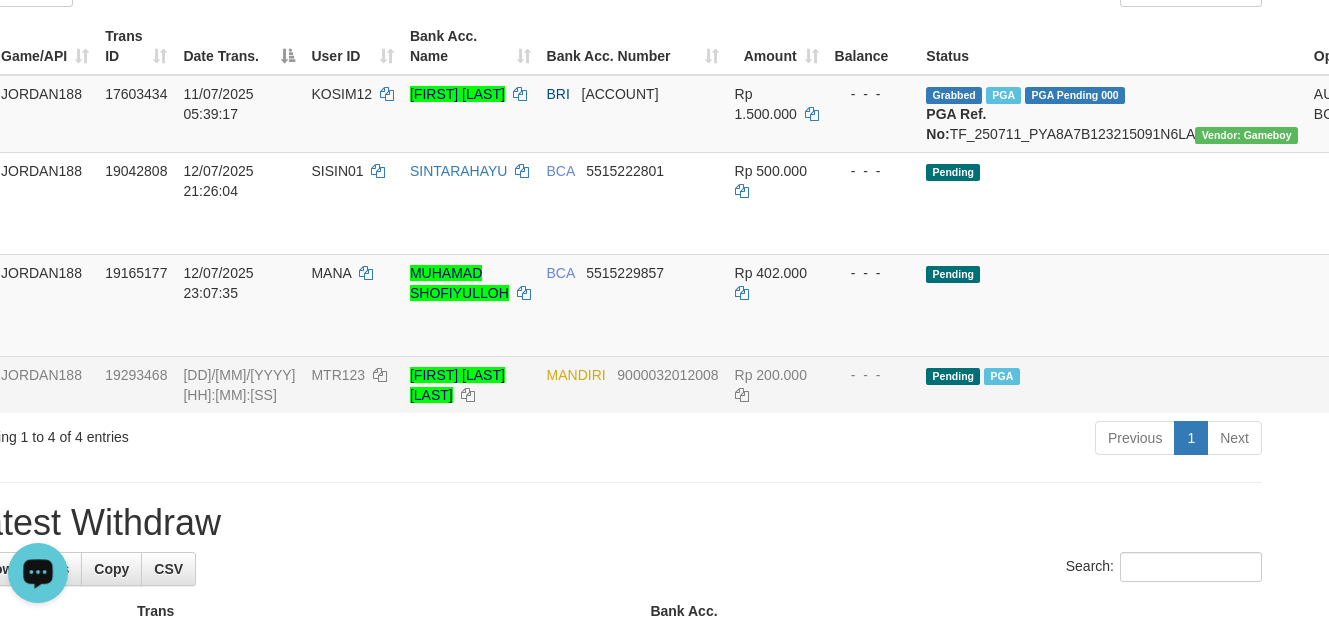 click on "MTR123" at bounding box center (338, 375) 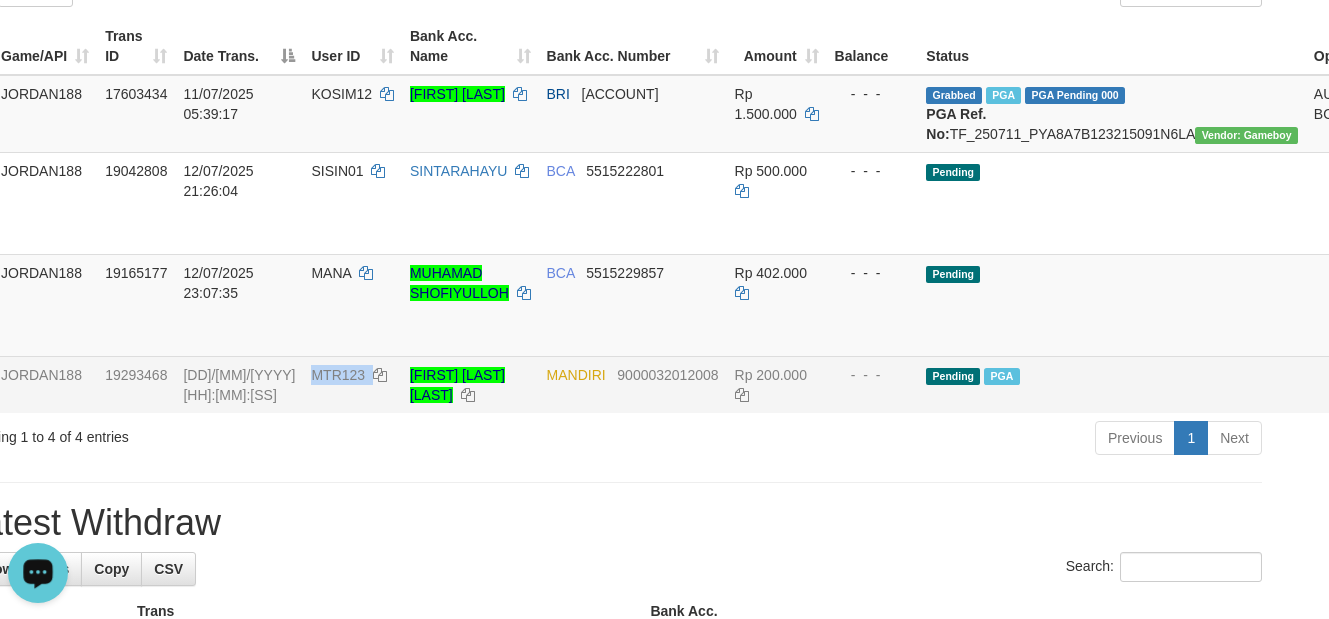 click on "MTR123" at bounding box center (338, 375) 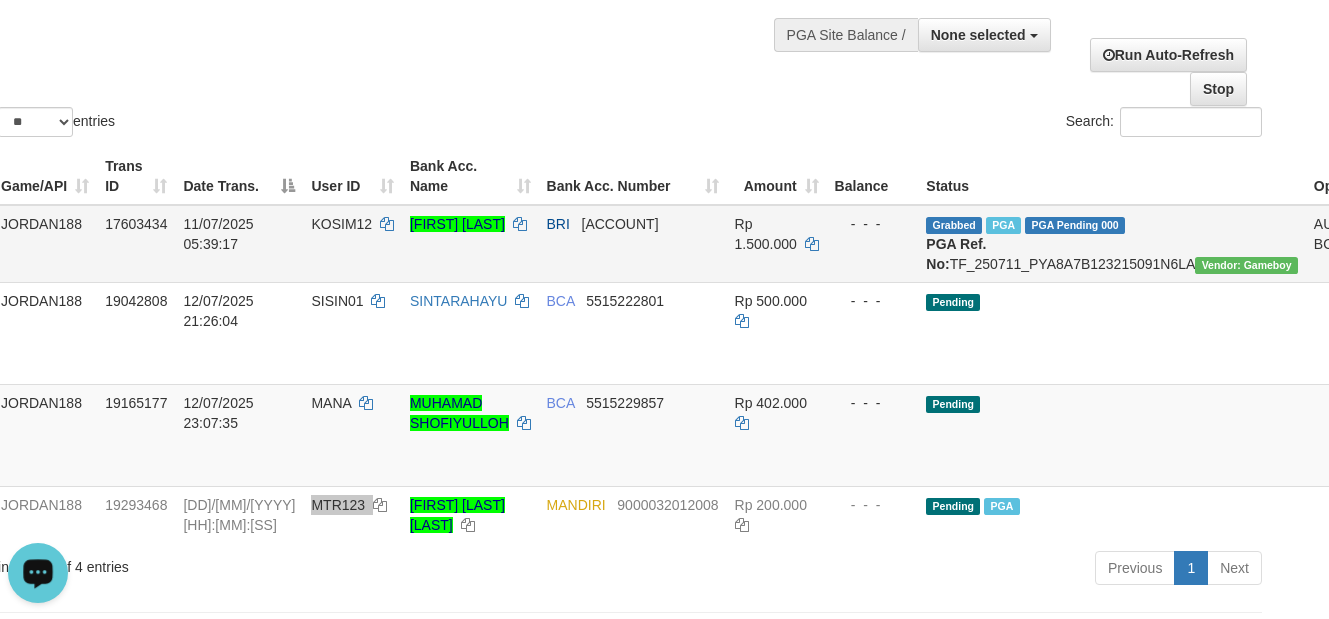 scroll, scrollTop: 0, scrollLeft: 52, axis: horizontal 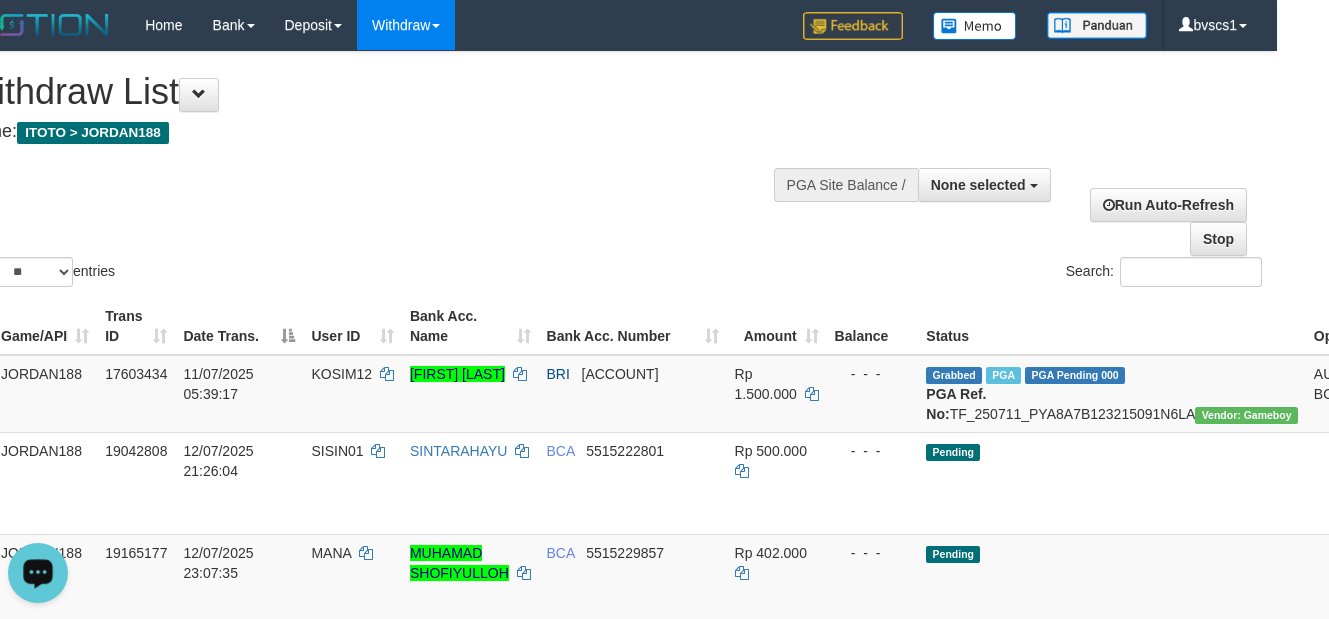 click at bounding box center [960, 183] 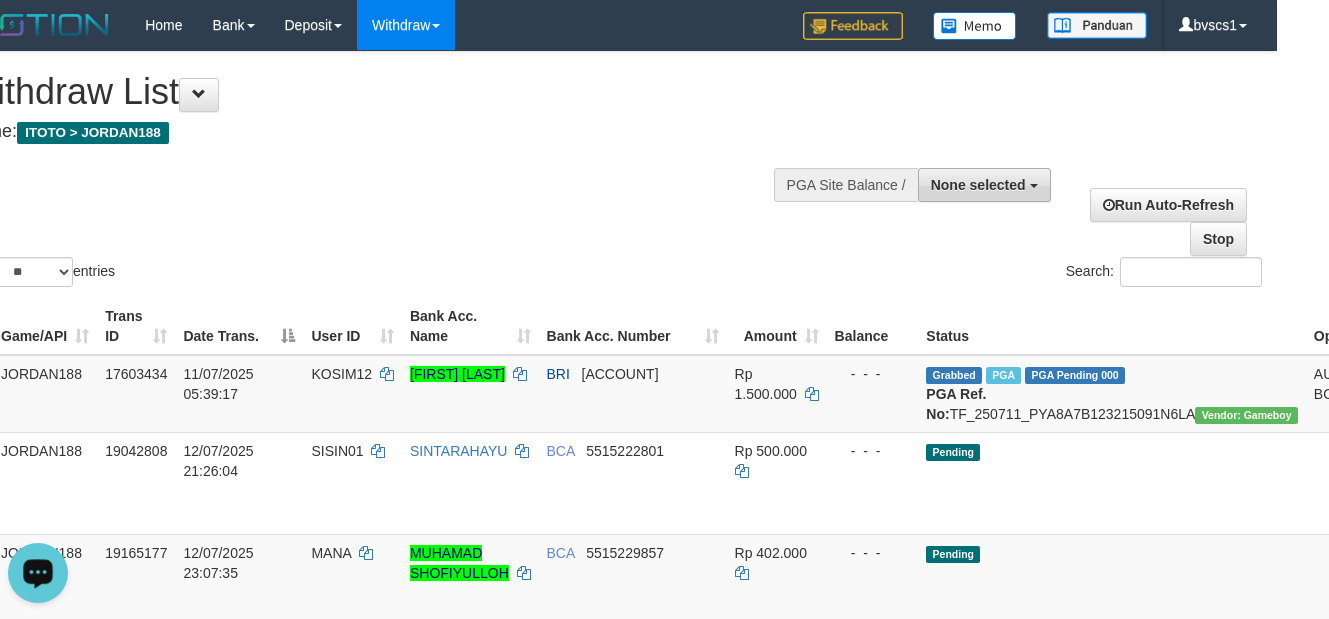 click on "None selected" at bounding box center (984, 185) 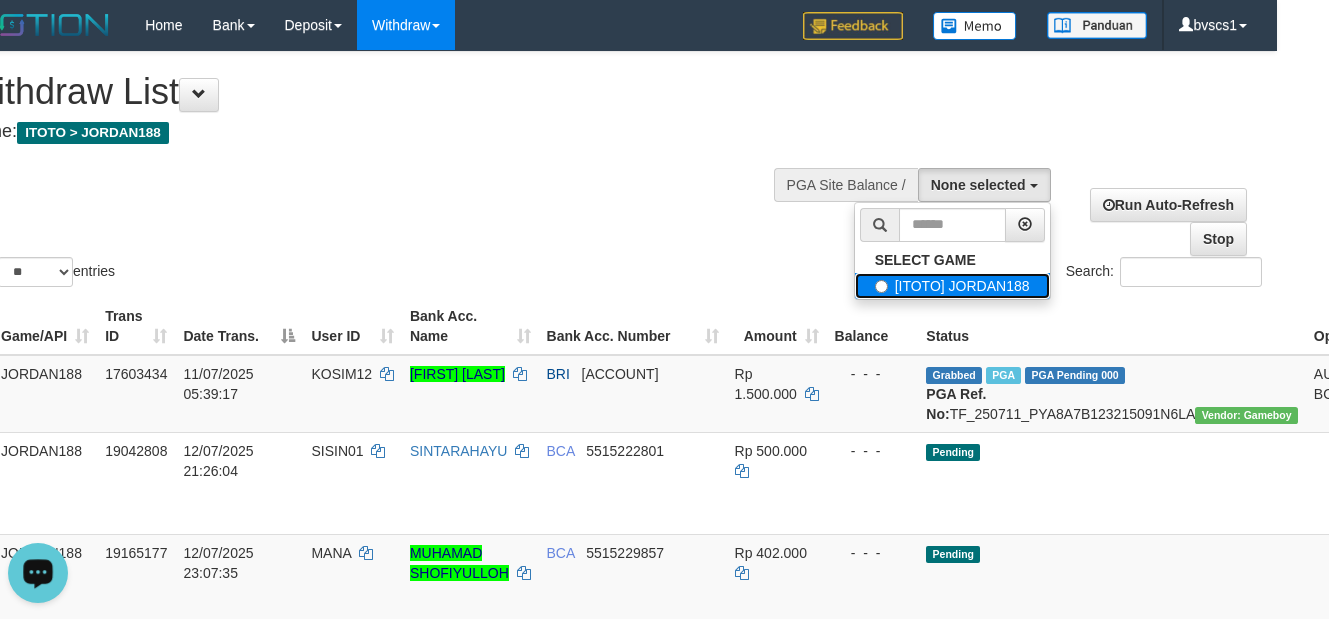 click on "[ITOTO] JORDAN188" at bounding box center (952, 286) 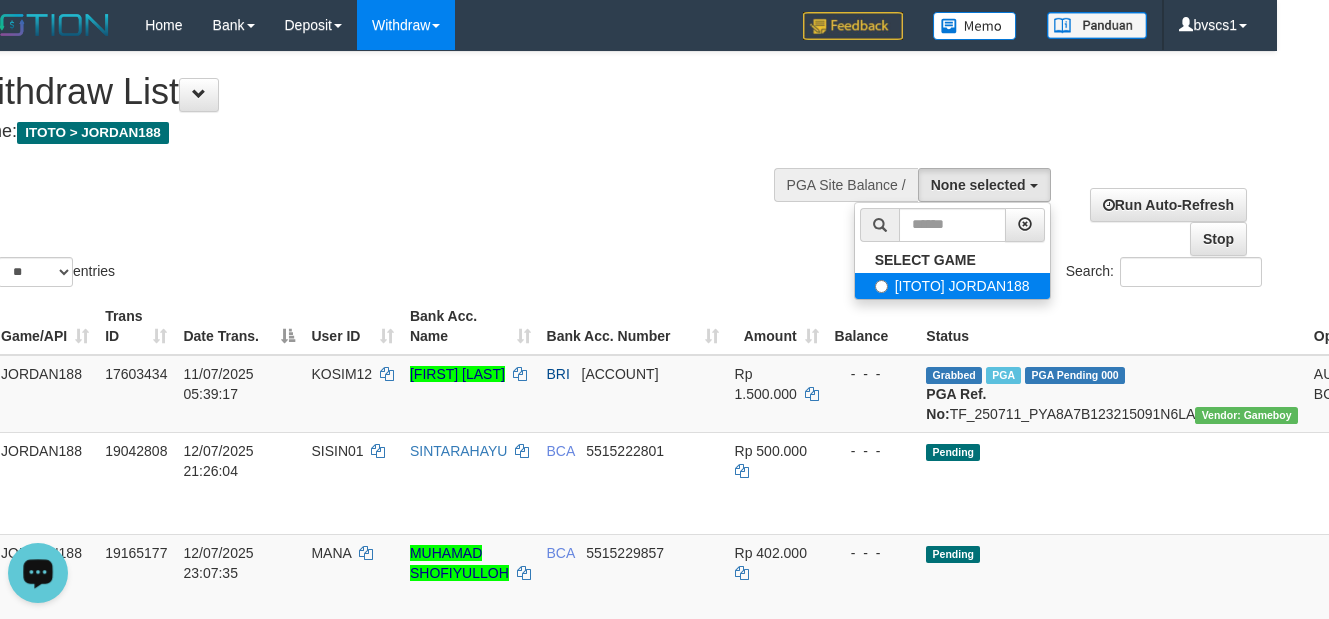 select on "****" 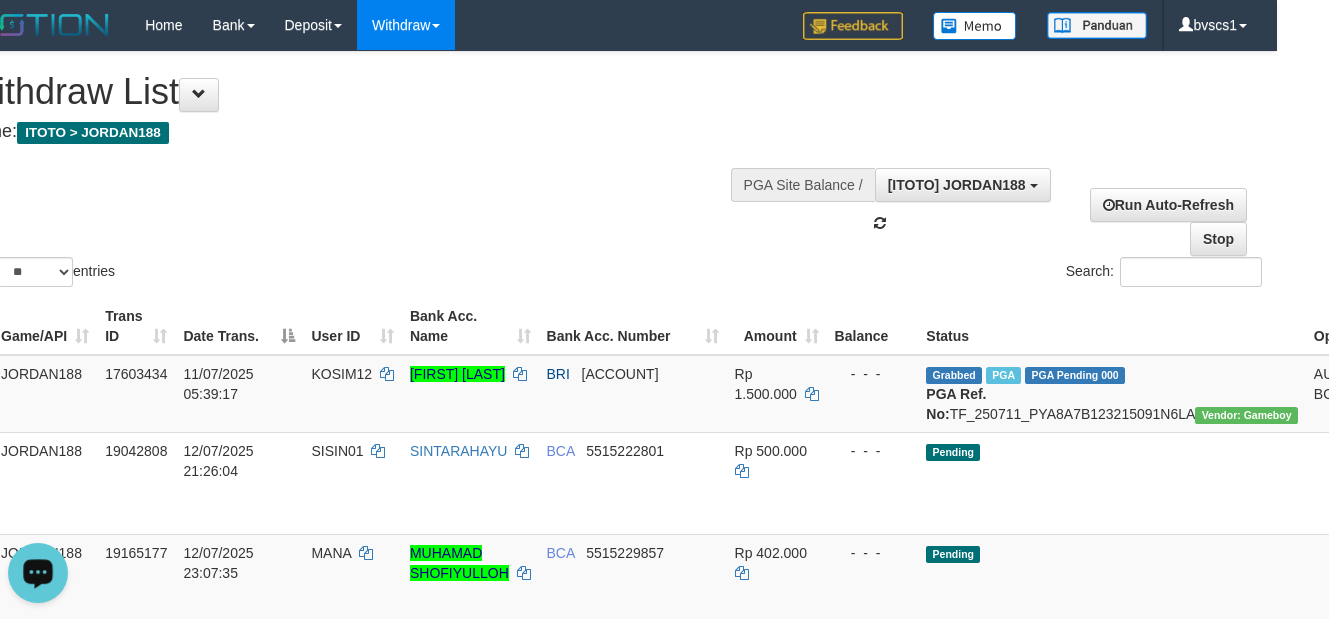 scroll, scrollTop: 18, scrollLeft: 0, axis: vertical 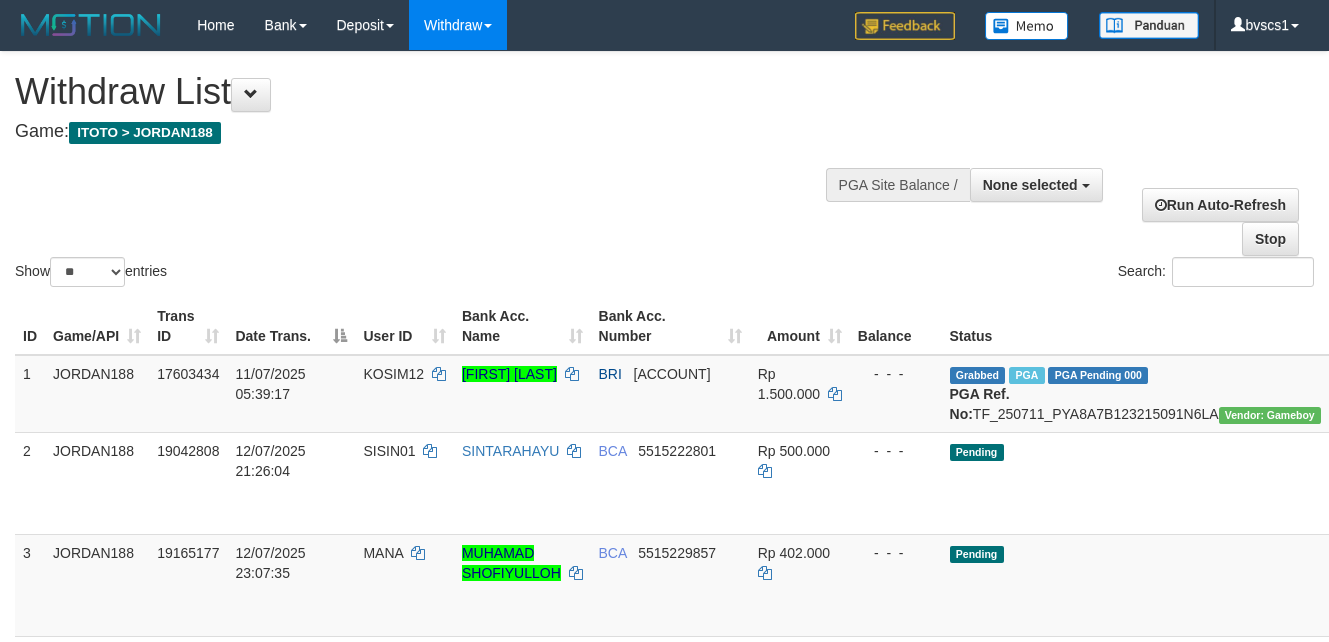 select 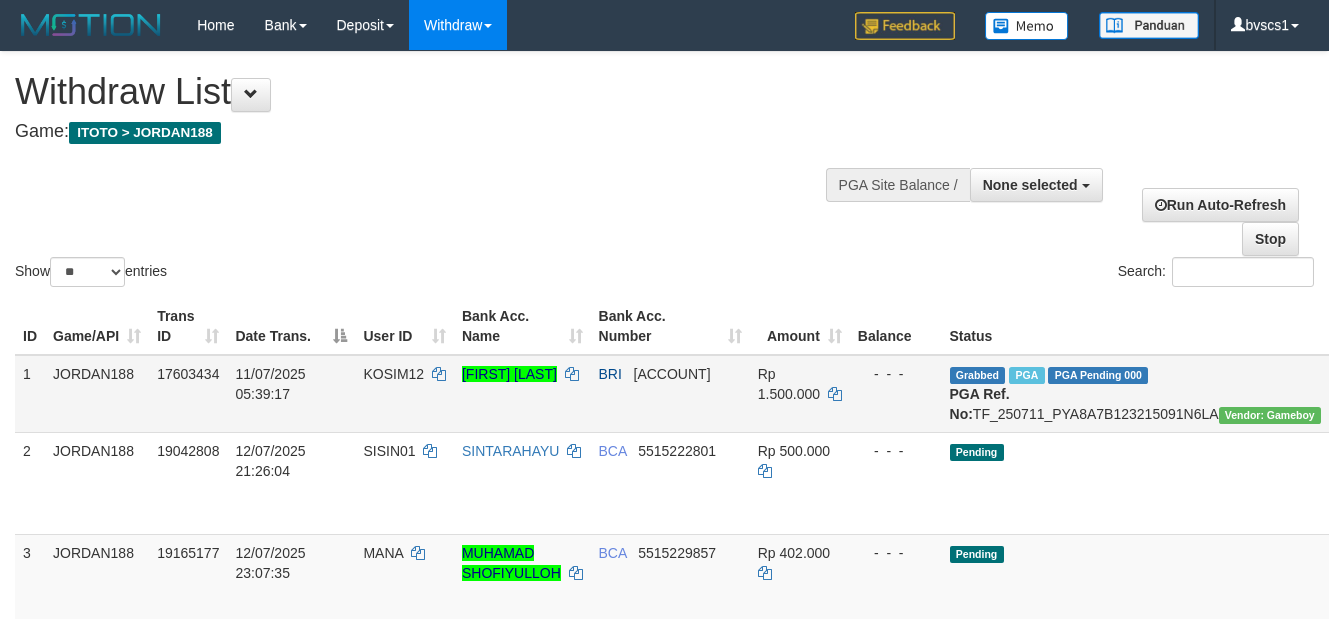 scroll, scrollTop: 300, scrollLeft: 0, axis: vertical 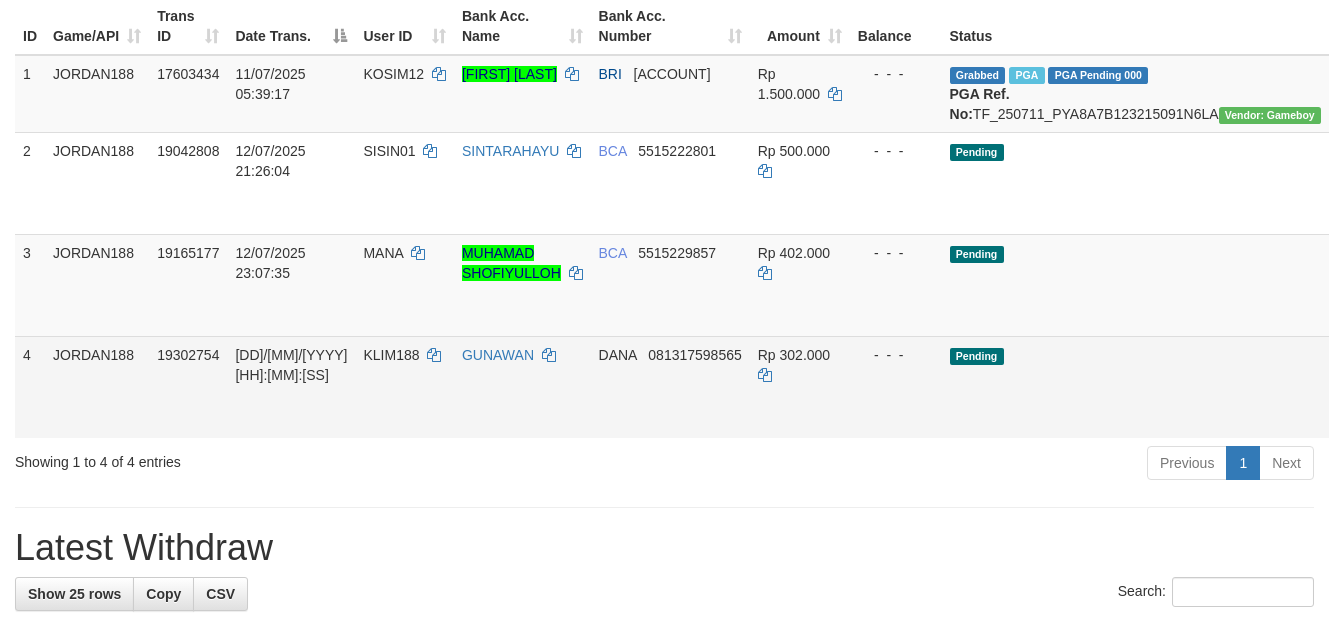 drag, startPoint x: 1254, startPoint y: 432, endPoint x: 1261, endPoint y: 423, distance: 11.401754 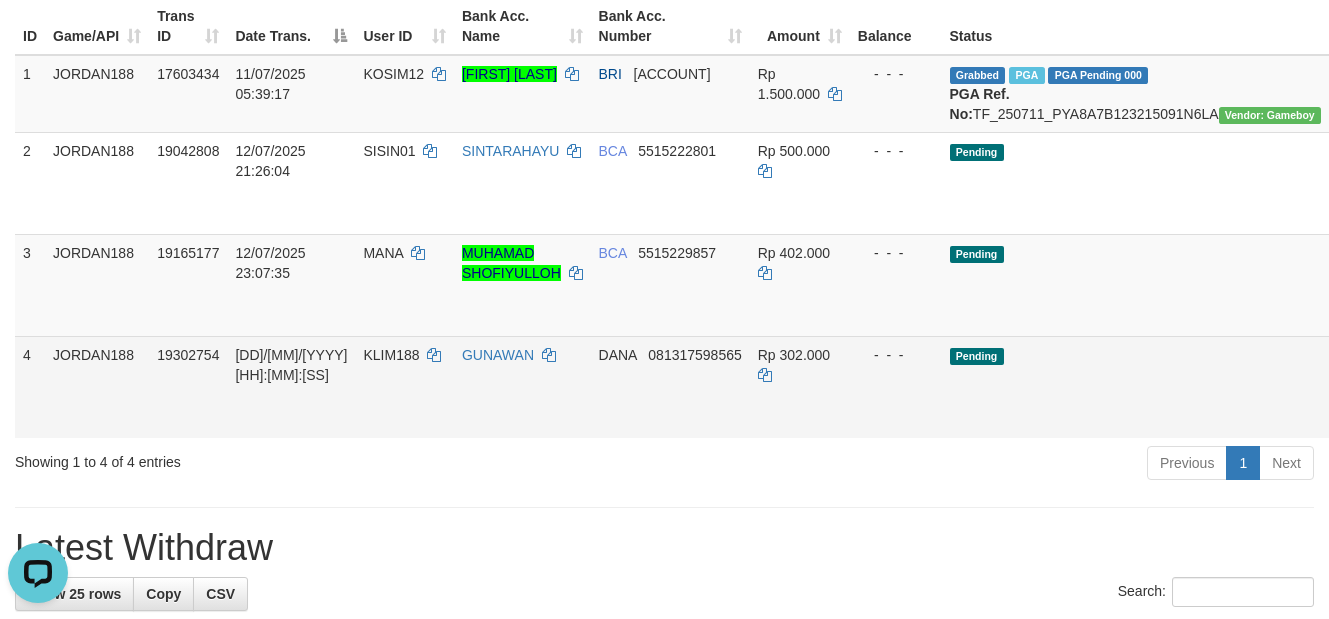 click on "Send PGA" at bounding box center [1436, 410] 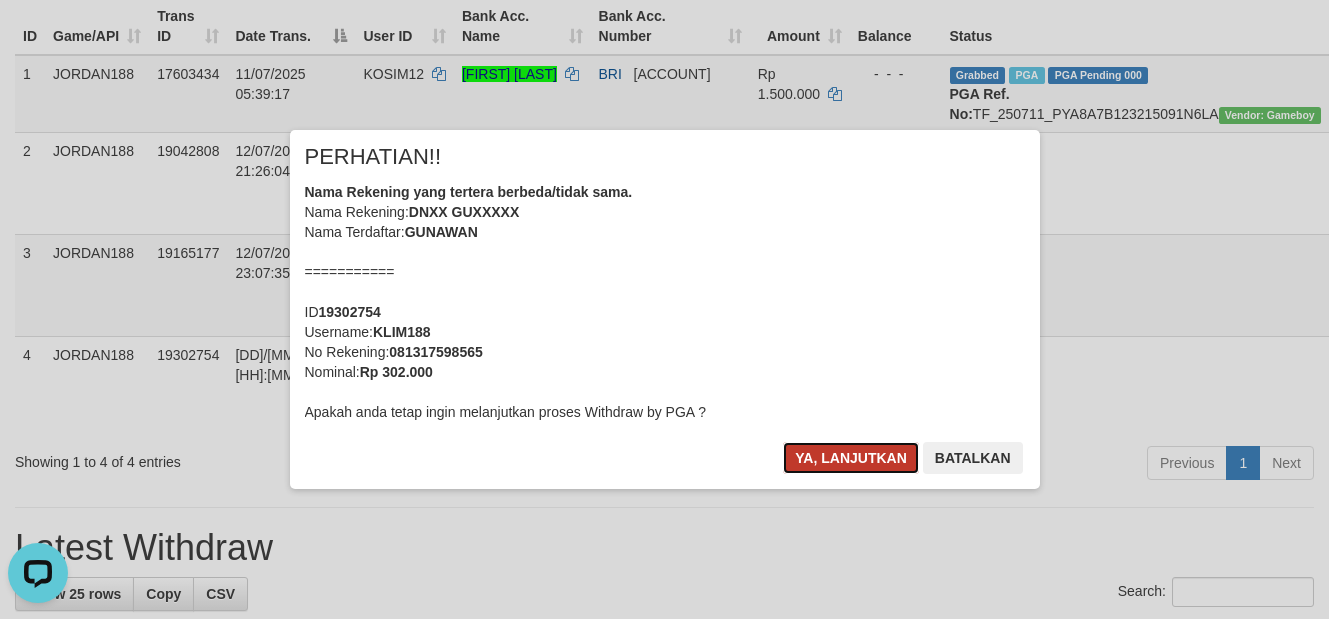 click on "Ya, lanjutkan" at bounding box center (851, 458) 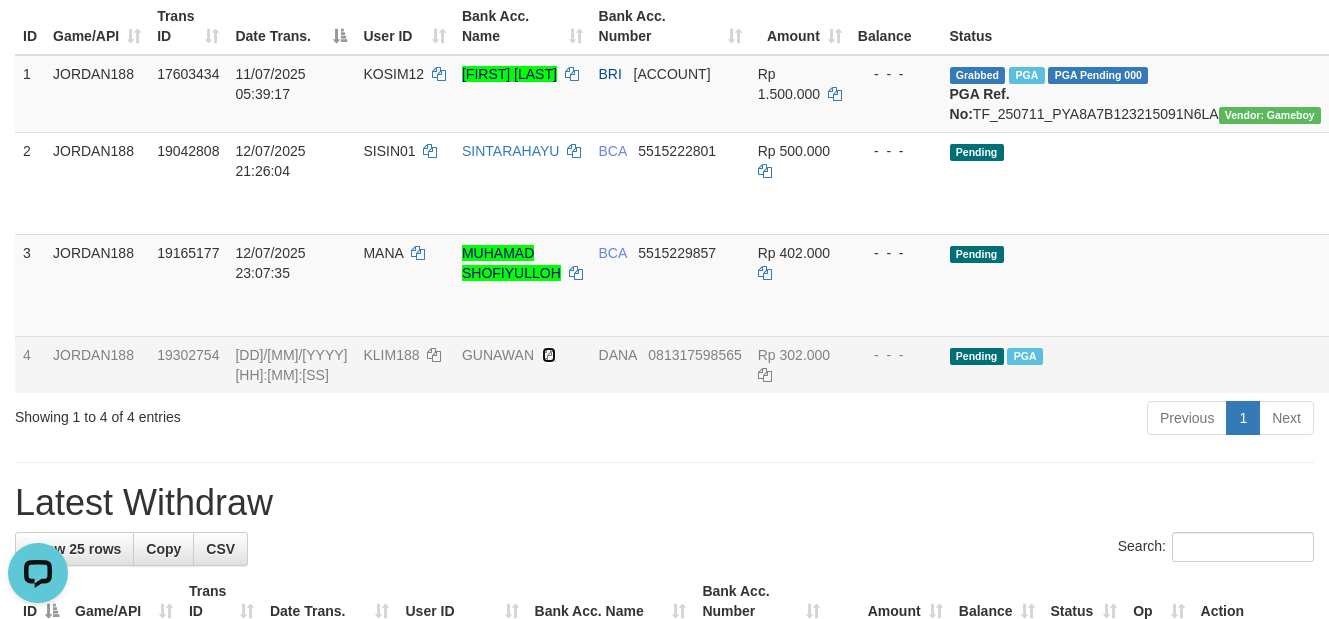click at bounding box center [549, 355] 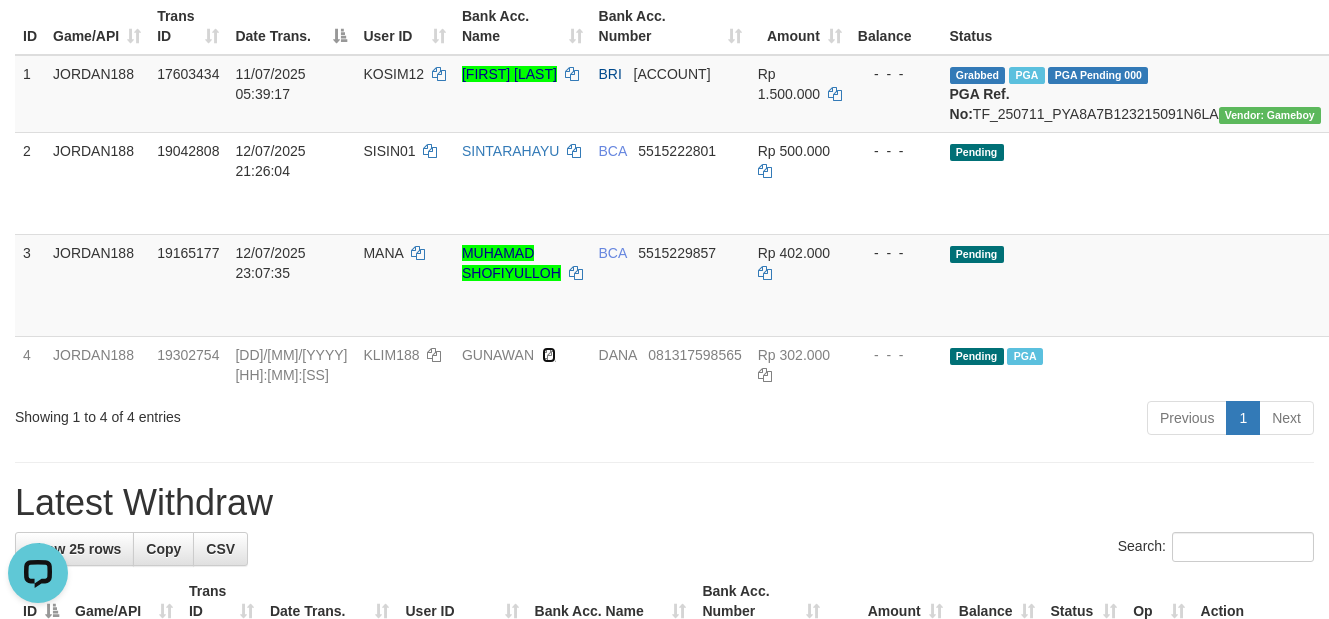 drag, startPoint x: 508, startPoint y: 370, endPoint x: 0, endPoint y: 475, distance: 518.7379 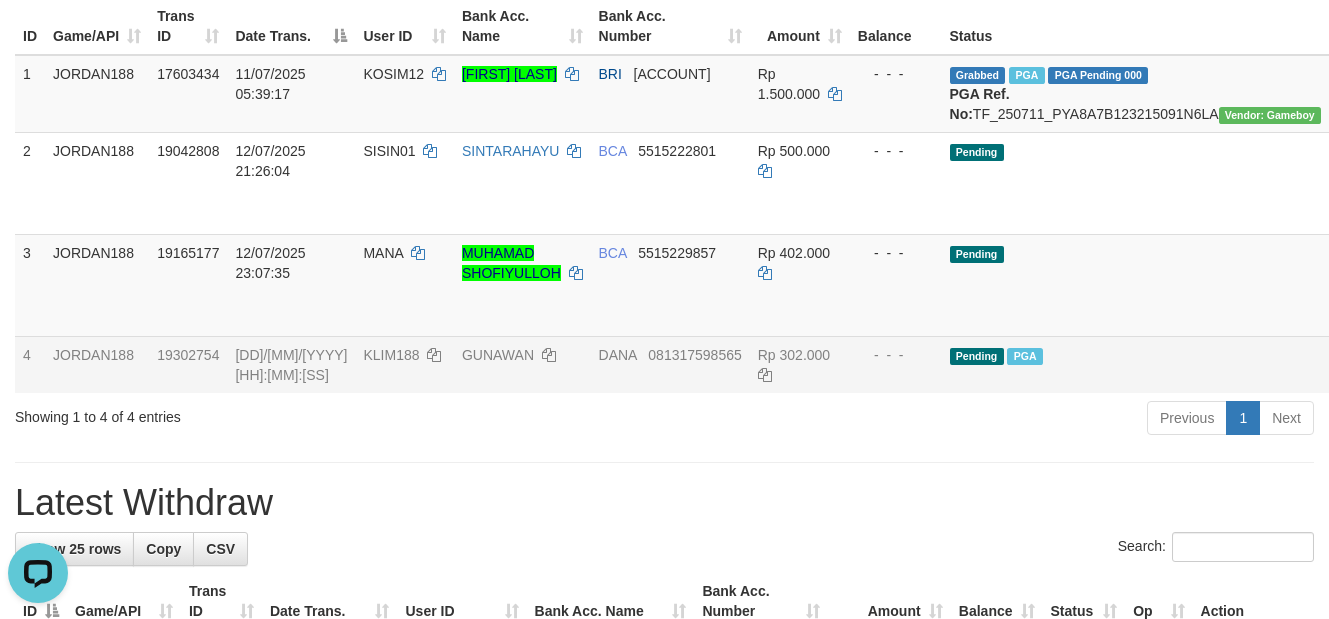click on "KLIM188" at bounding box center [404, 364] 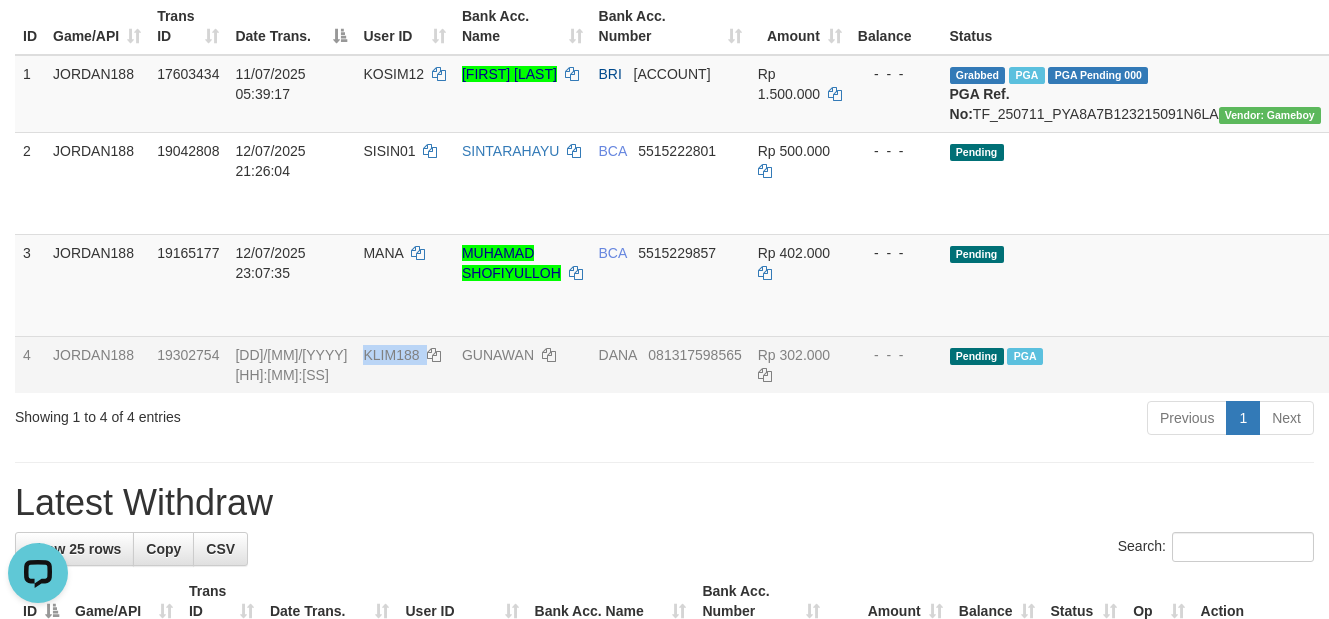 click on "KLIM188" at bounding box center (404, 364) 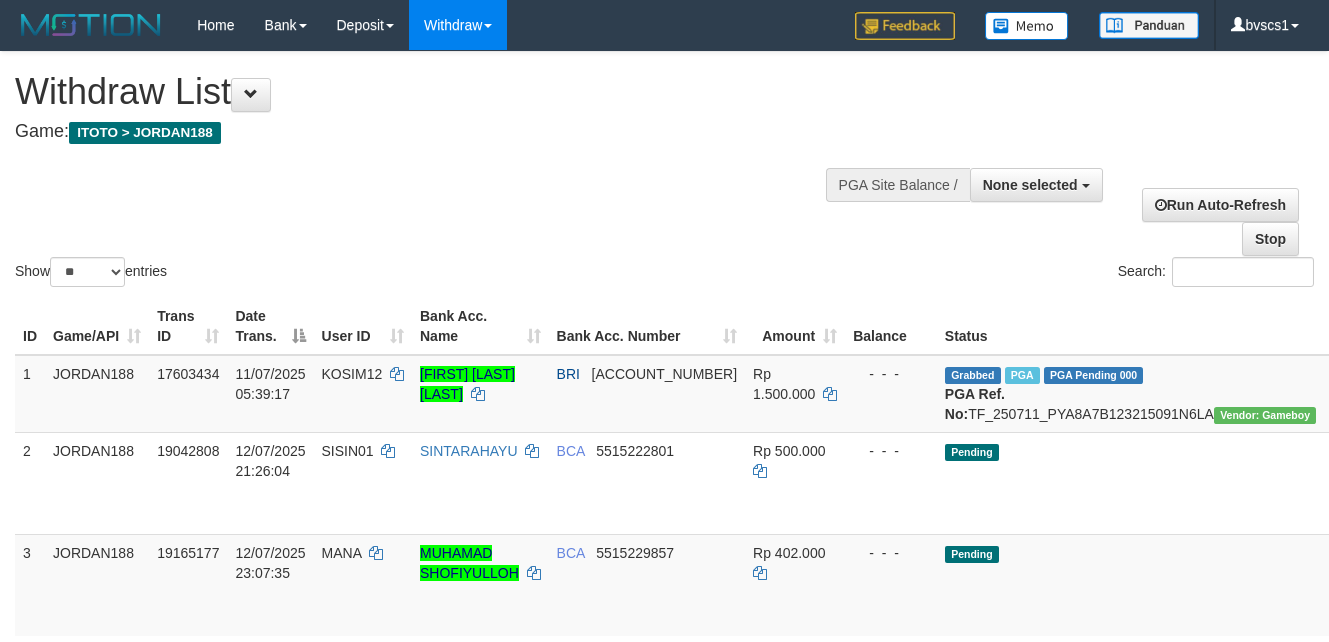 select 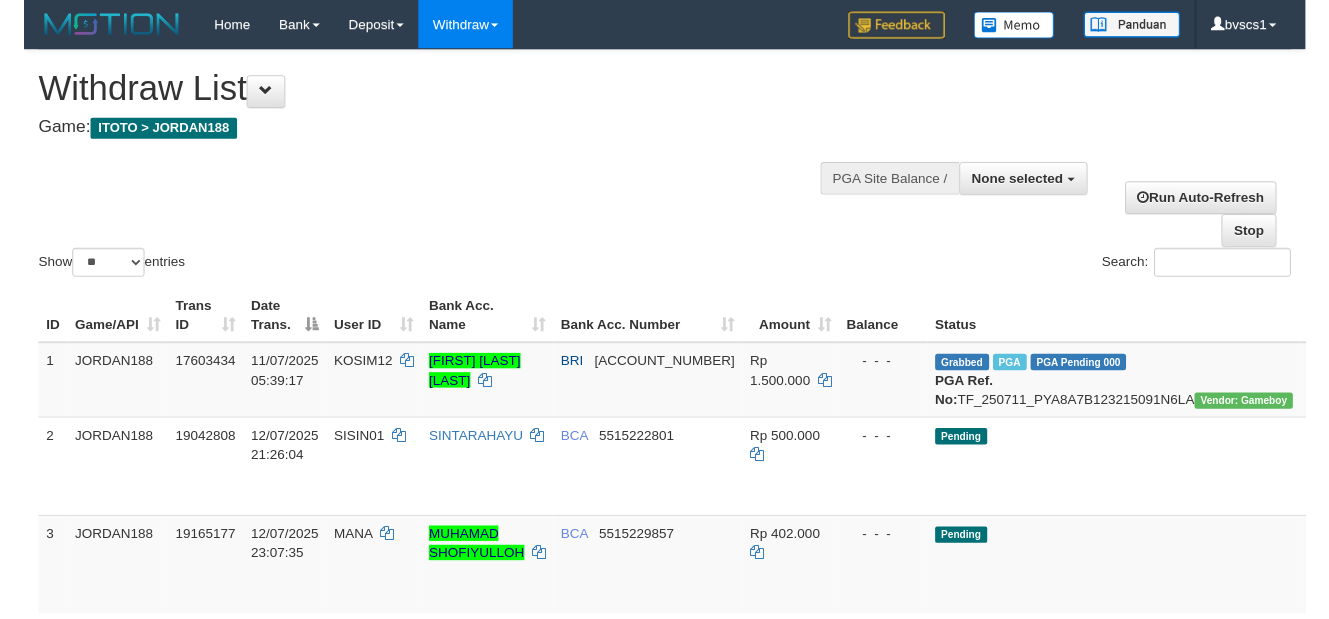 scroll, scrollTop: 259, scrollLeft: 0, axis: vertical 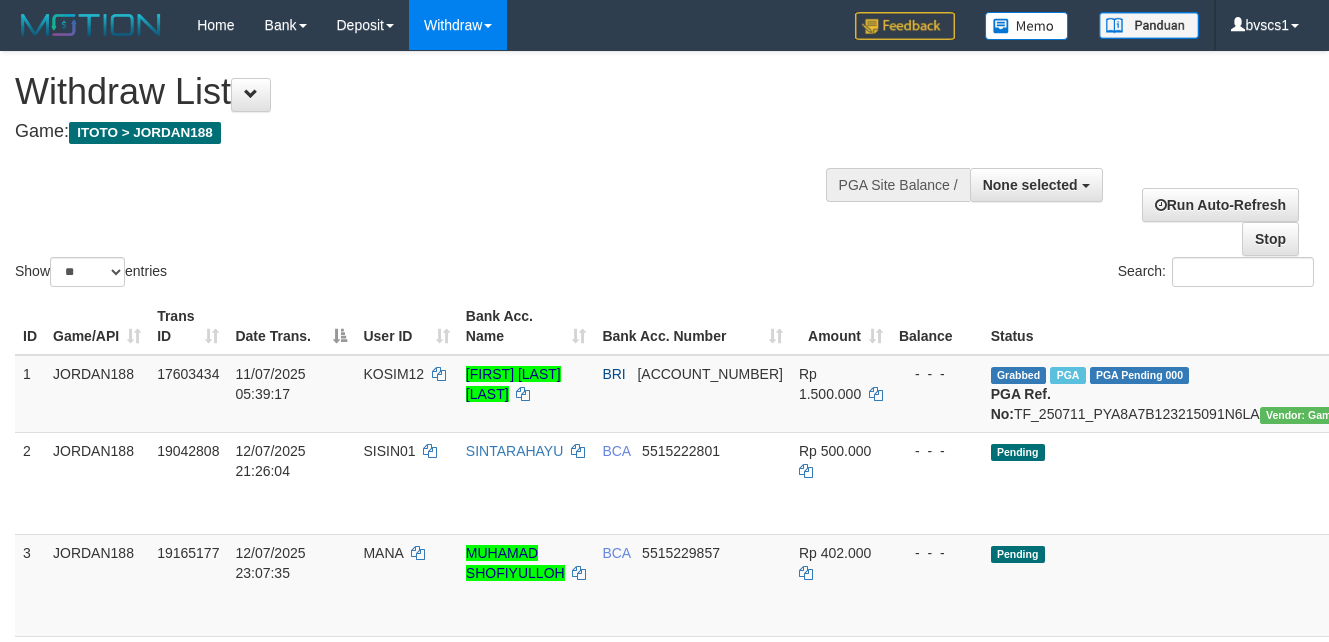 select 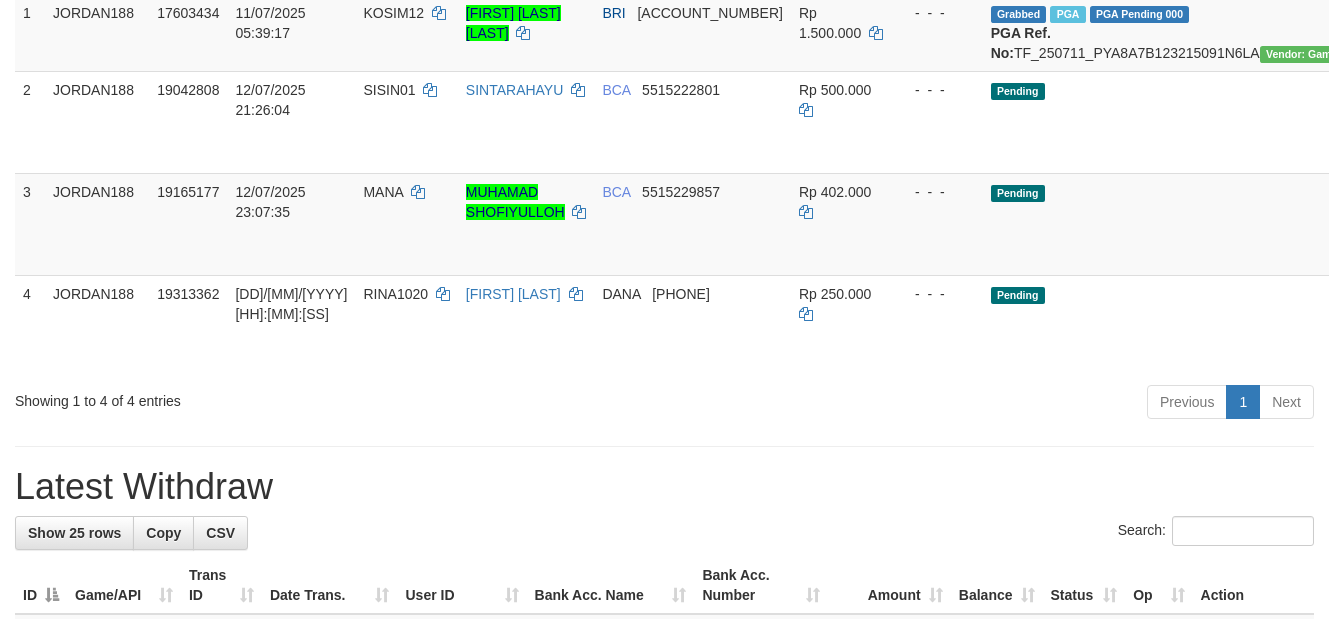 scroll, scrollTop: 261, scrollLeft: 0, axis: vertical 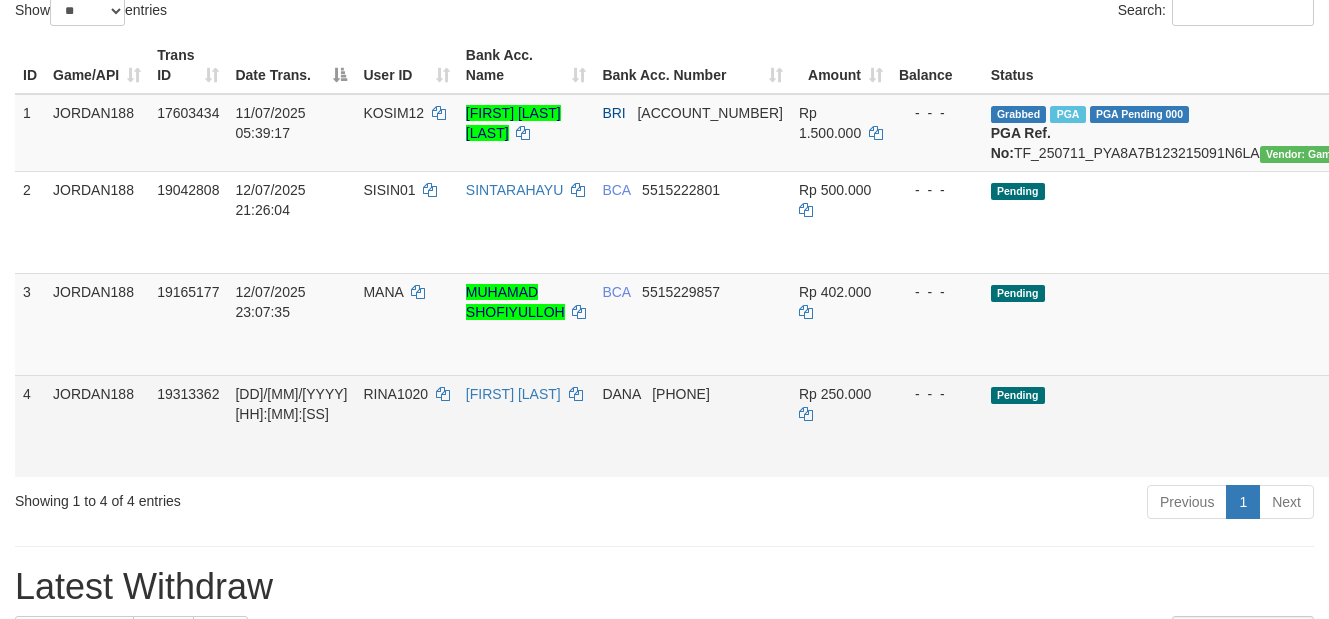 click on "Send PGA" at bounding box center [1477, 449] 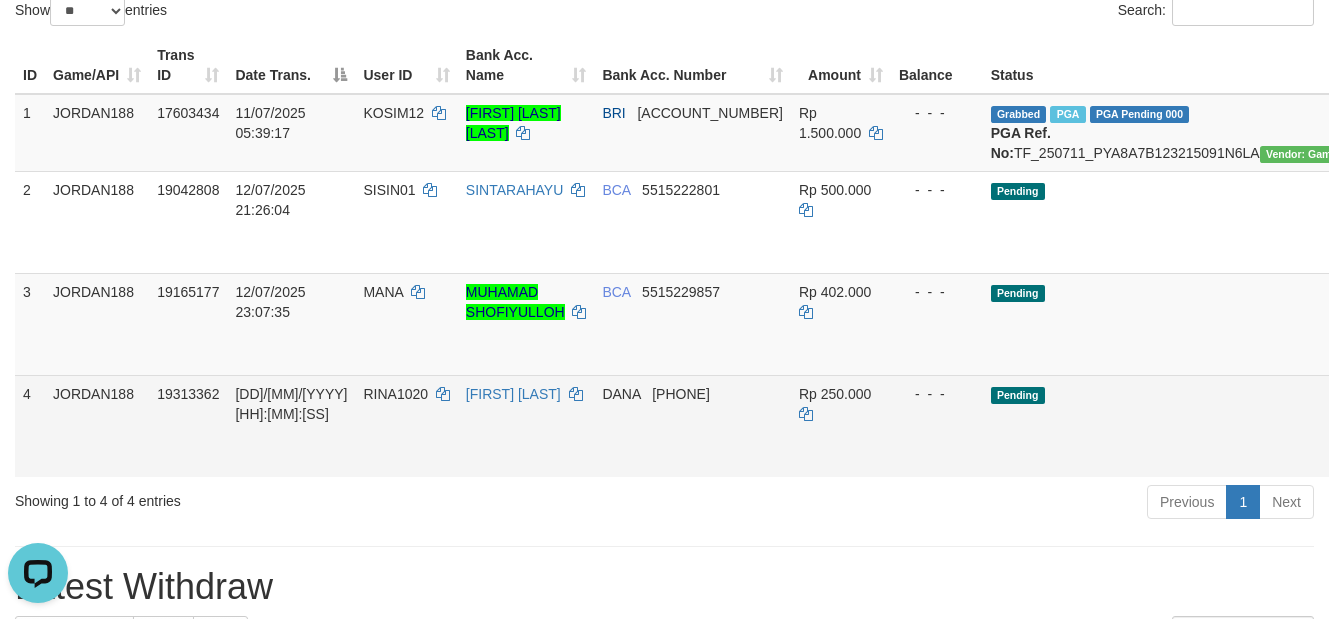 scroll, scrollTop: 0, scrollLeft: 0, axis: both 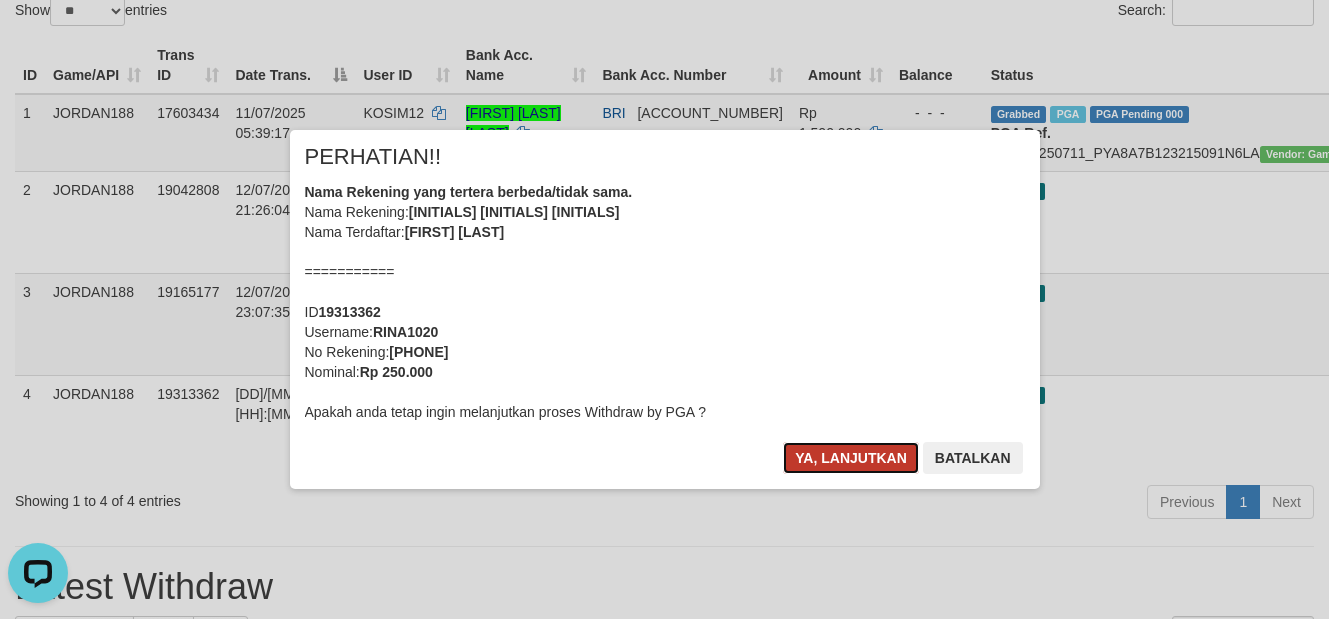 click on "Ya, lanjutkan" at bounding box center (851, 458) 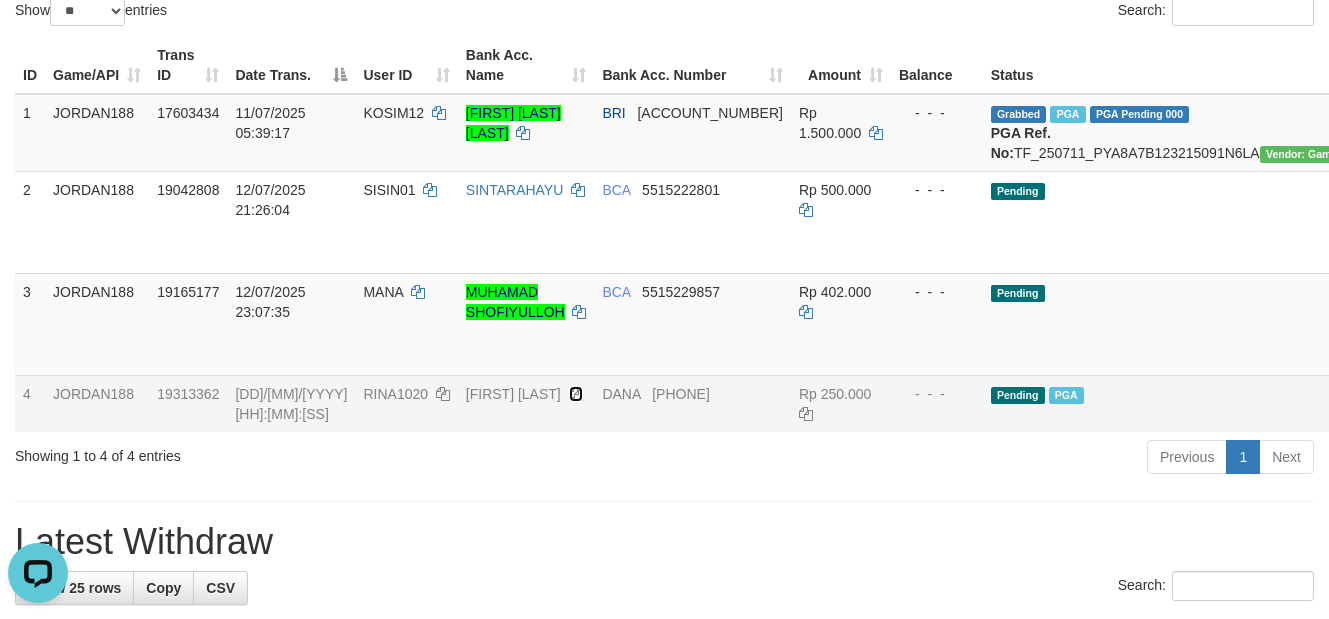 click at bounding box center (576, 394) 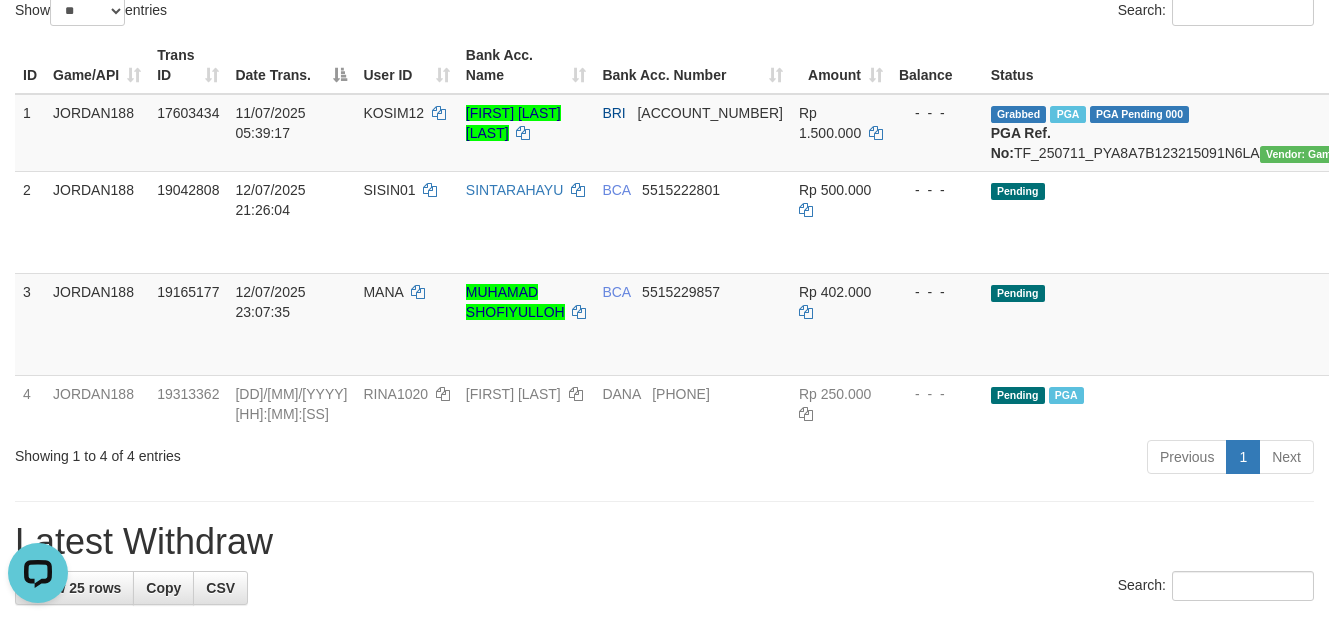 click on "Showing 1 to 4 of 4 entries" at bounding box center [277, 452] 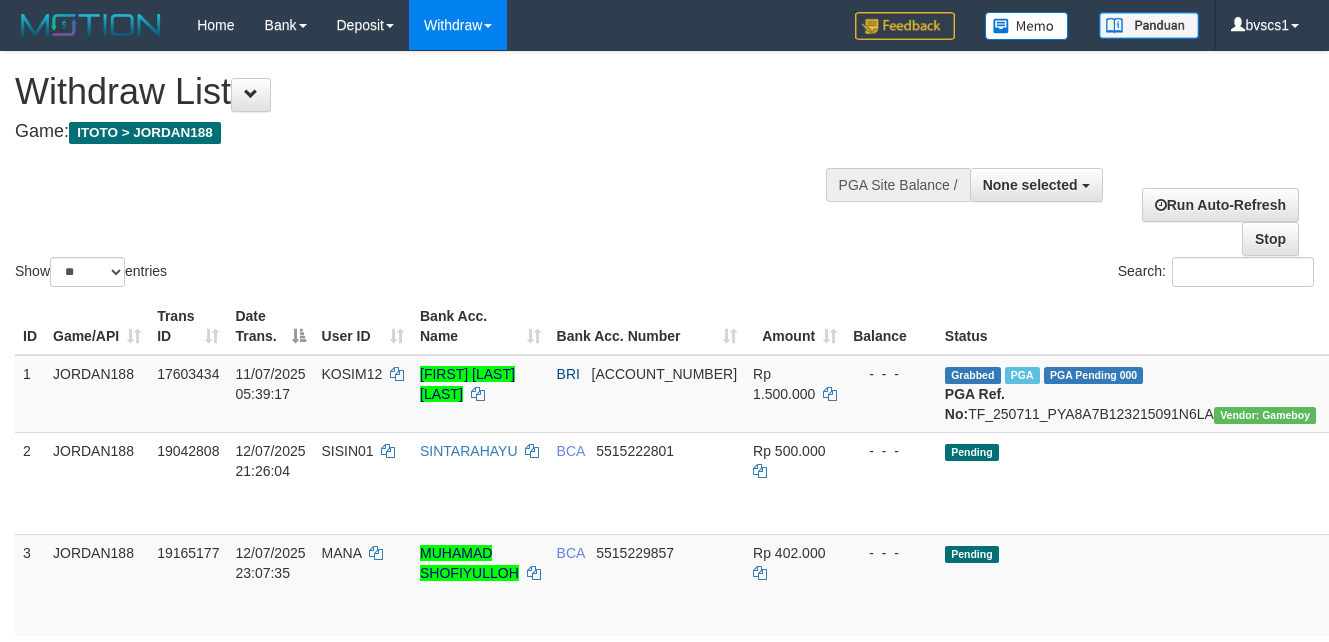 select 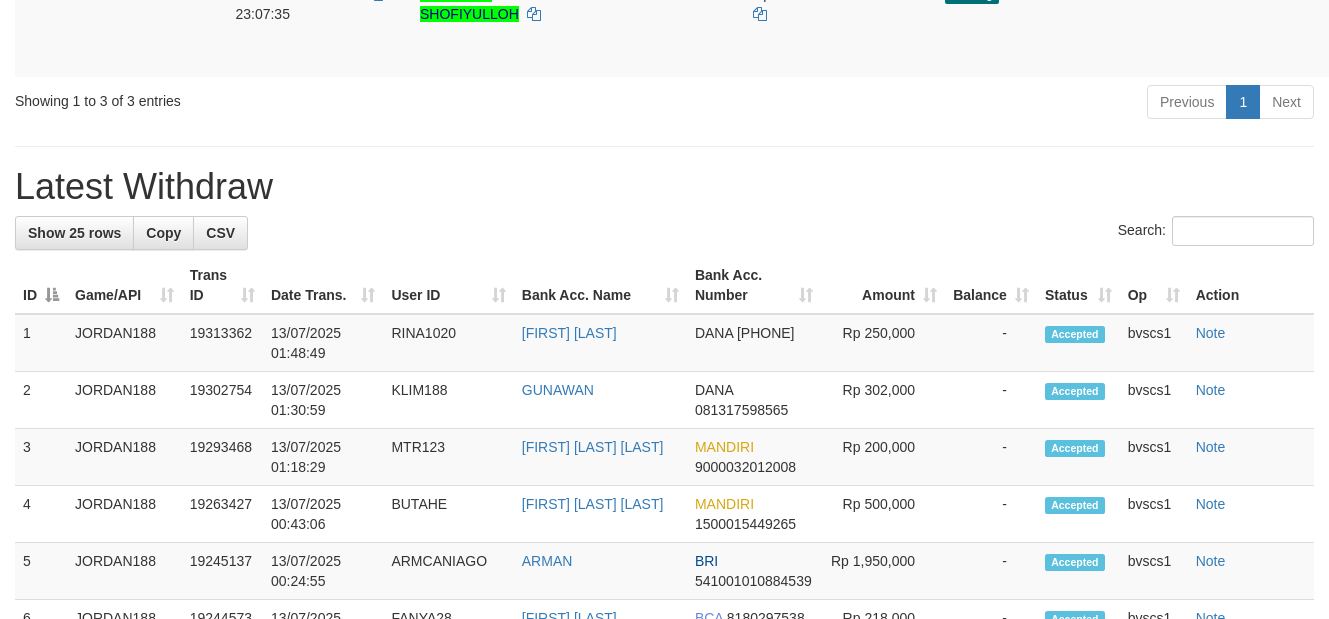scroll, scrollTop: 561, scrollLeft: 0, axis: vertical 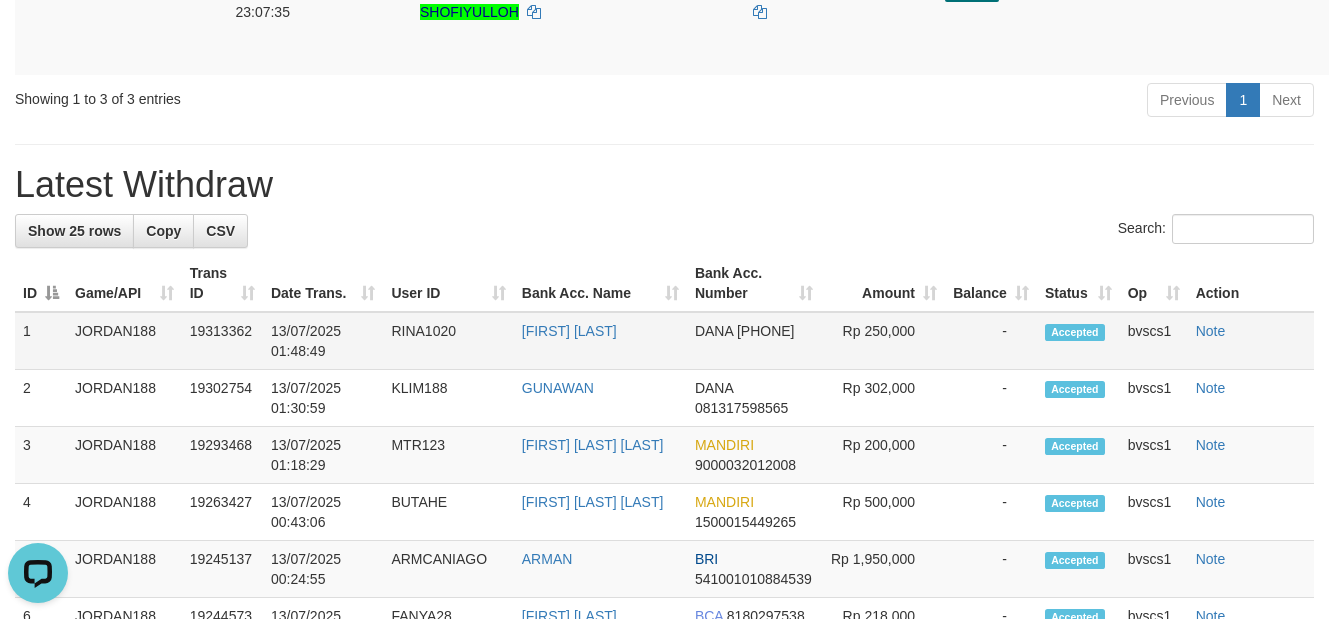 click on "RINA1020" at bounding box center (448, 341) 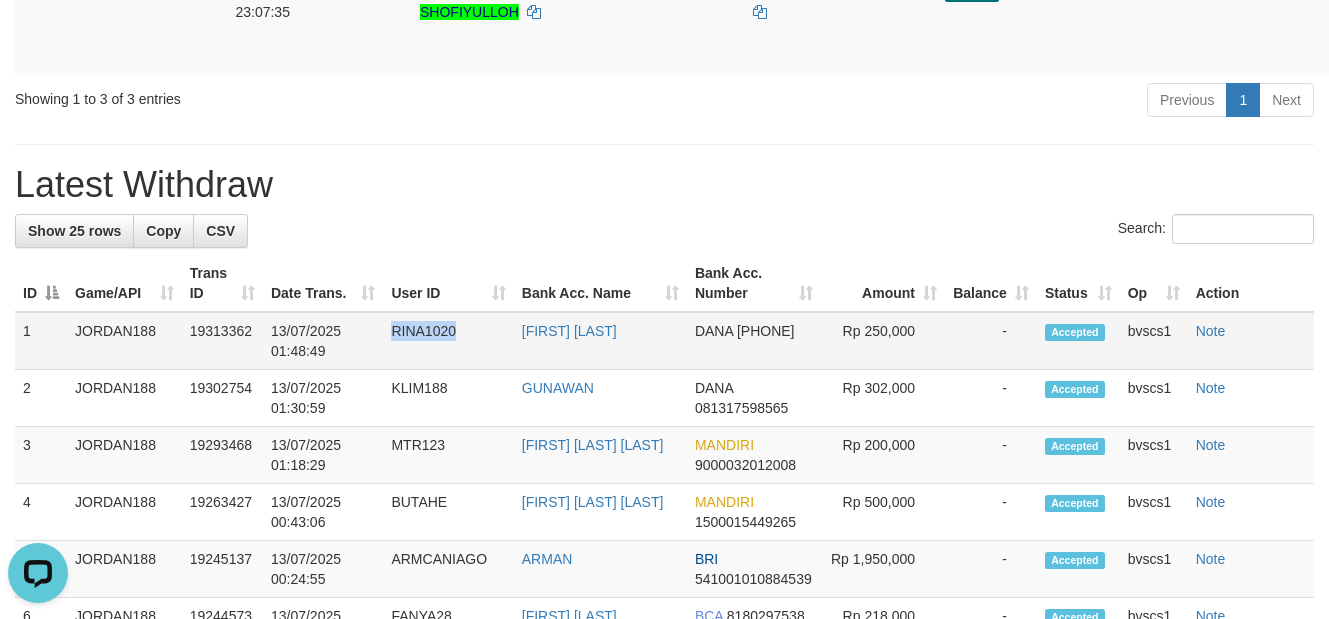 click on "RINA1020" at bounding box center (448, 341) 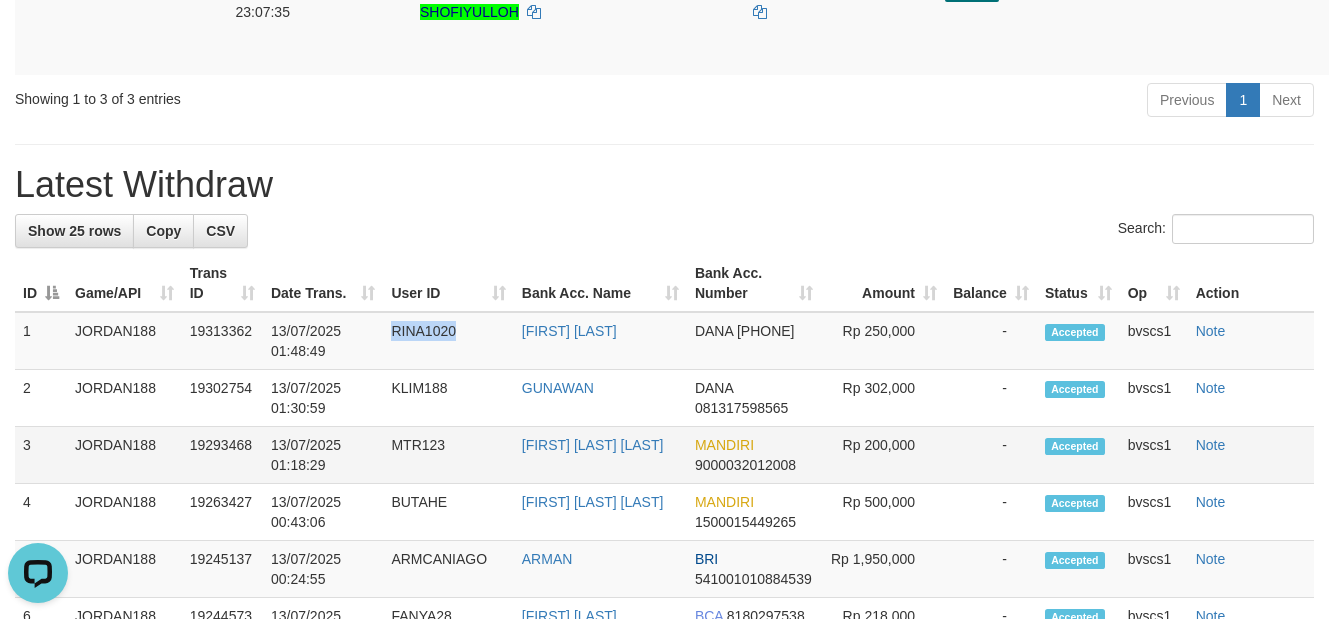 copy on "RINA1020" 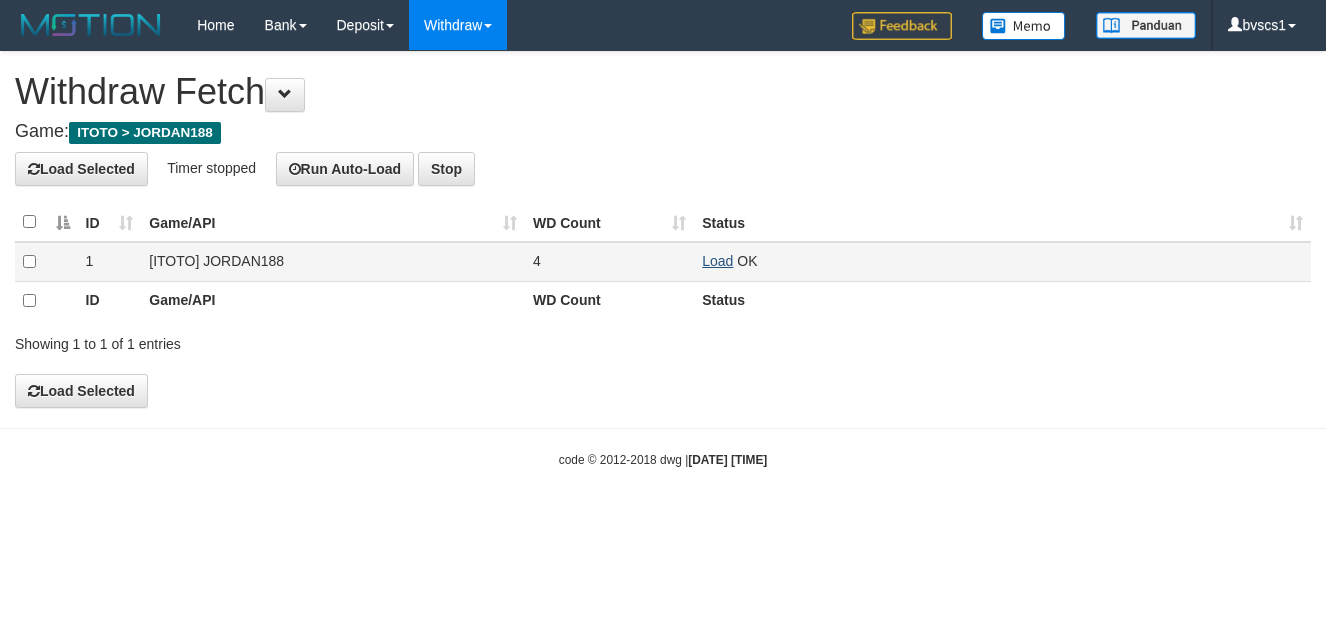 scroll, scrollTop: 0, scrollLeft: 0, axis: both 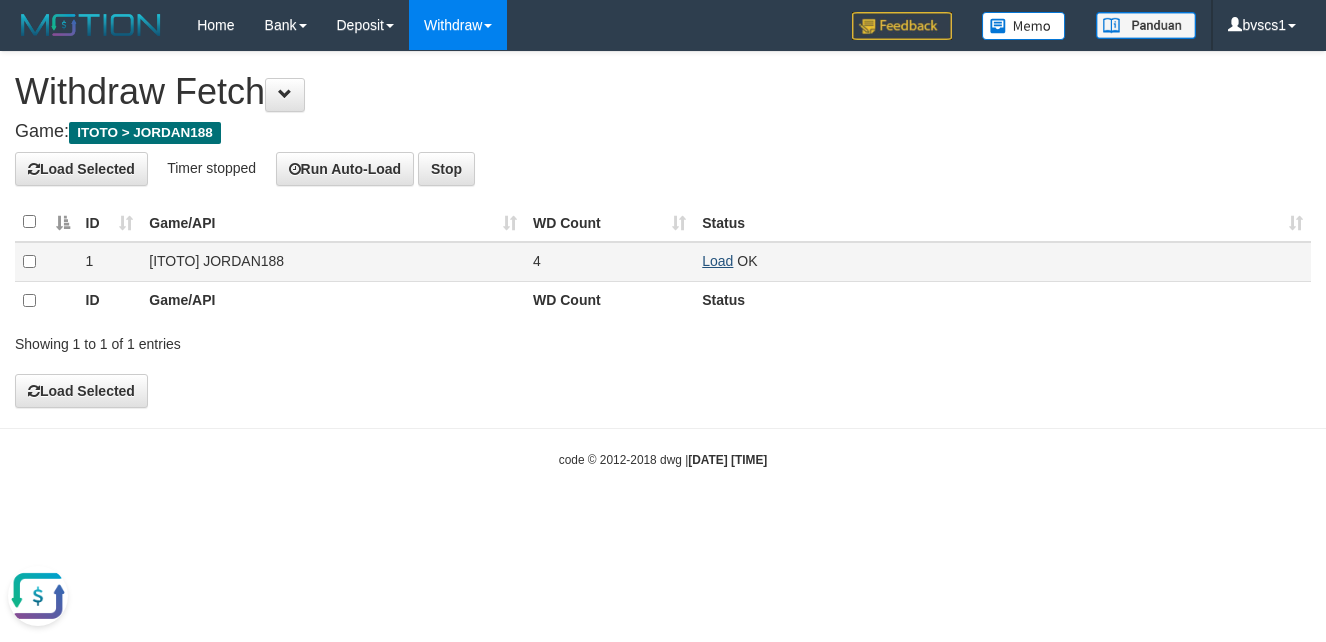 click on "Load" at bounding box center [717, 261] 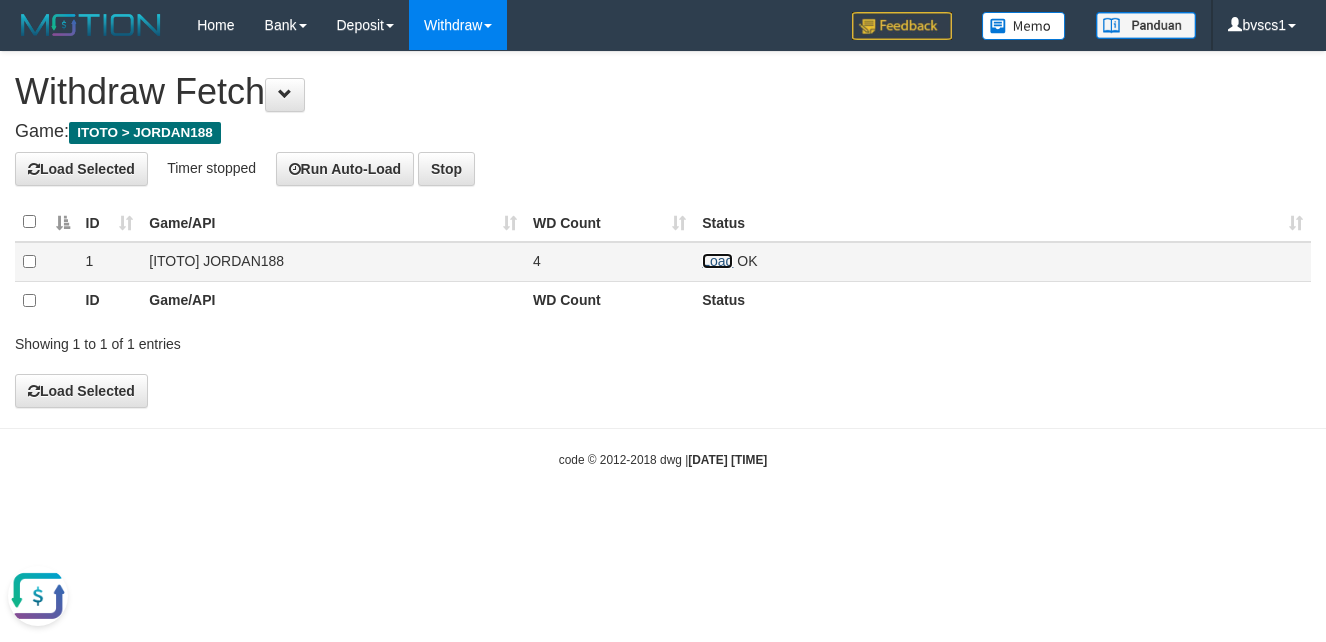click on "Load" at bounding box center [717, 261] 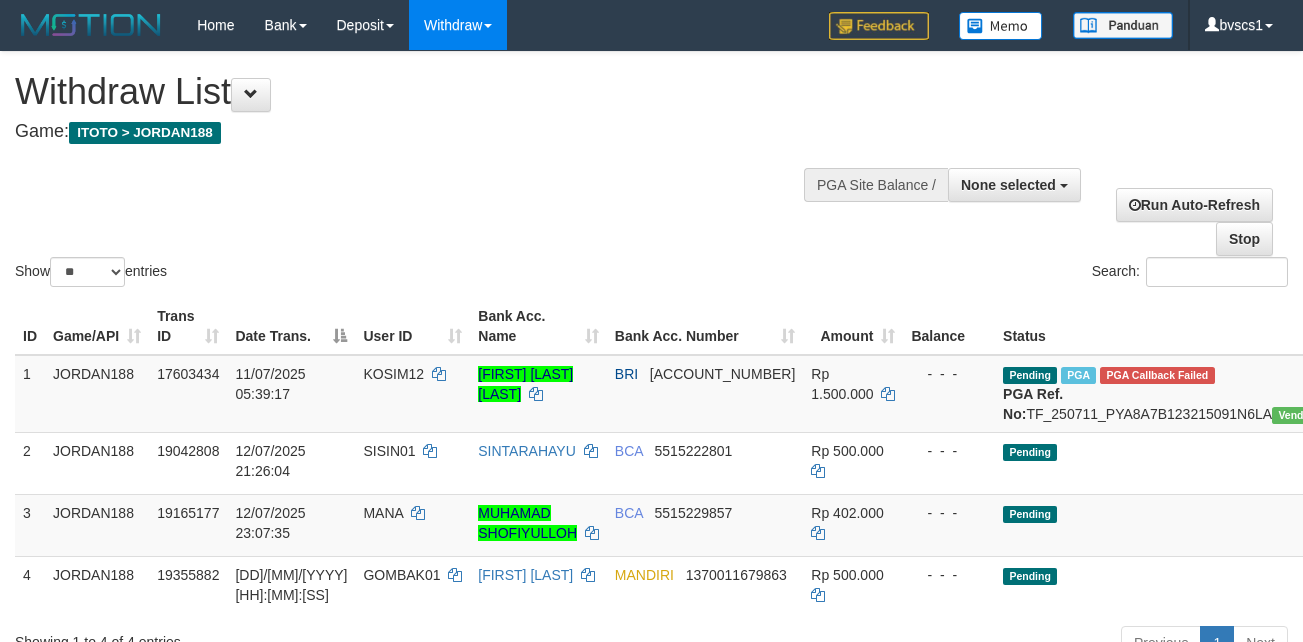 select 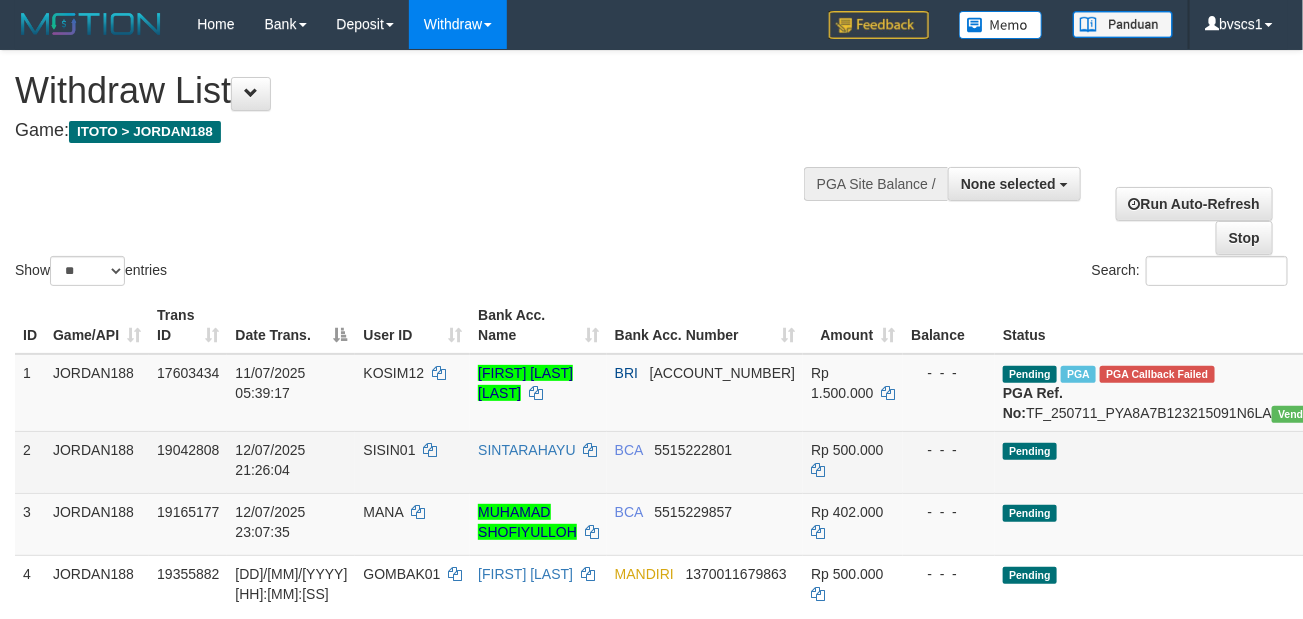 scroll, scrollTop: 0, scrollLeft: 0, axis: both 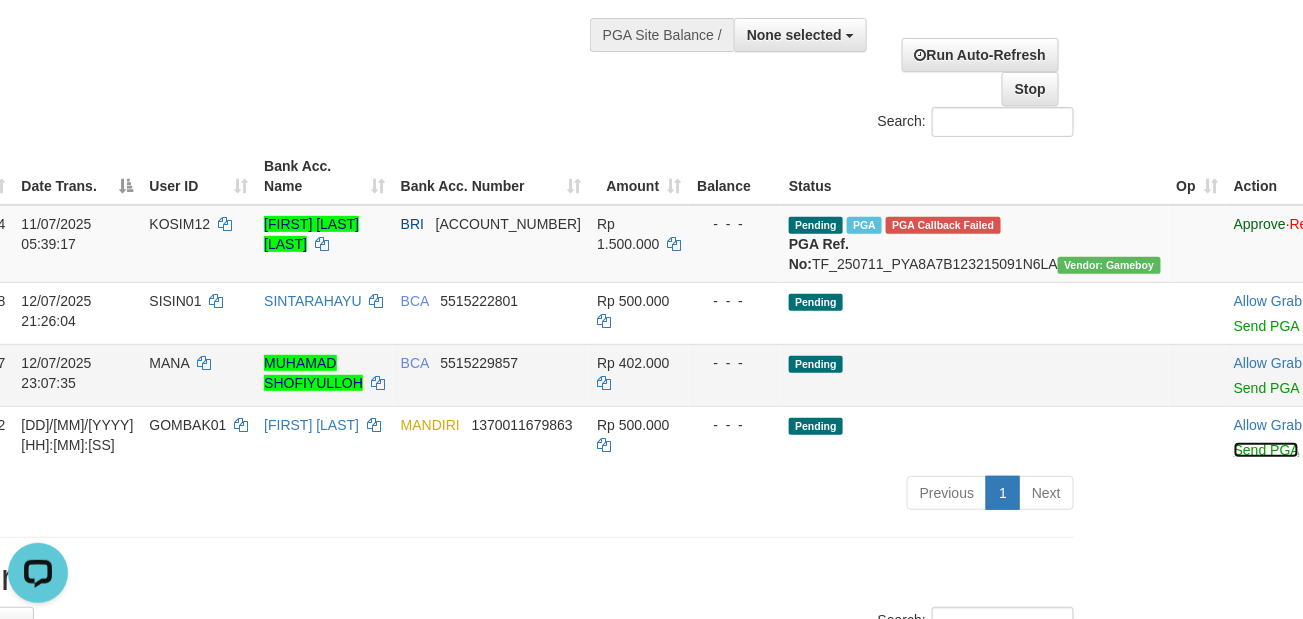drag, startPoint x: 1063, startPoint y: 475, endPoint x: 783, endPoint y: 405, distance: 288.6174 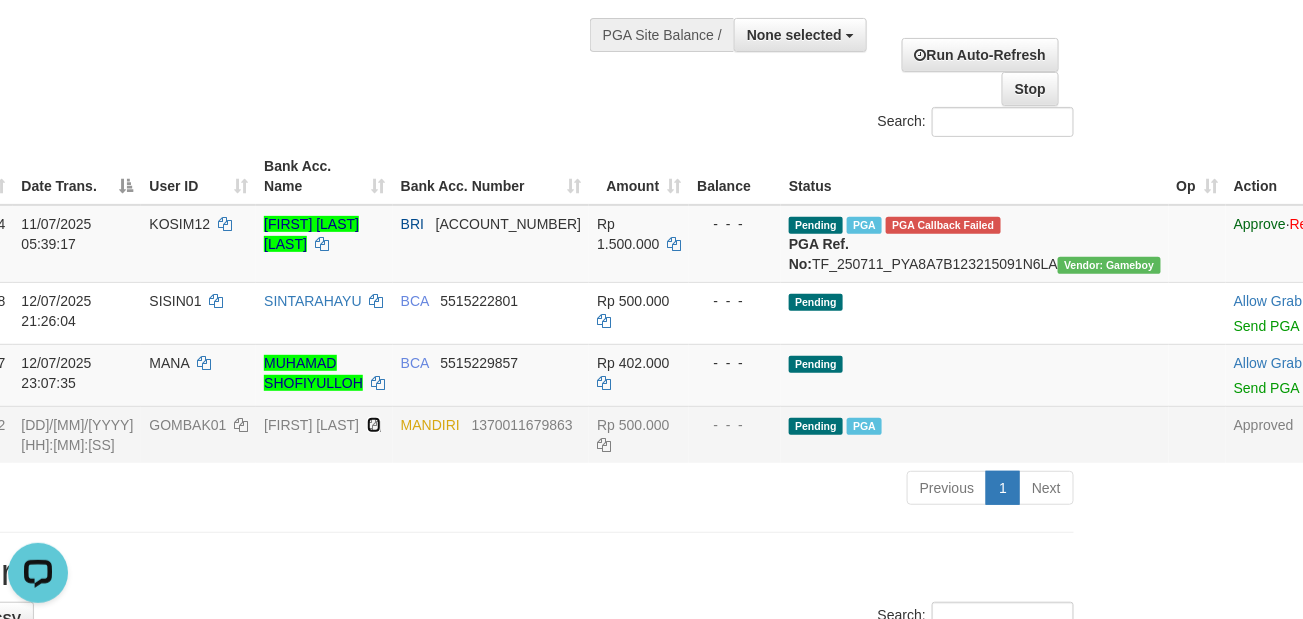 click at bounding box center [374, 425] 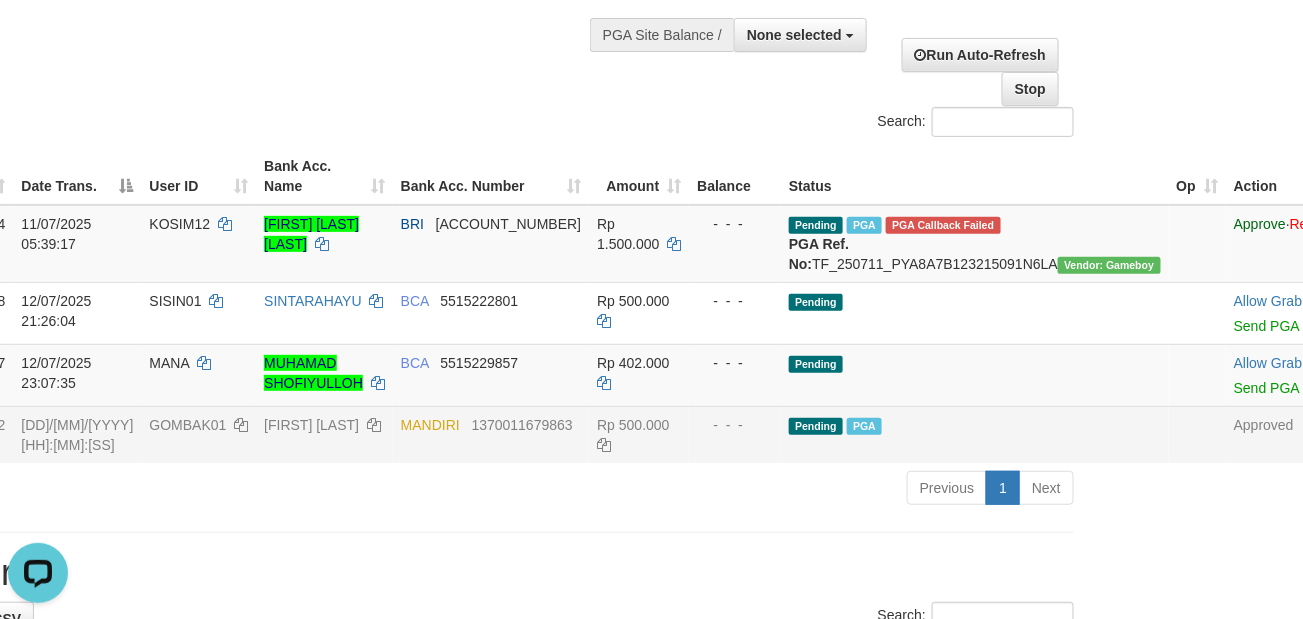 click on "GOMBAK01" at bounding box center [187, 425] 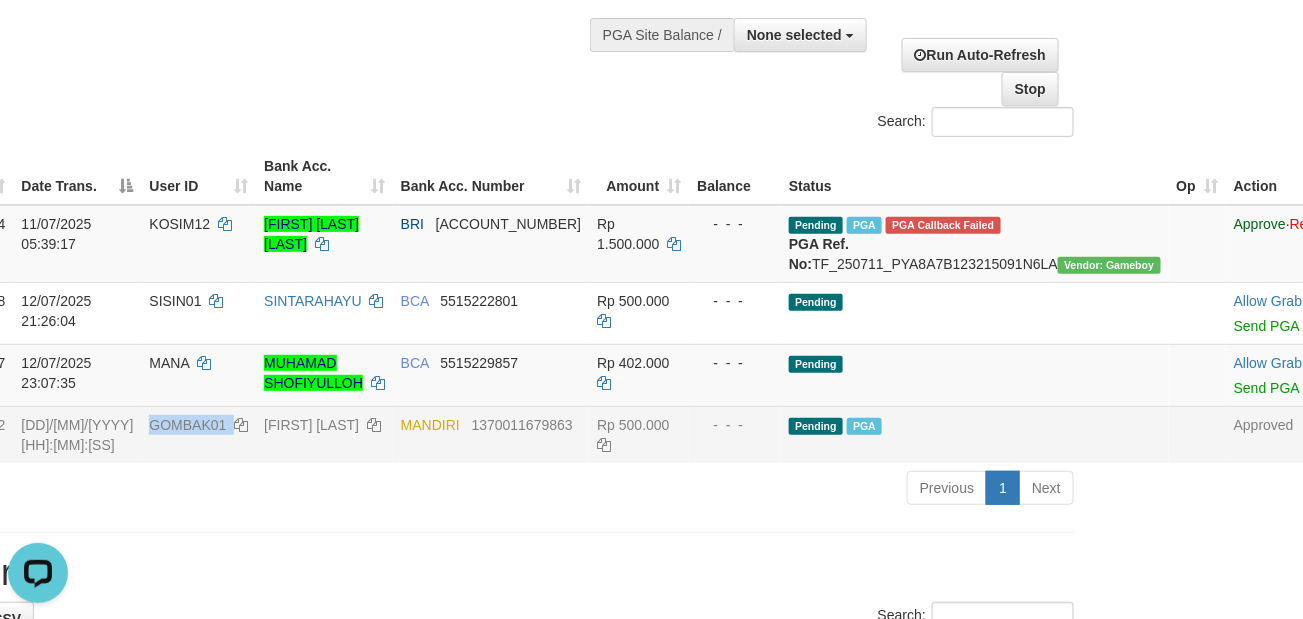 click on "GOMBAK01" at bounding box center (187, 425) 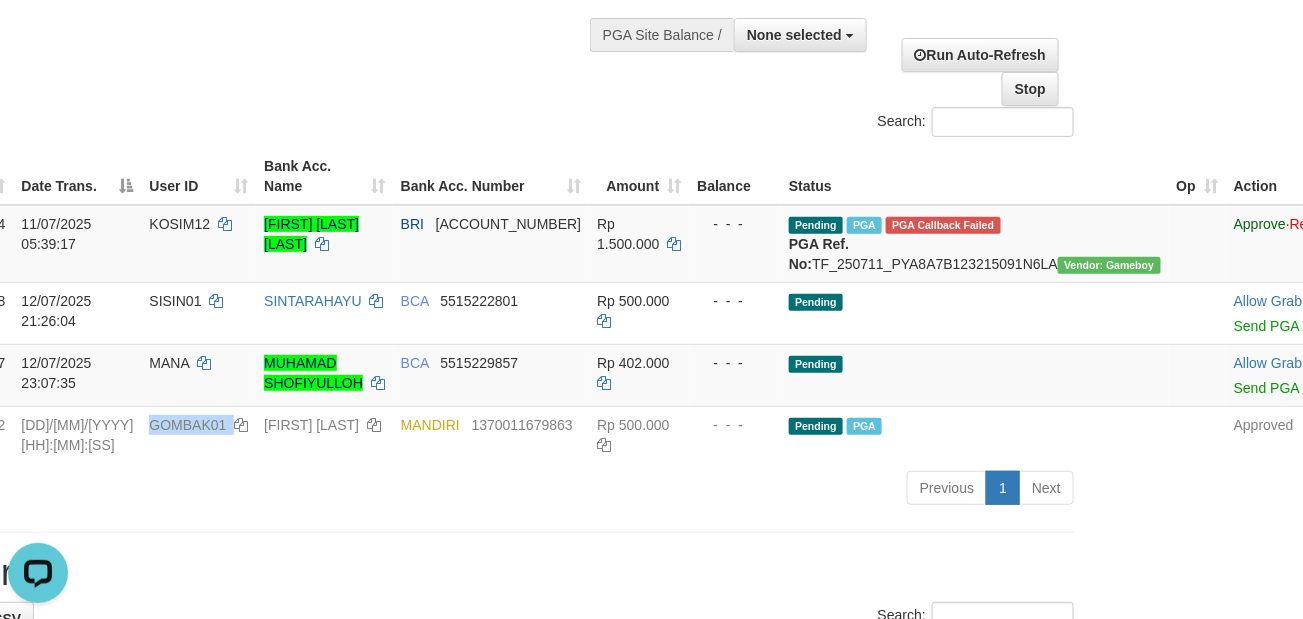copy on "GOMBAK01" 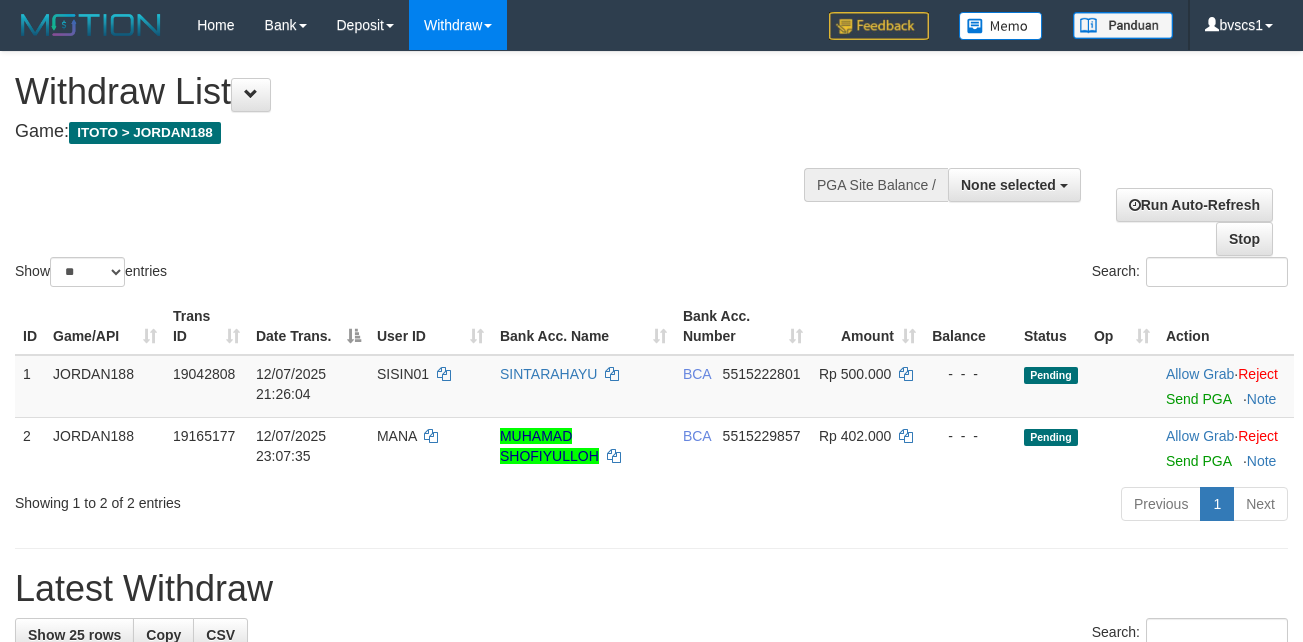 select 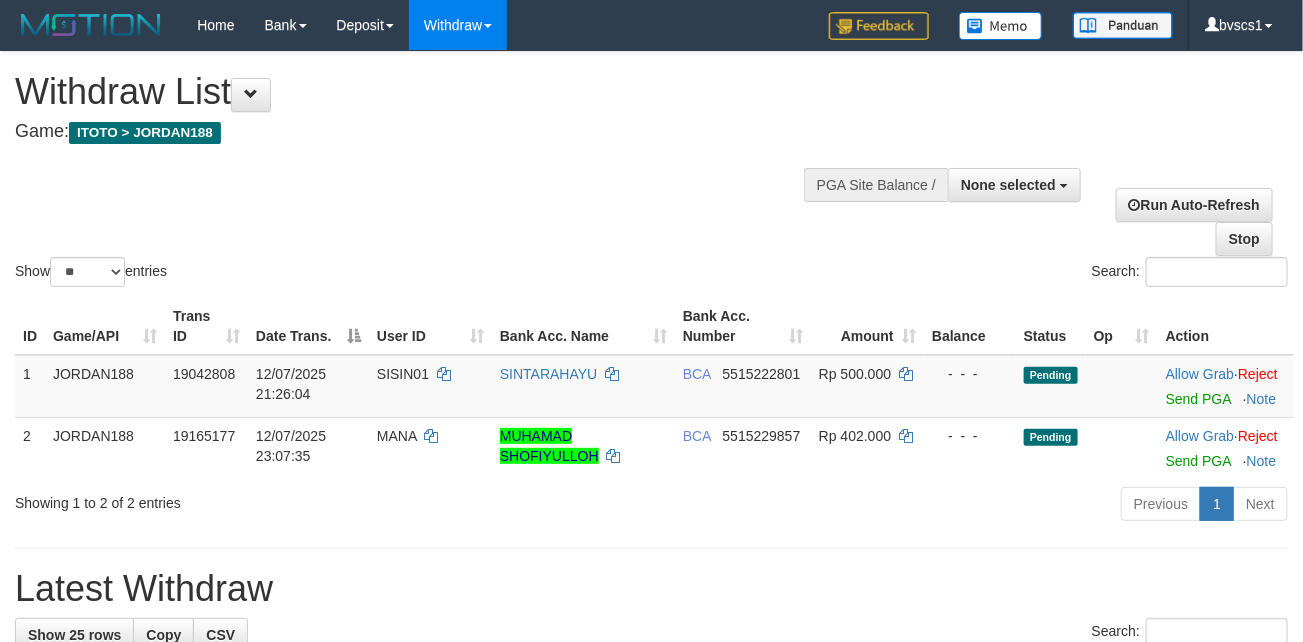 scroll, scrollTop: 150, scrollLeft: 0, axis: vertical 